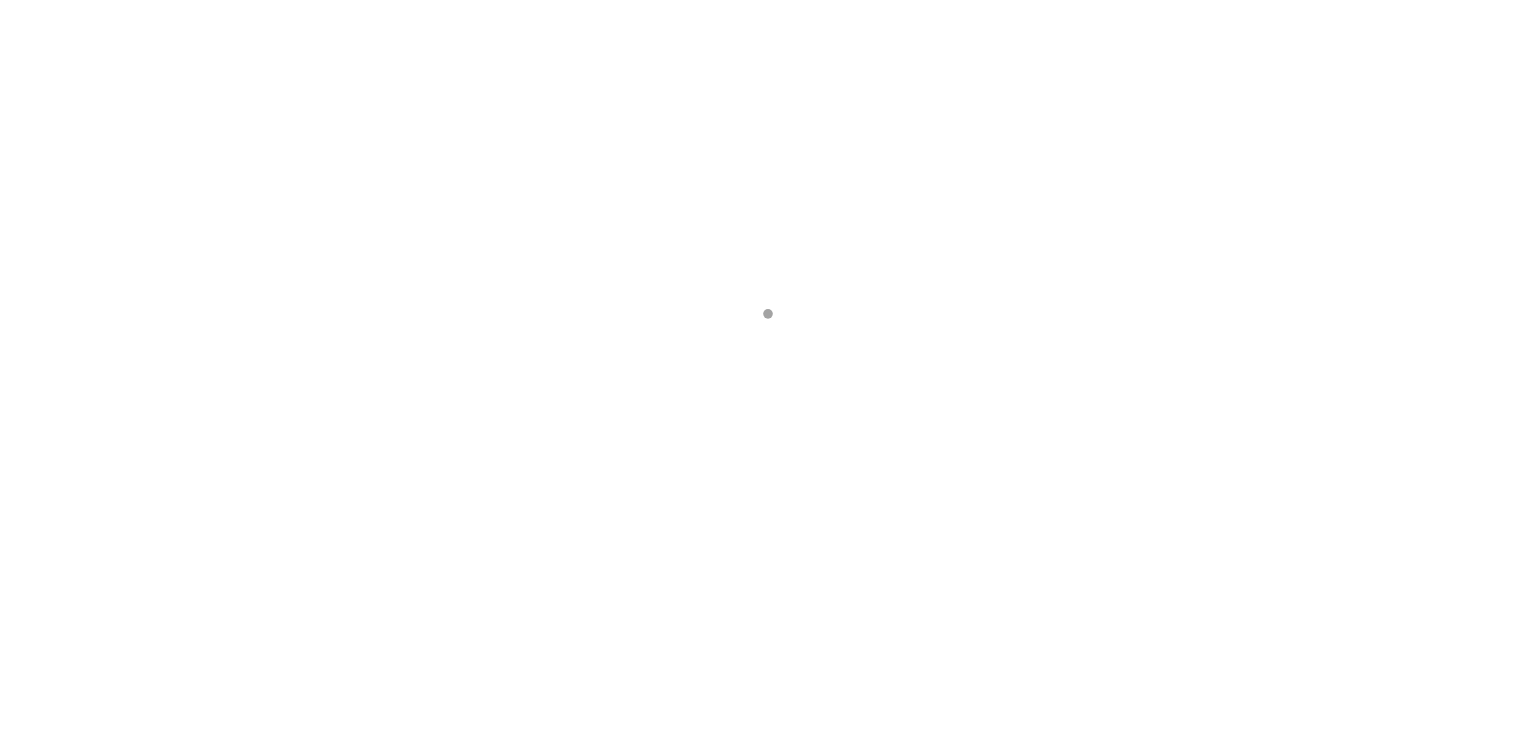 scroll, scrollTop: 0, scrollLeft: 0, axis: both 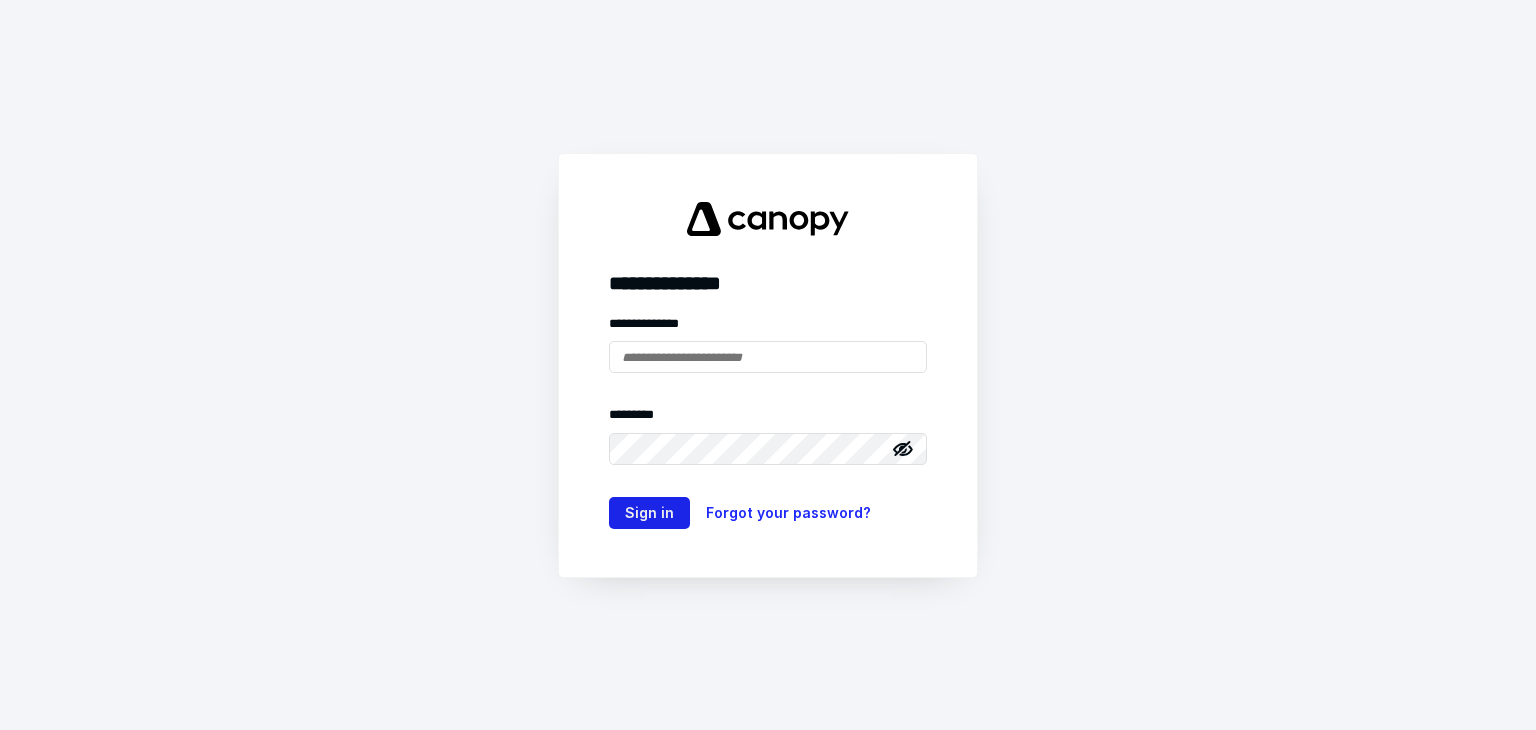 type on "**********" 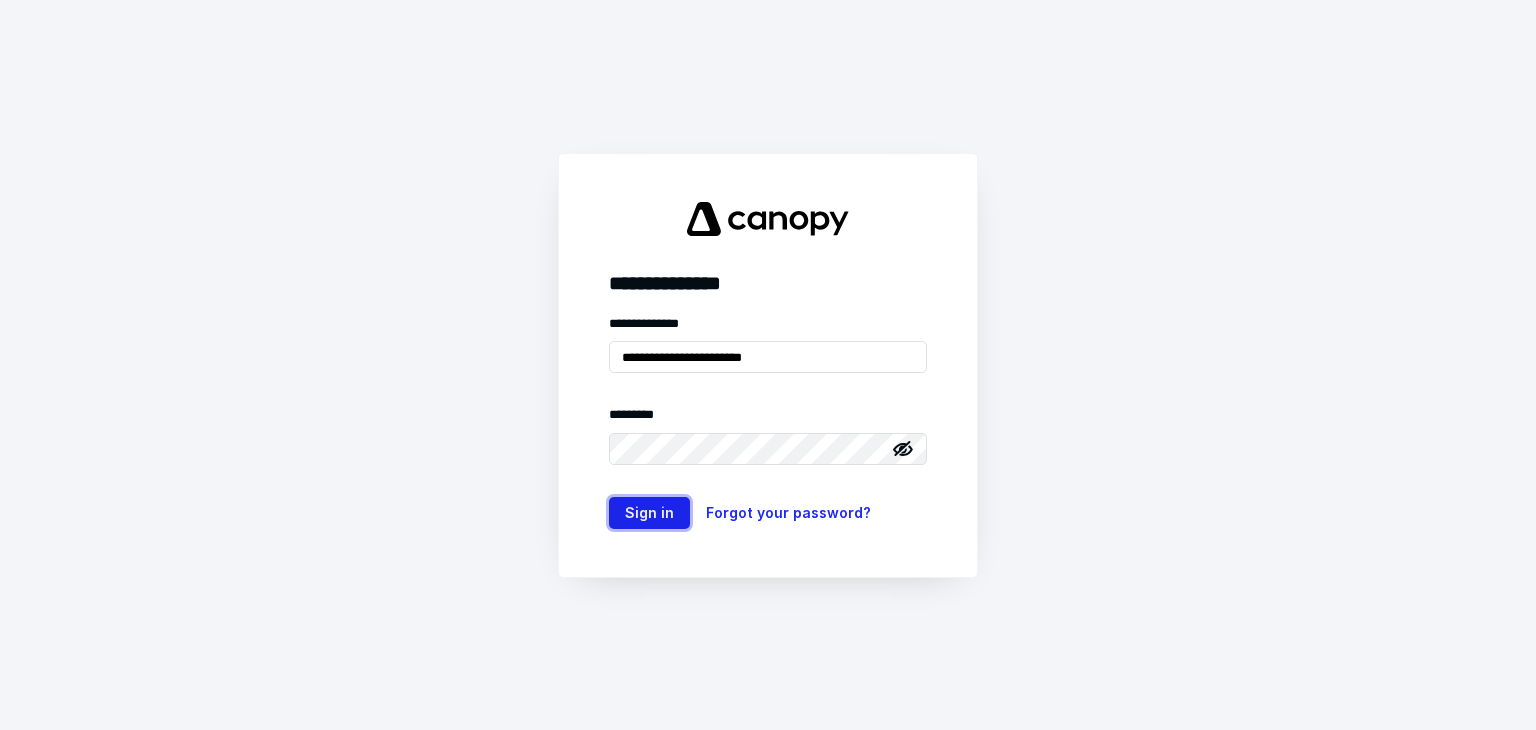 click on "Sign in" at bounding box center [649, 513] 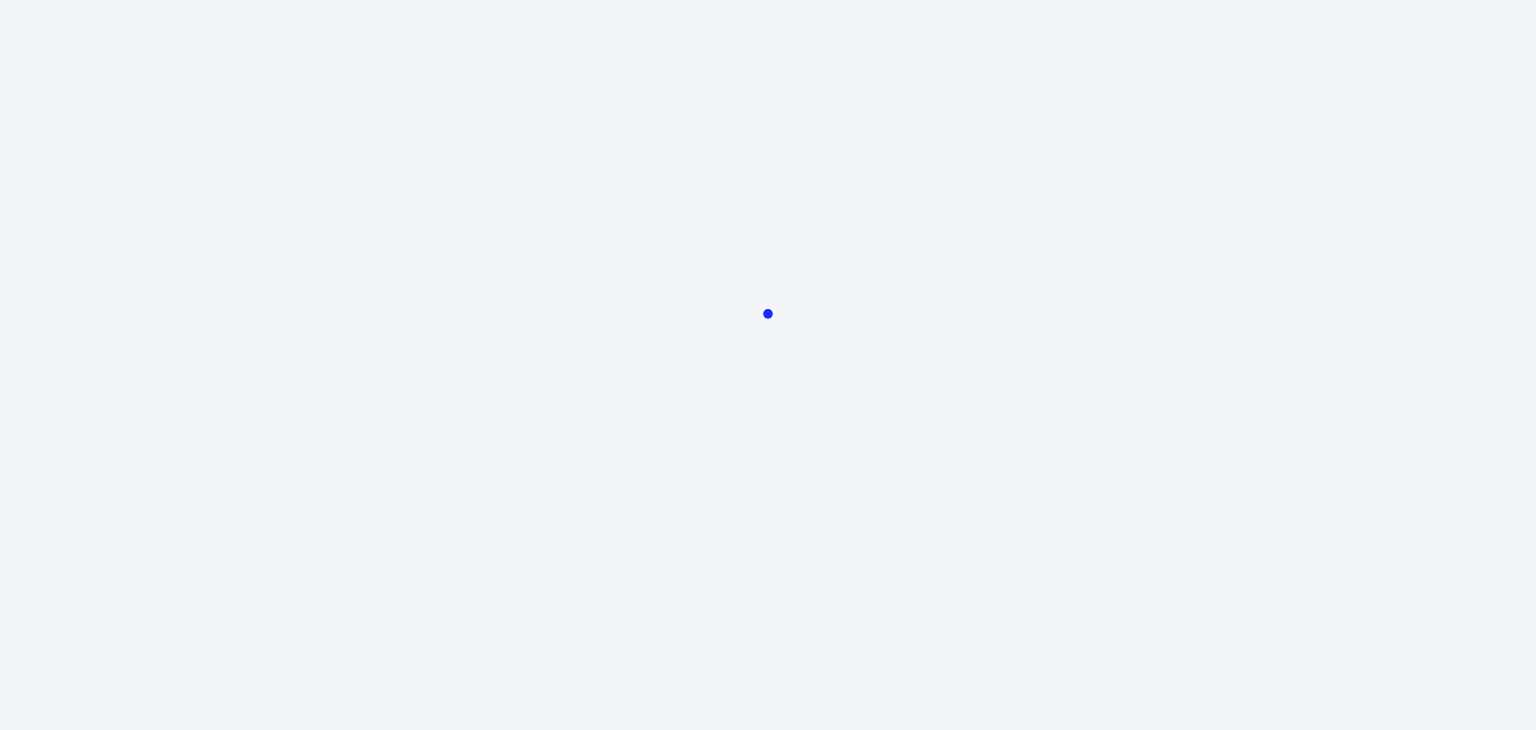 scroll, scrollTop: 0, scrollLeft: 0, axis: both 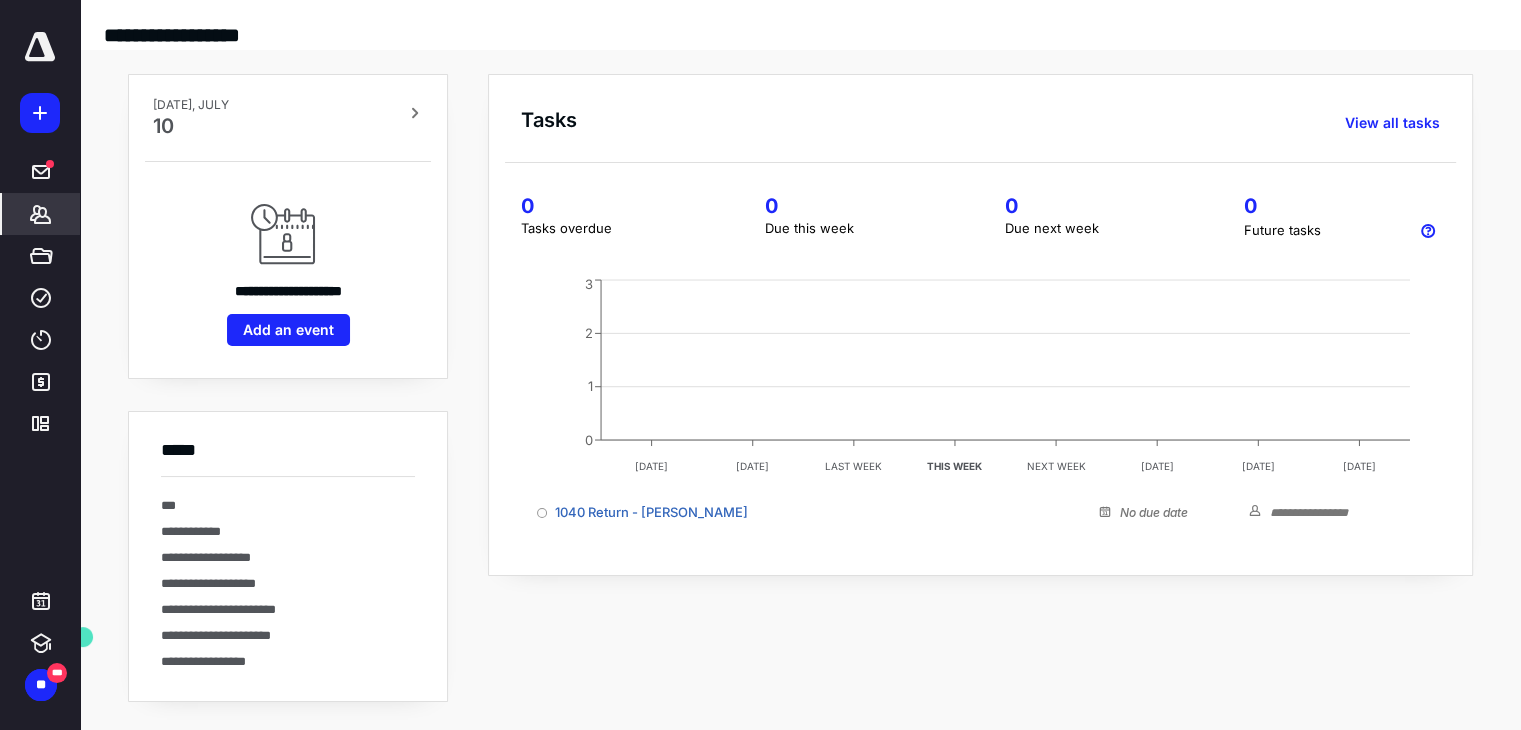 click 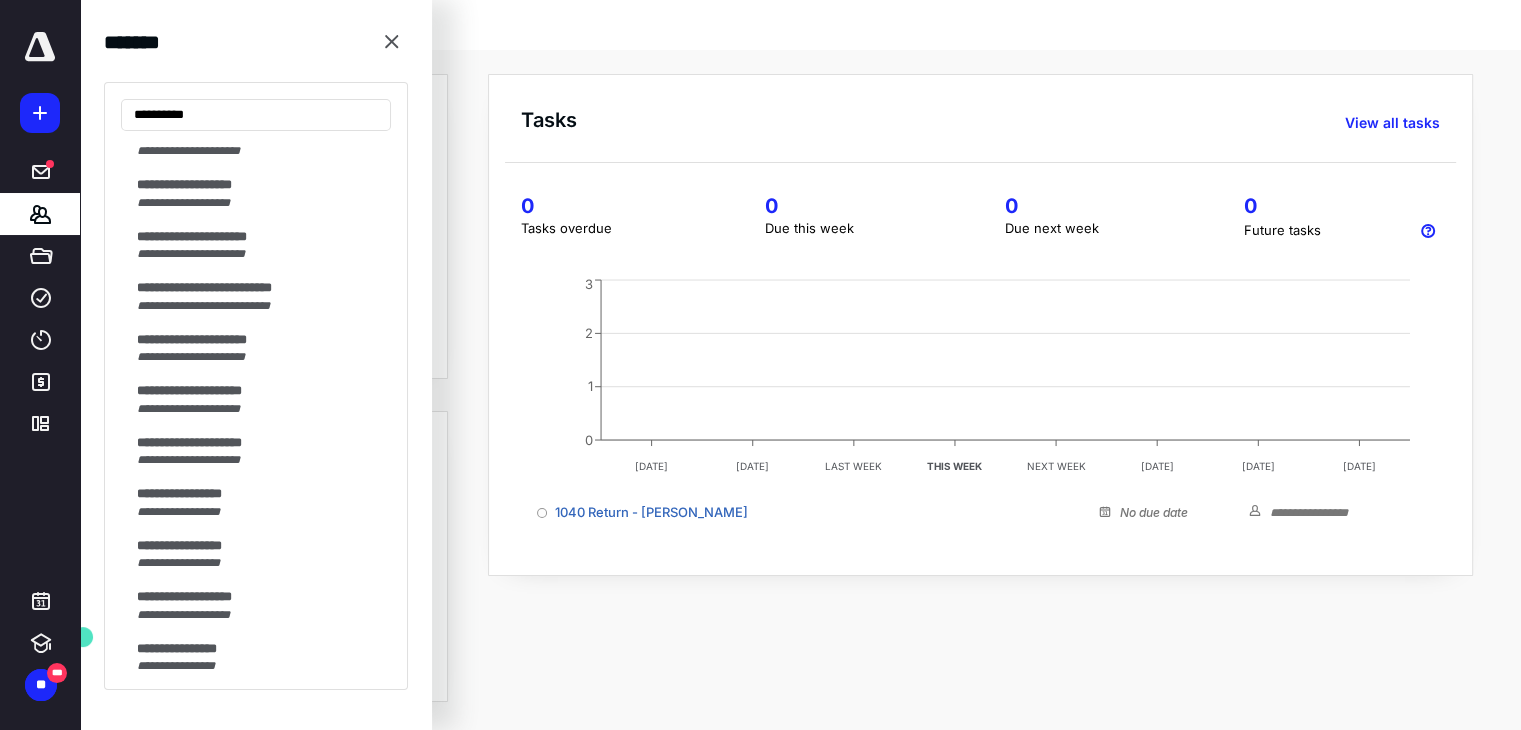 scroll, scrollTop: 1108, scrollLeft: 0, axis: vertical 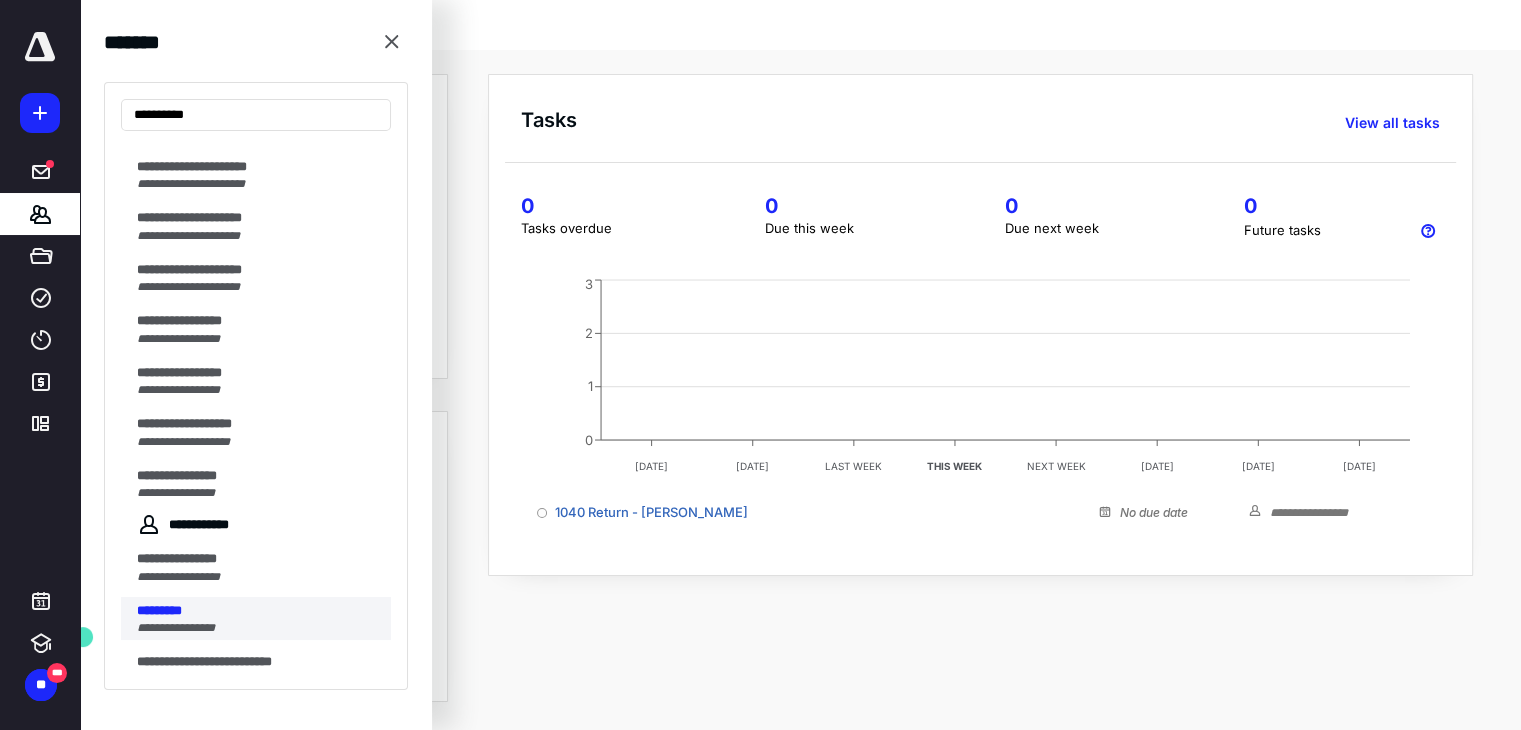 type on "*********" 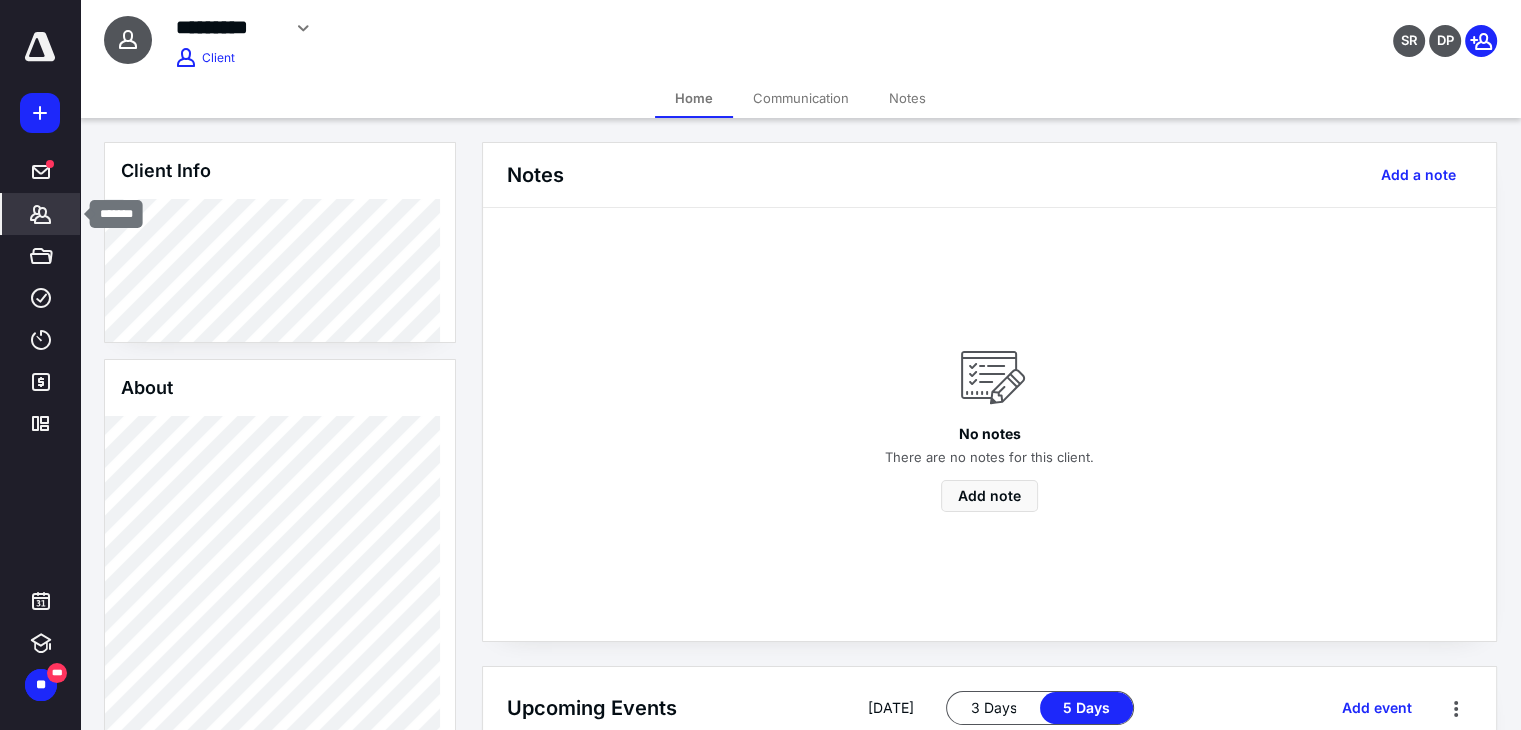 click on "*******" at bounding box center (41, 214) 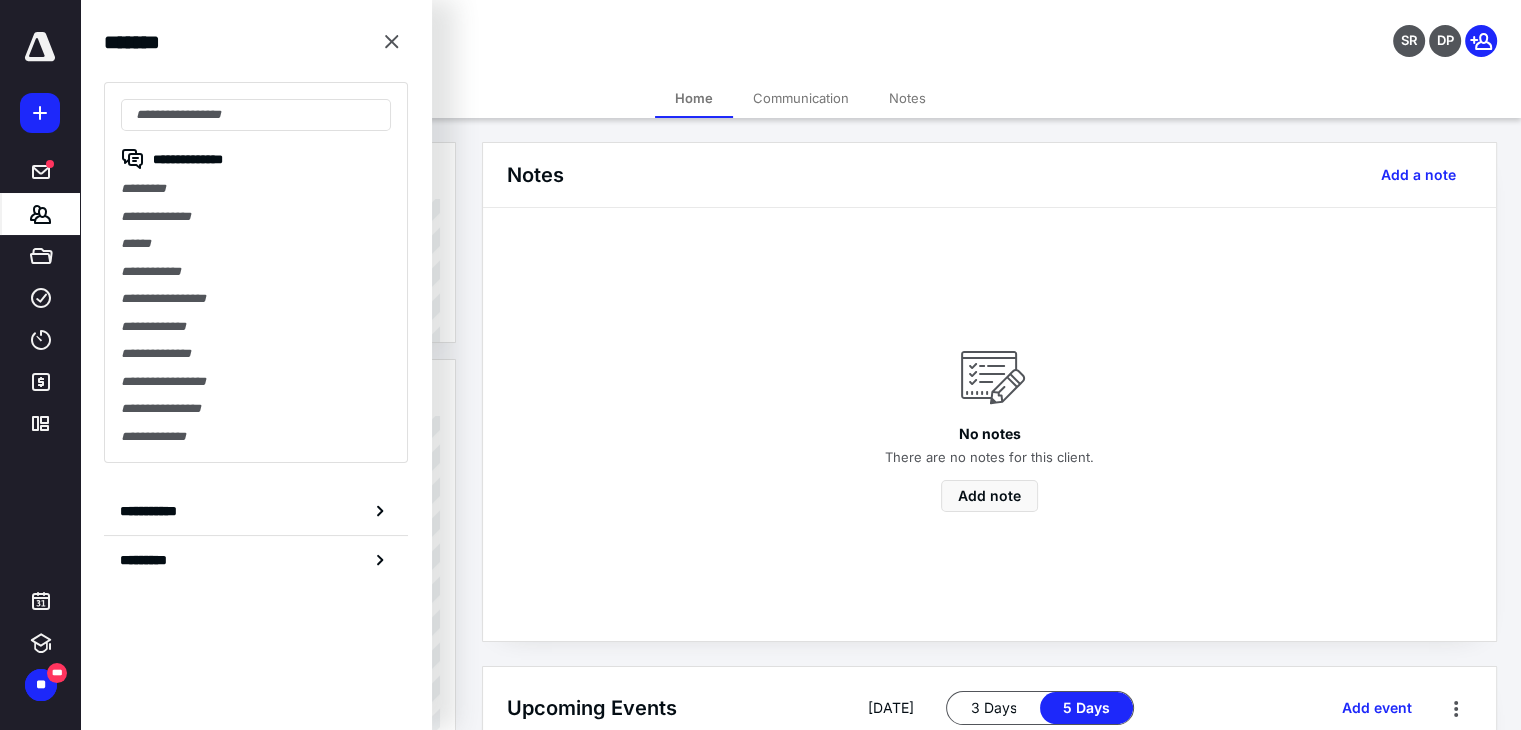 click on "Client Info About Spouse Dependents Important clients Tags Manage all tags" at bounding box center [280, 662] 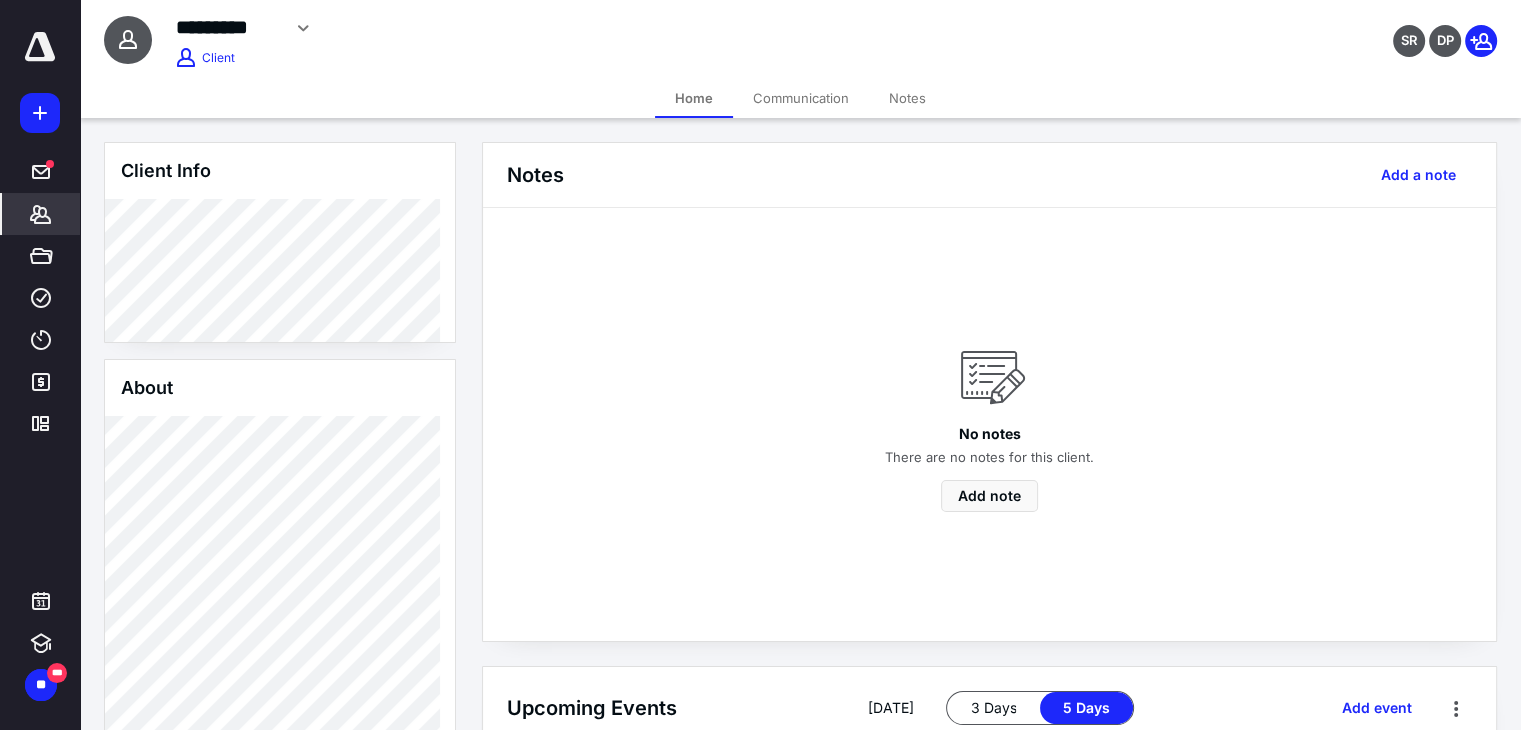 click 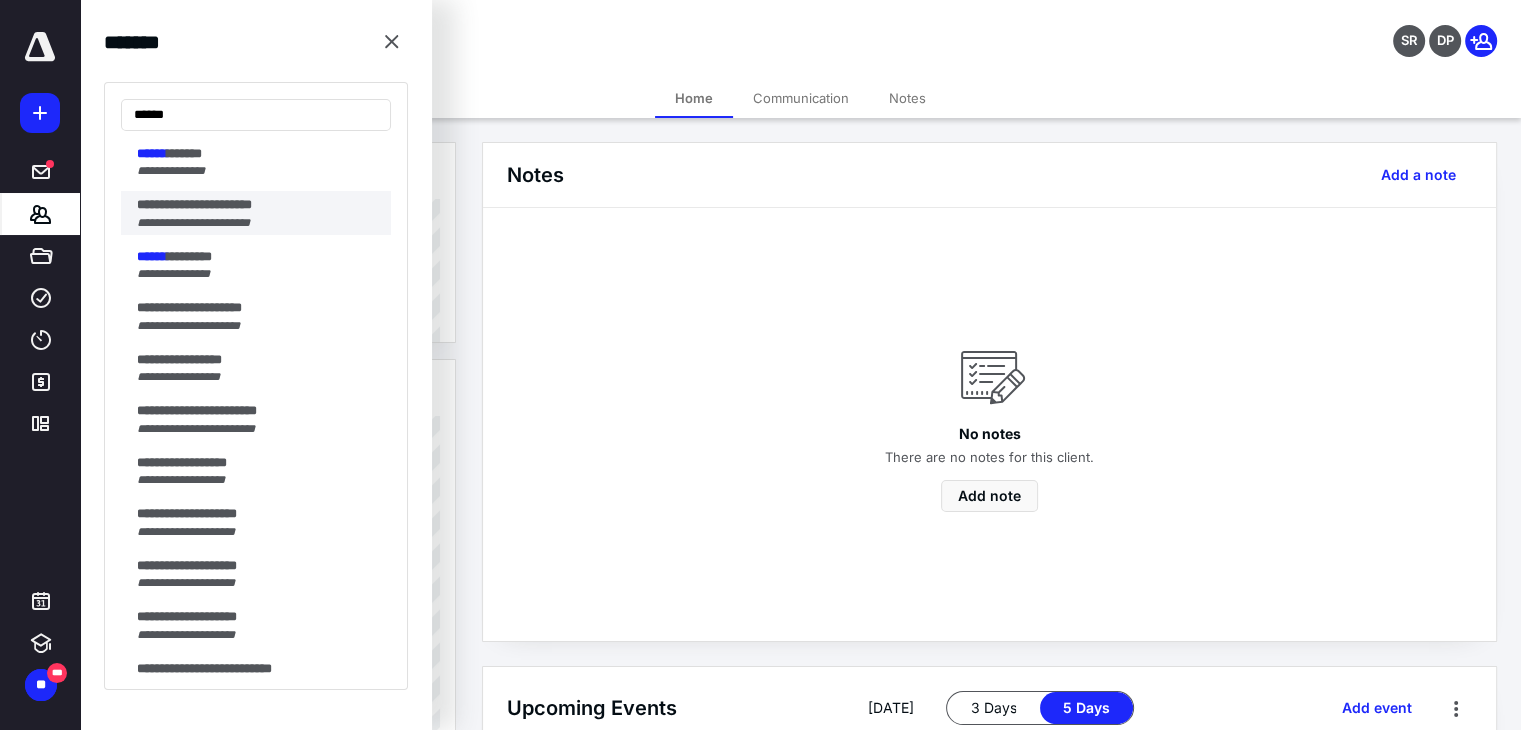 type on "******" 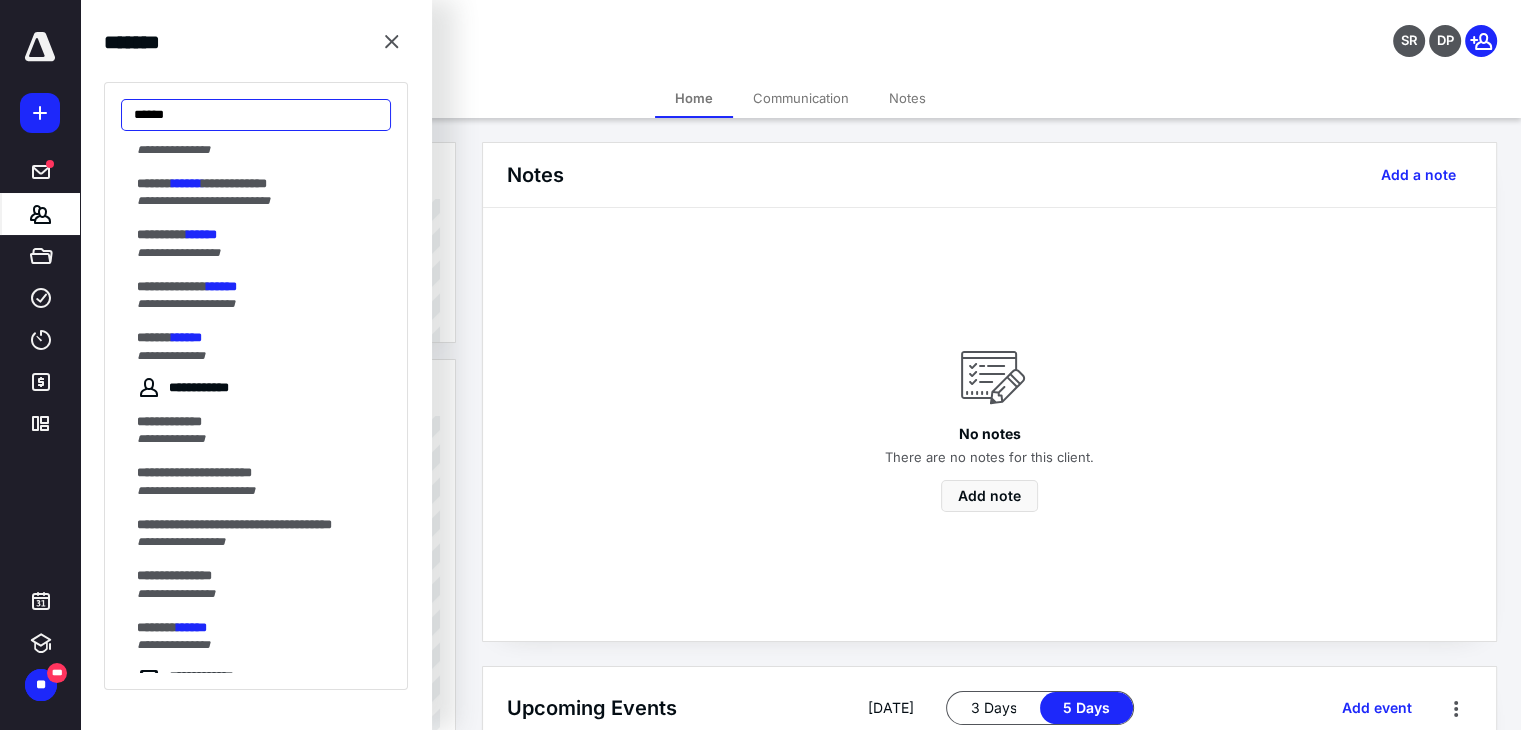 scroll, scrollTop: 4606, scrollLeft: 0, axis: vertical 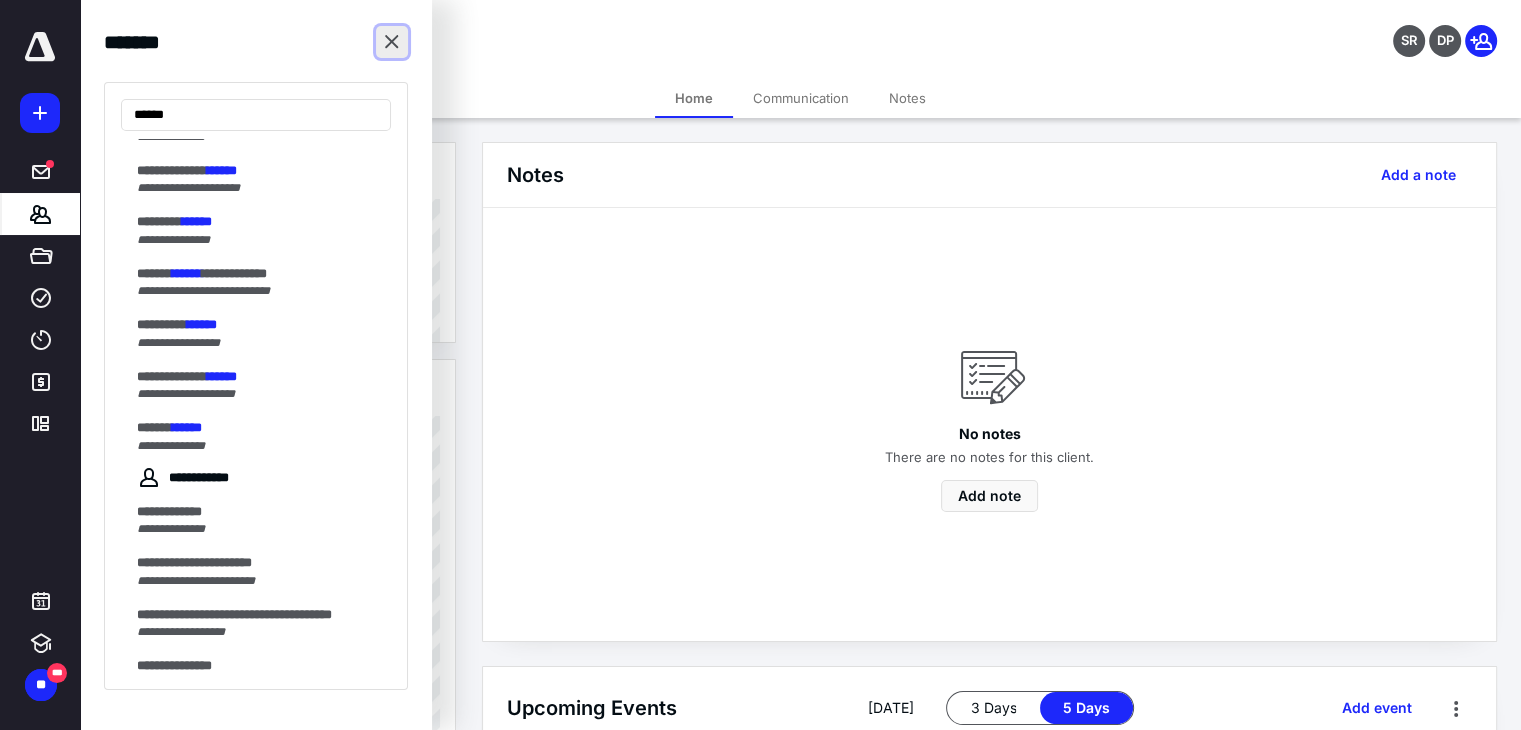 click at bounding box center [392, 42] 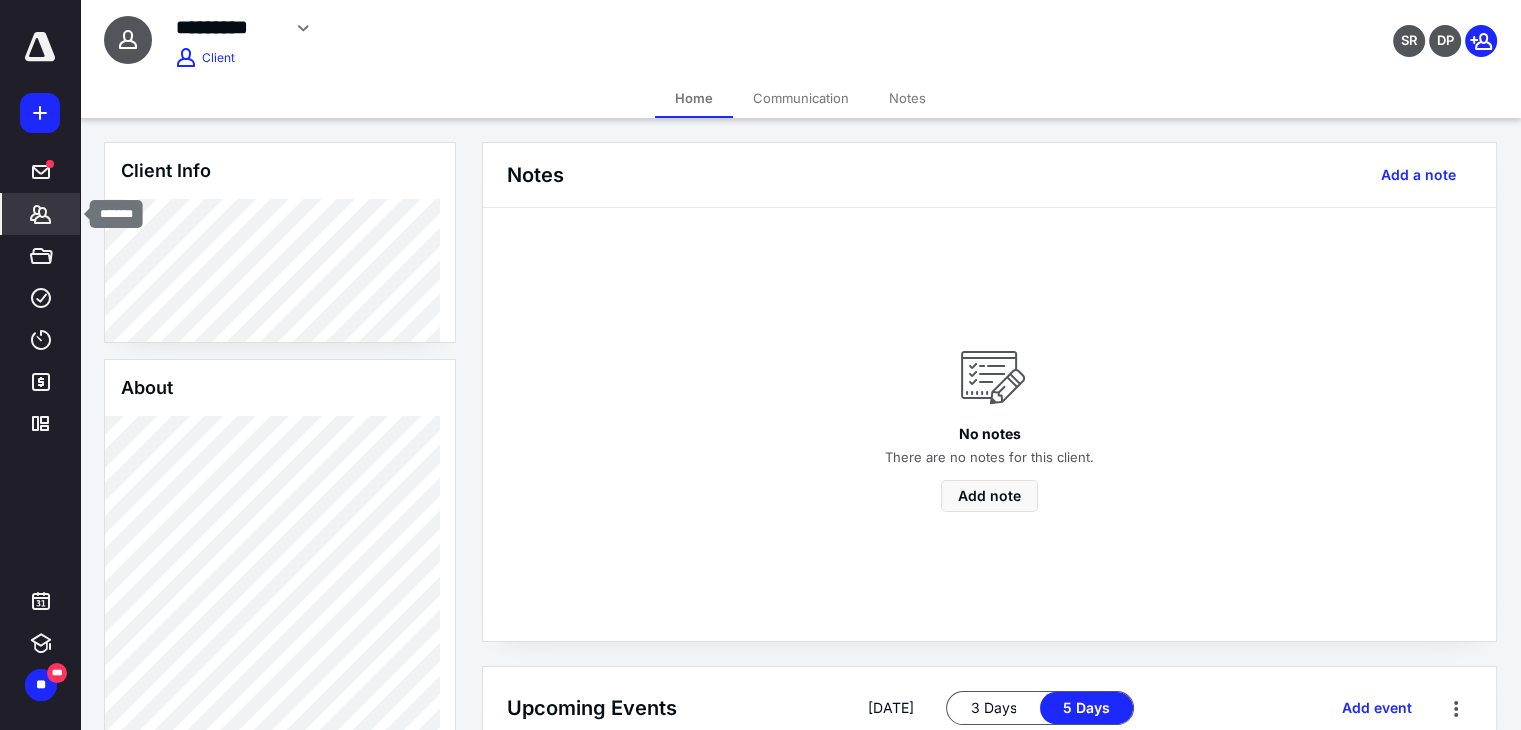 click 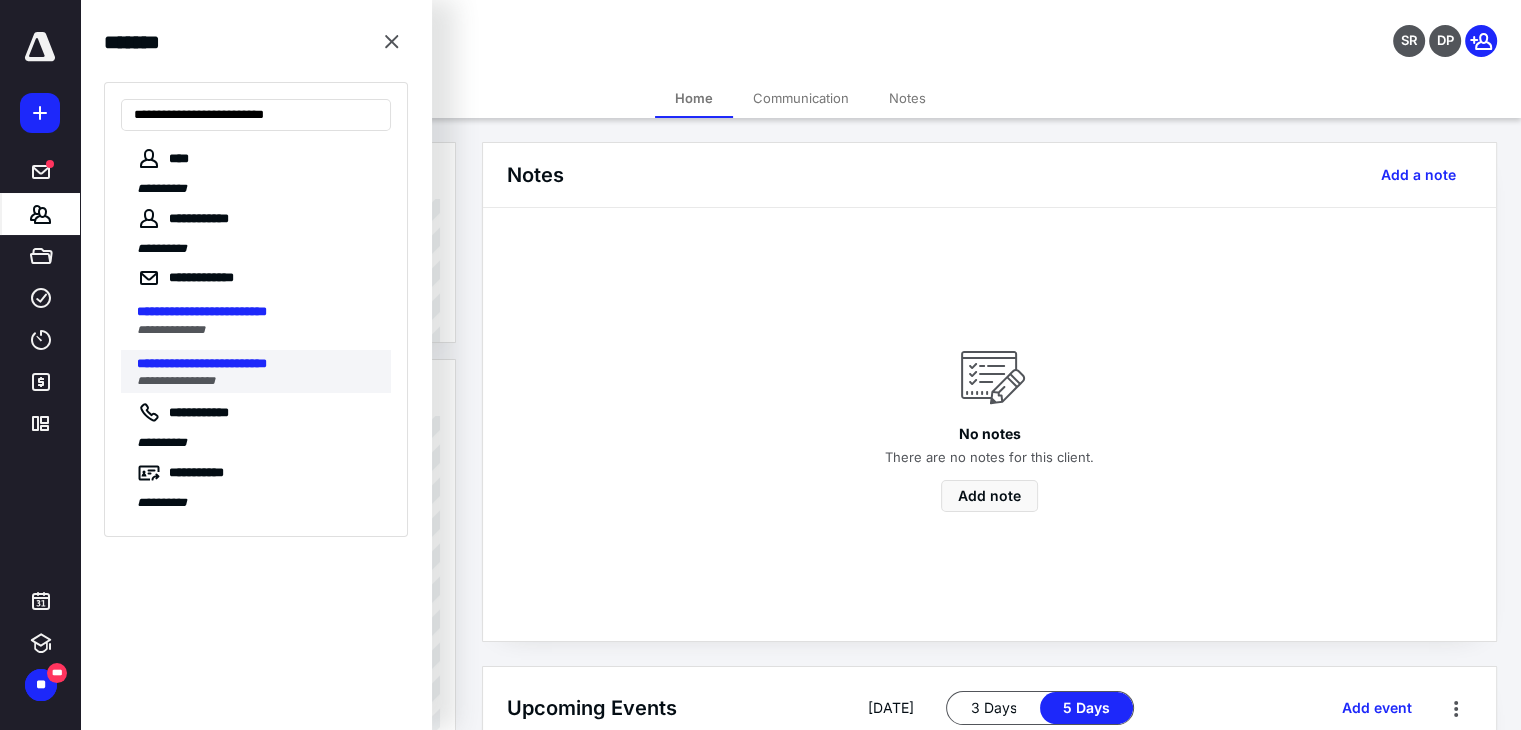 type on "**********" 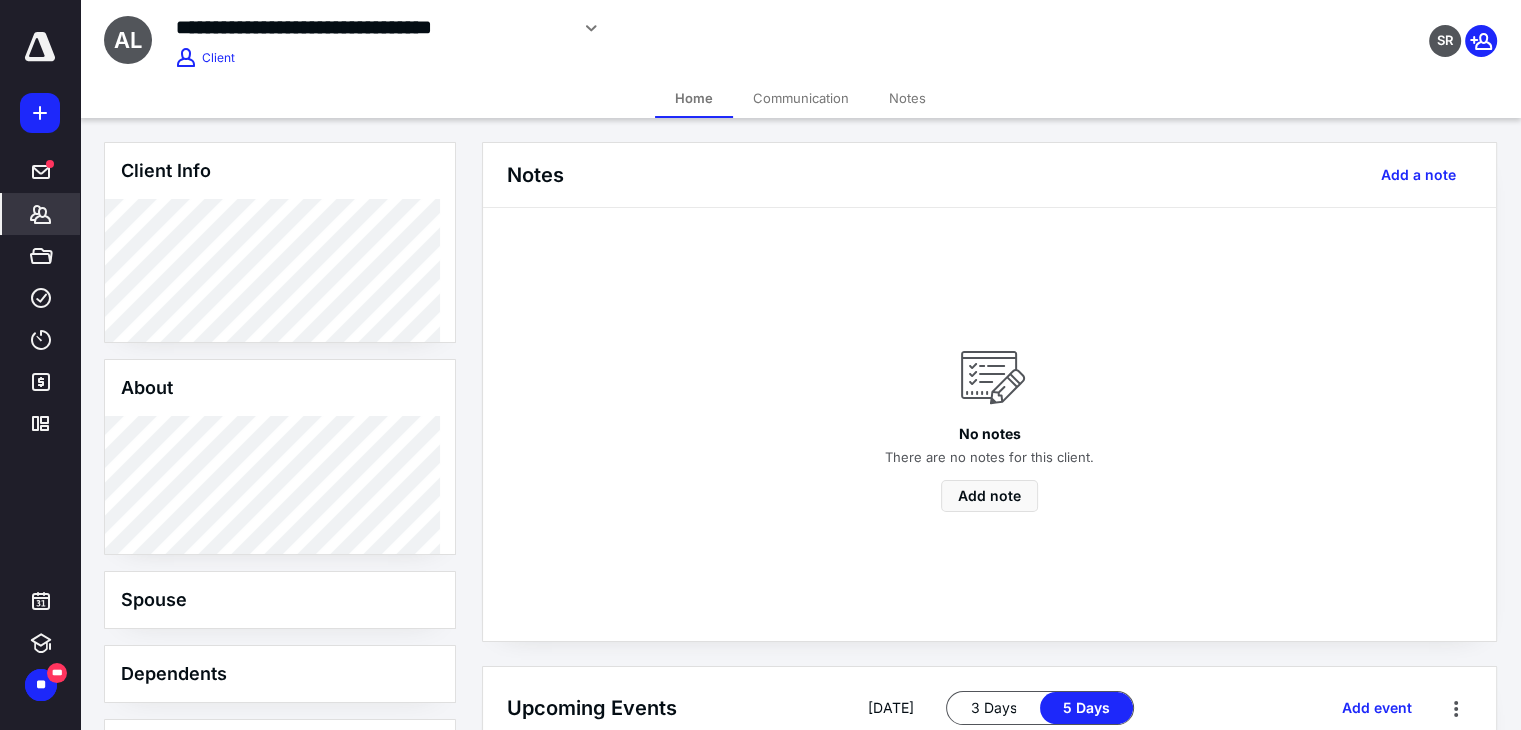 click on "*******" at bounding box center (41, 214) 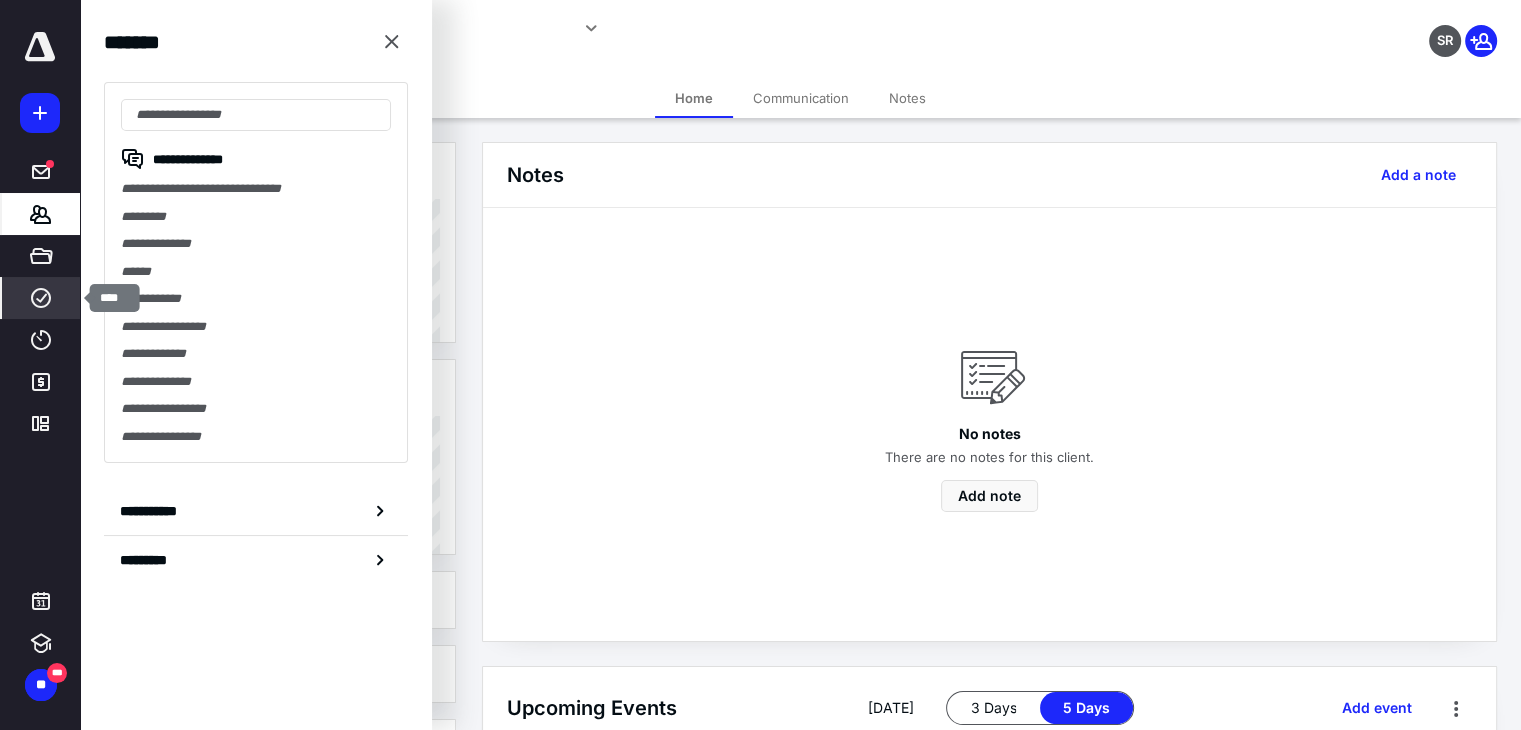 click on "****" at bounding box center [41, 298] 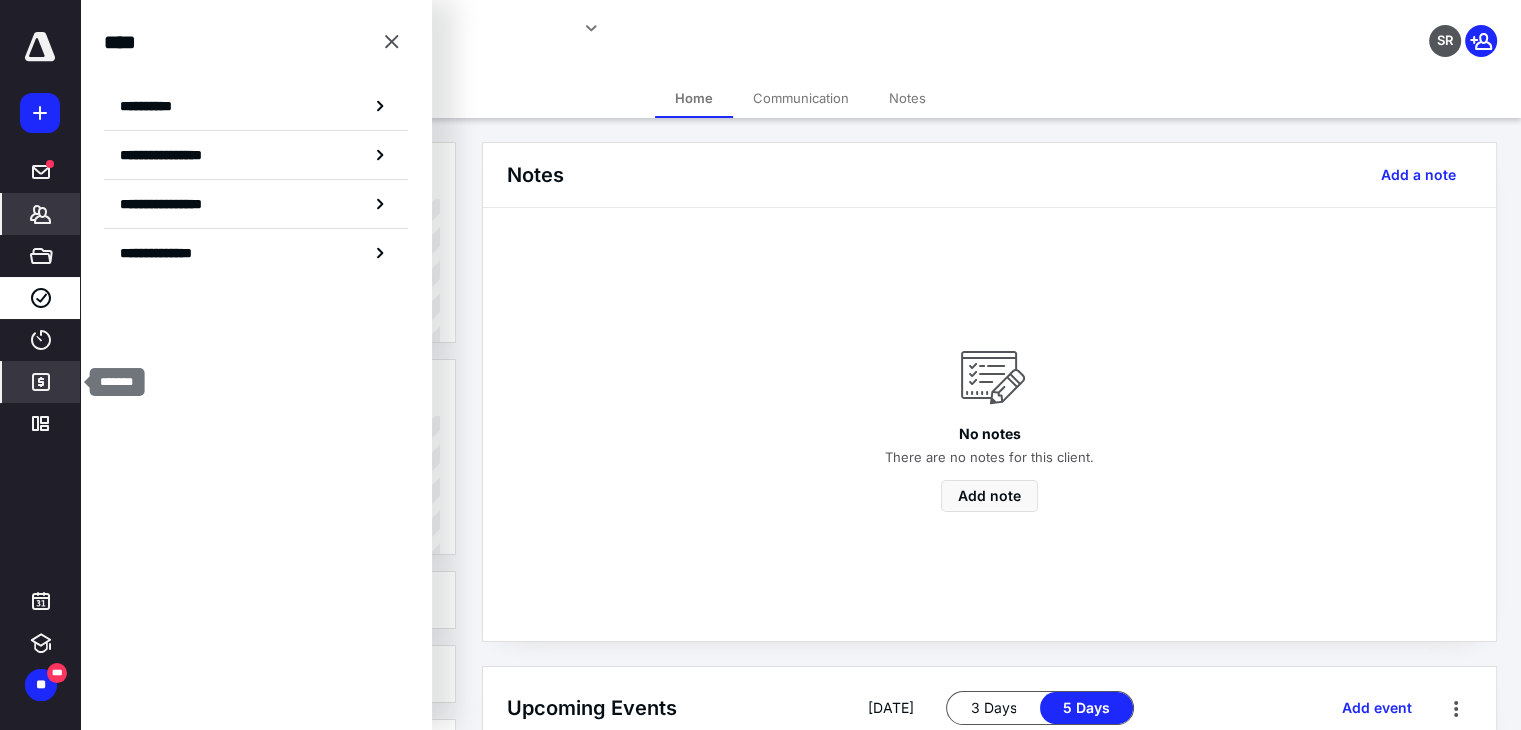 click 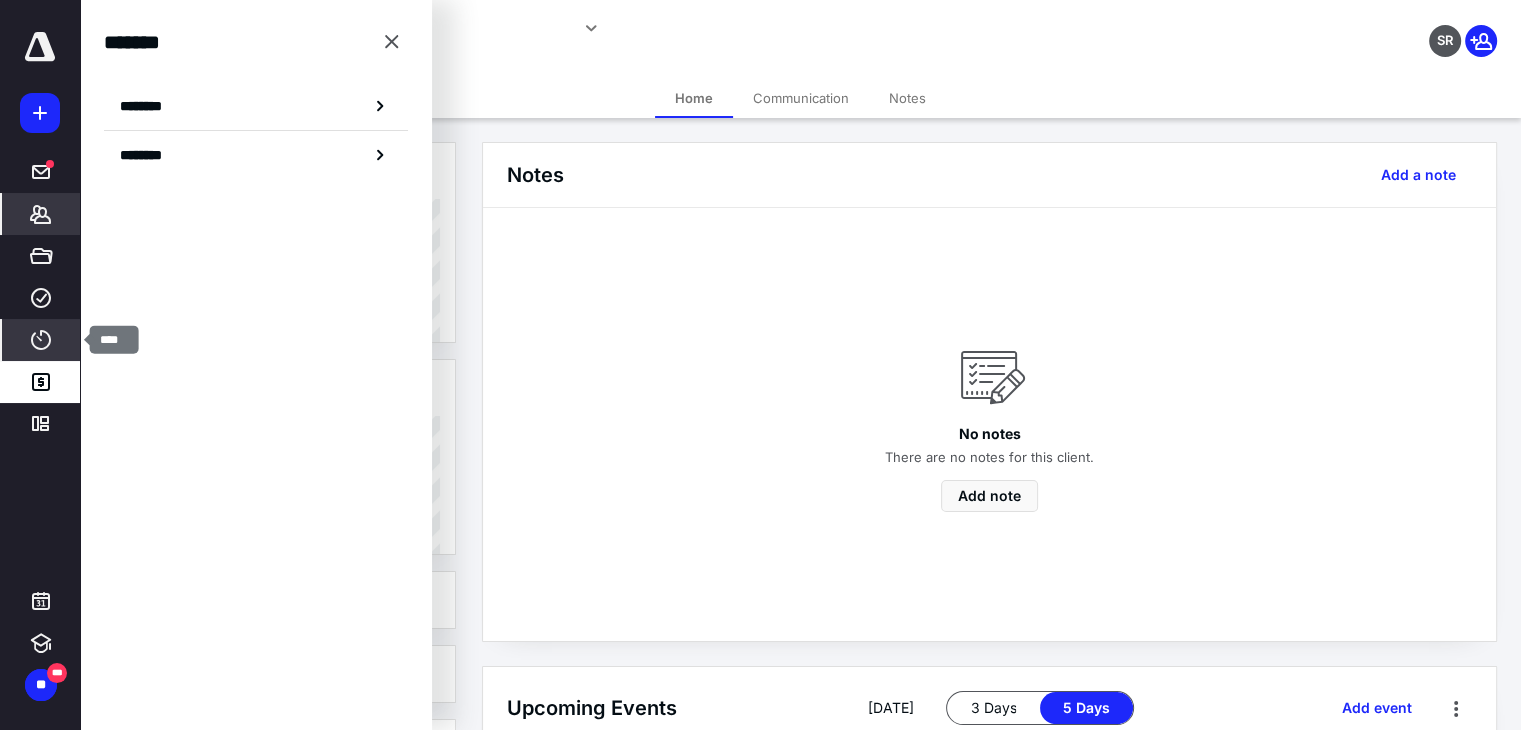 click 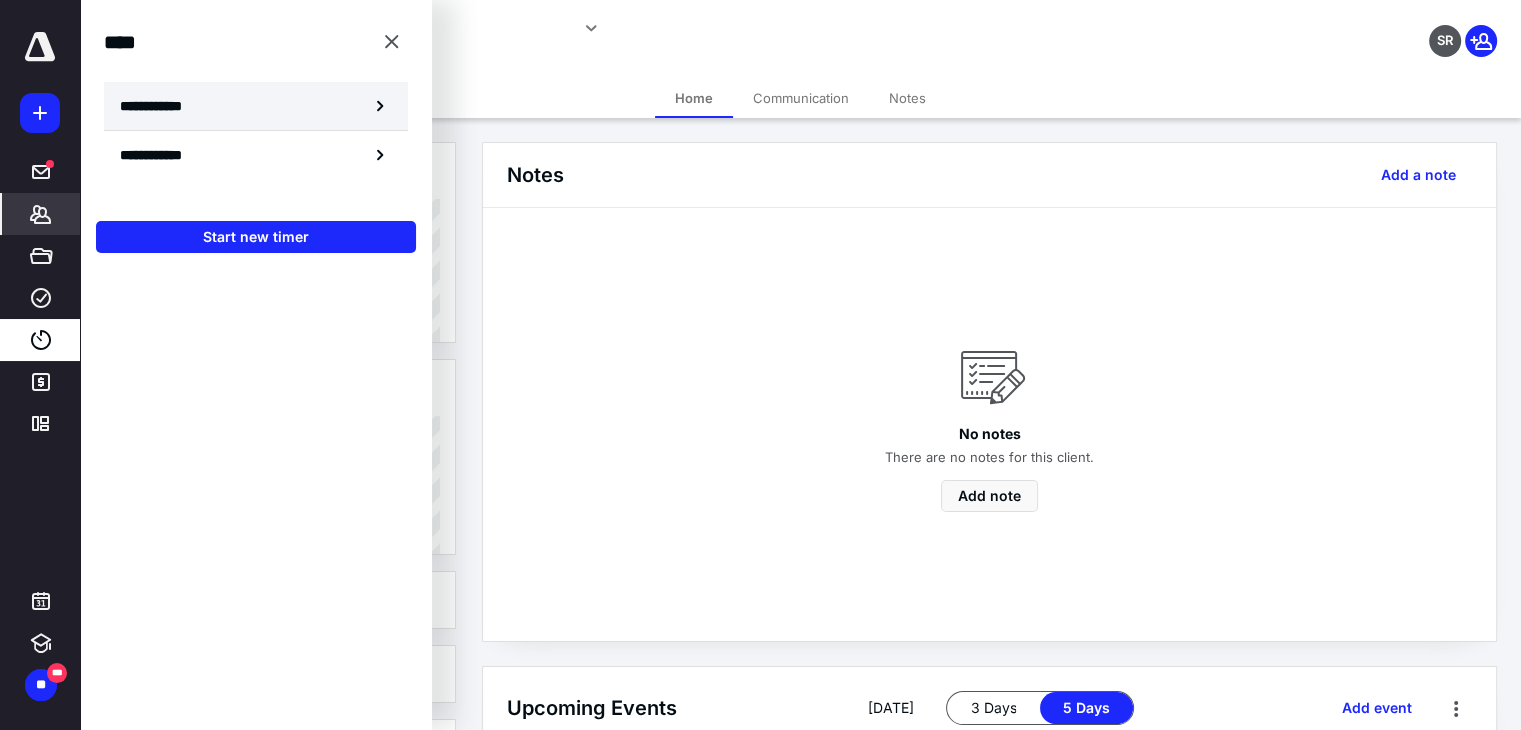 click on "**********" at bounding box center (256, 106) 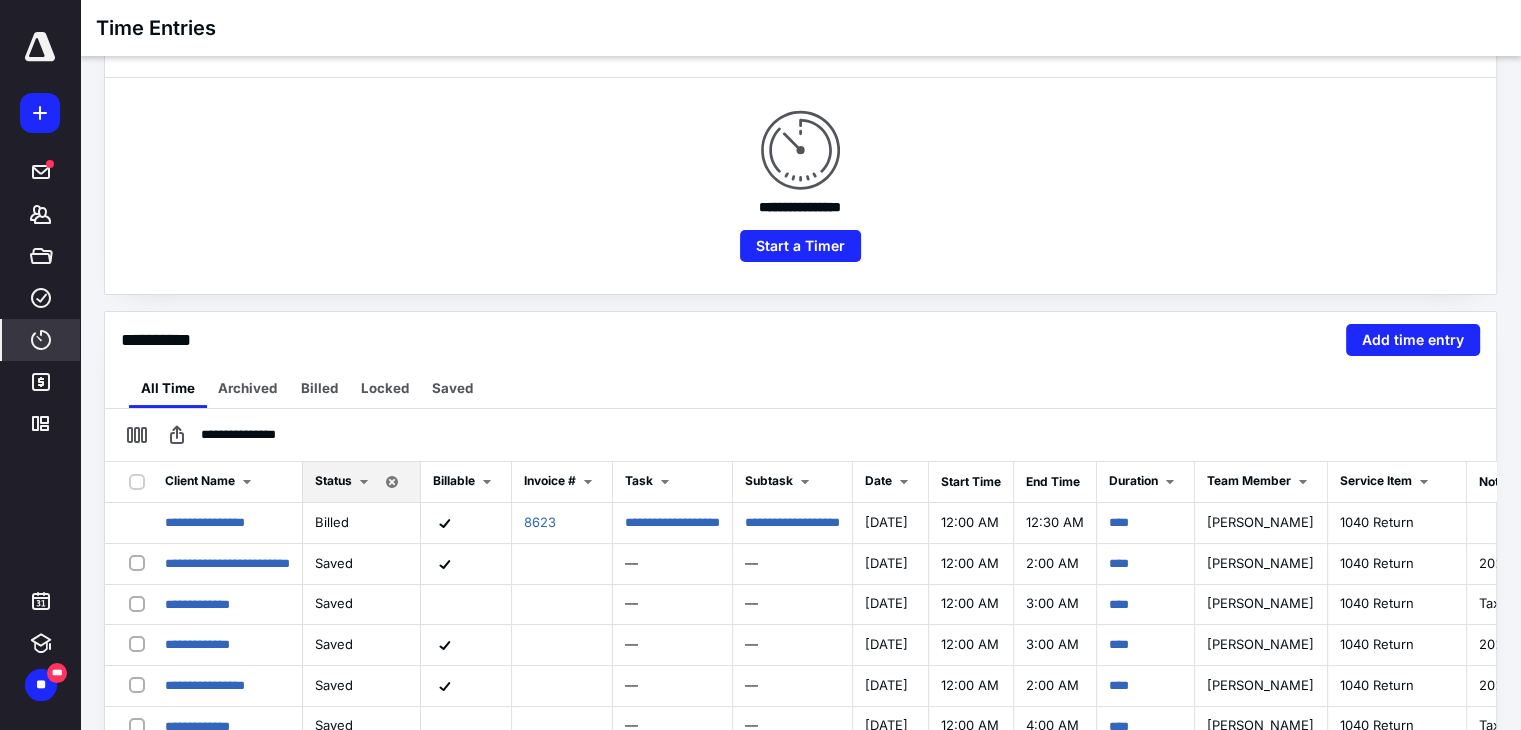 scroll, scrollTop: 243, scrollLeft: 0, axis: vertical 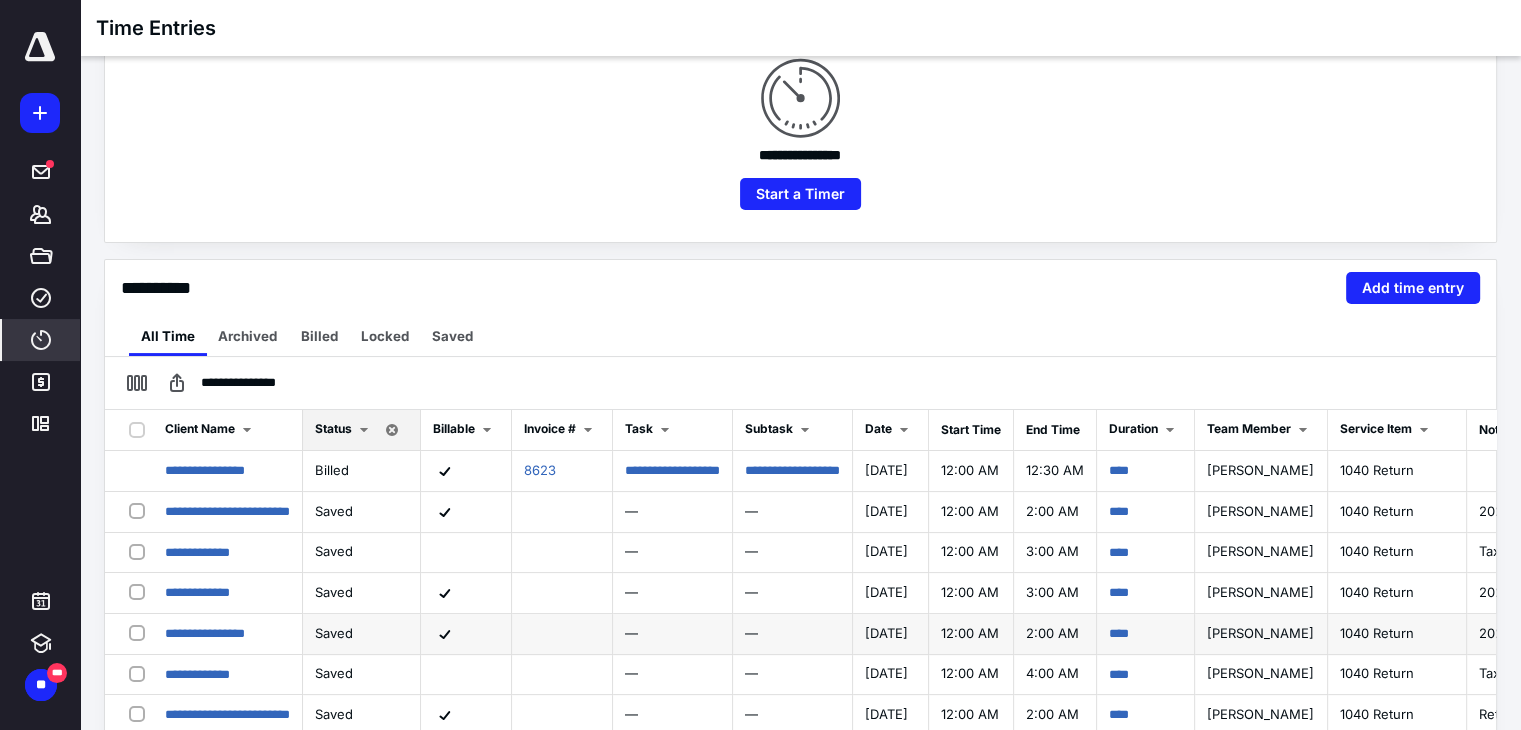 click on "12:00 AM" at bounding box center (971, 634) 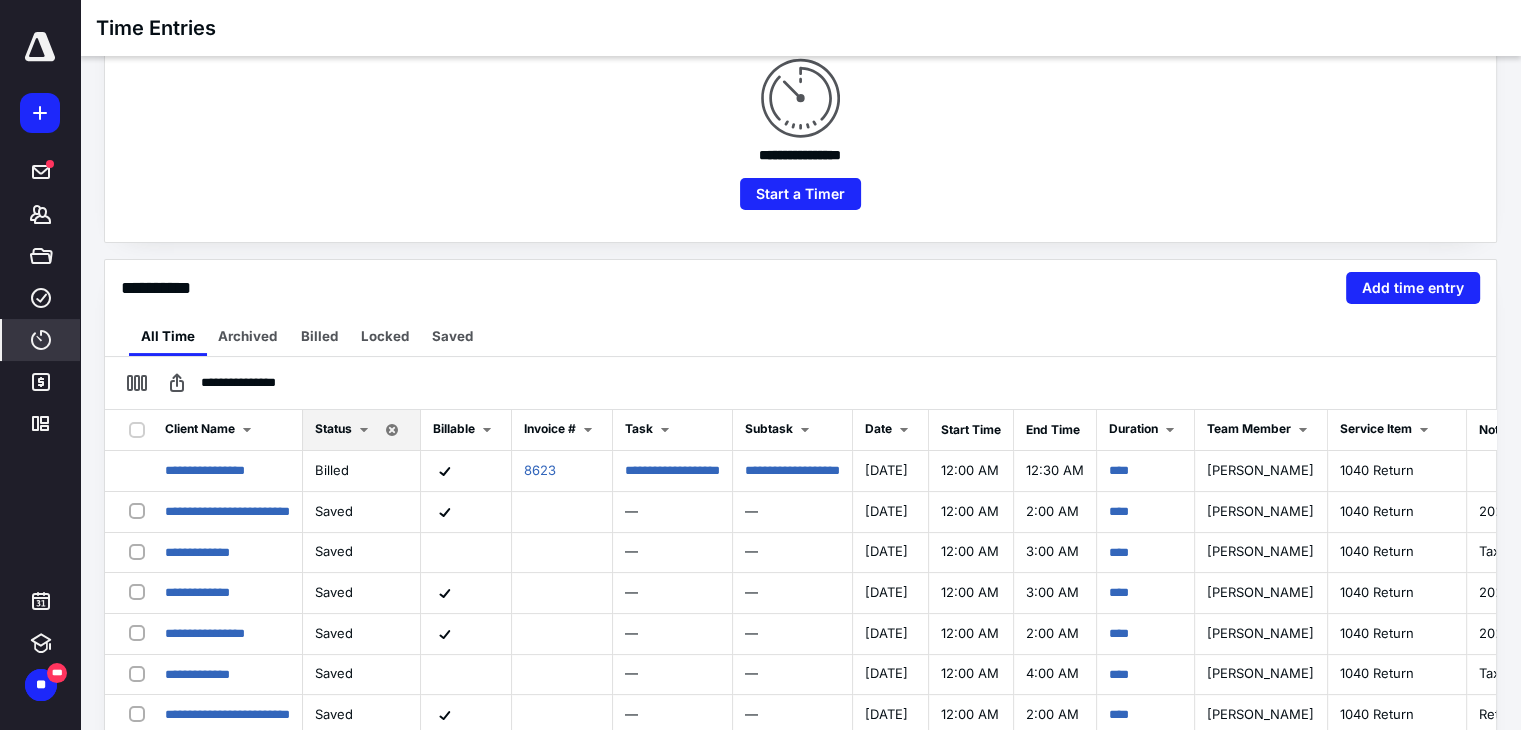 click 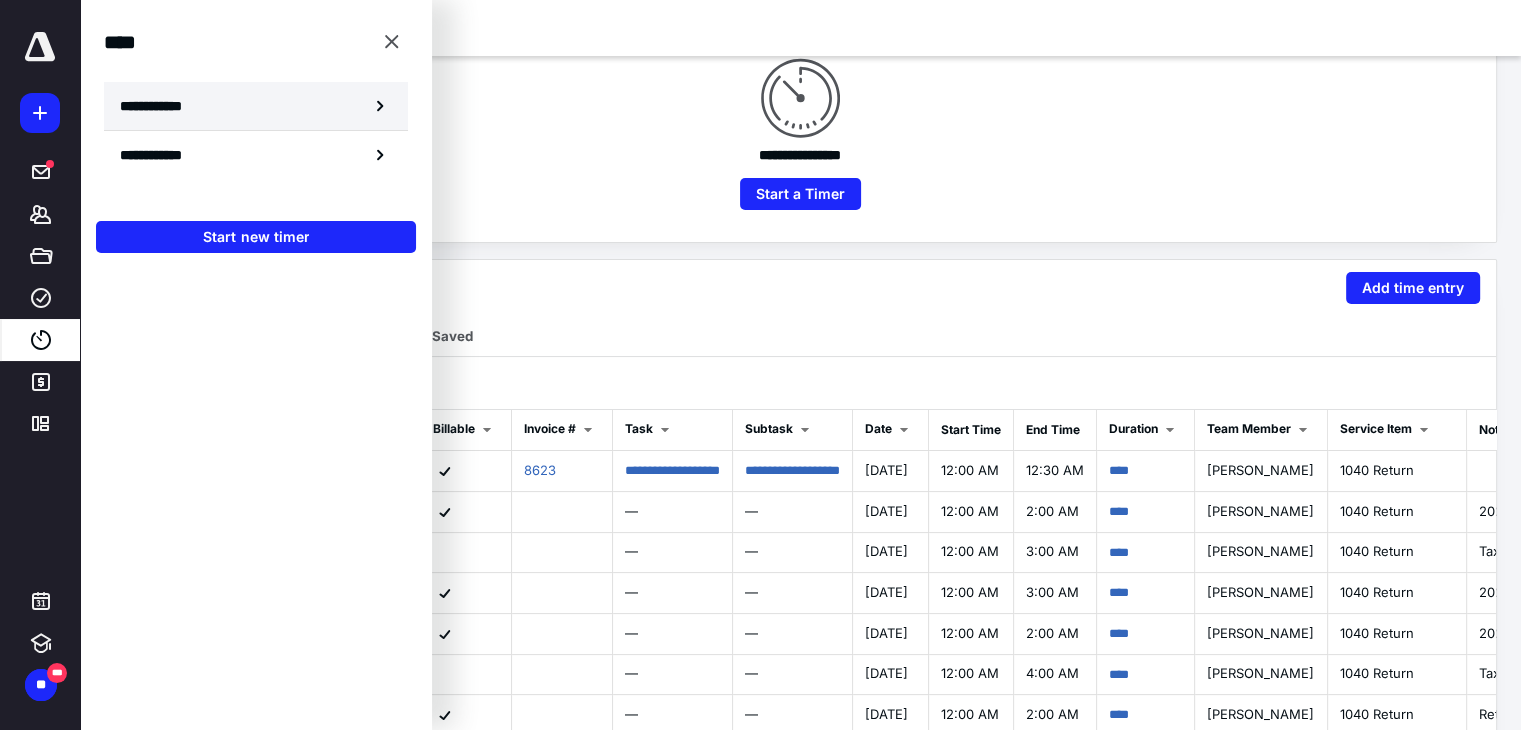 click on "**********" at bounding box center [256, 106] 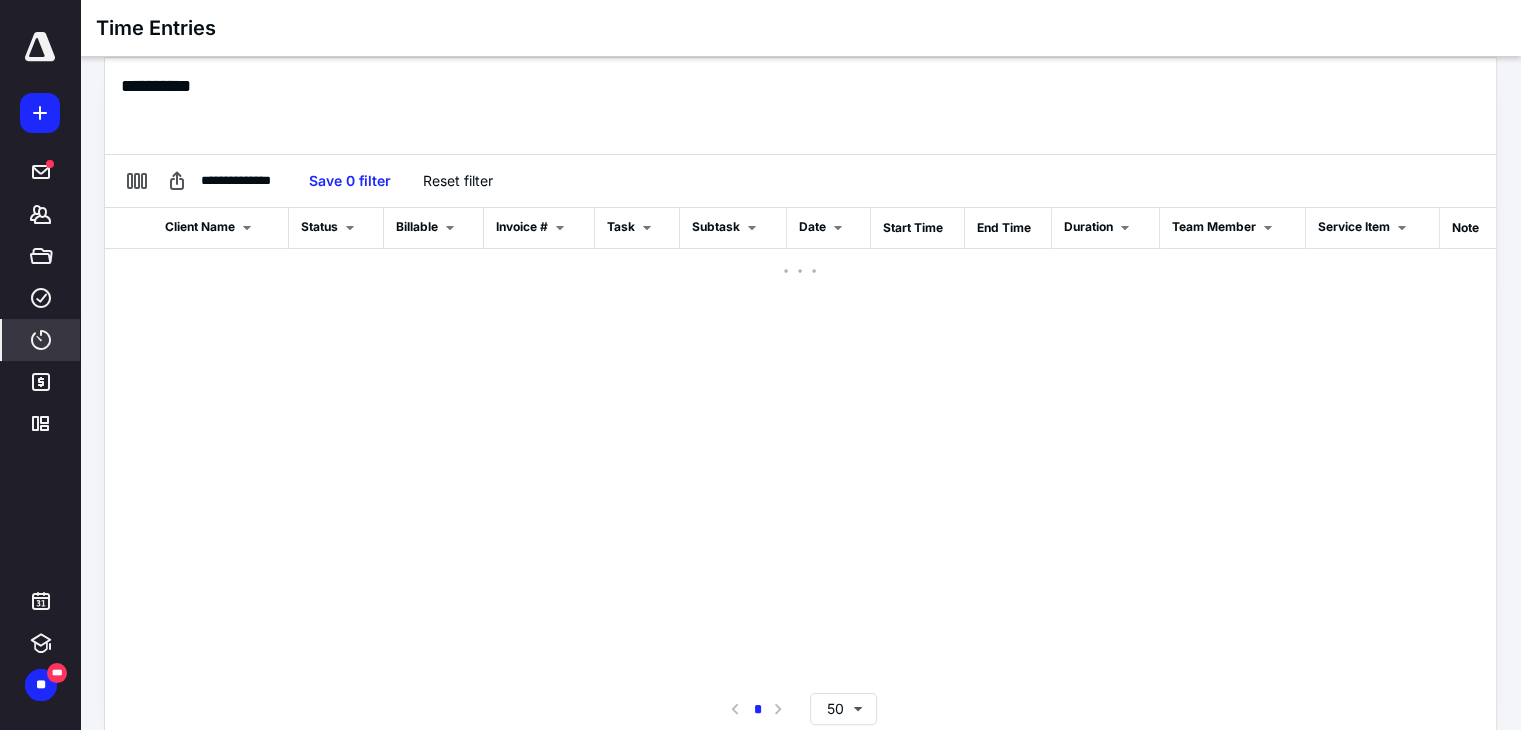 scroll, scrollTop: 243, scrollLeft: 0, axis: vertical 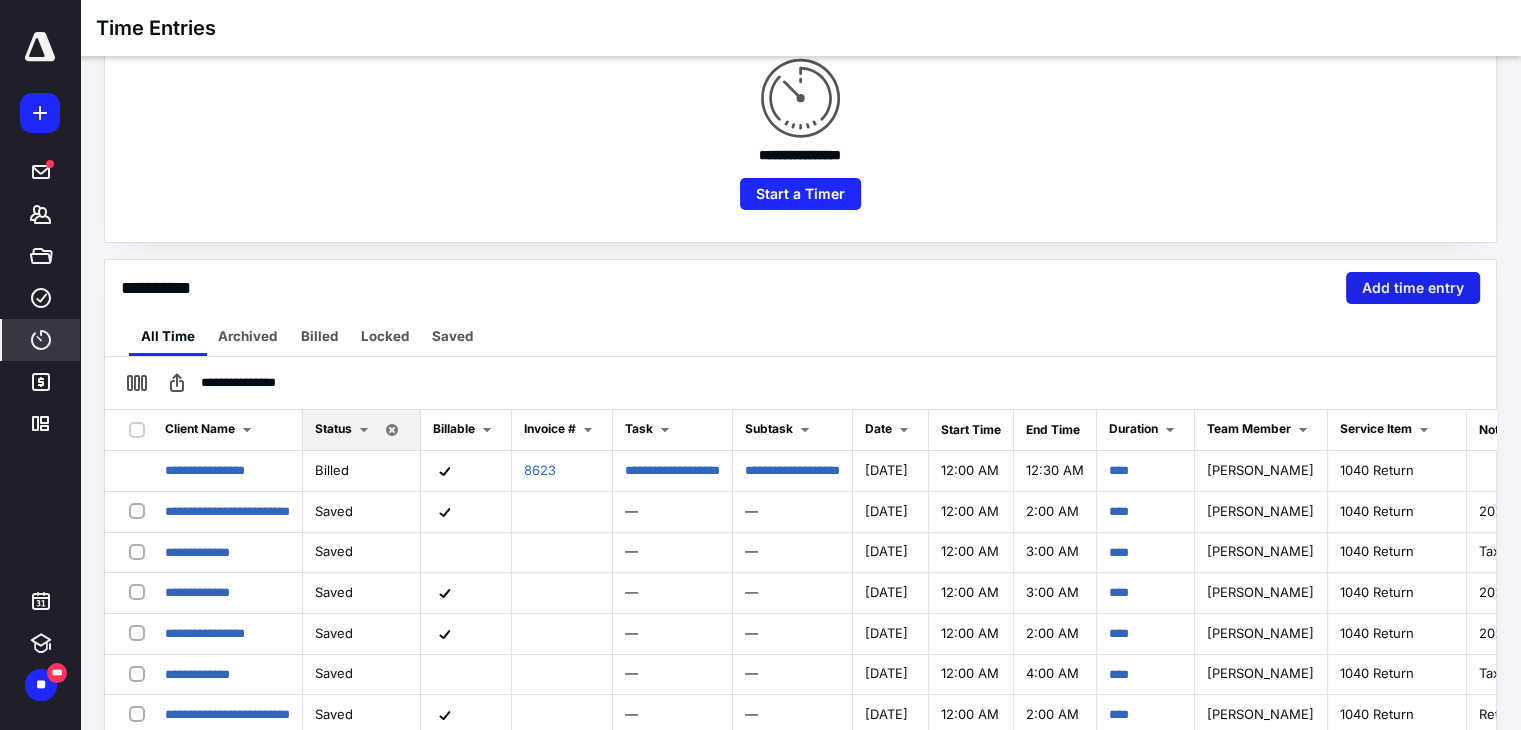 click on "Add time entry" at bounding box center [1413, 288] 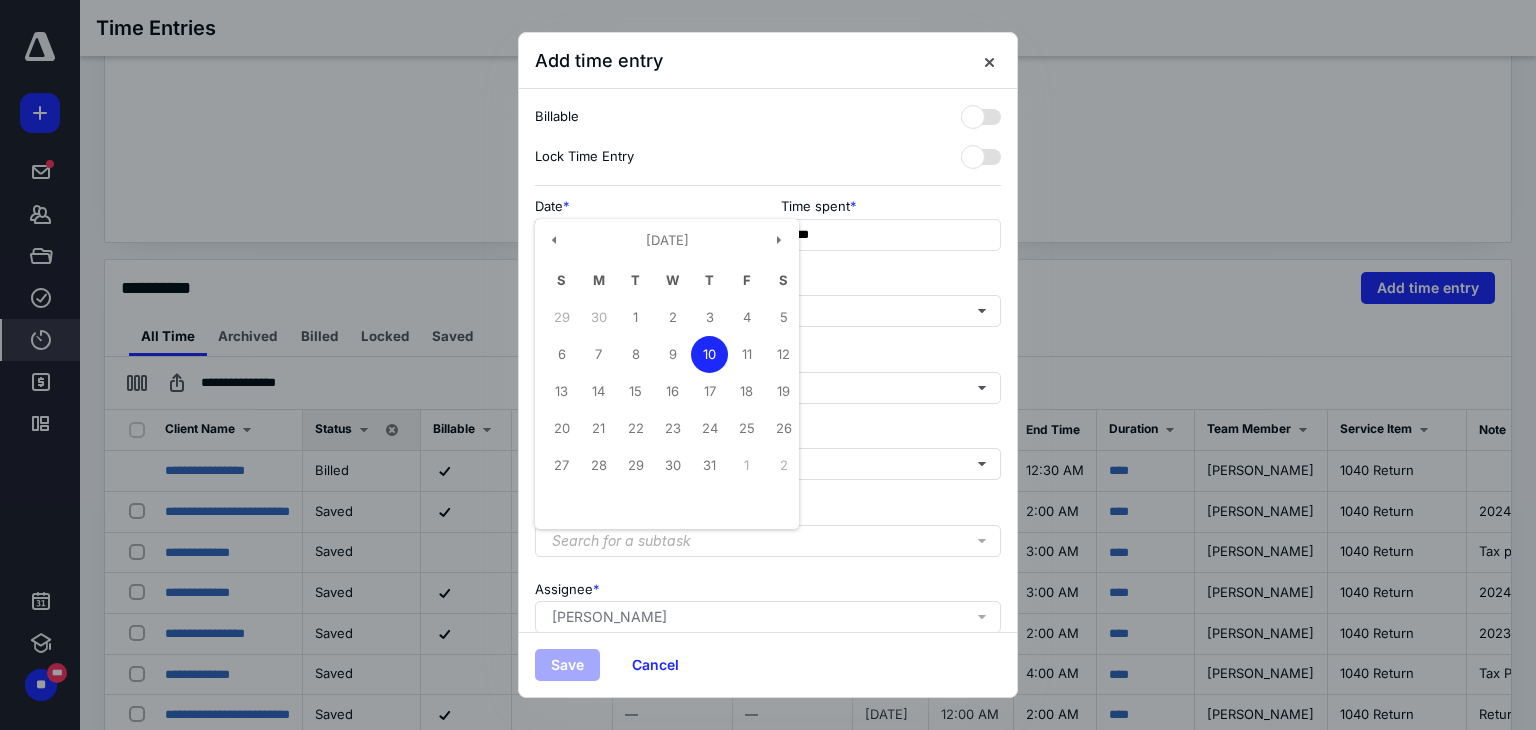 click on "**********" at bounding box center [645, 235] 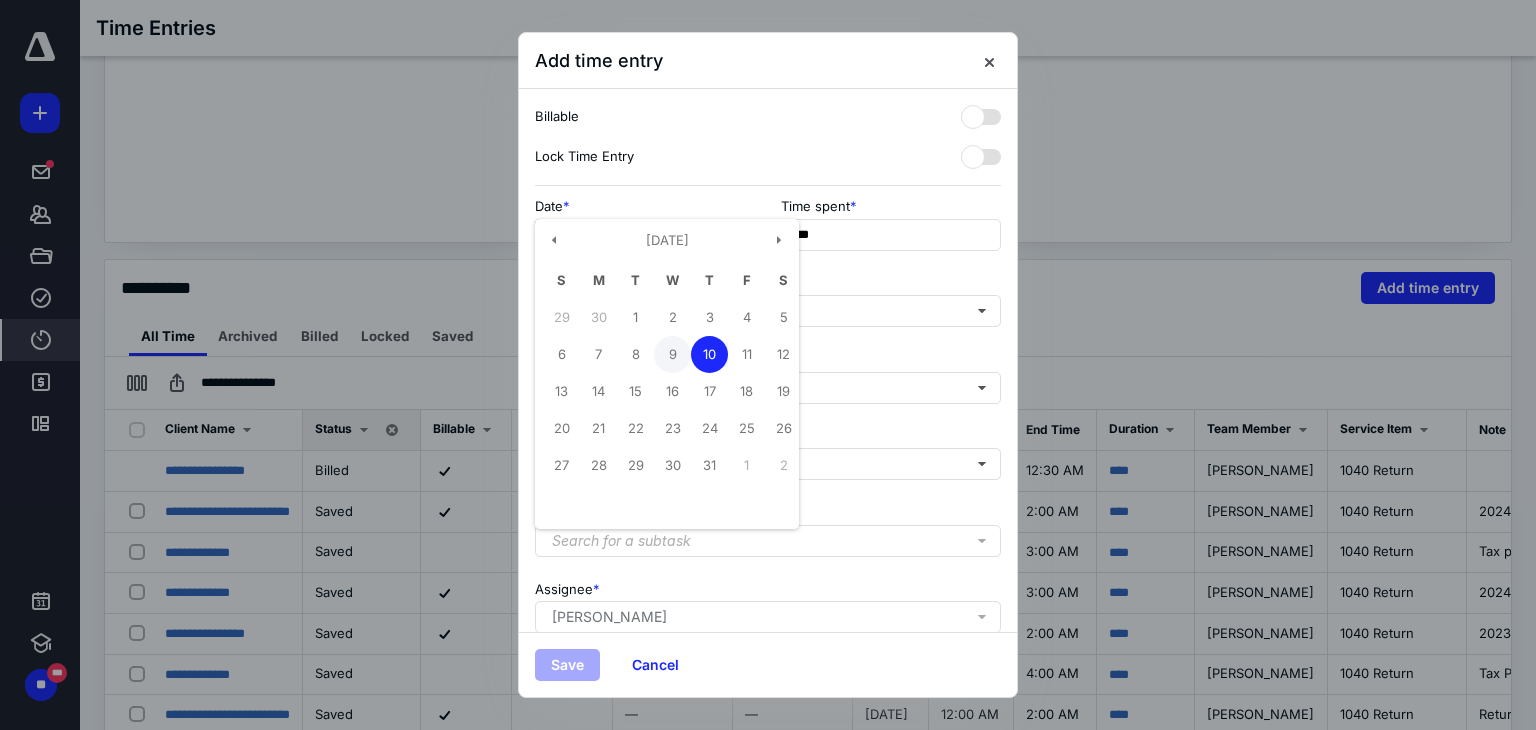 click on "9" at bounding box center (672, 354) 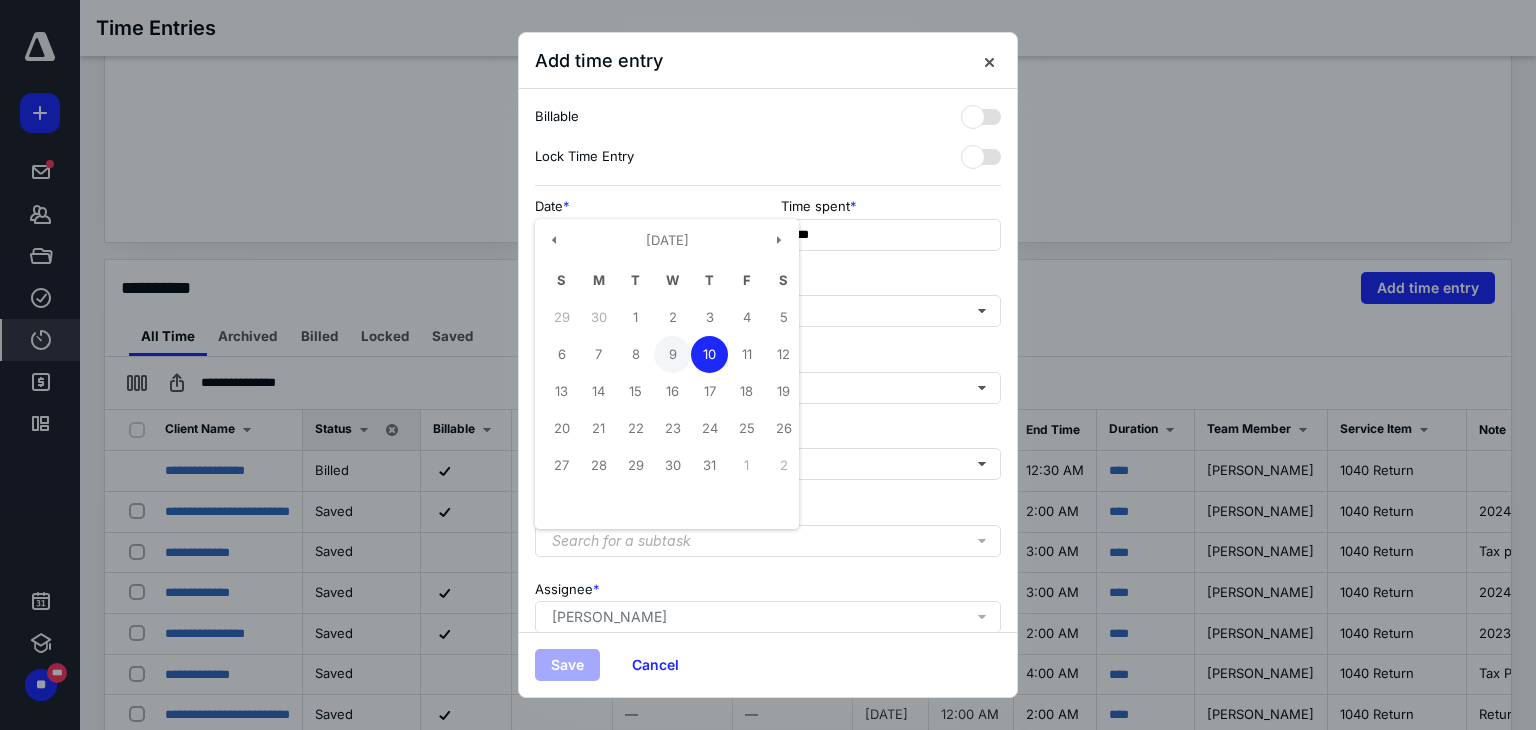 type on "**********" 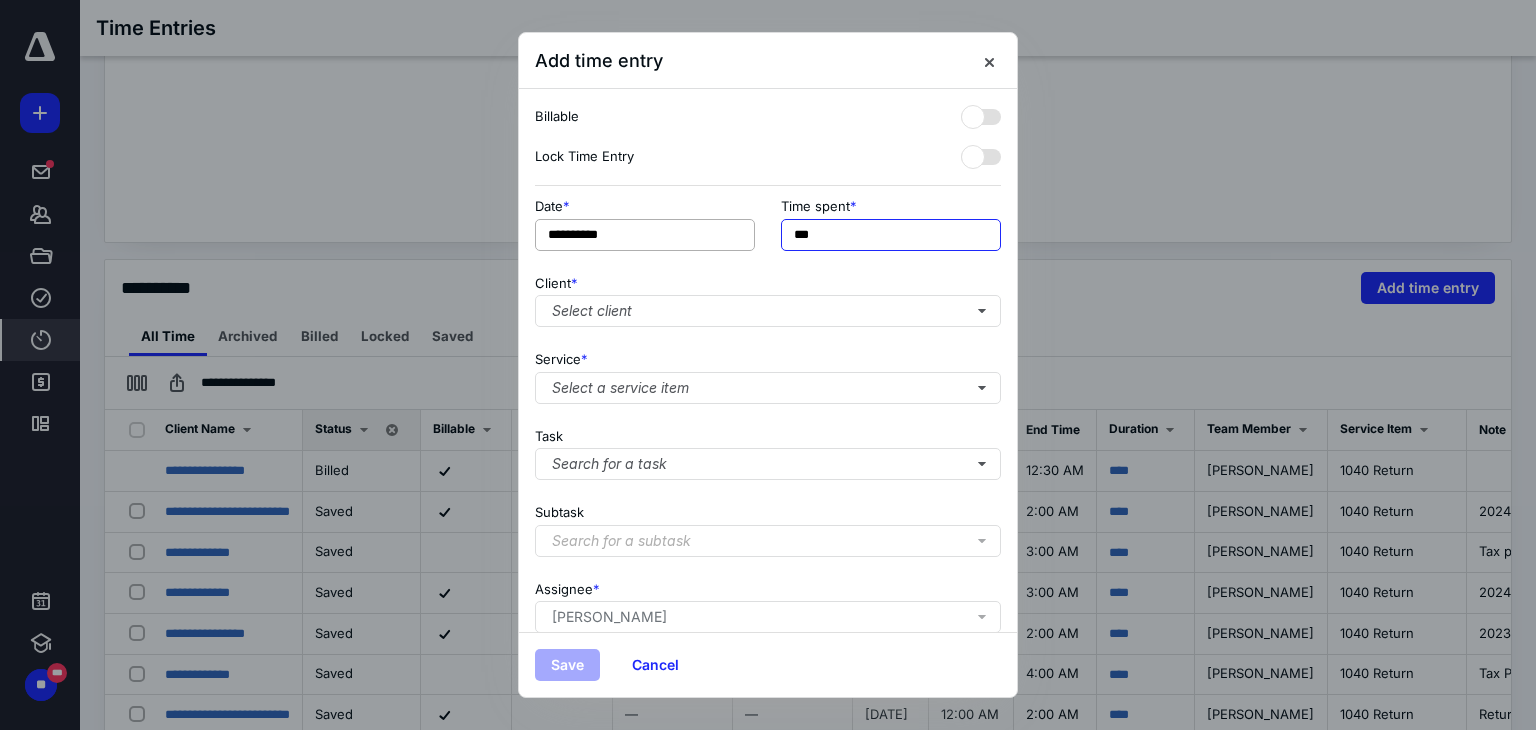 drag, startPoint x: 832, startPoint y: 227, endPoint x: 738, endPoint y: 227, distance: 94 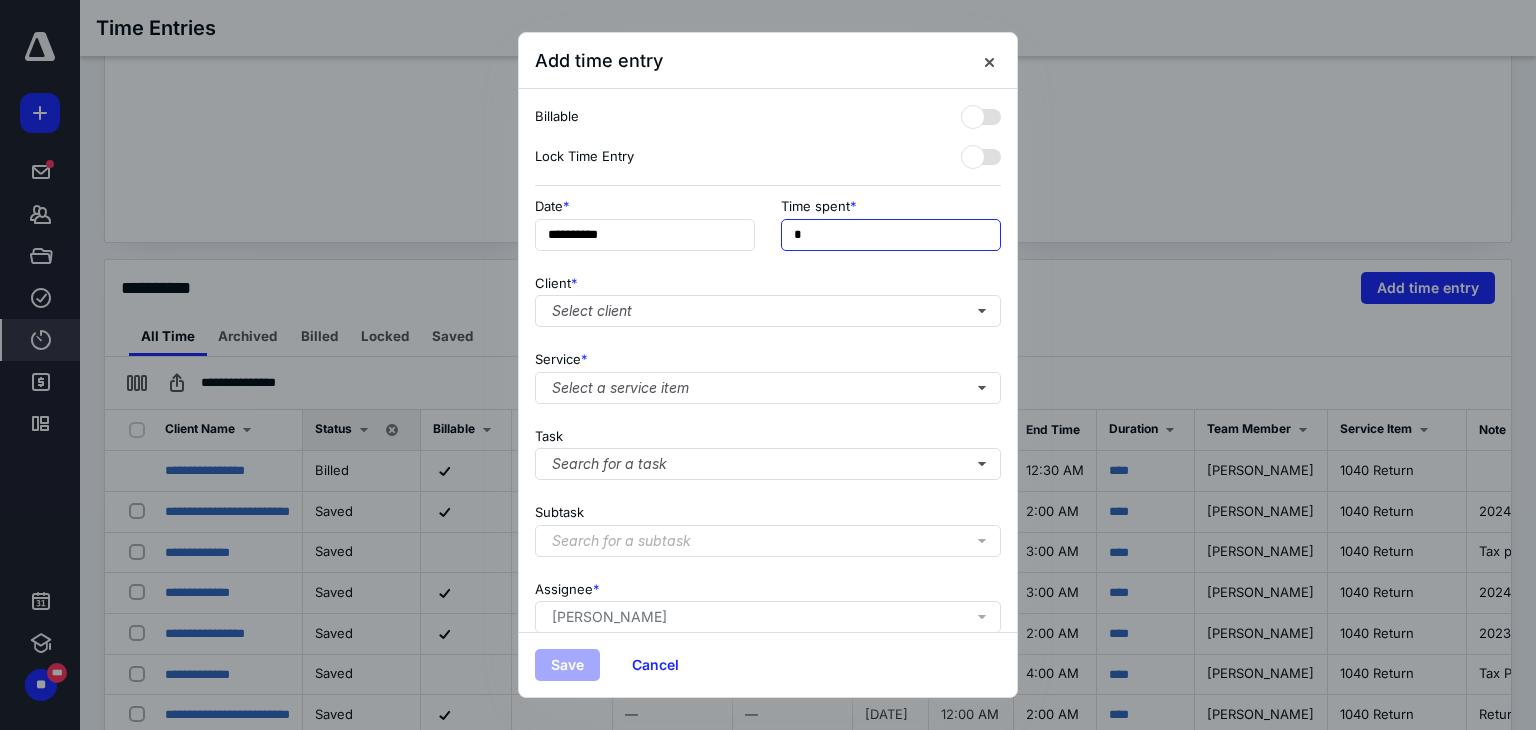 type on "**" 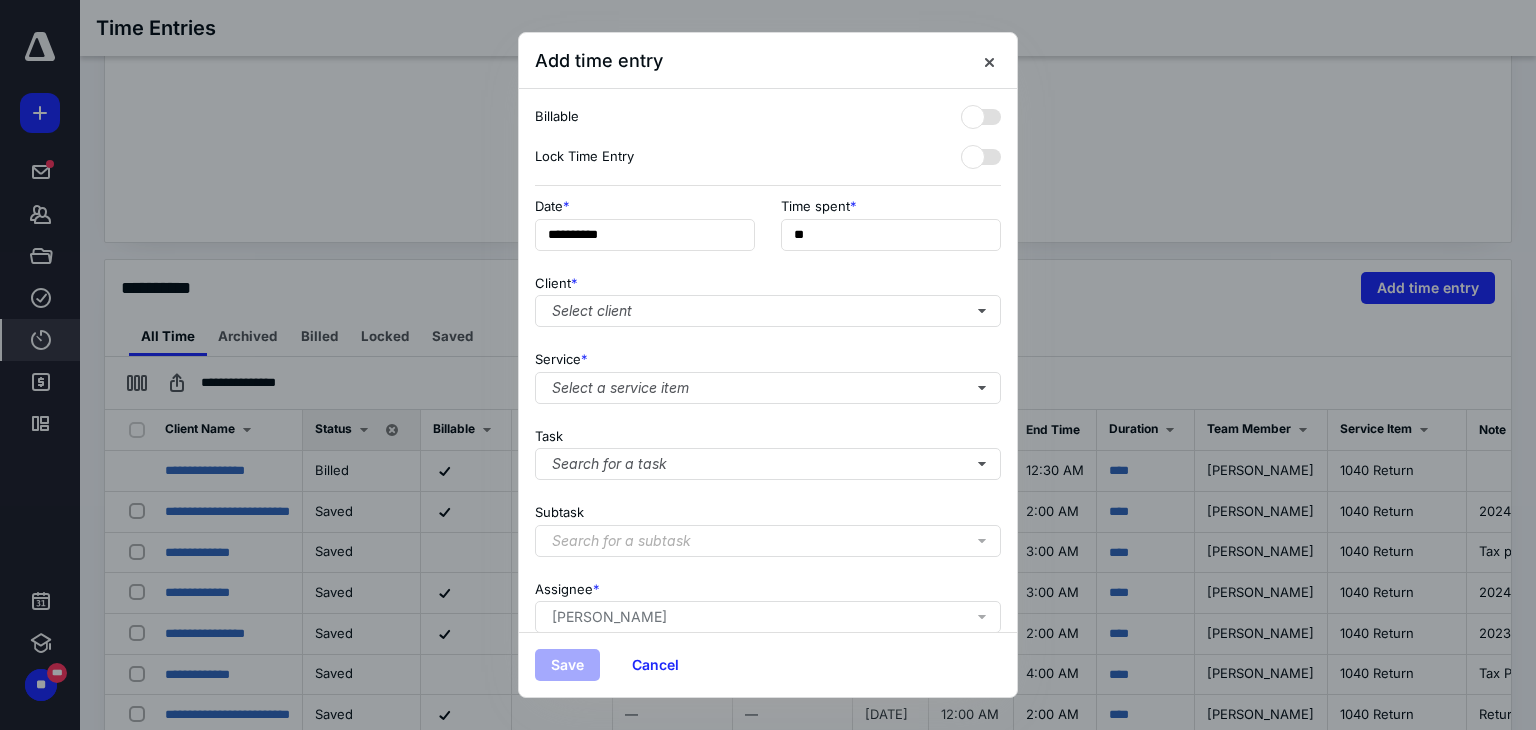 click on "Client * Select client" at bounding box center (768, 297) 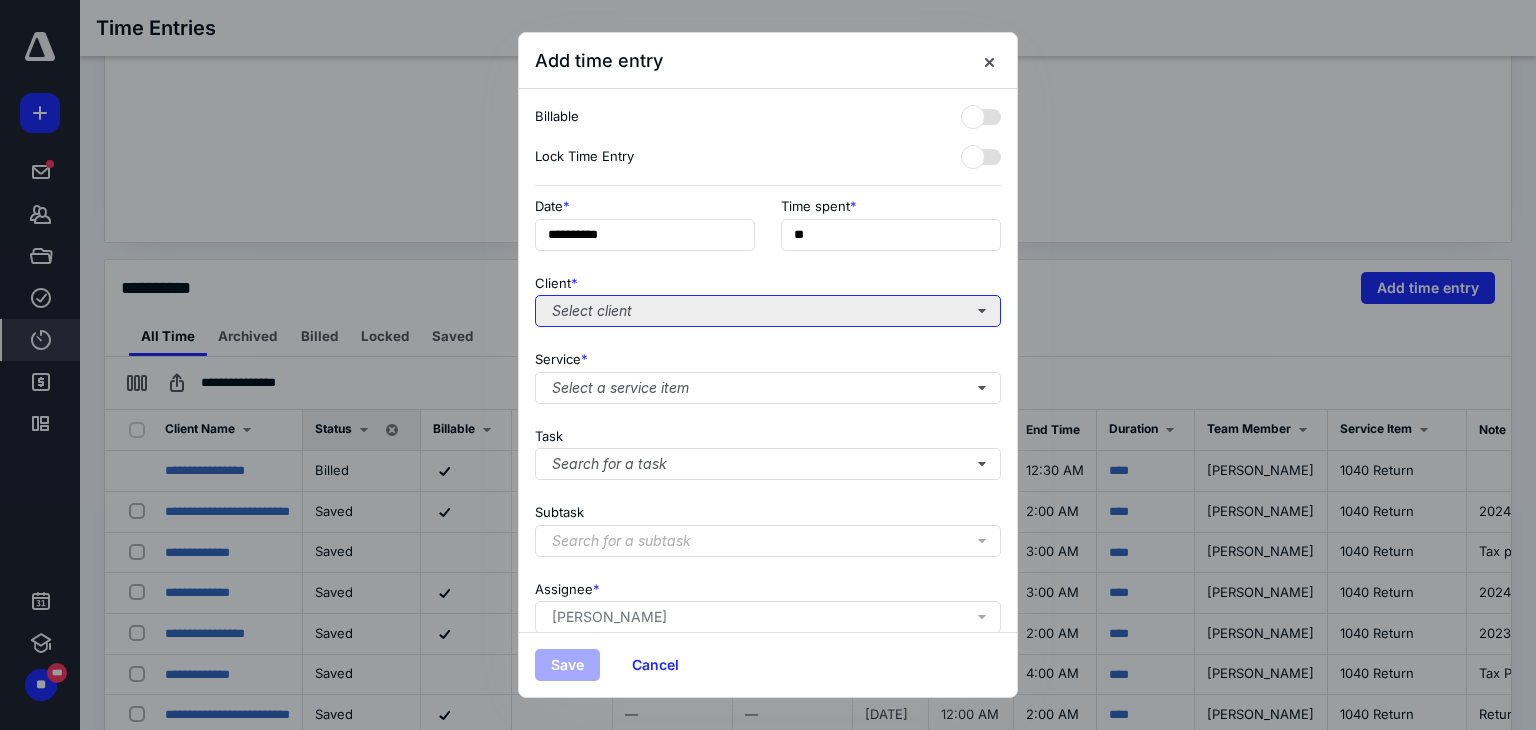 click on "Select client" at bounding box center (768, 311) 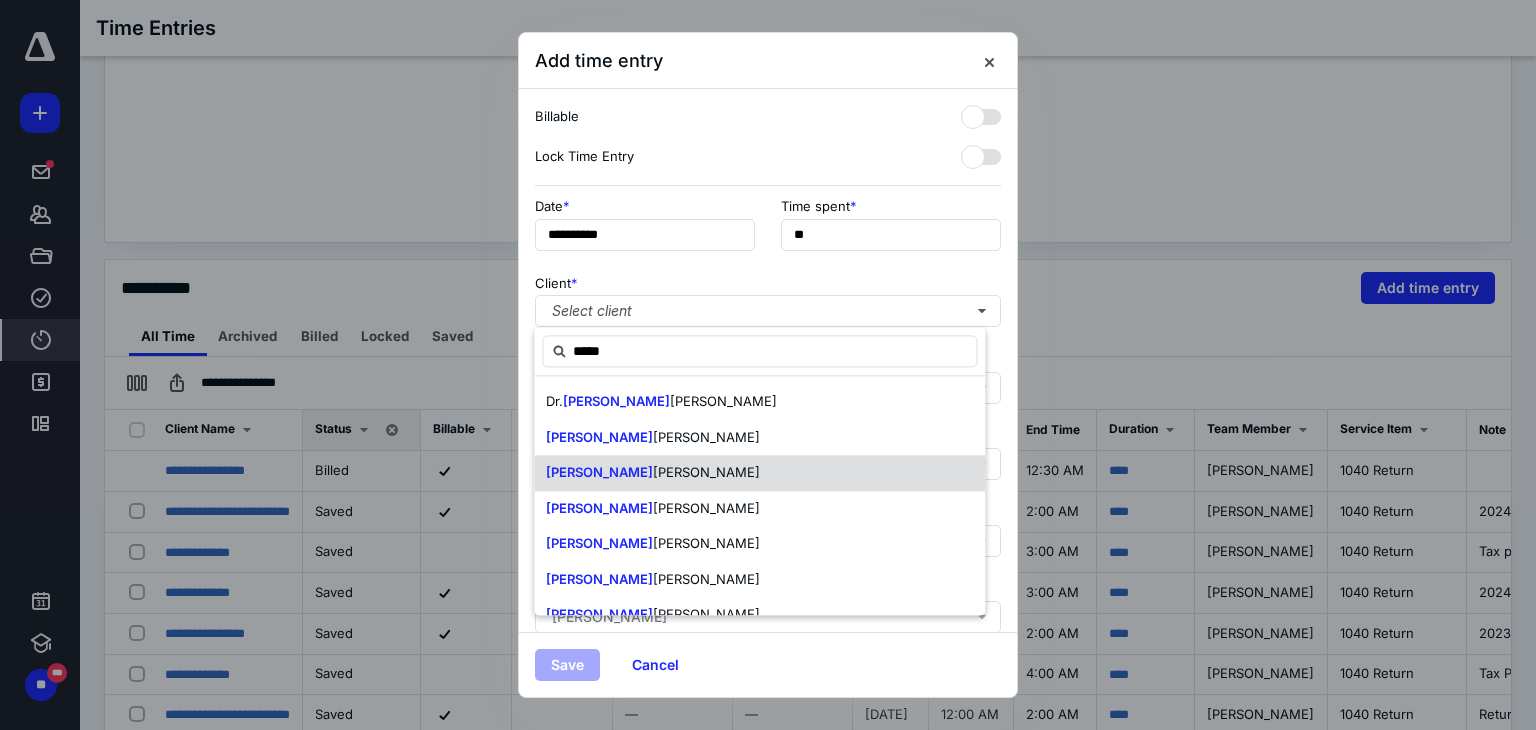 click on "[PERSON_NAME]" at bounding box center (759, 473) 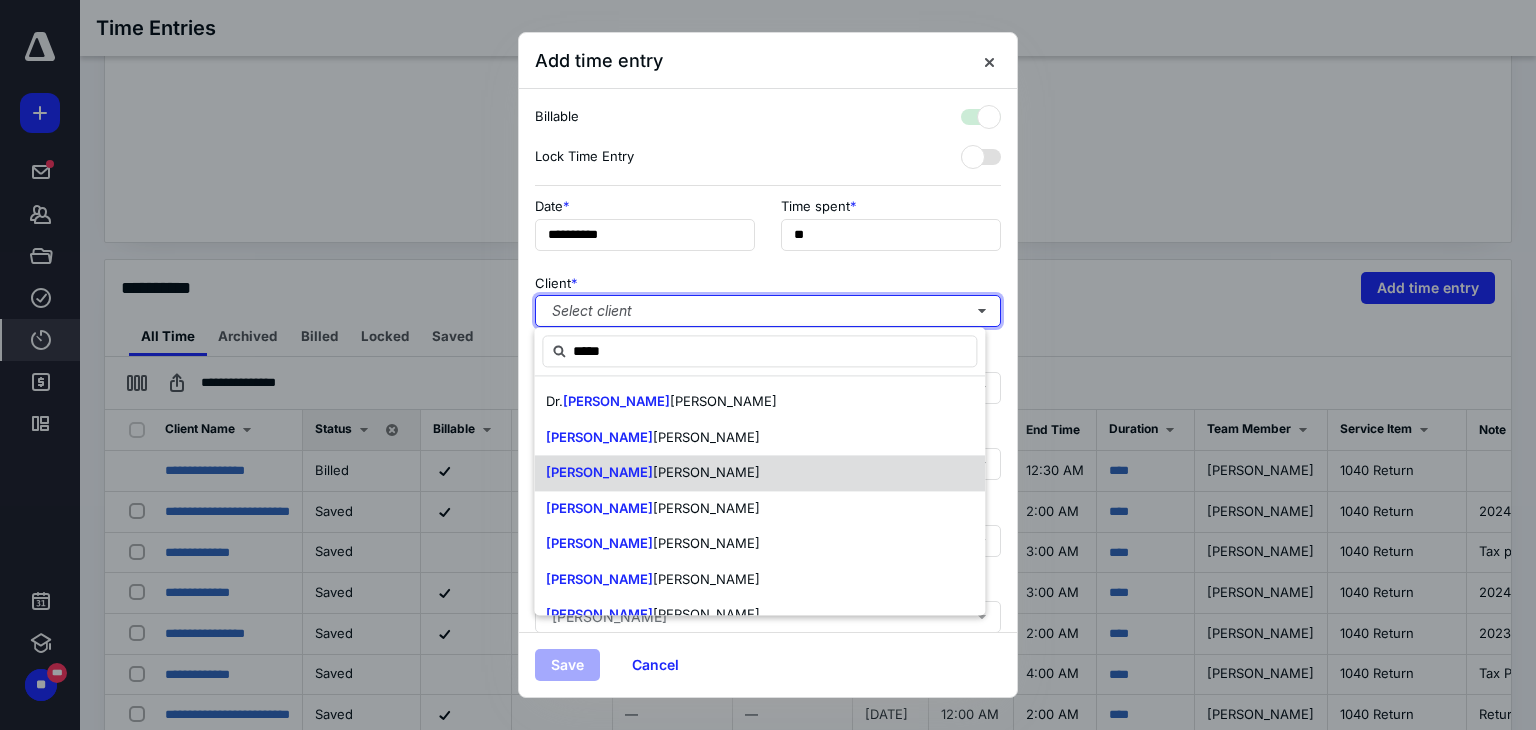 checkbox on "true" 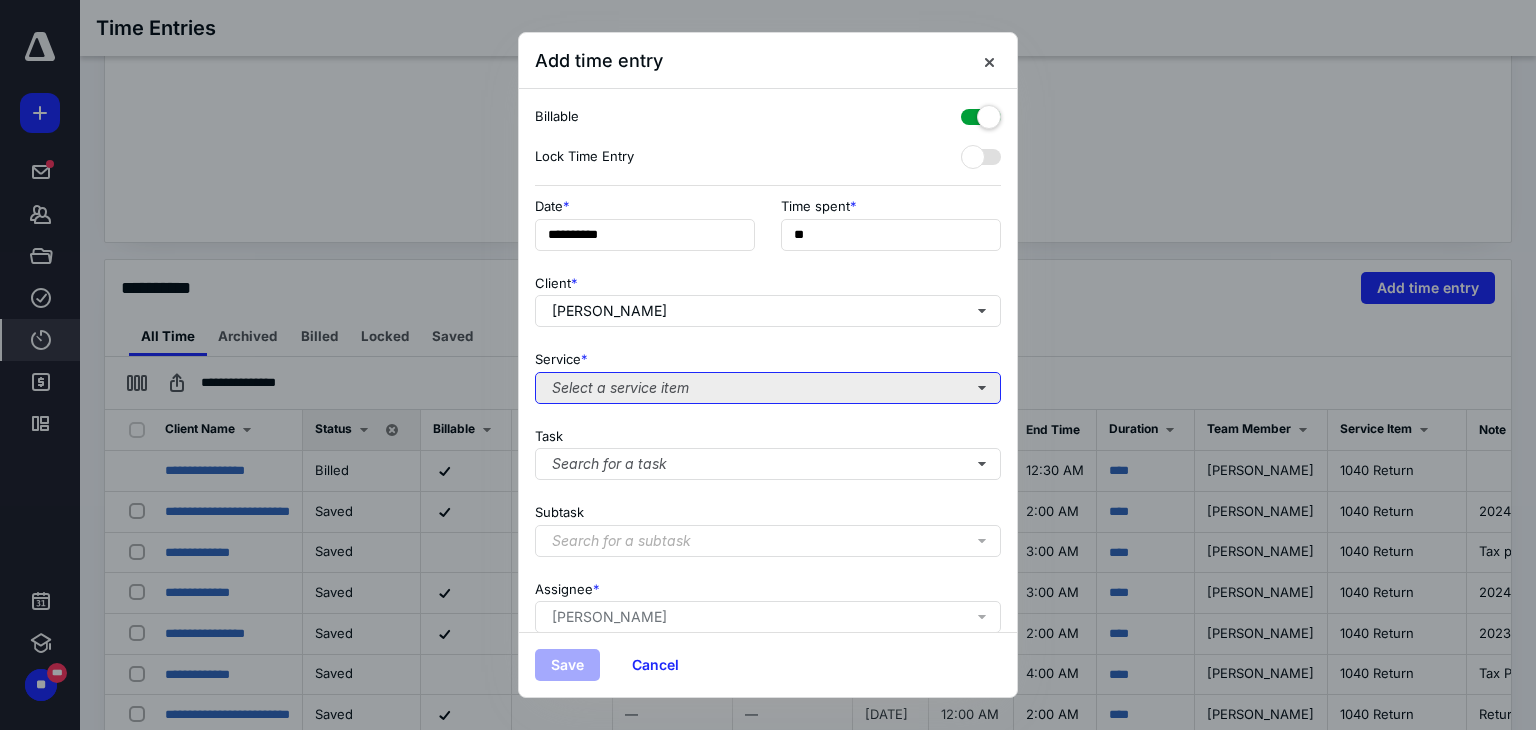 click on "Select a service item" at bounding box center (768, 388) 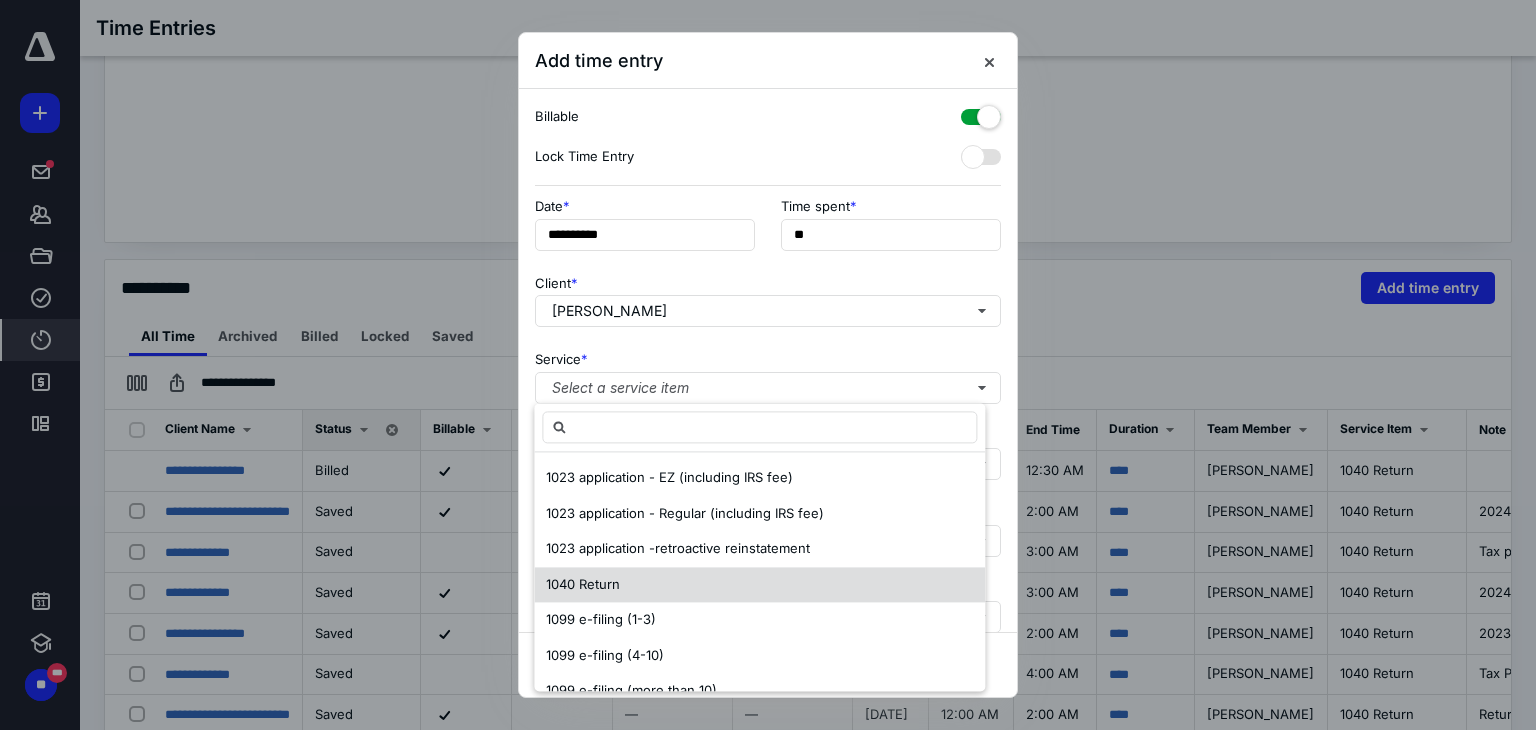 click on "1040 Return" at bounding box center [759, 585] 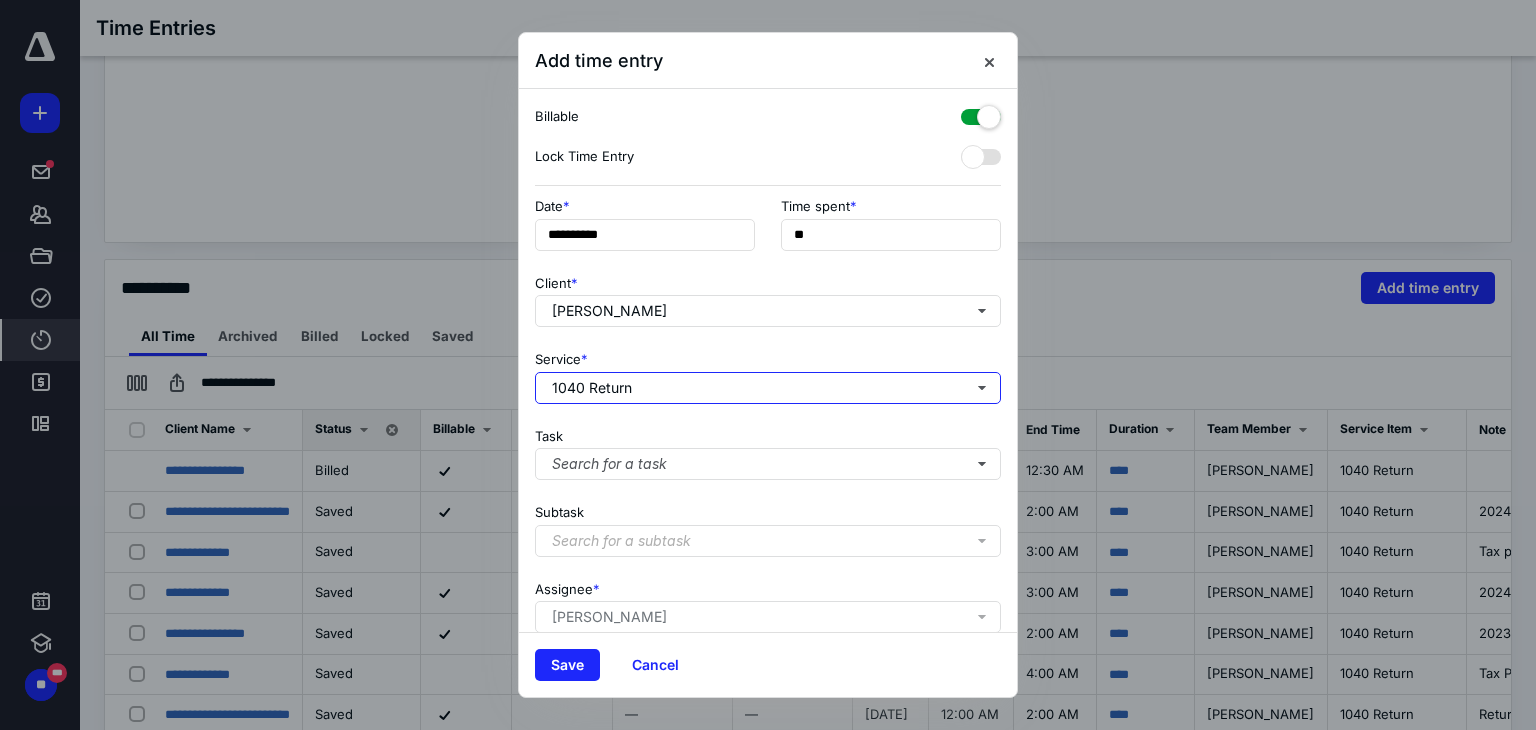 scroll, scrollTop: 170, scrollLeft: 0, axis: vertical 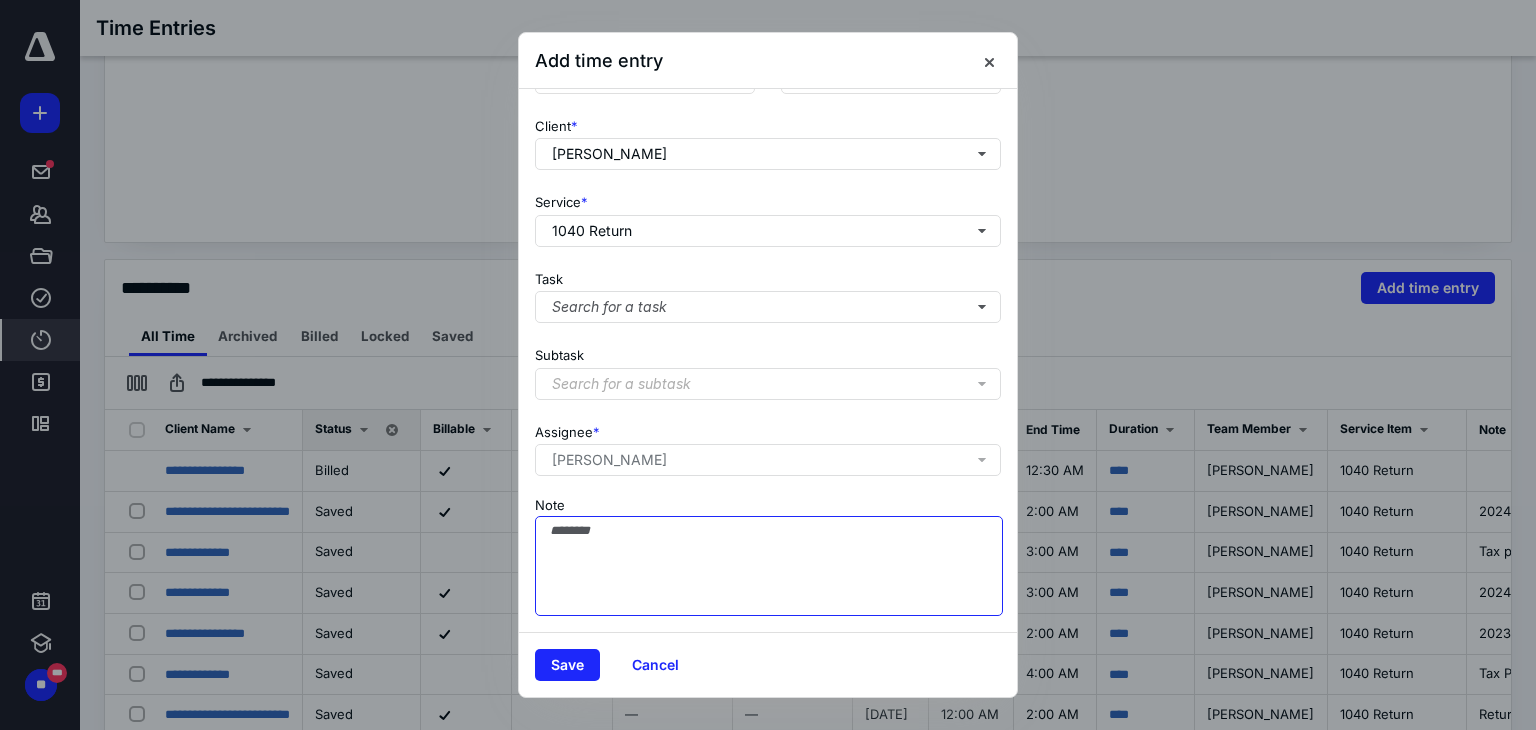 click on "Note" at bounding box center [769, 566] 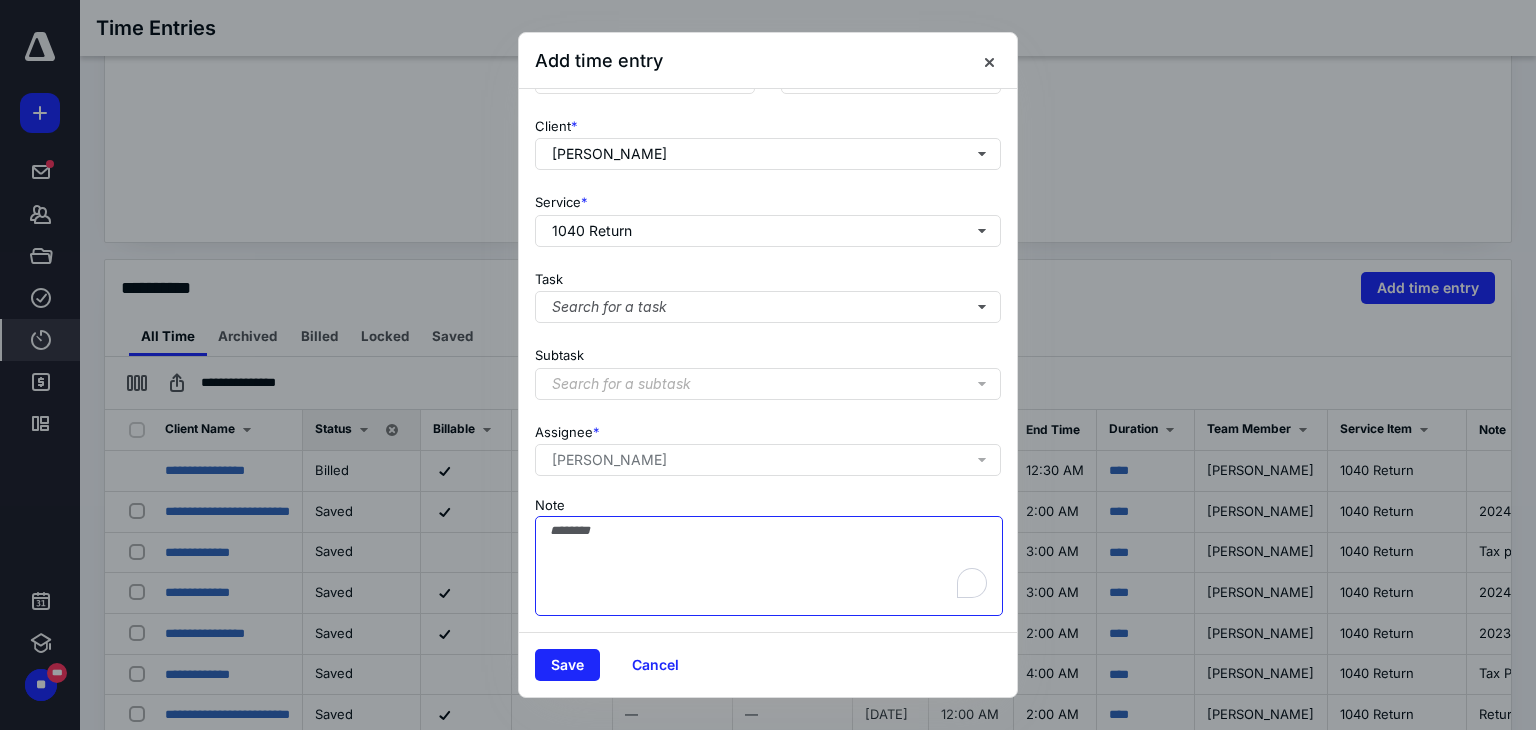 type on "*" 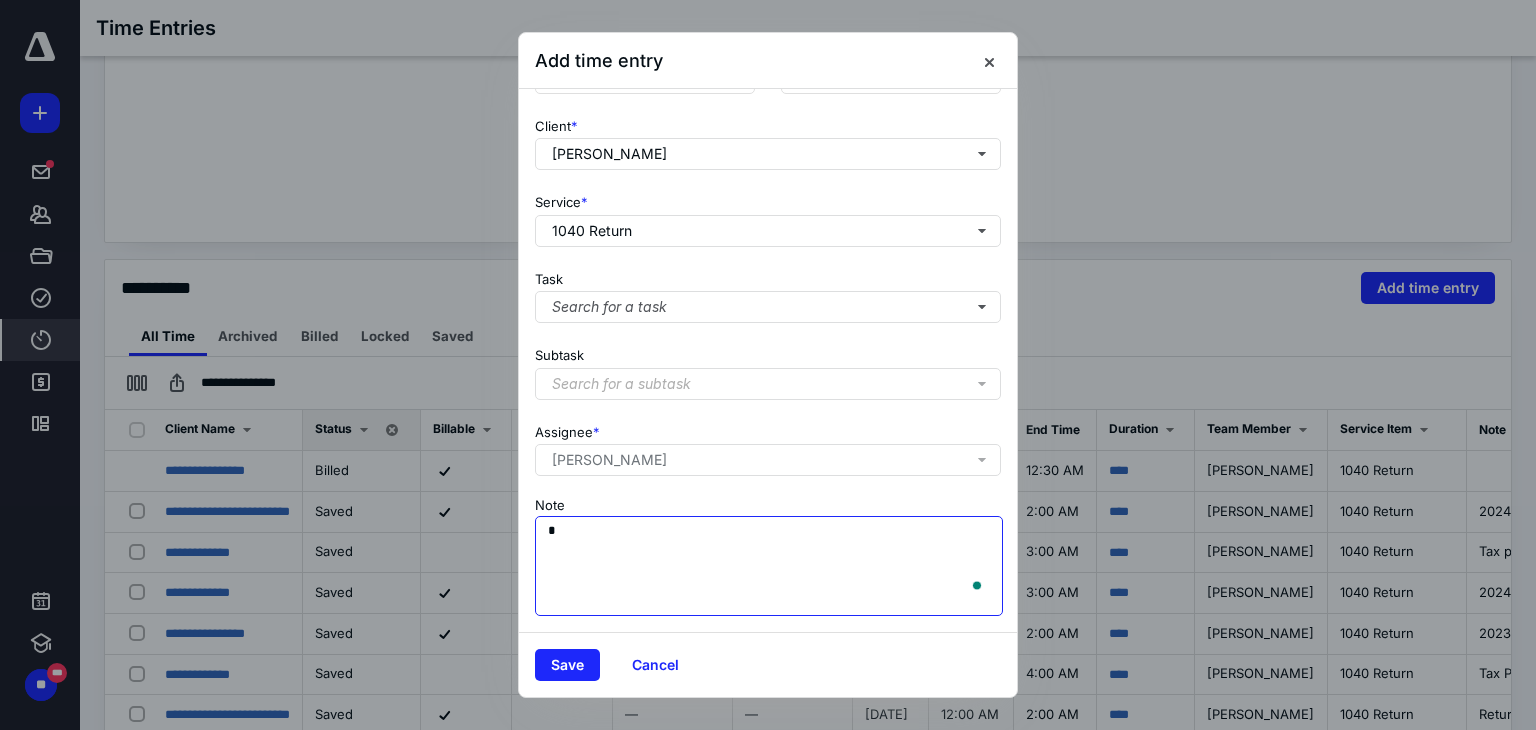 scroll, scrollTop: 170, scrollLeft: 0, axis: vertical 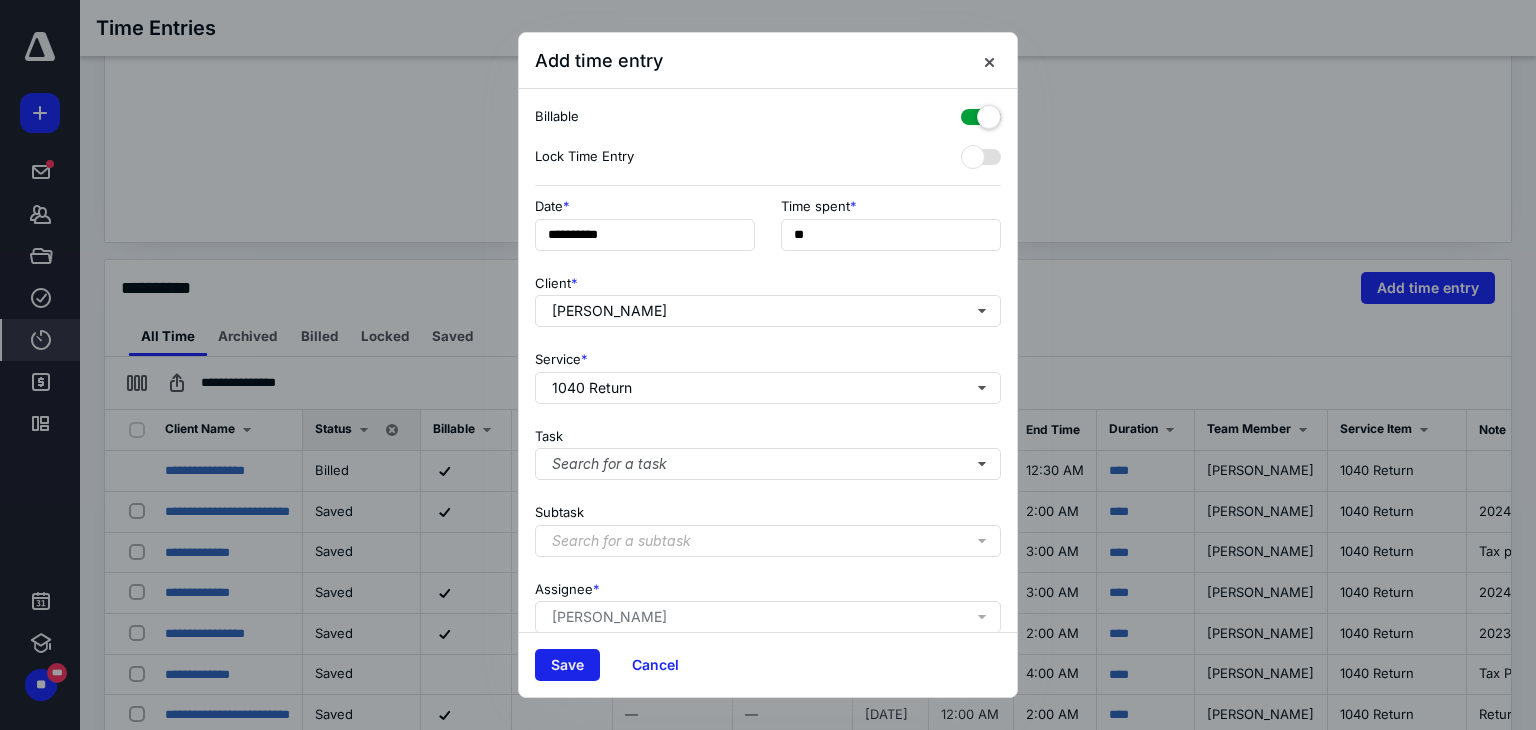 type on "**********" 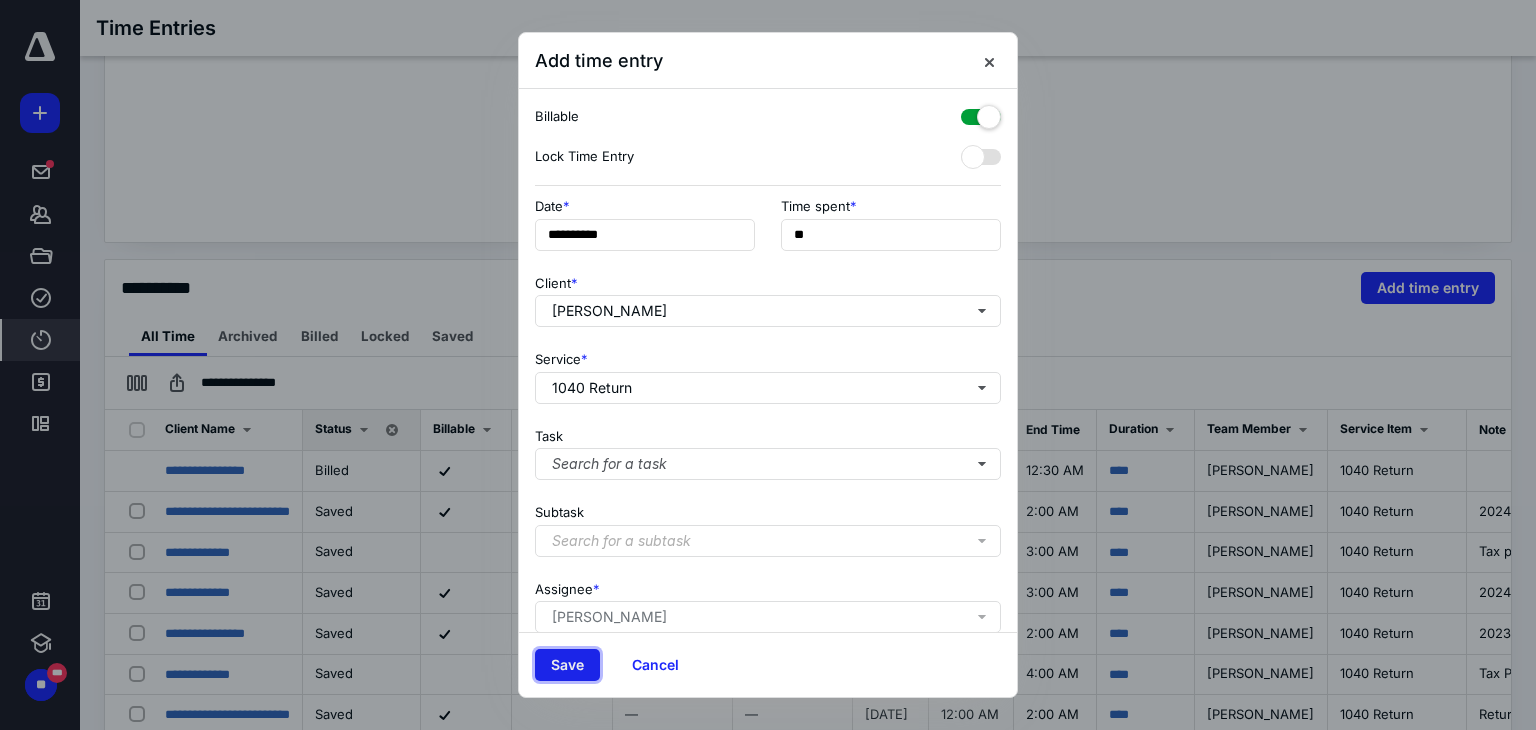 click on "Save" at bounding box center [567, 665] 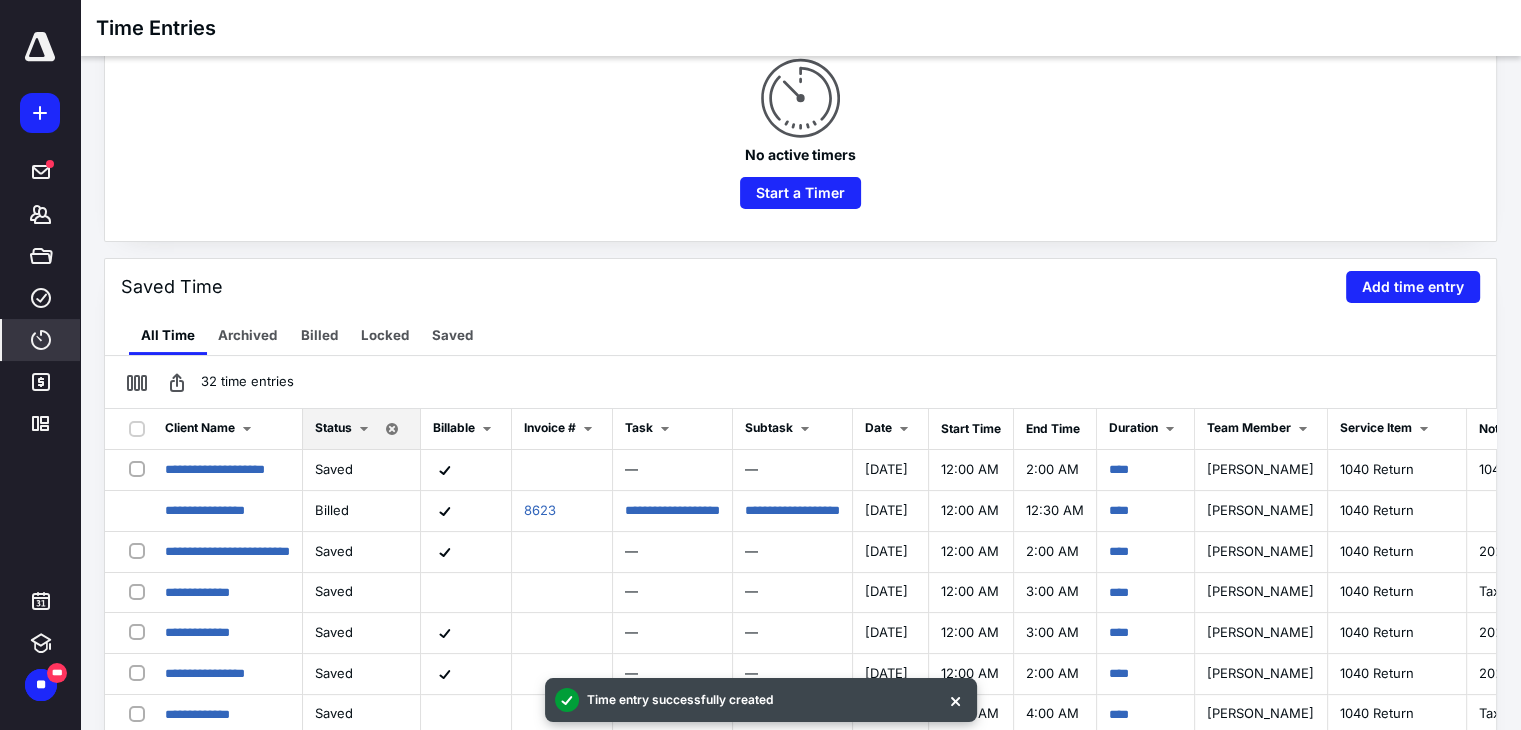 click on "Saved Time Add time entry" at bounding box center [800, 287] 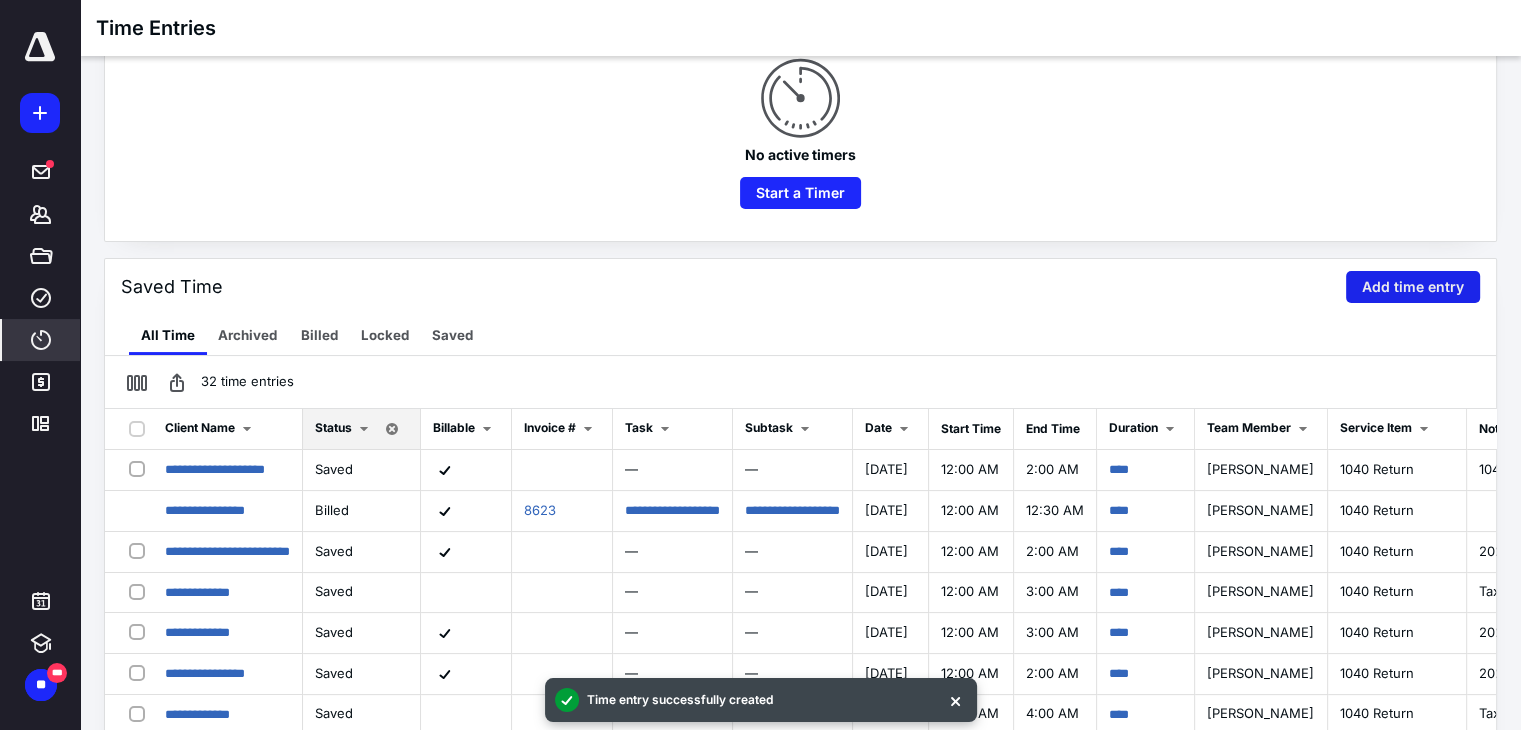 click on "Add time entry" at bounding box center (1413, 287) 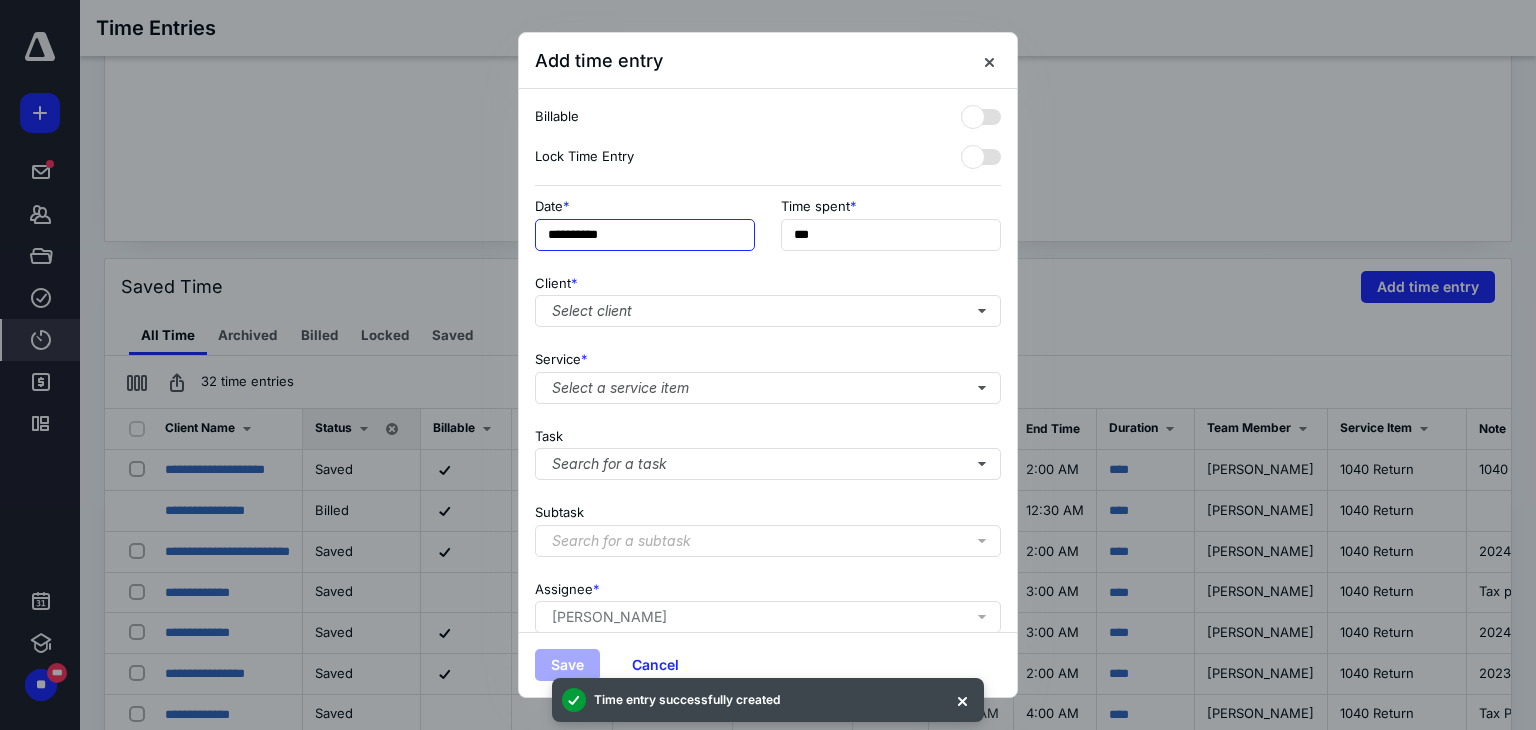 click on "**********" at bounding box center [645, 235] 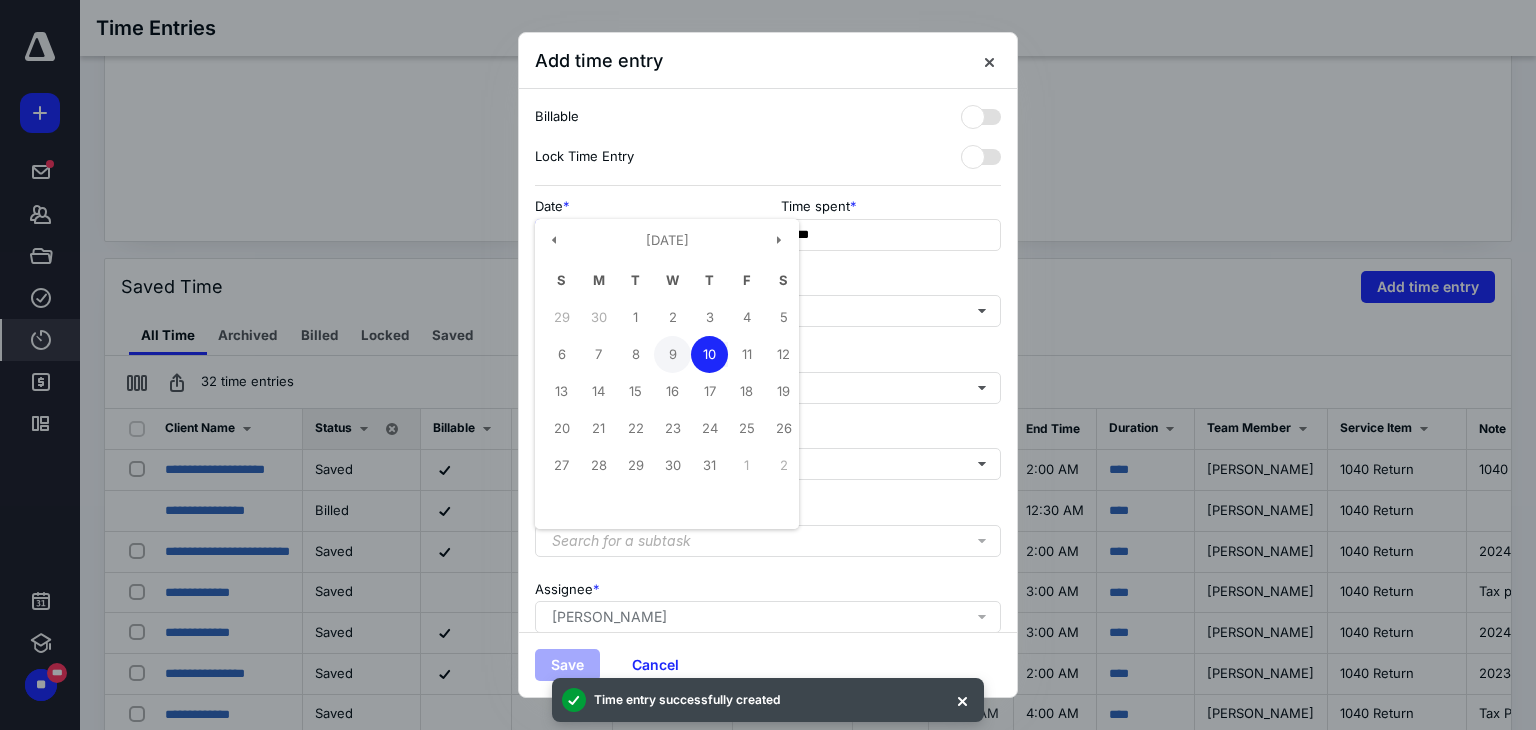 click on "9" at bounding box center [672, 354] 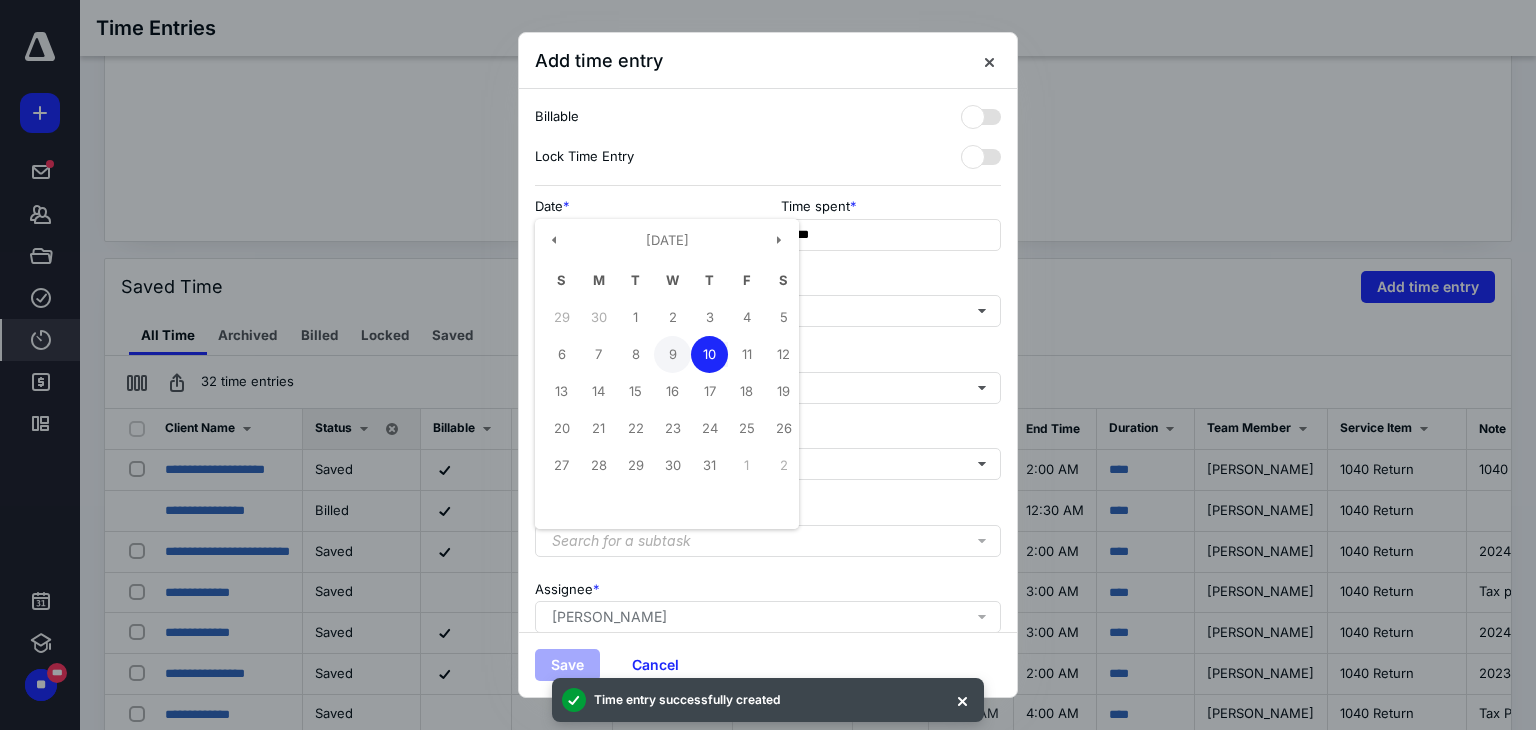 type on "**********" 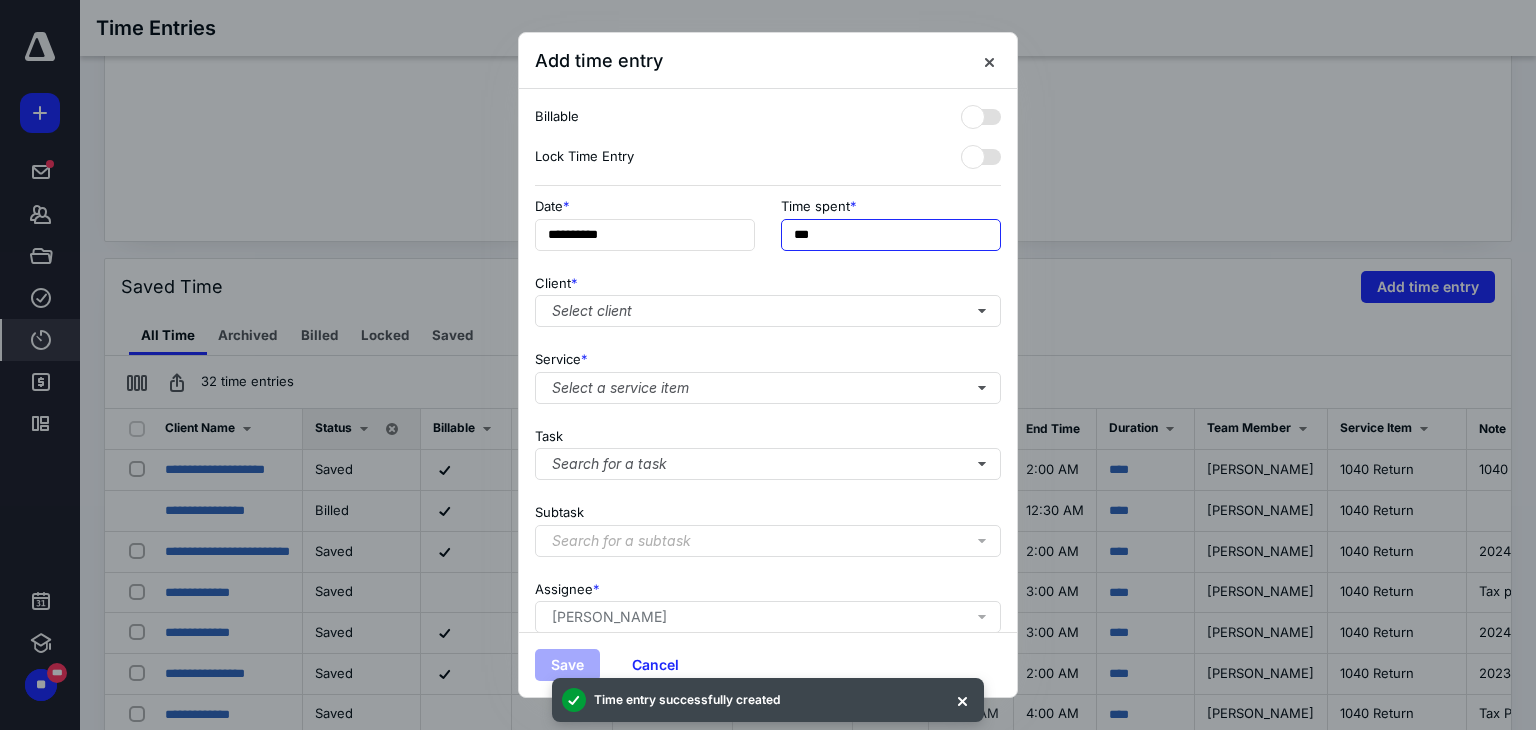 click on "***" at bounding box center (891, 235) 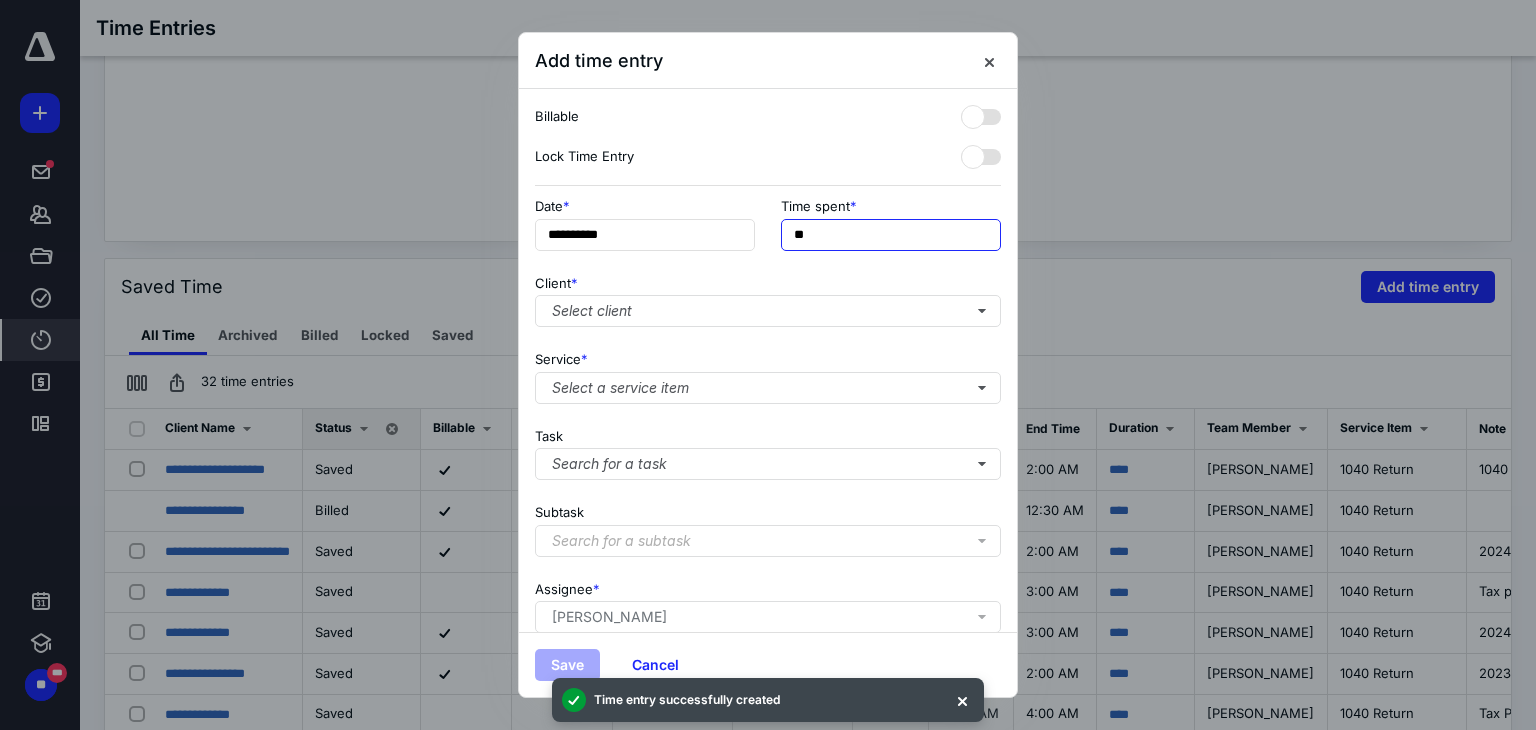 type on "*" 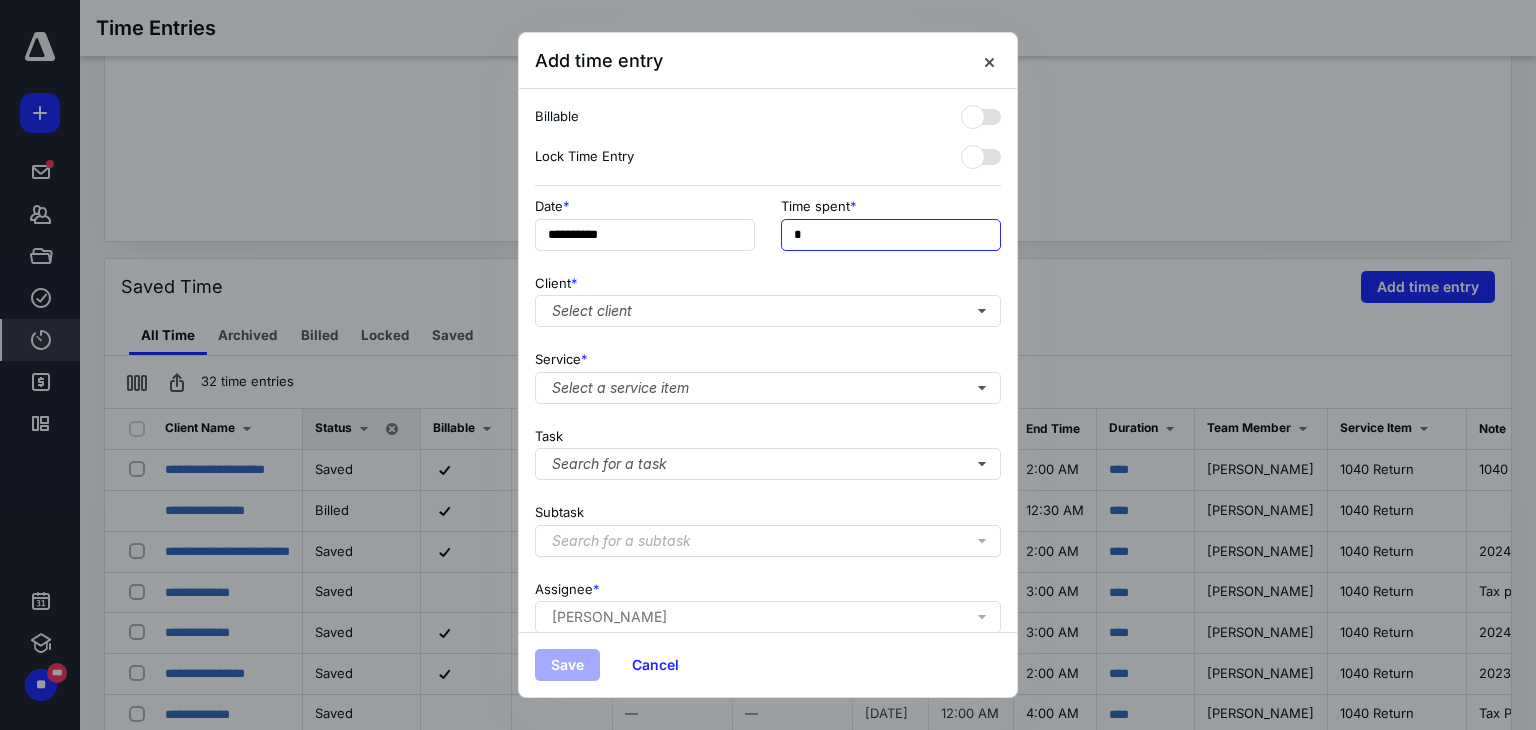 type on "**" 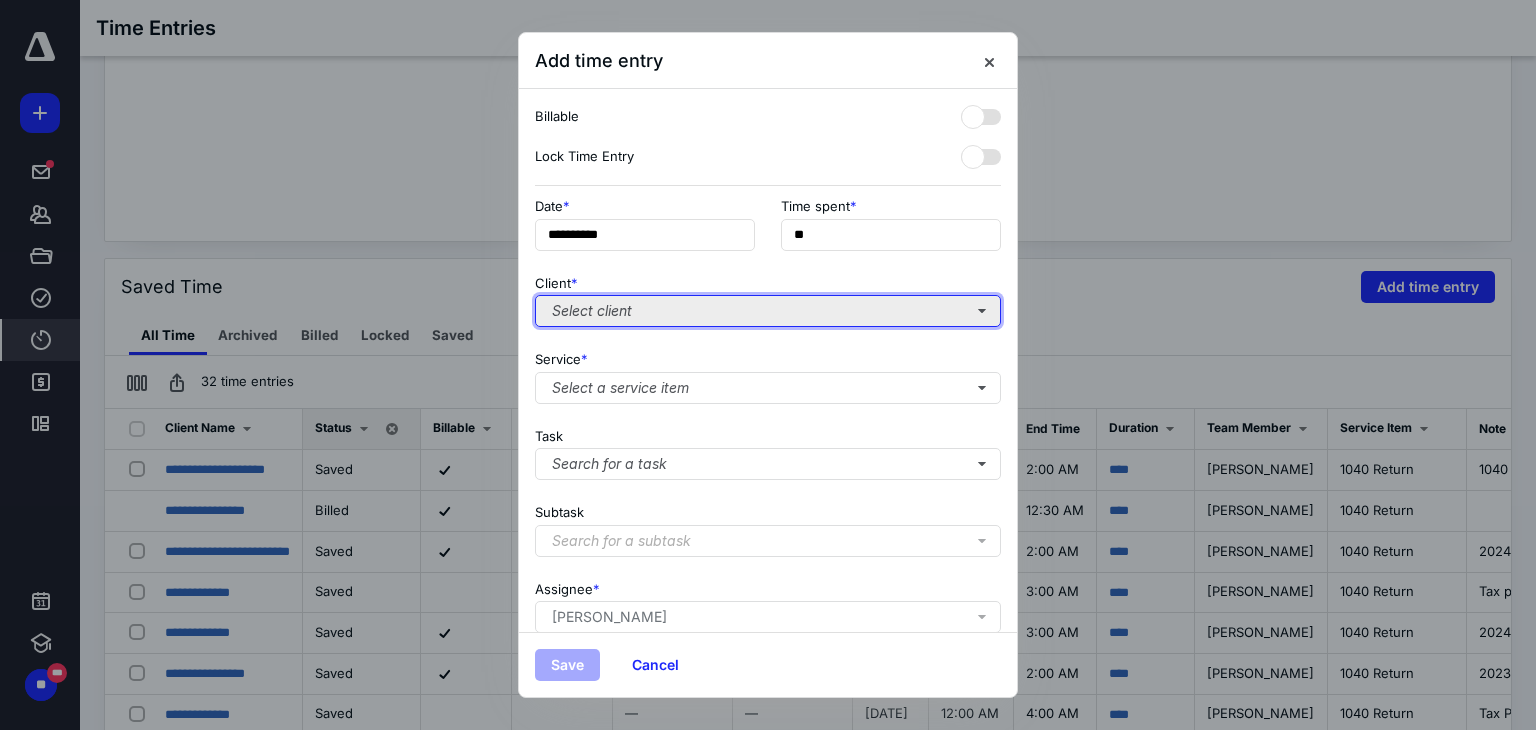 click on "Select client" at bounding box center [768, 311] 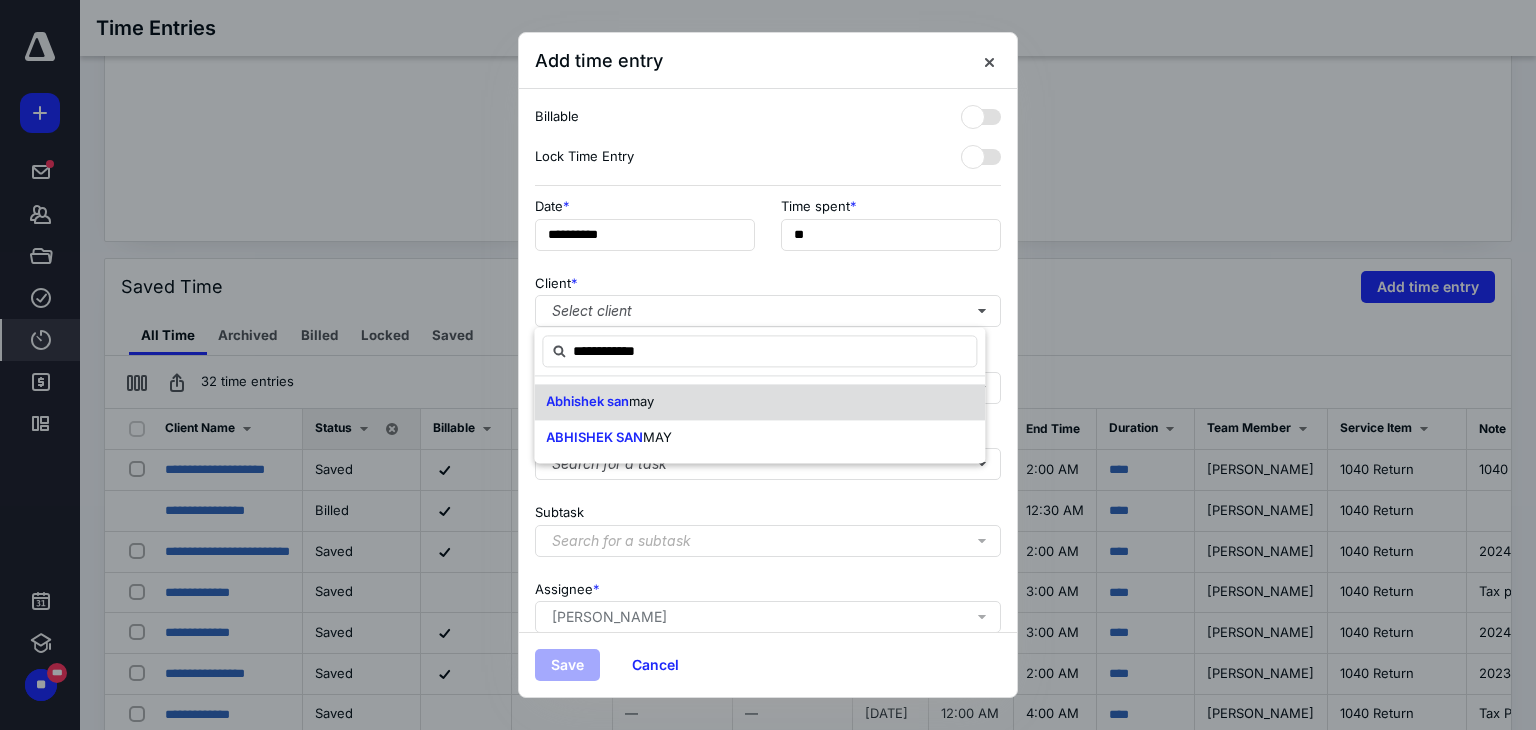 click on "Abhishek san may" at bounding box center [759, 402] 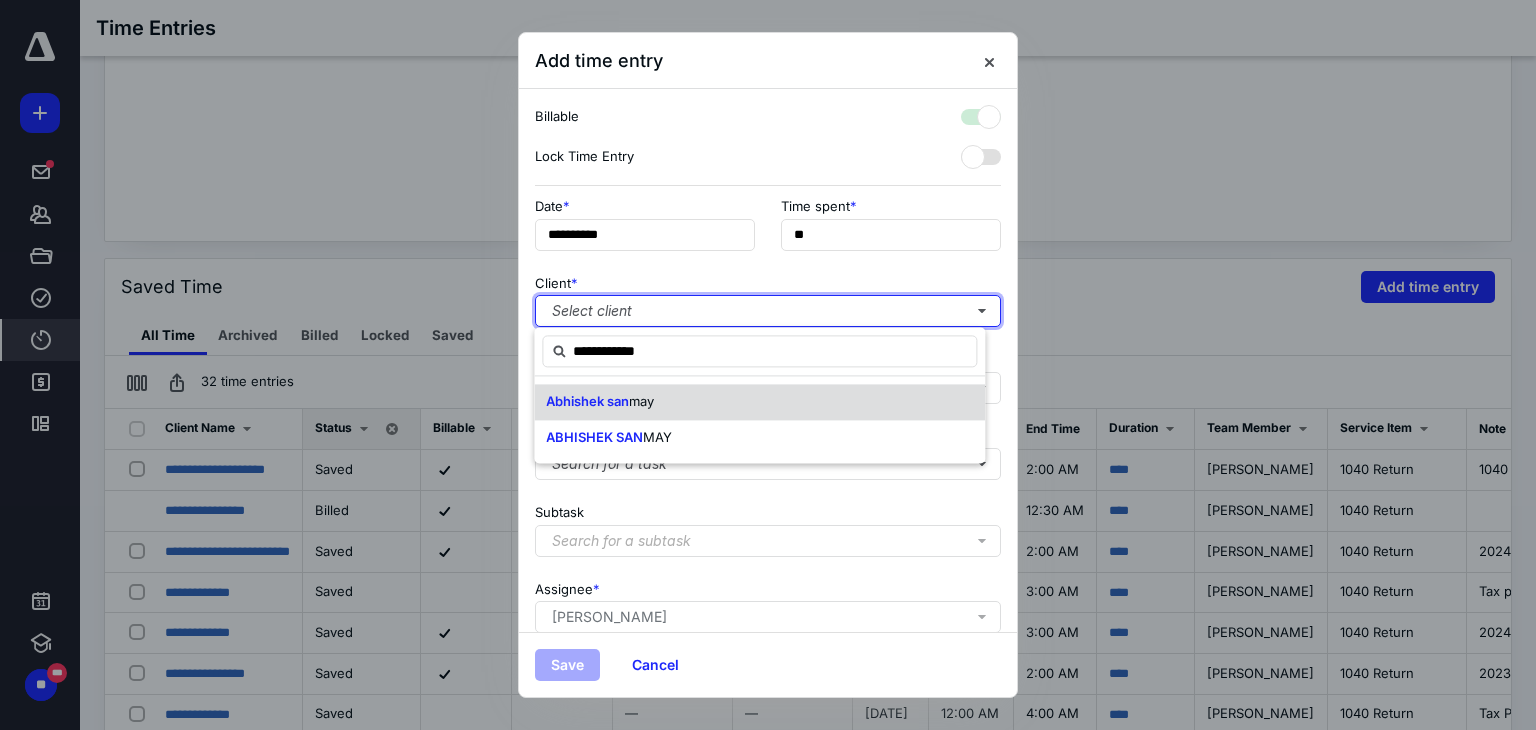 checkbox on "true" 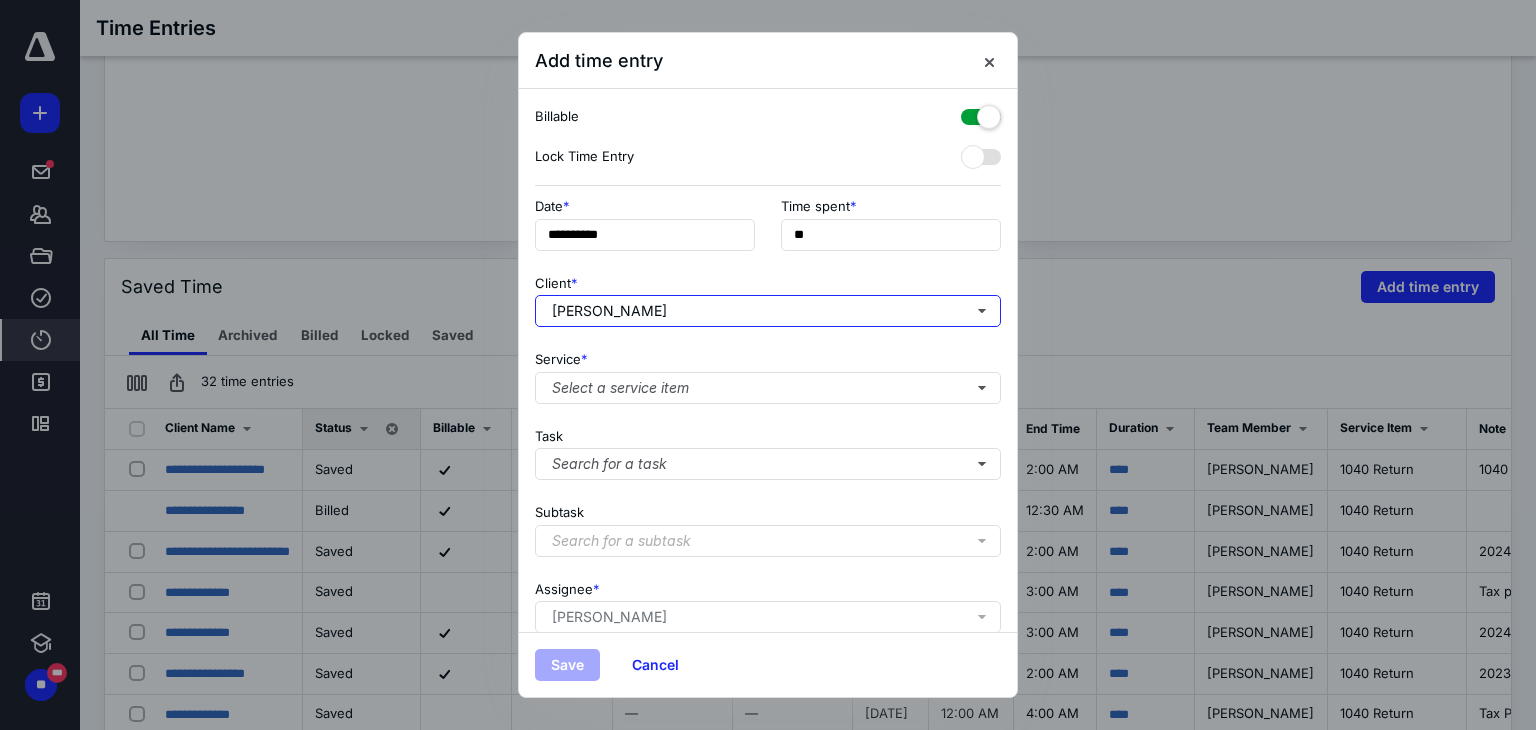 scroll, scrollTop: 96, scrollLeft: 0, axis: vertical 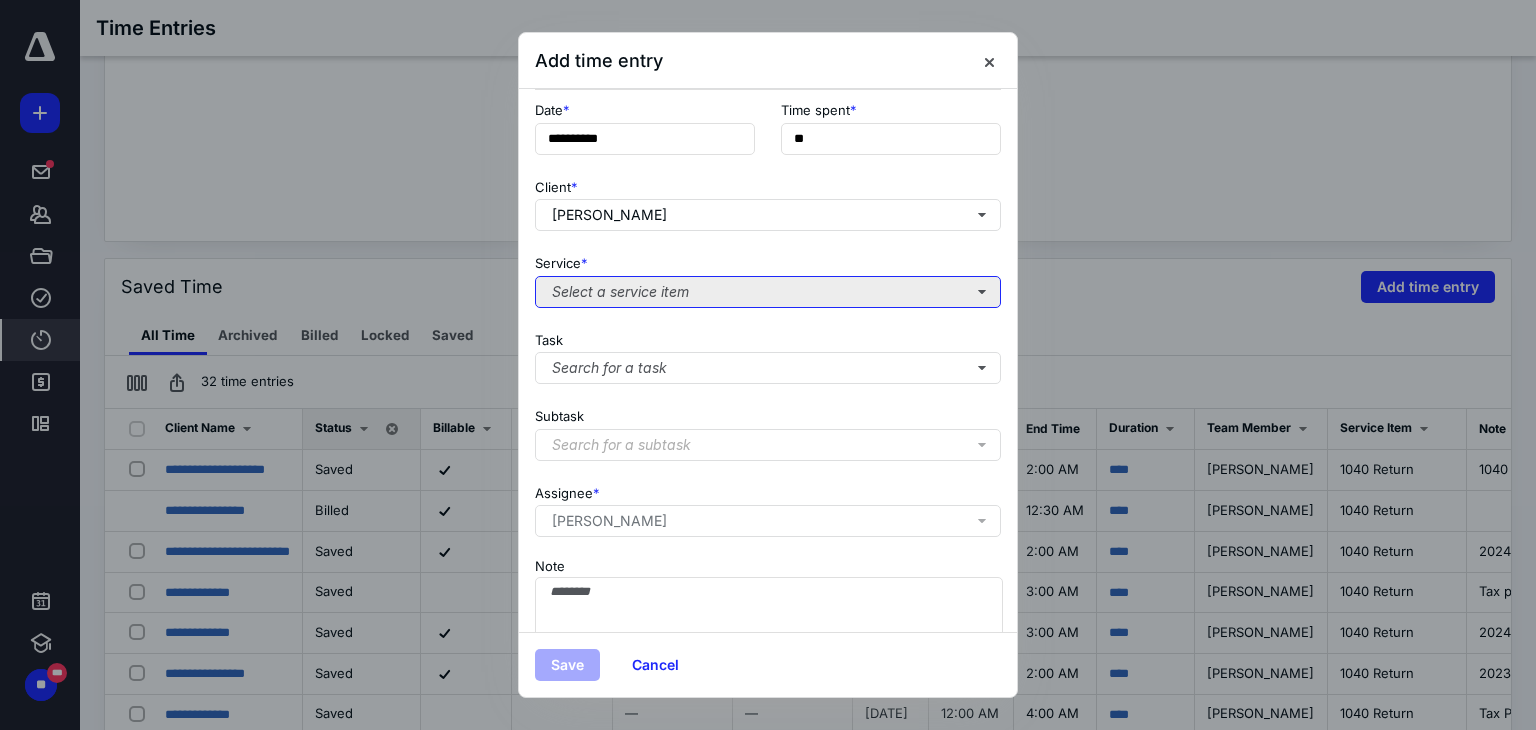 click on "Select a service item" at bounding box center (768, 292) 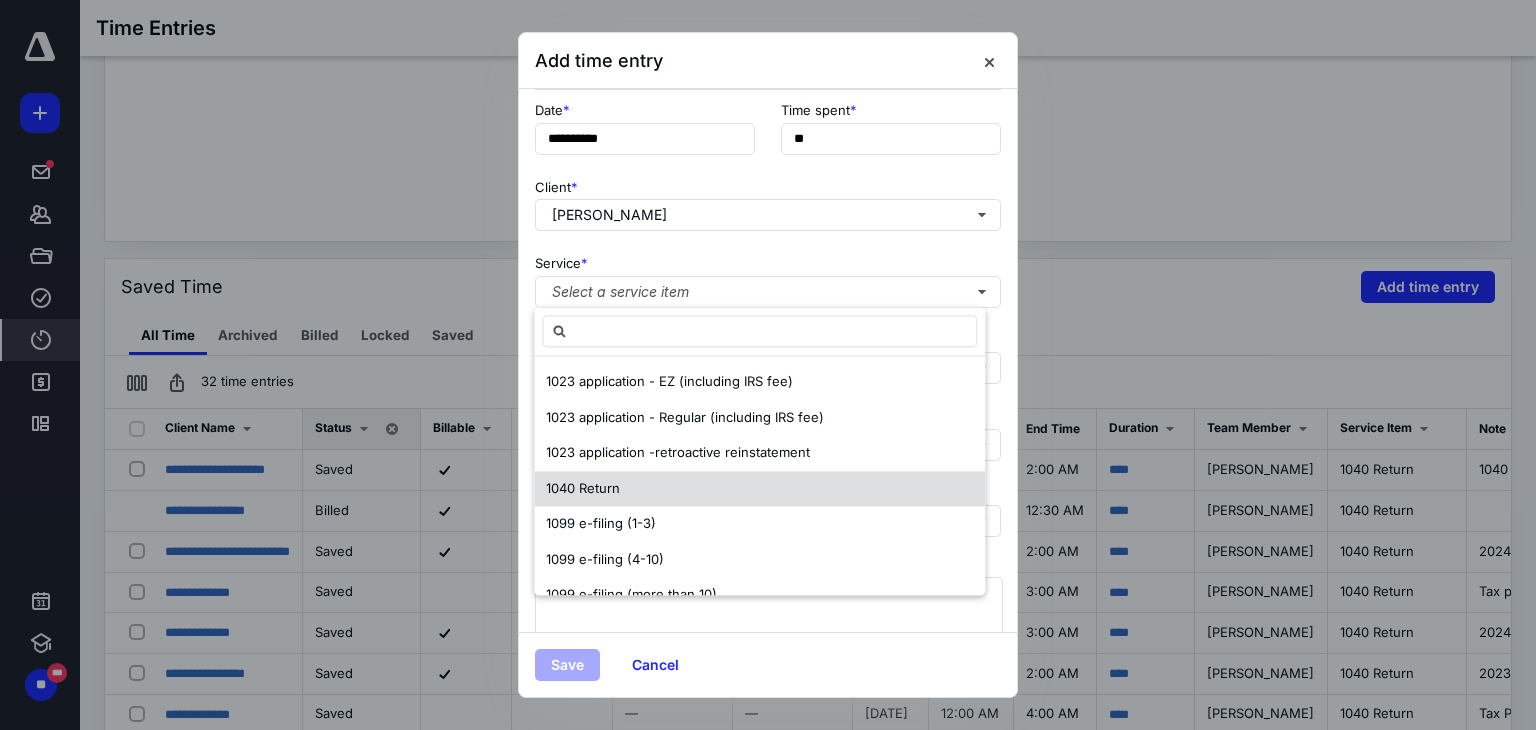click on "1040 Return" at bounding box center [759, 489] 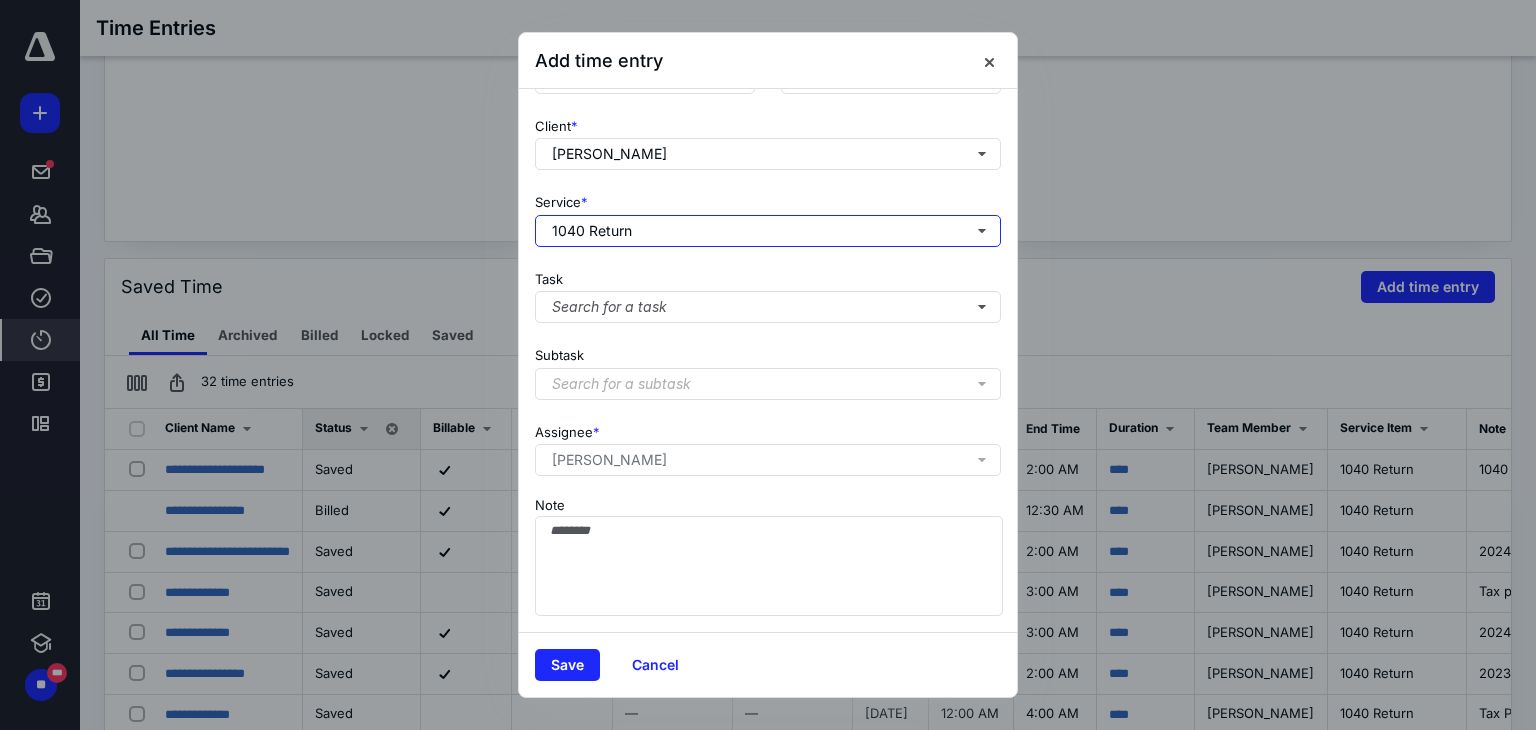 scroll, scrollTop: 170, scrollLeft: 0, axis: vertical 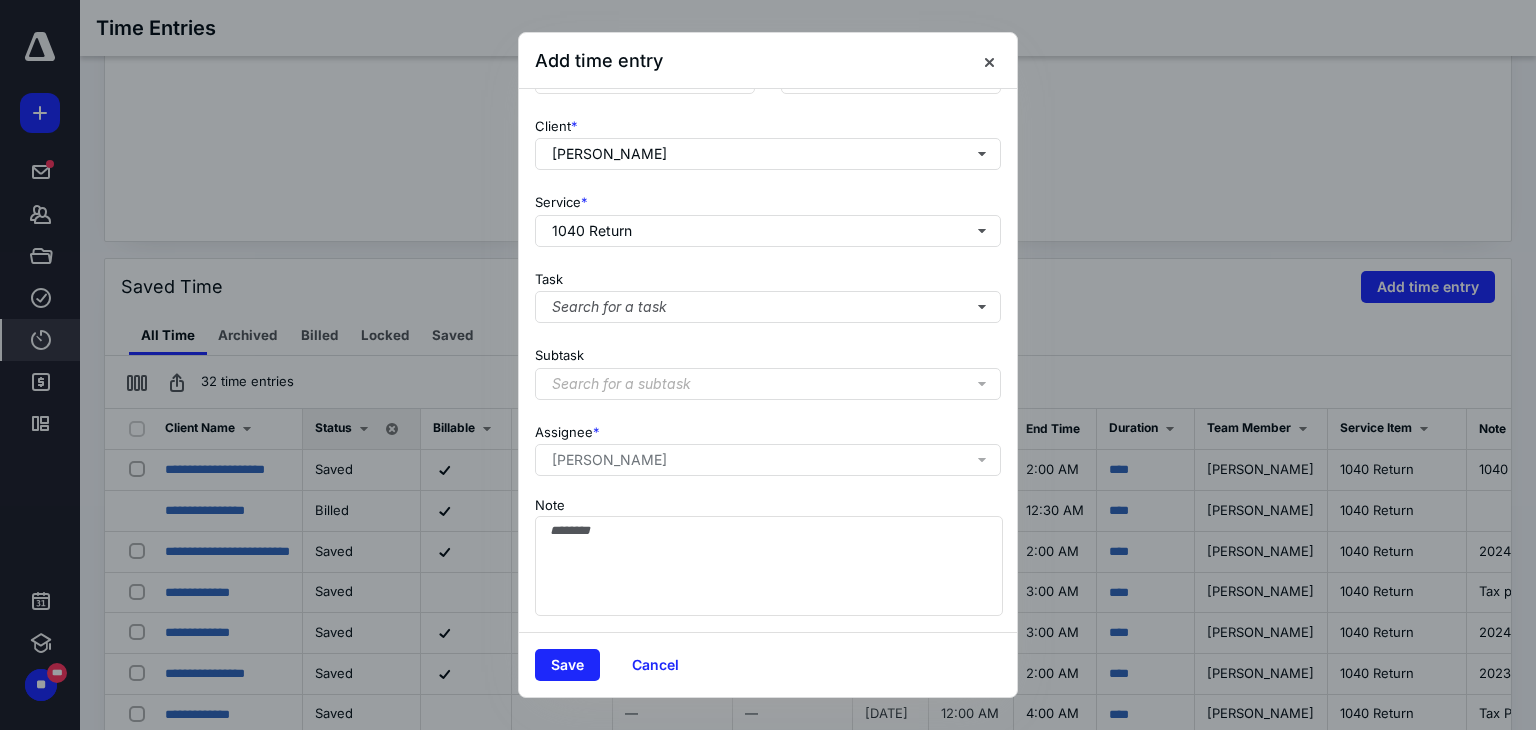 click on "Note" at bounding box center (768, 554) 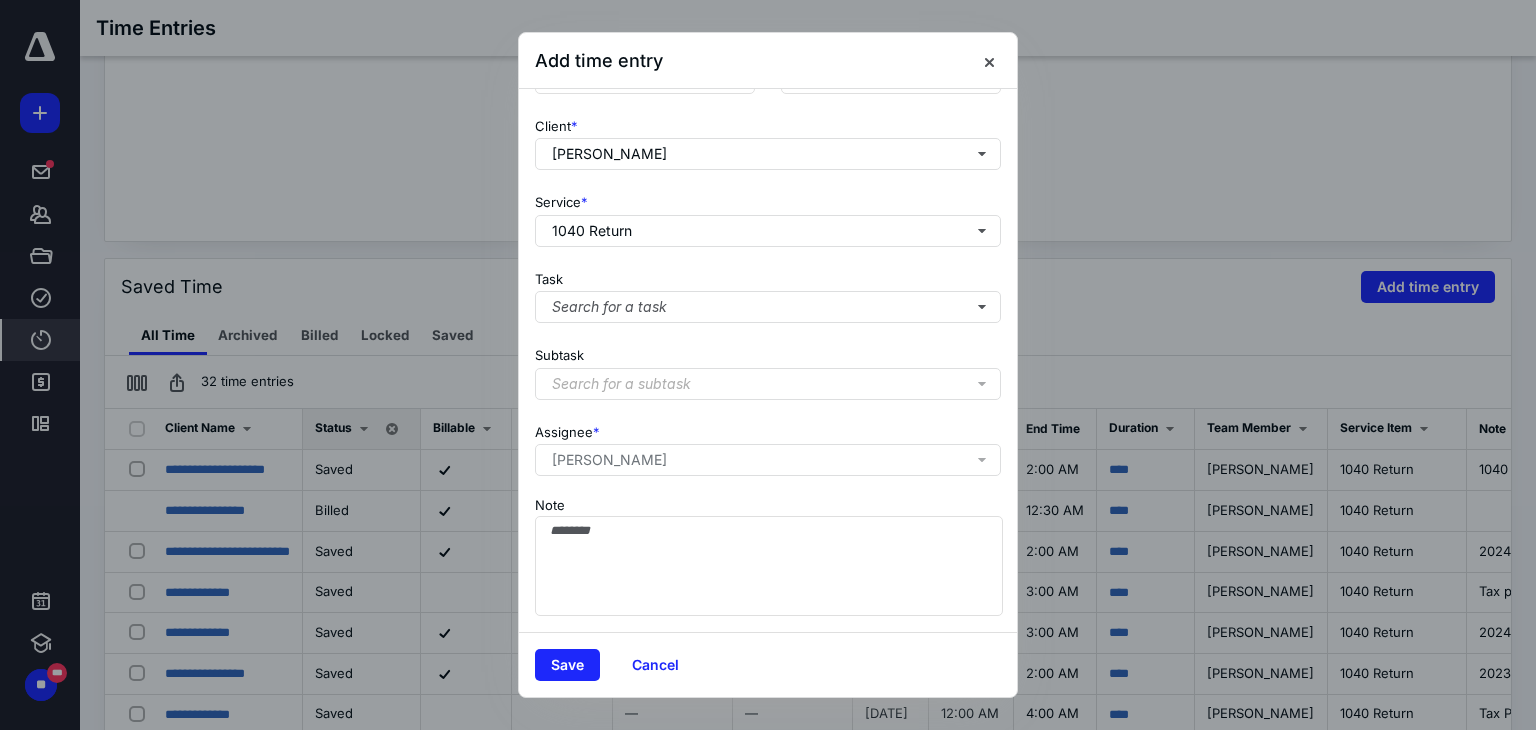 click on "Task Search for a task" at bounding box center [768, 293] 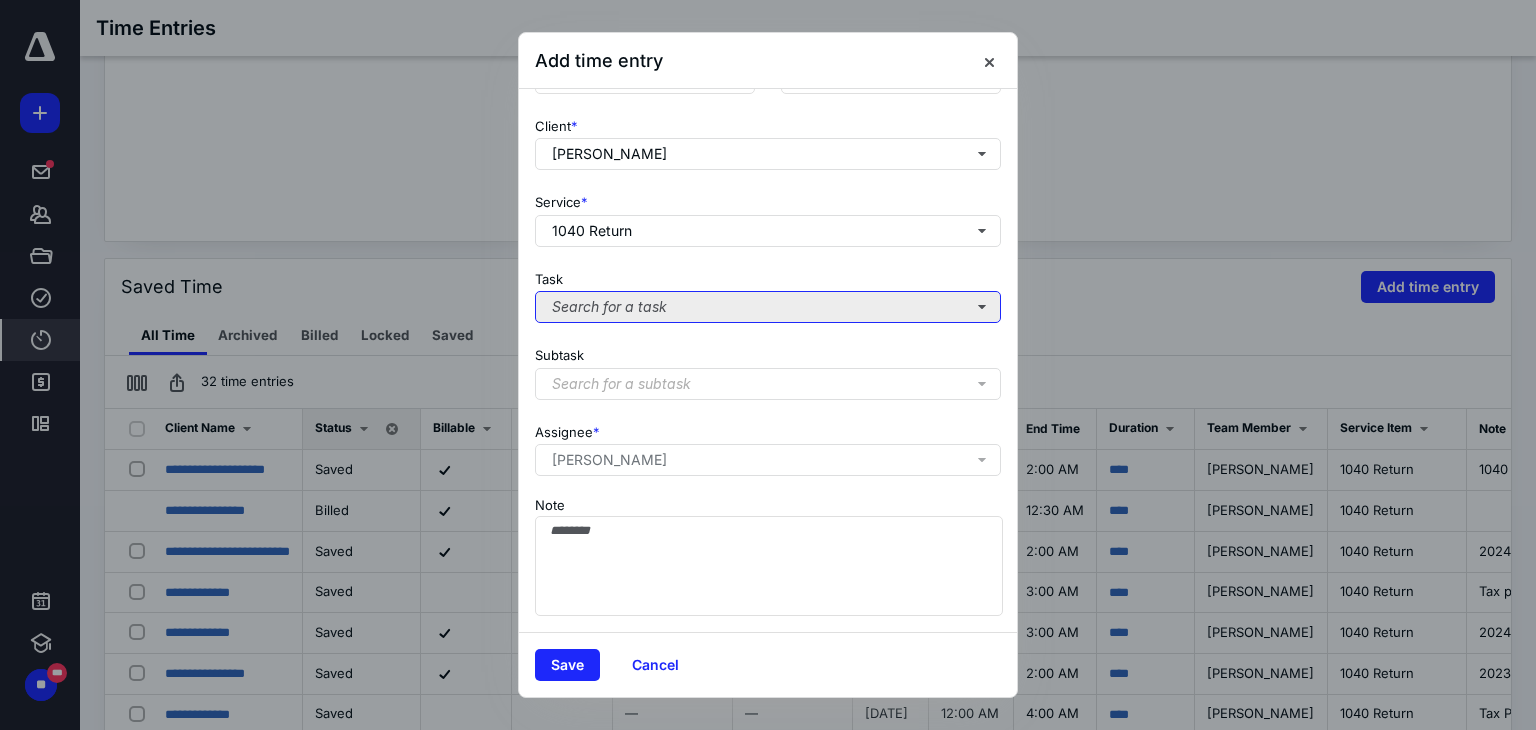 click on "Search for a task" at bounding box center [768, 307] 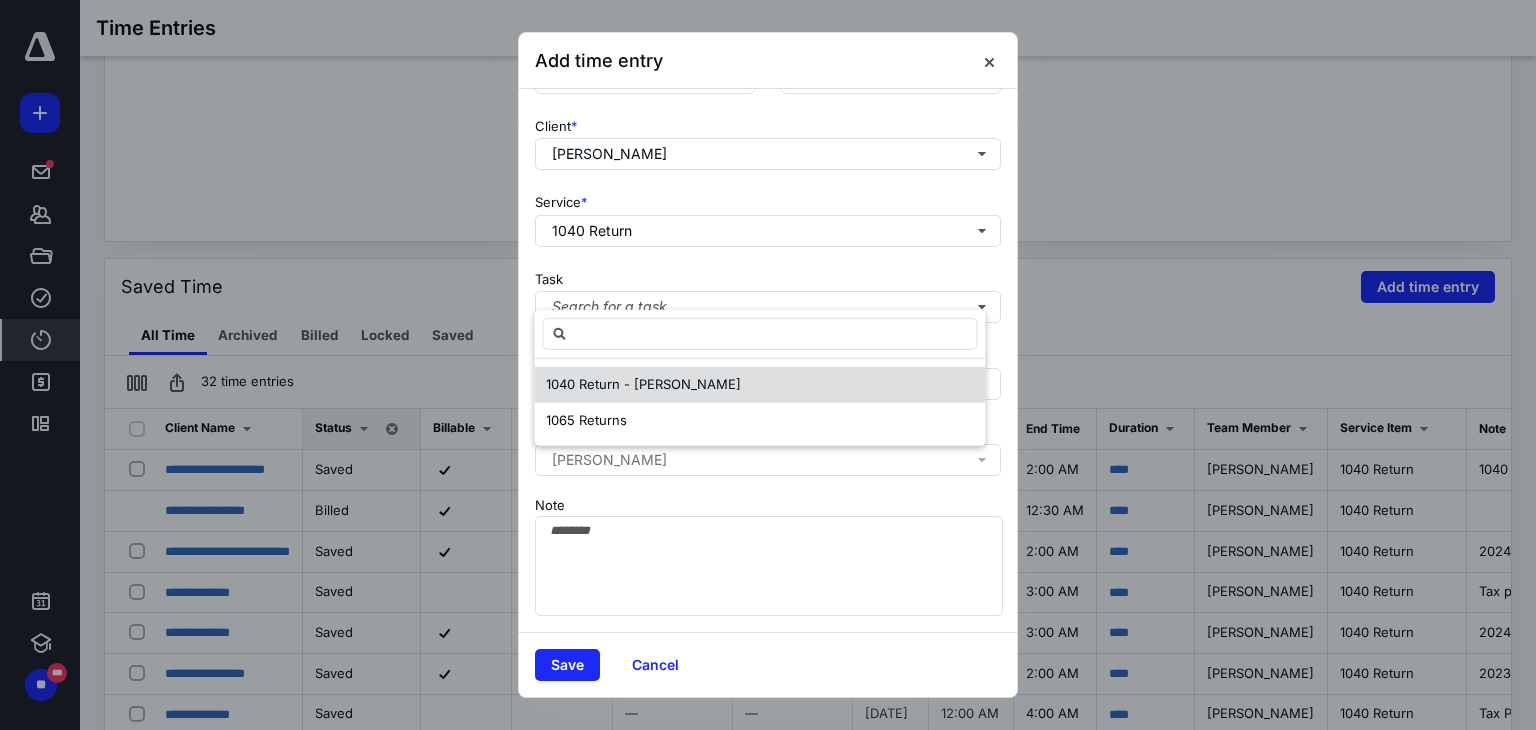 click on "1040 Return - [PERSON_NAME]" at bounding box center [759, 385] 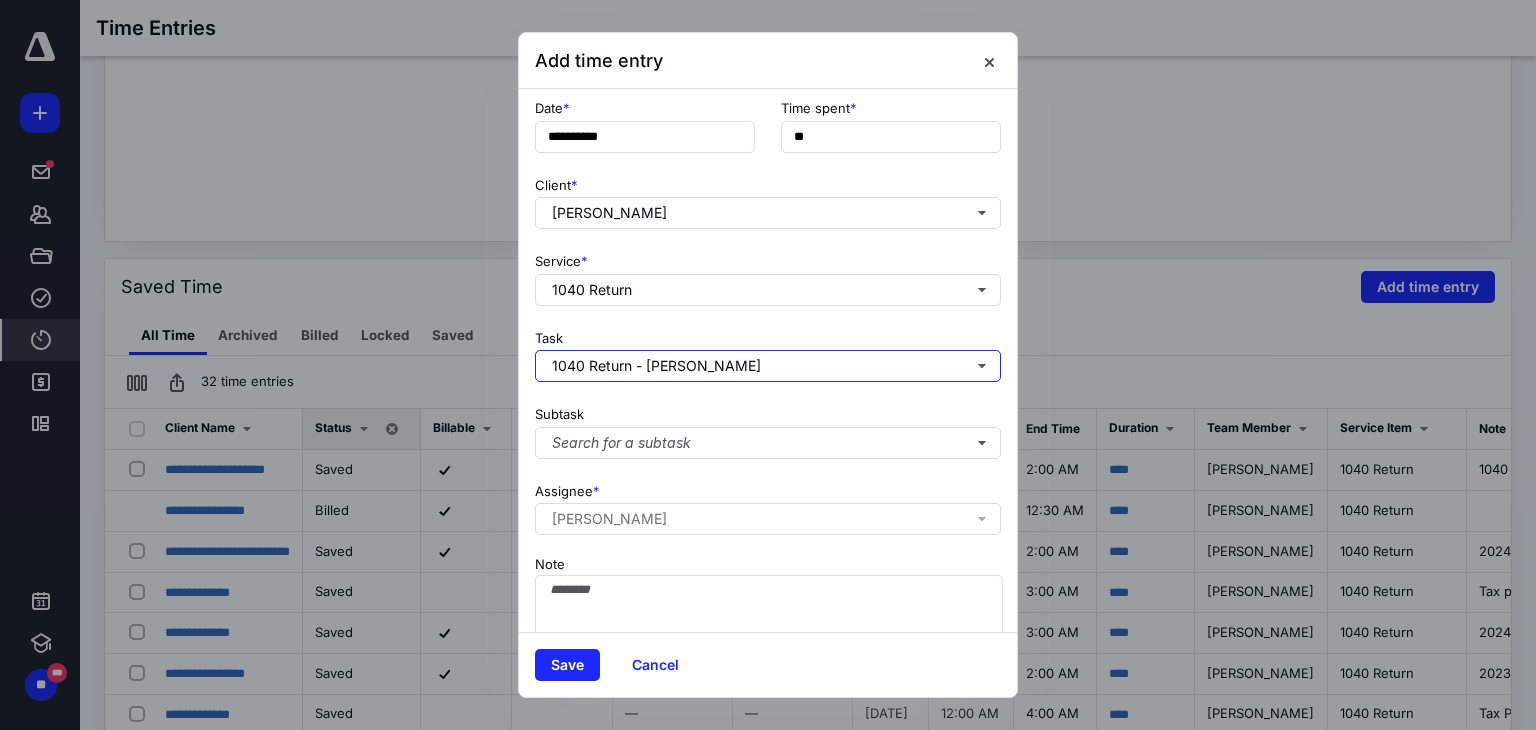 scroll, scrollTop: 171, scrollLeft: 0, axis: vertical 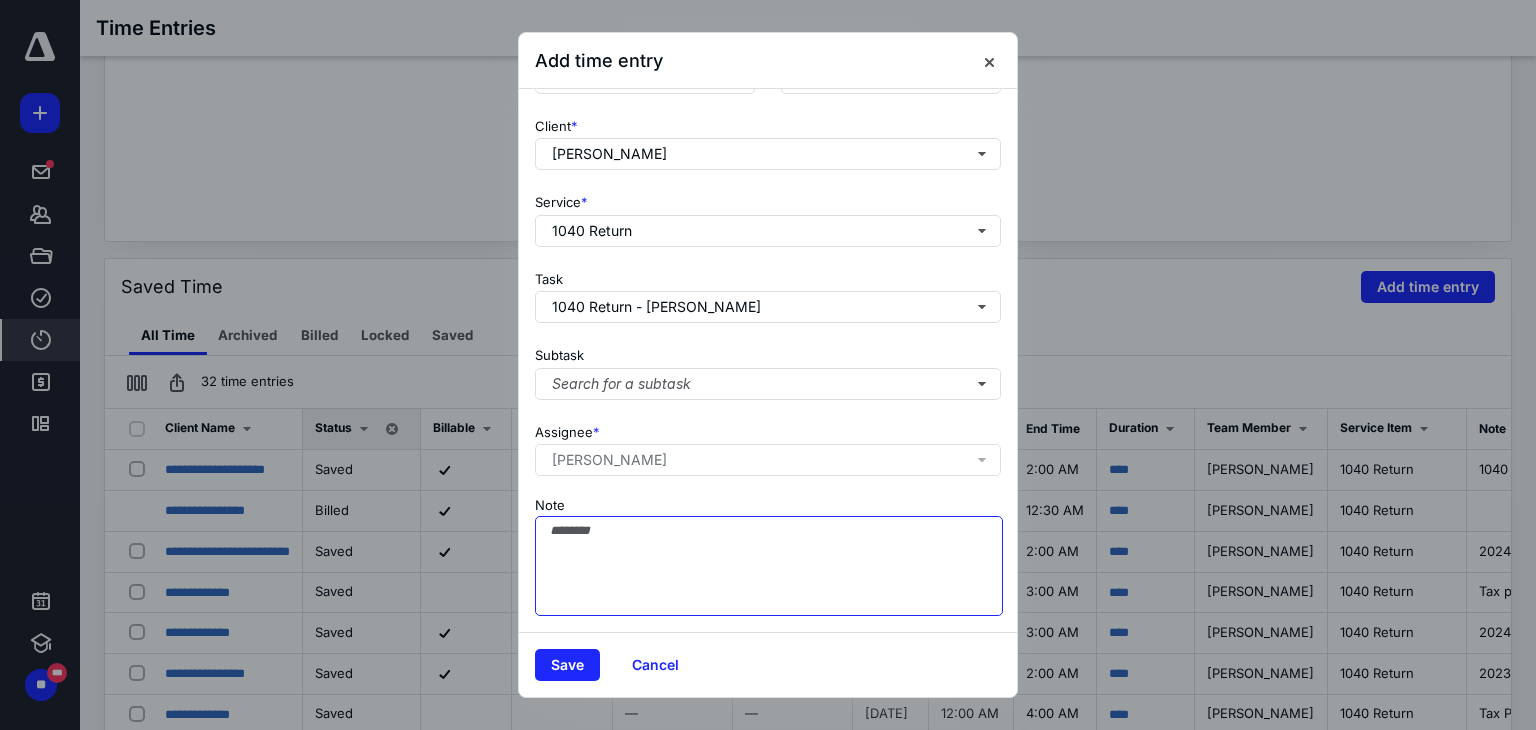 click on "Note" at bounding box center [769, 566] 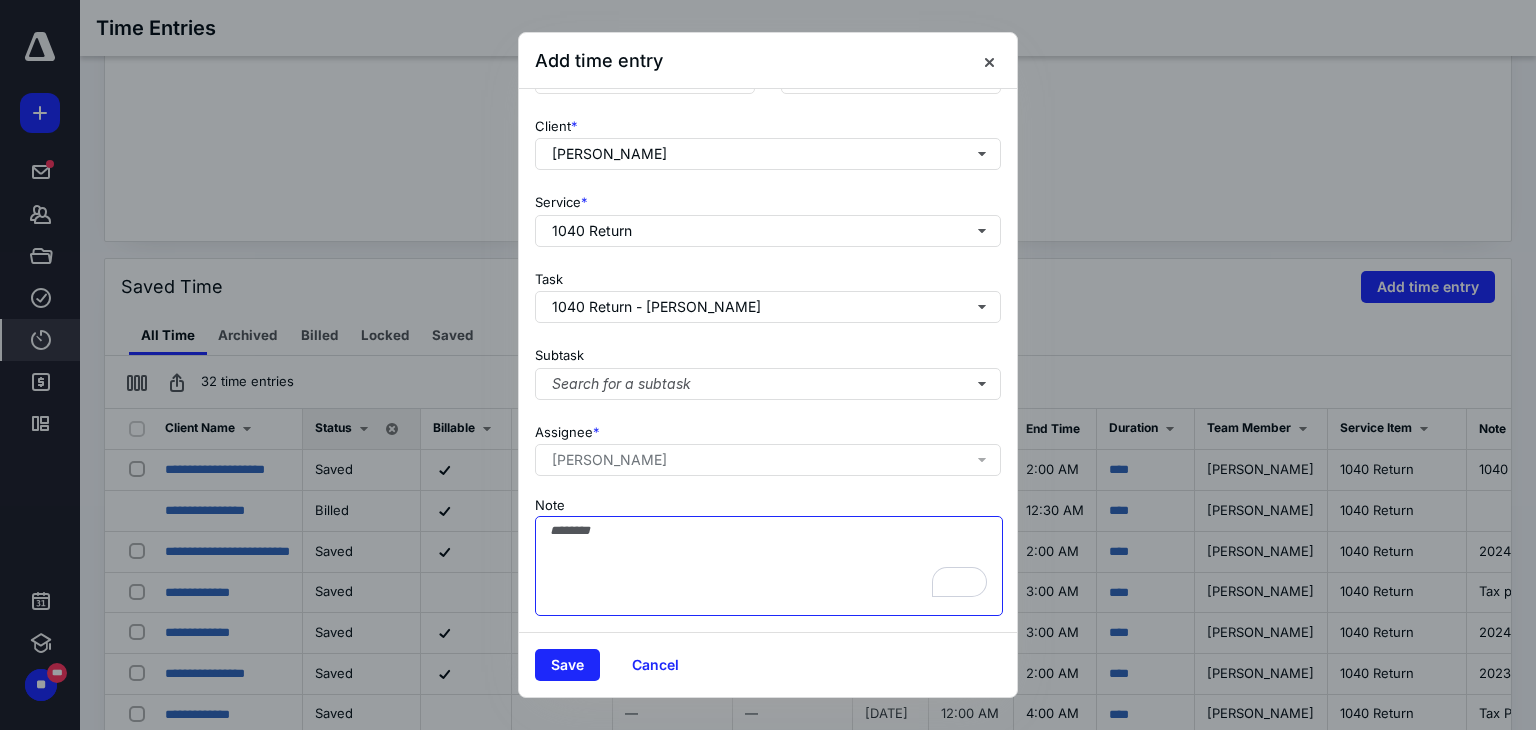 scroll, scrollTop: 0, scrollLeft: 0, axis: both 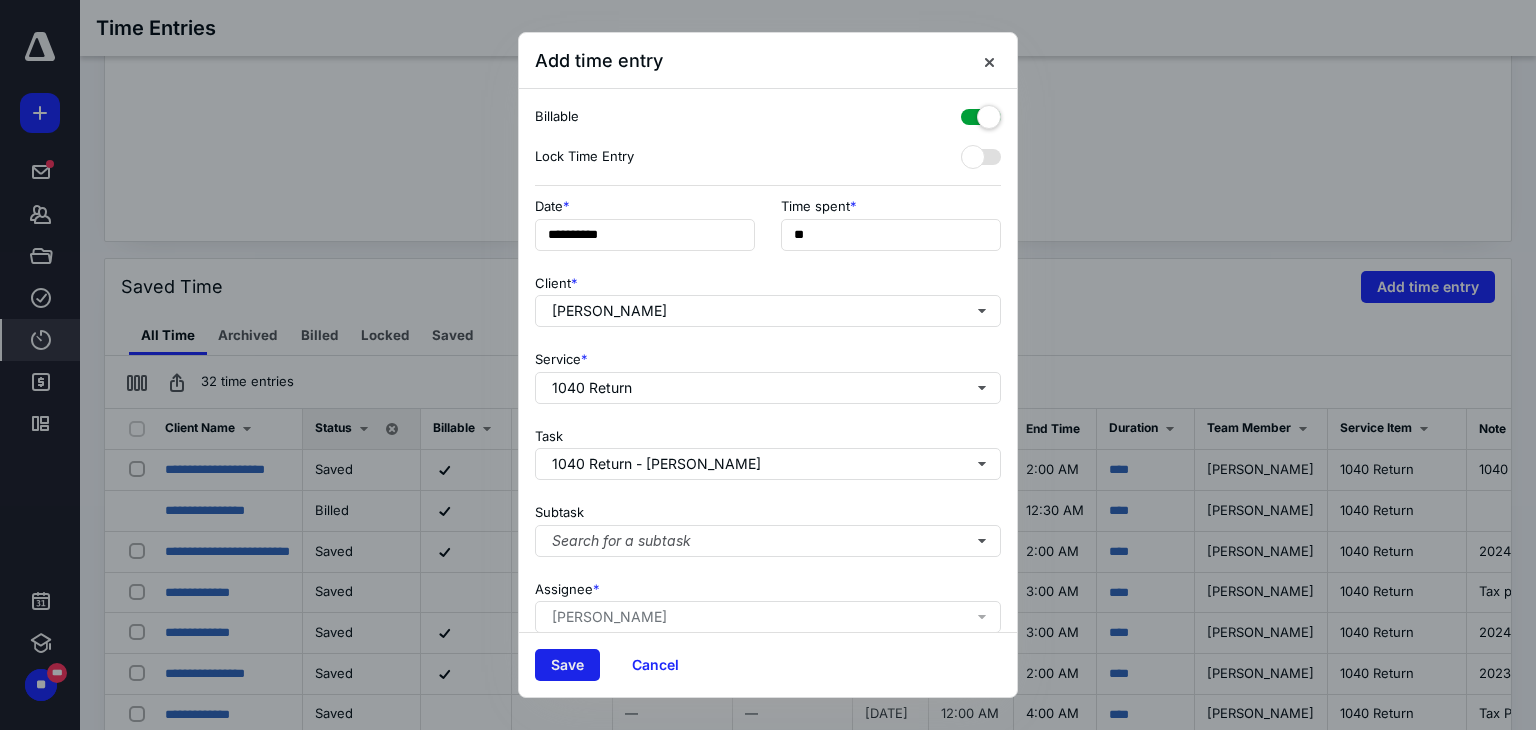 type on "**********" 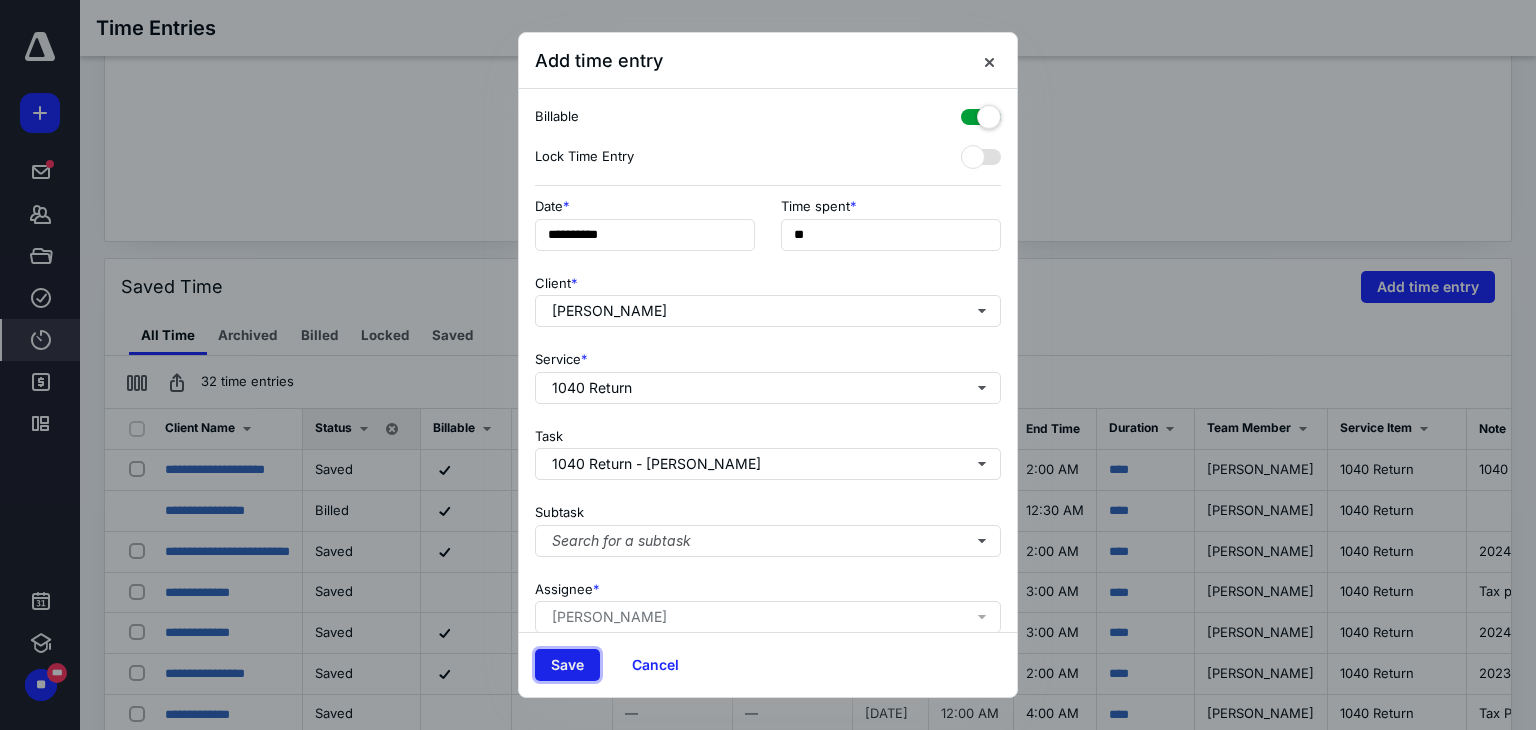 click on "Save" at bounding box center [567, 665] 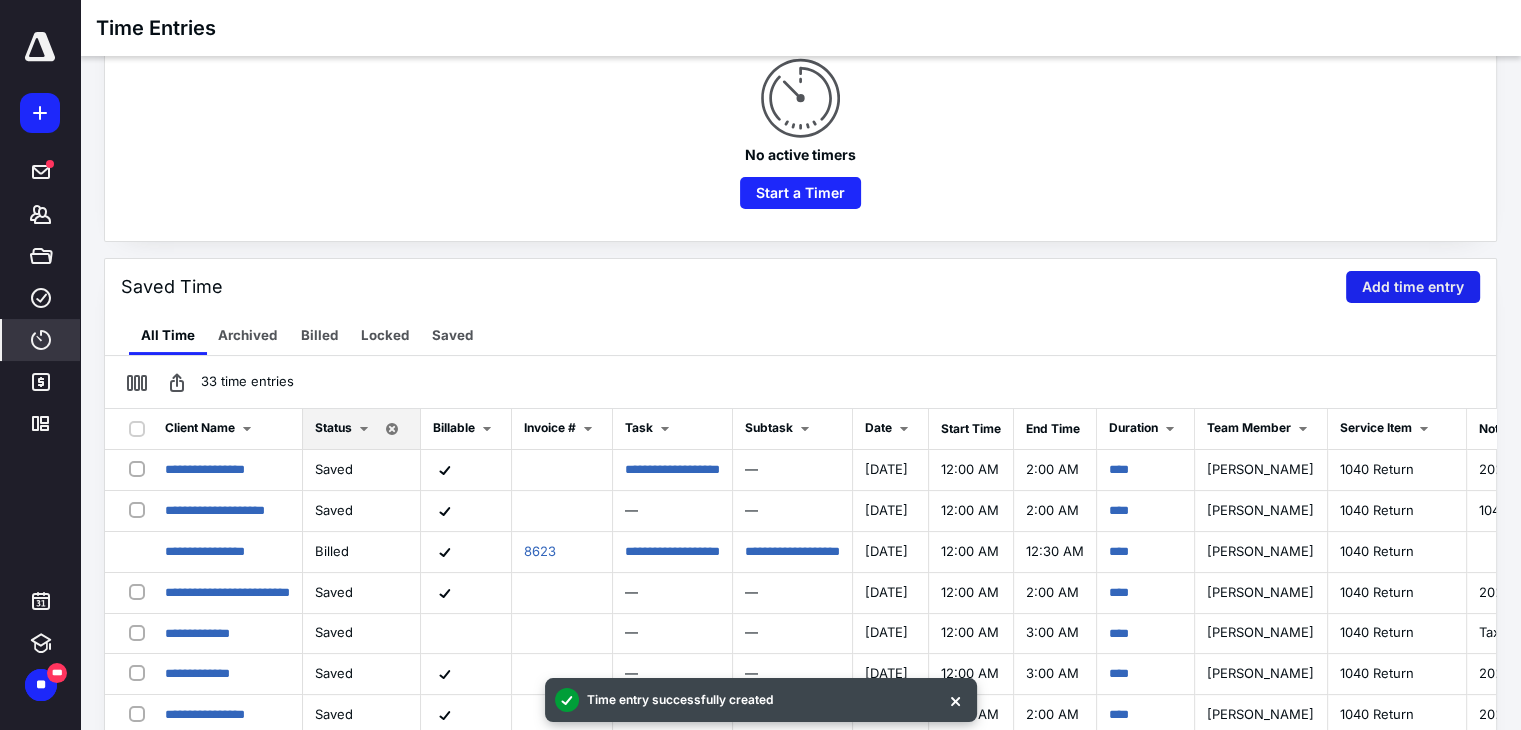 click on "Add time entry" at bounding box center [1413, 287] 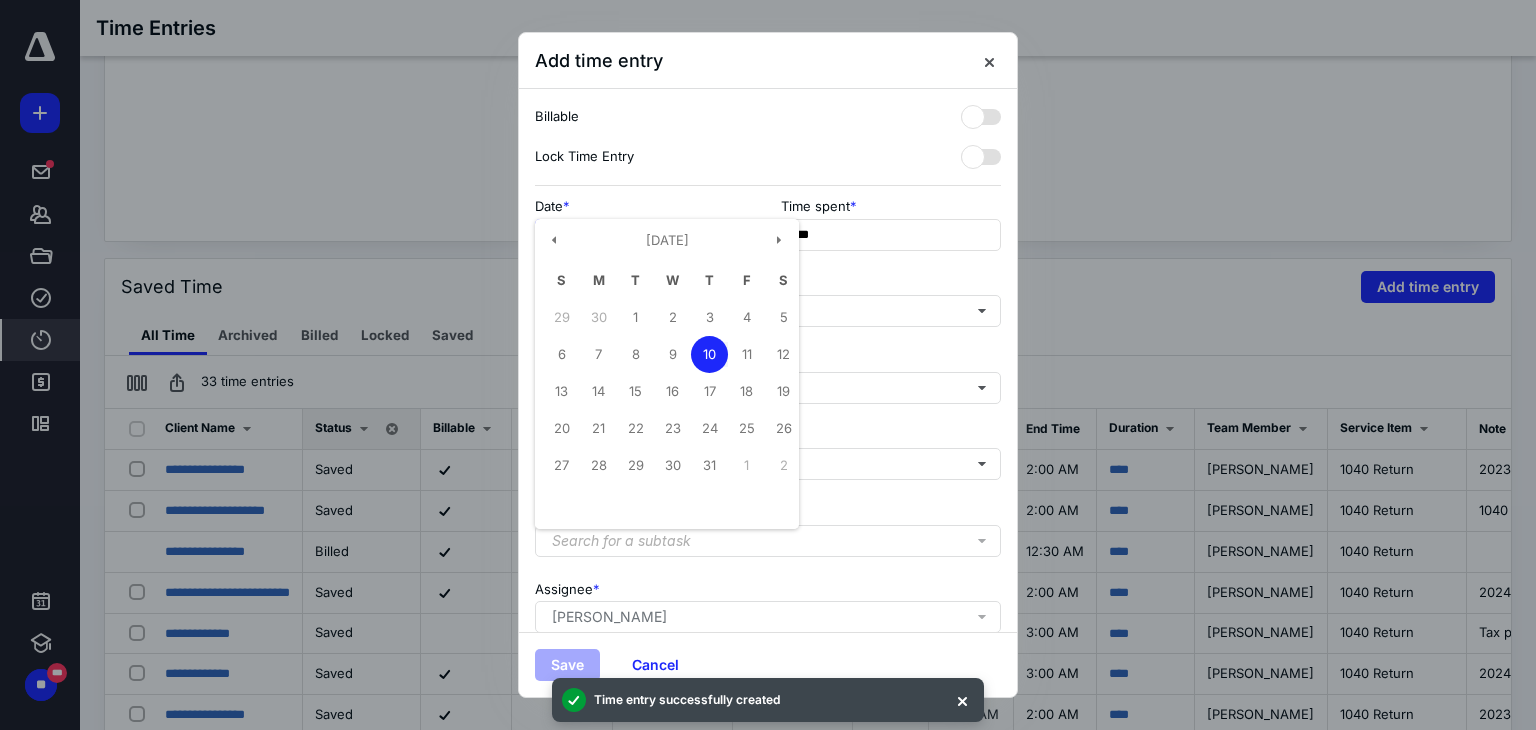 click on "**********" at bounding box center (645, 235) 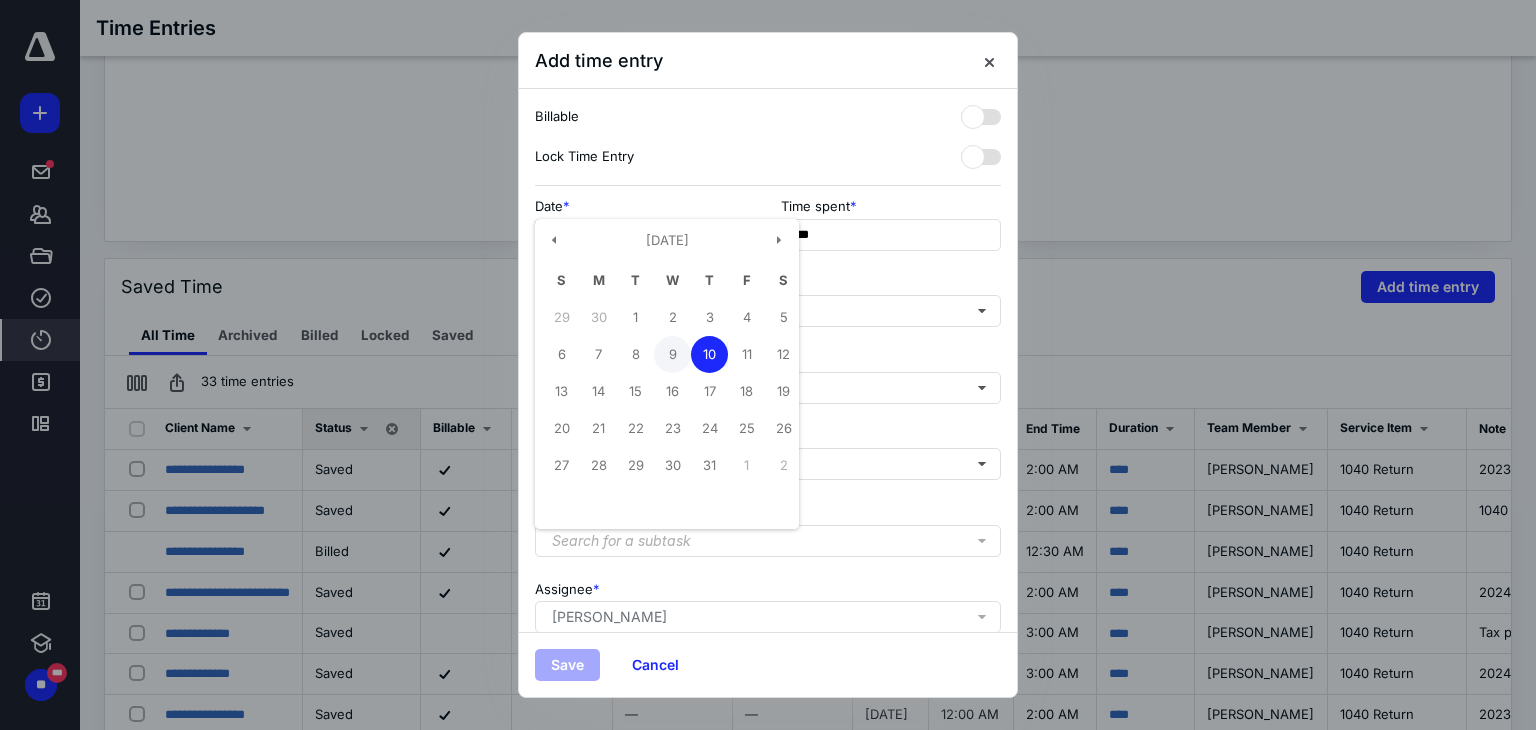 click on "9" at bounding box center [672, 354] 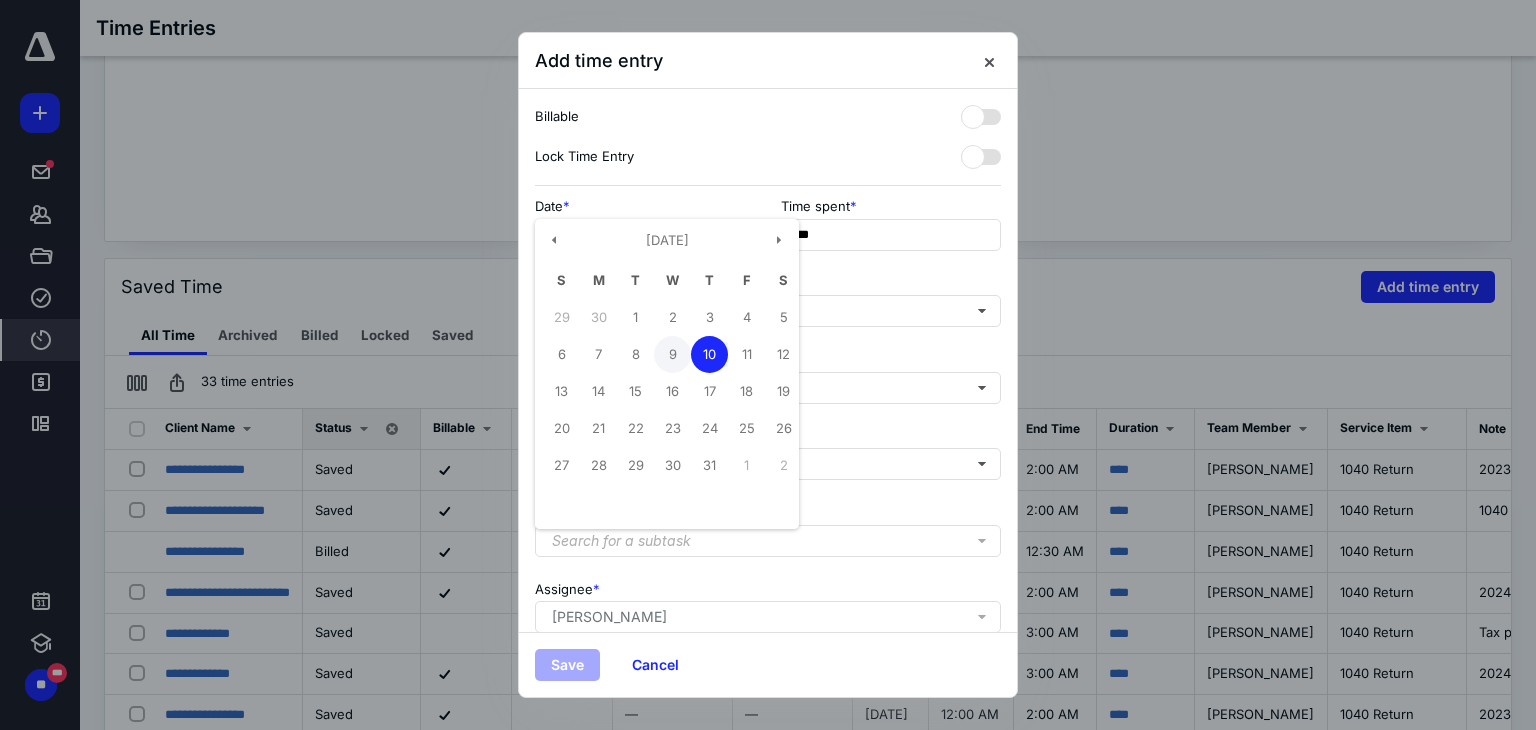 type on "**********" 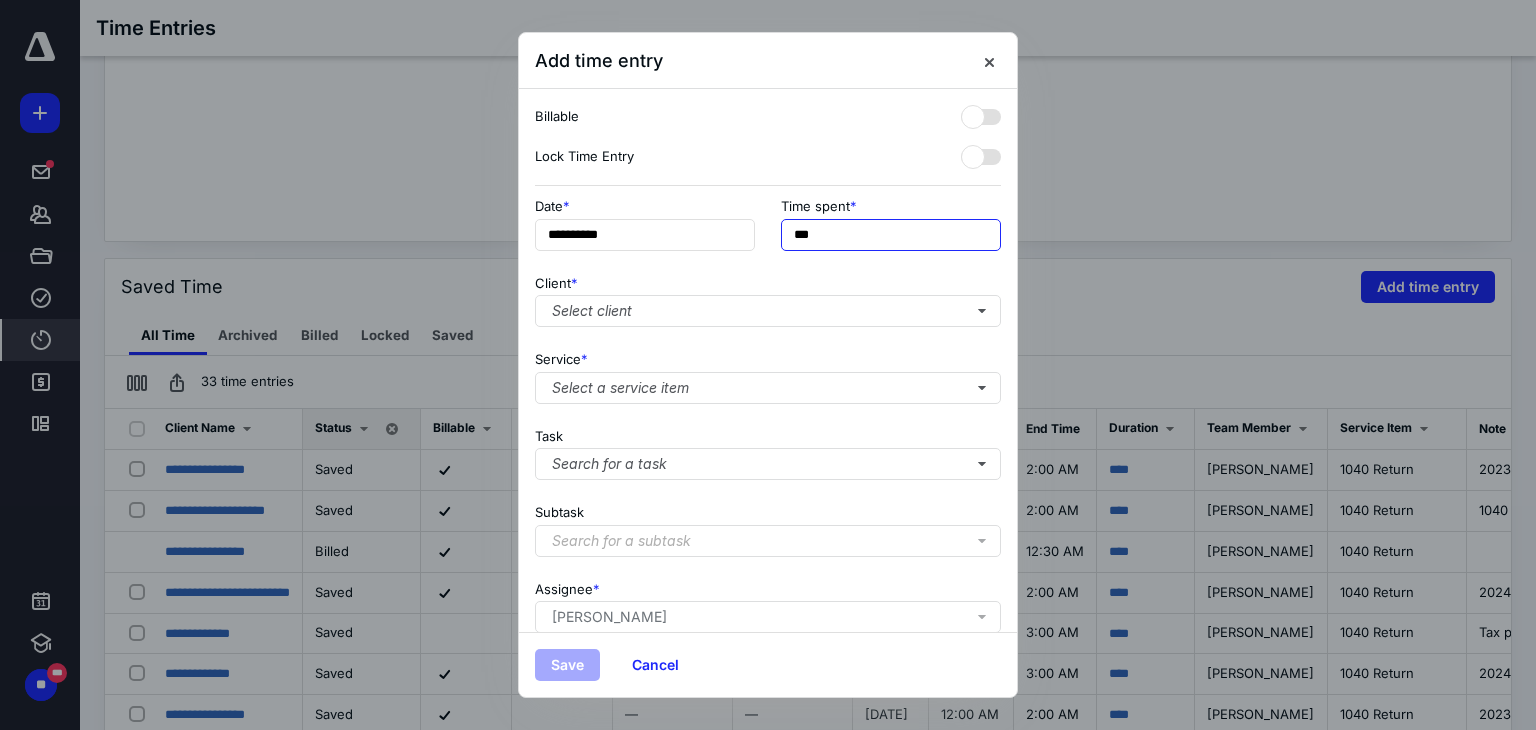 drag, startPoint x: 832, startPoint y: 229, endPoint x: 755, endPoint y: 219, distance: 77.64664 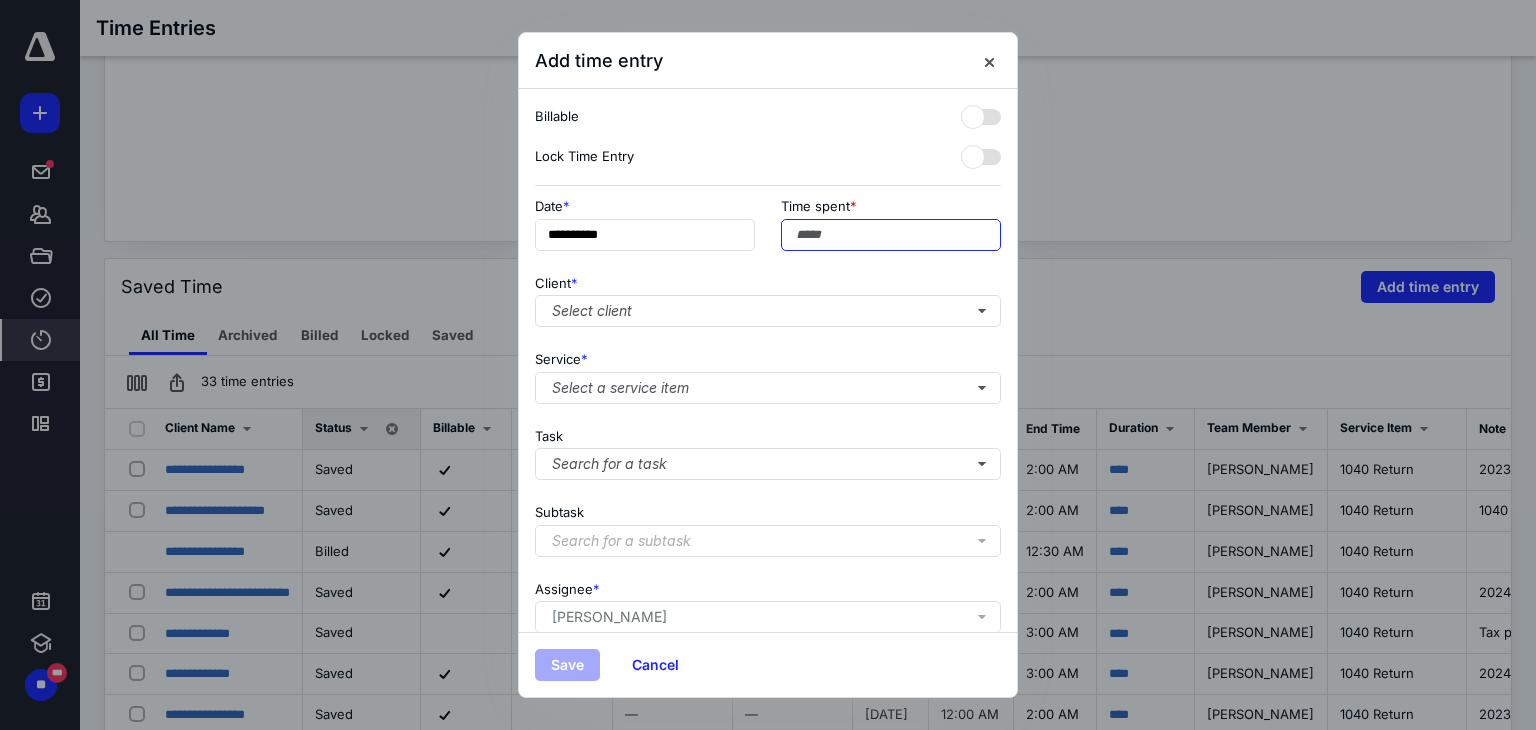 click on "Time spent" at bounding box center (891, 235) 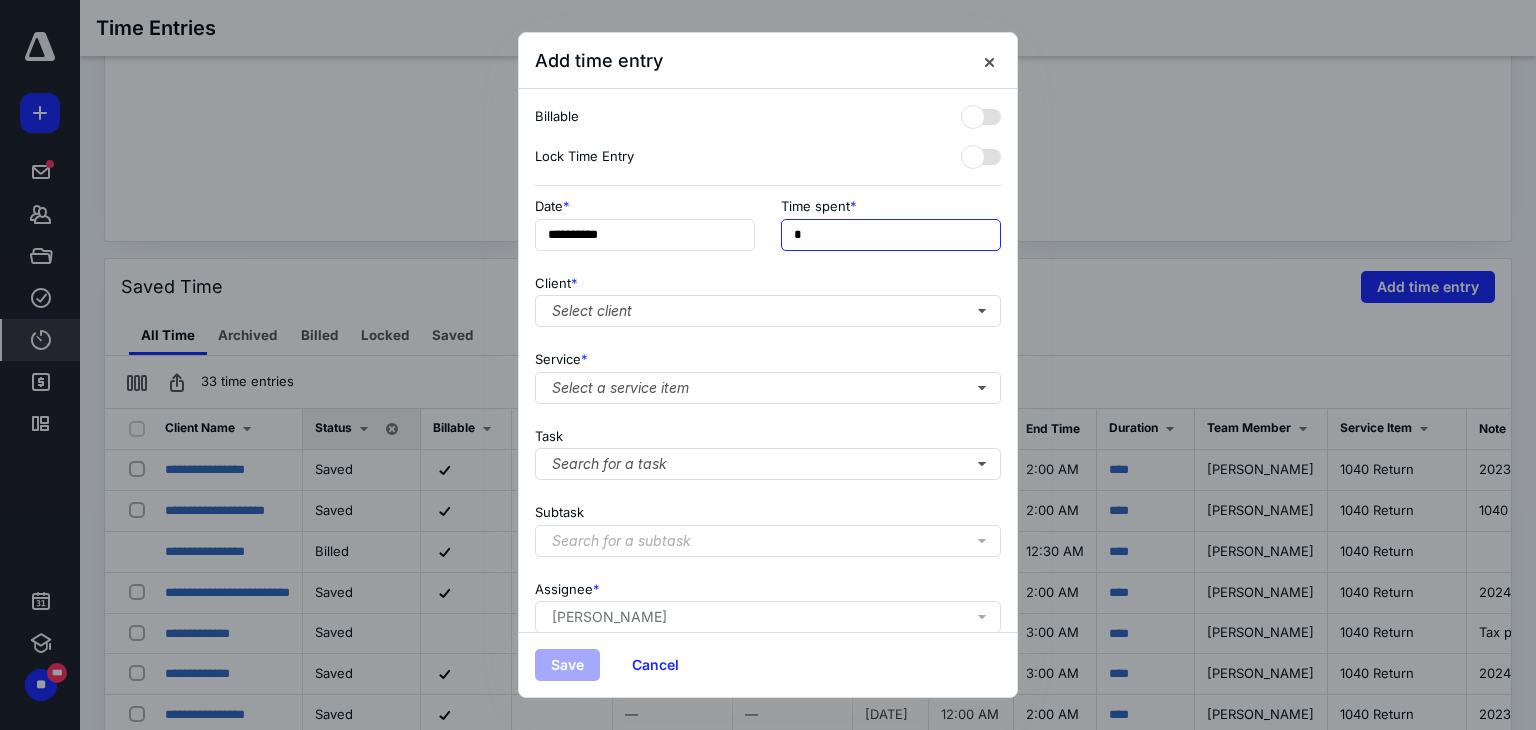 type on "**" 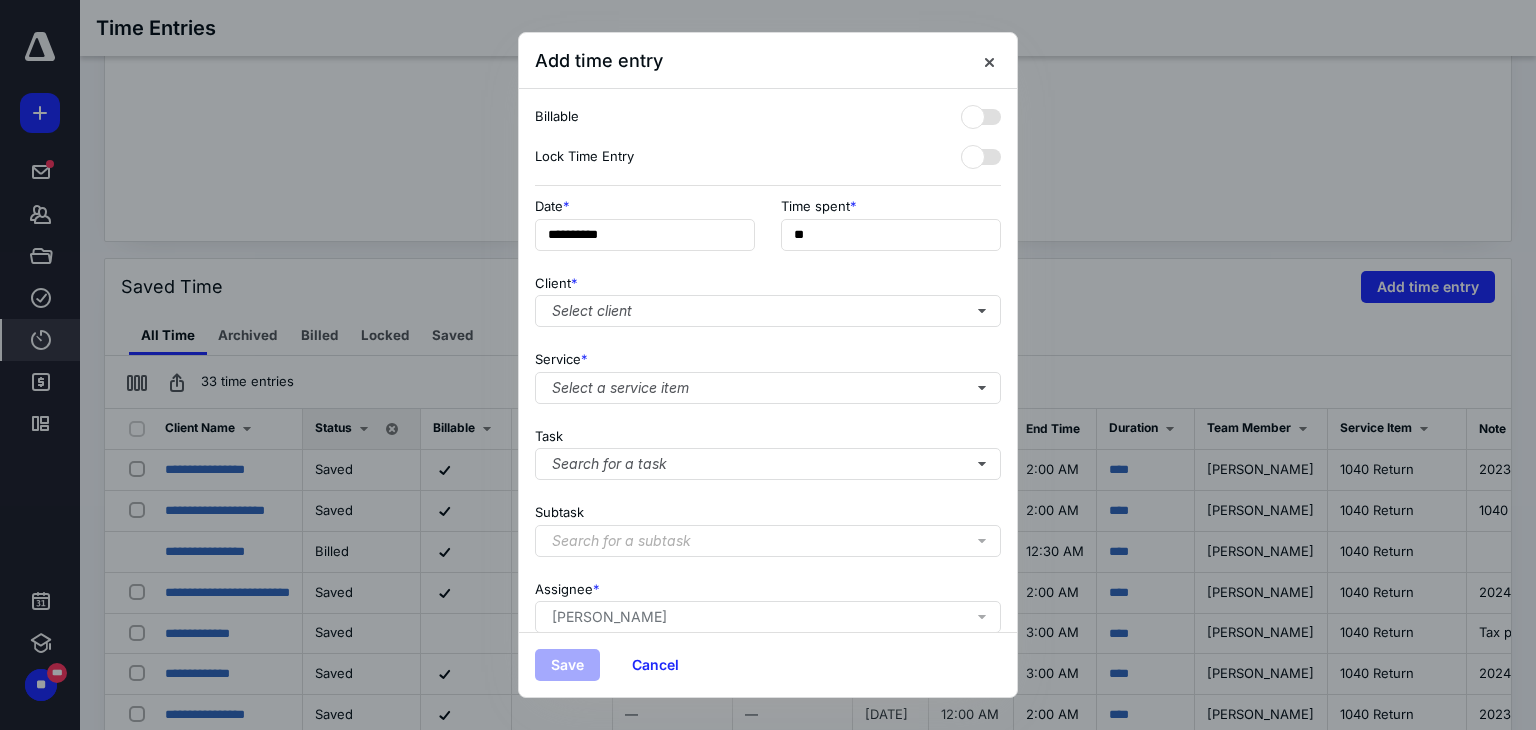 click on "Client * Select client" at bounding box center [768, 297] 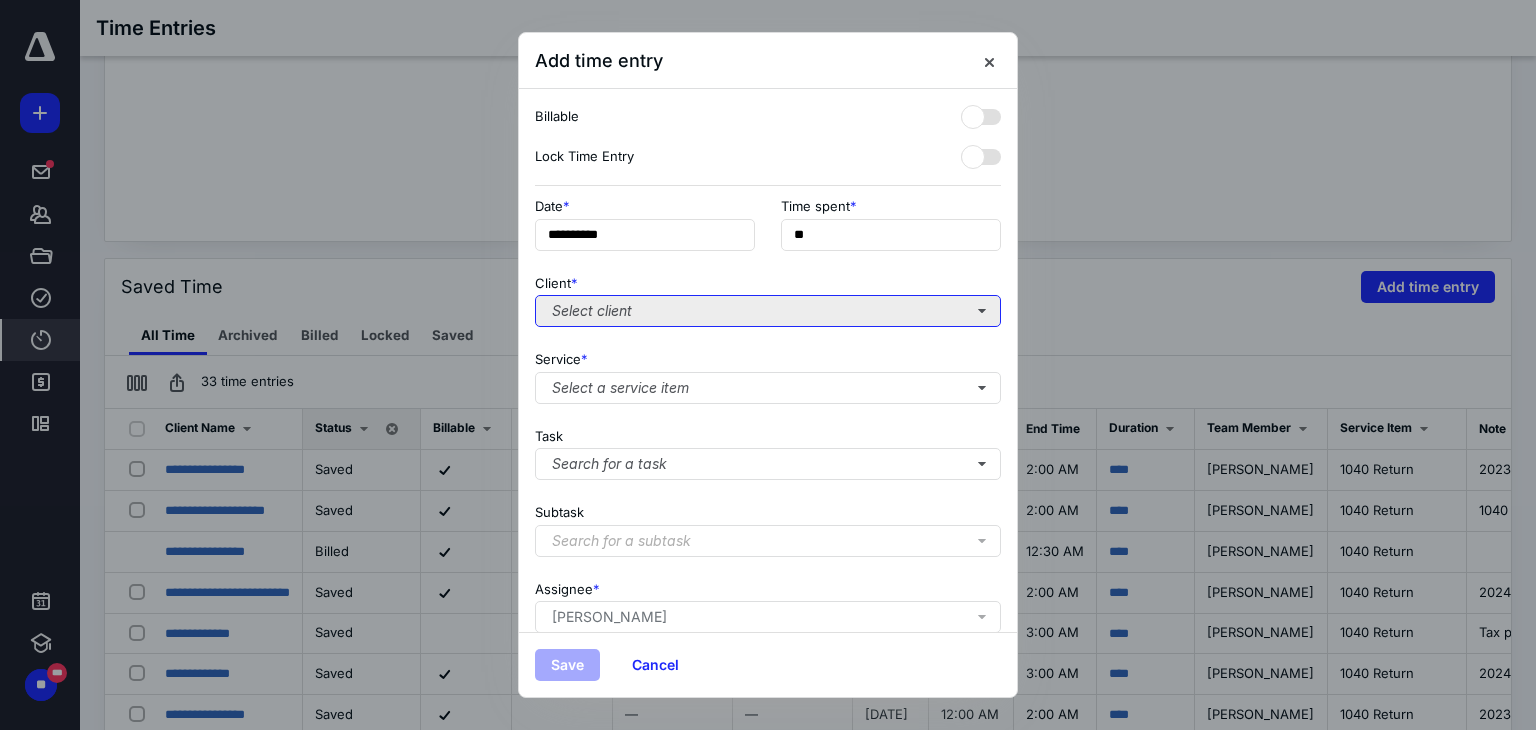 click on "Select client" at bounding box center [768, 311] 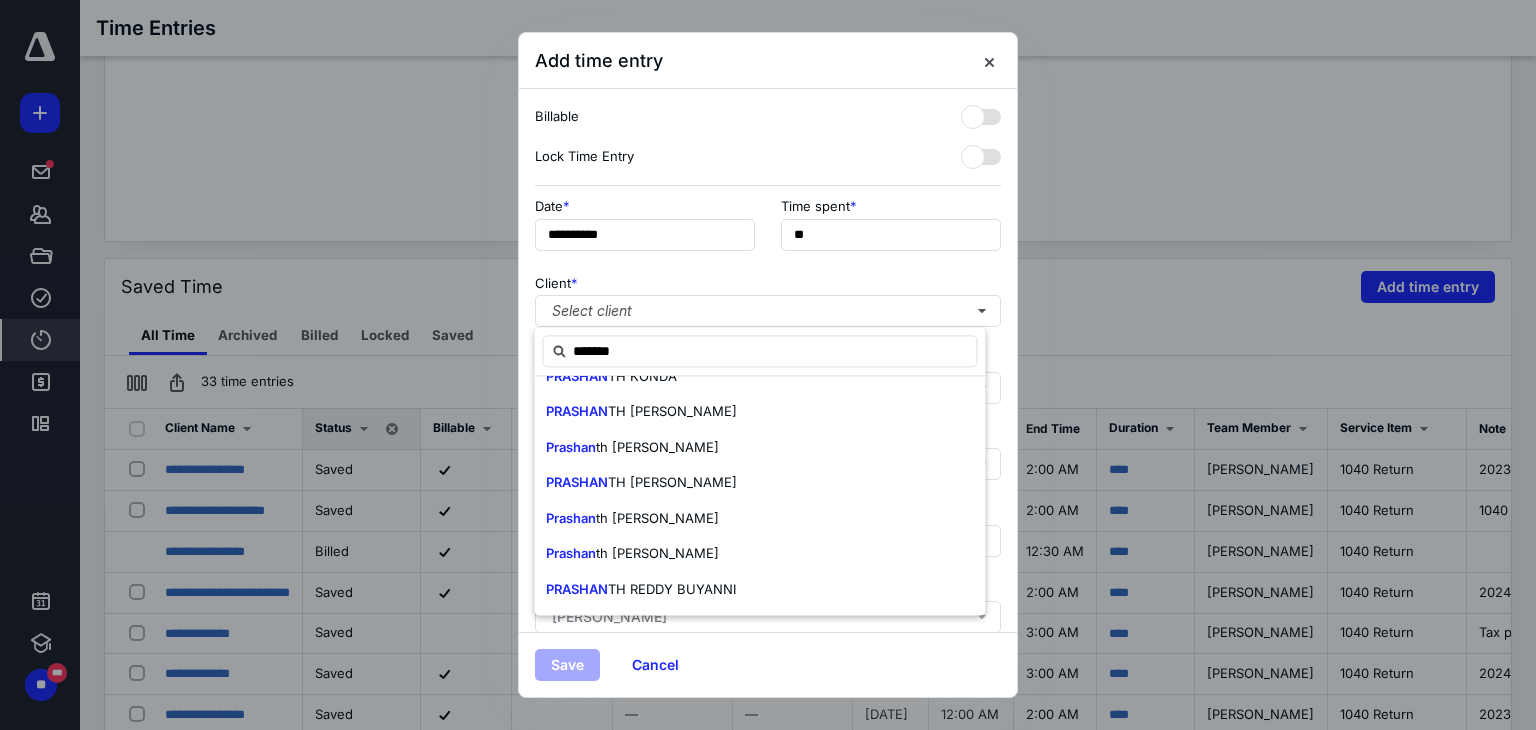 scroll, scrollTop: 272, scrollLeft: 0, axis: vertical 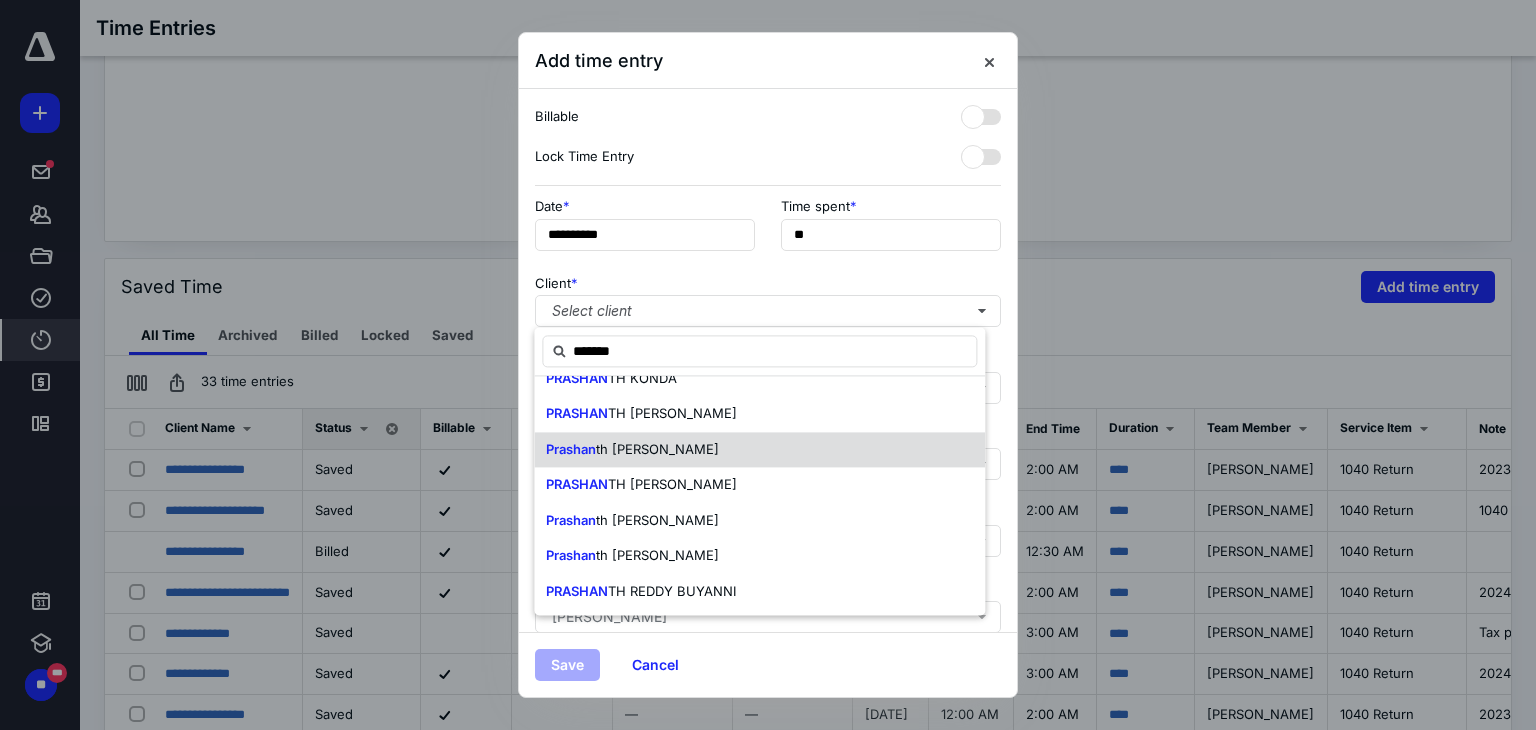 click on "th [PERSON_NAME]" at bounding box center [657, 449] 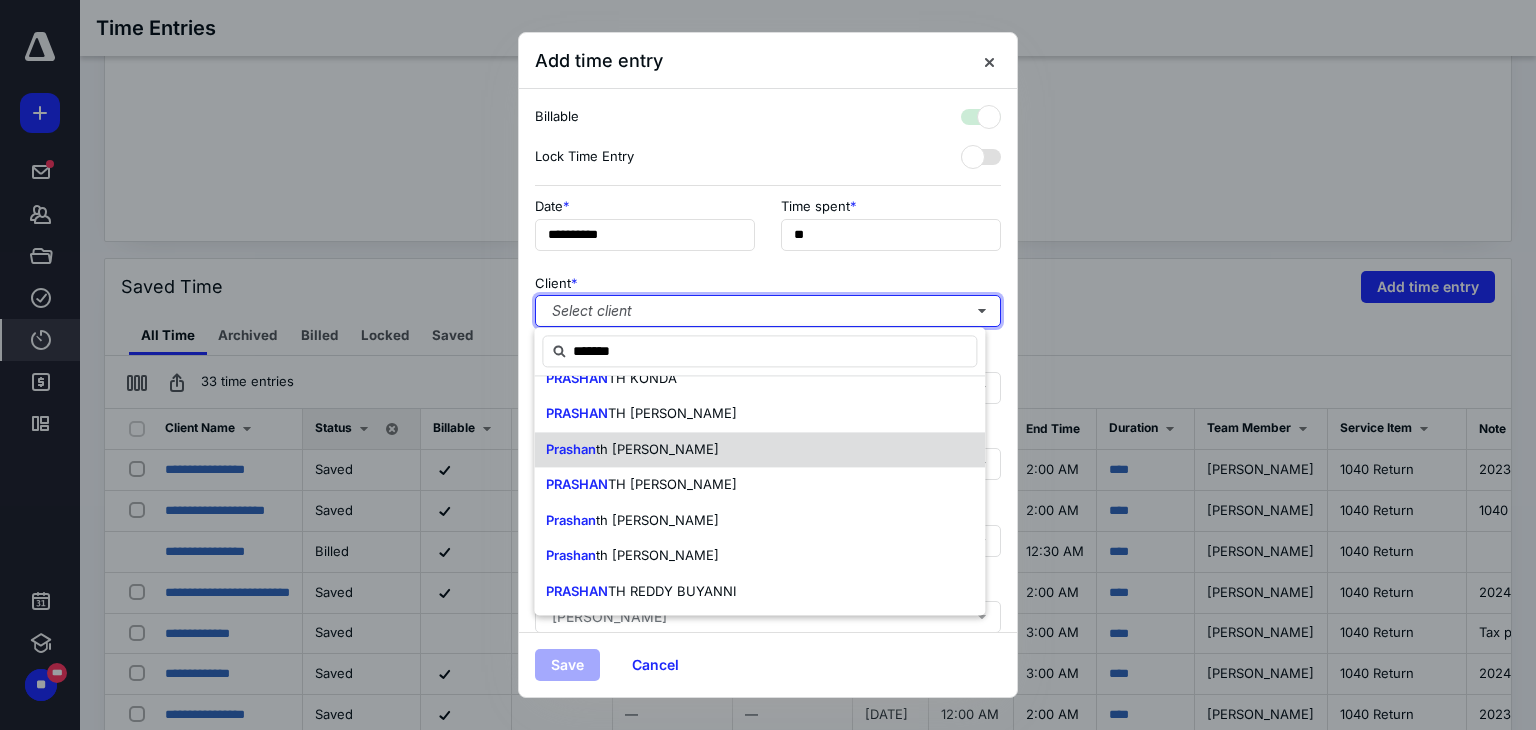 checkbox on "true" 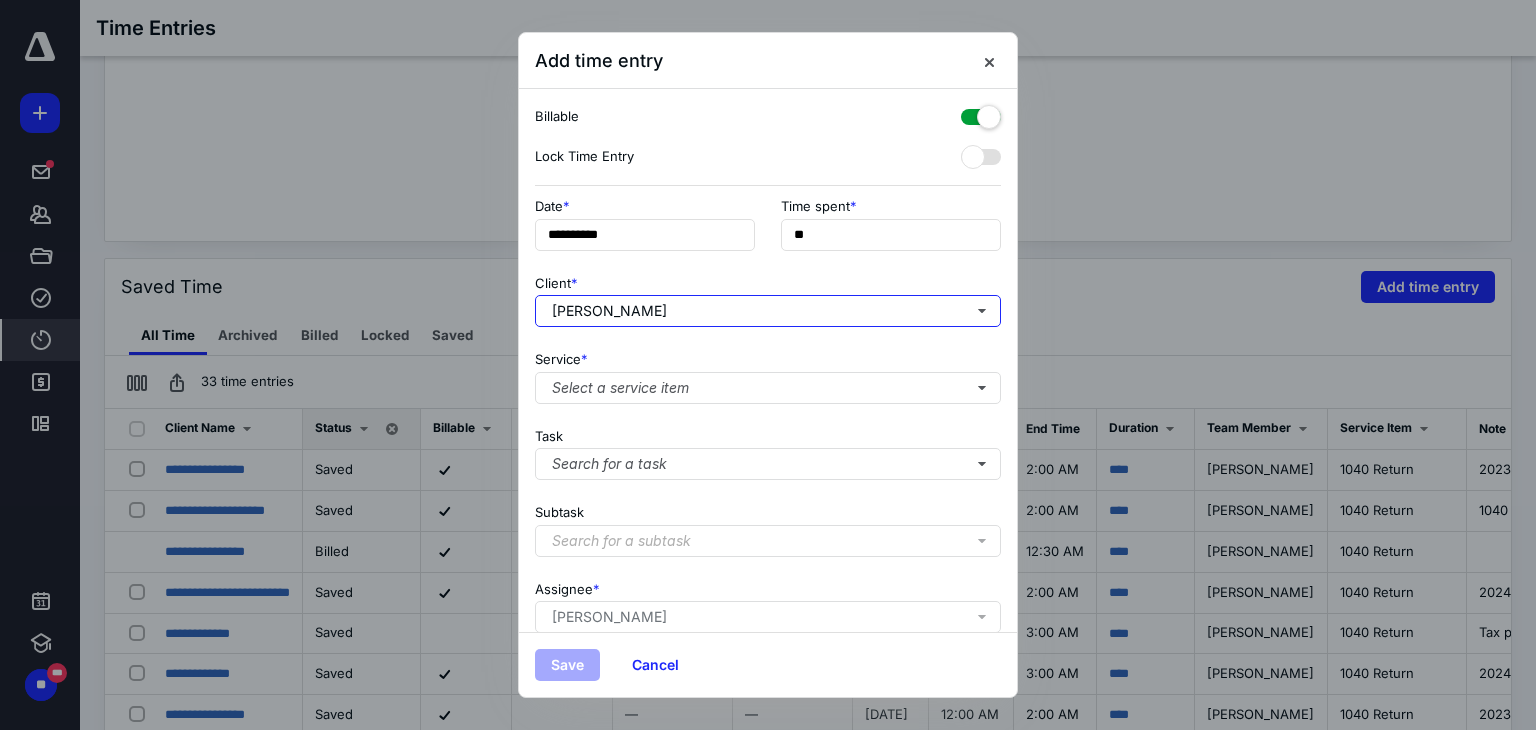 scroll, scrollTop: 0, scrollLeft: 0, axis: both 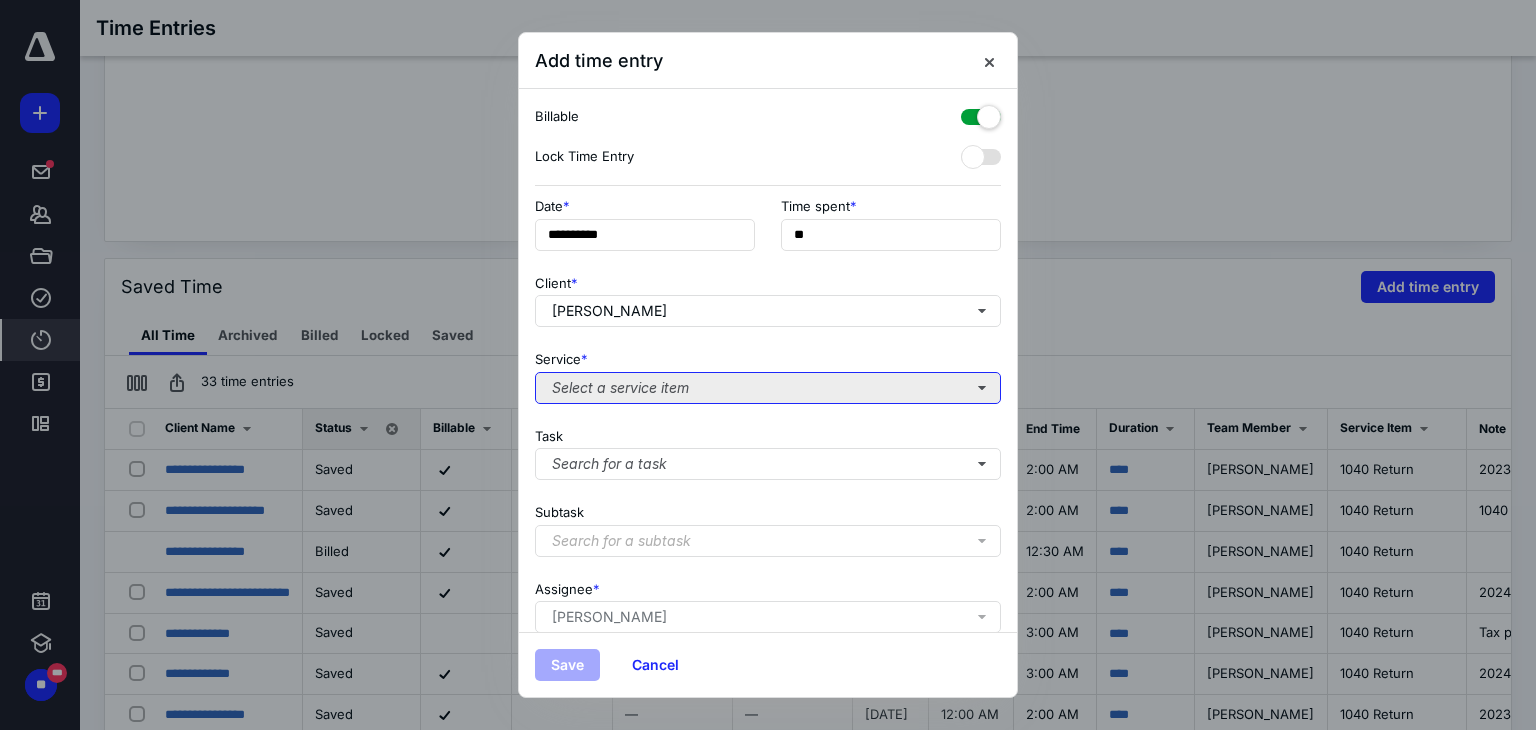 click on "Select a service item" at bounding box center [768, 388] 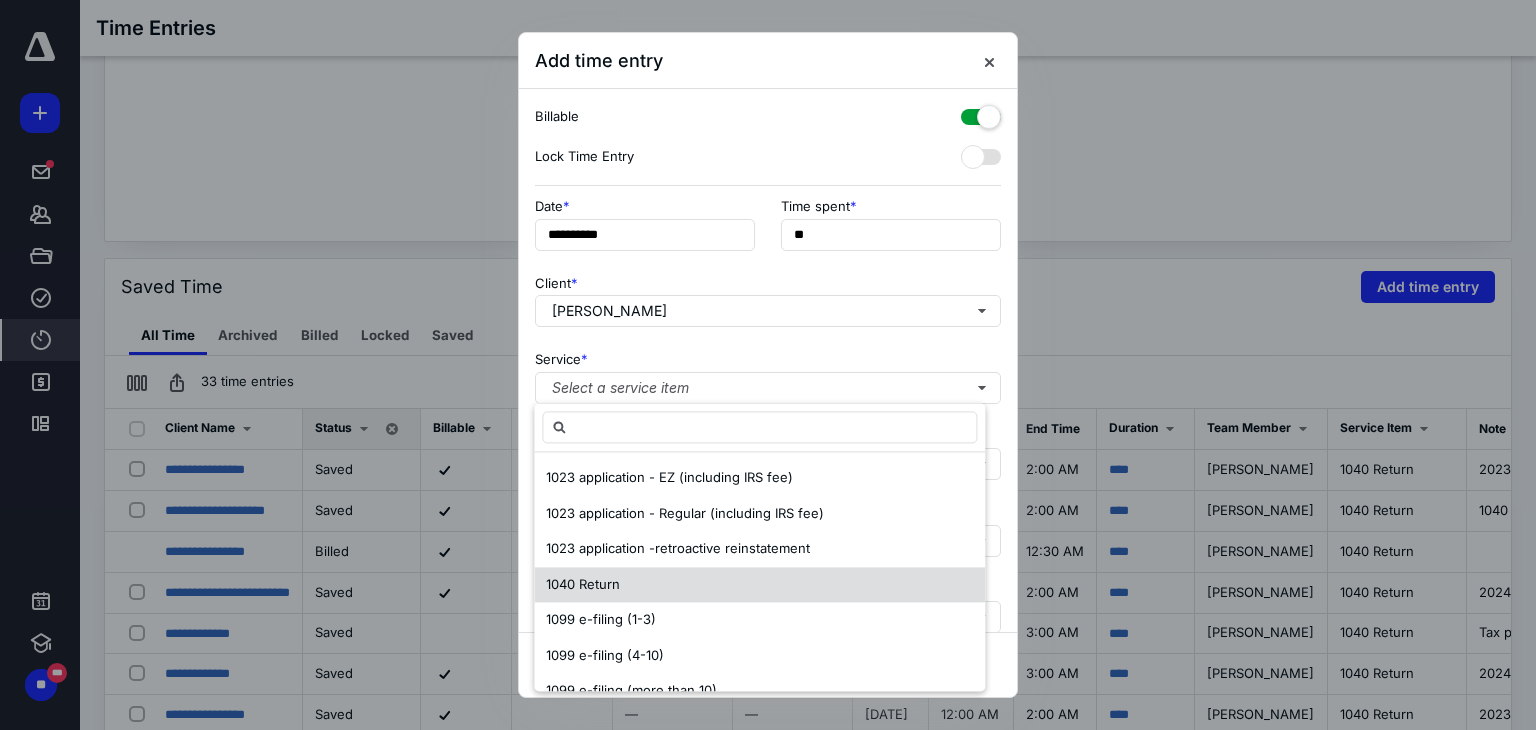 click on "1040 Return" at bounding box center (759, 585) 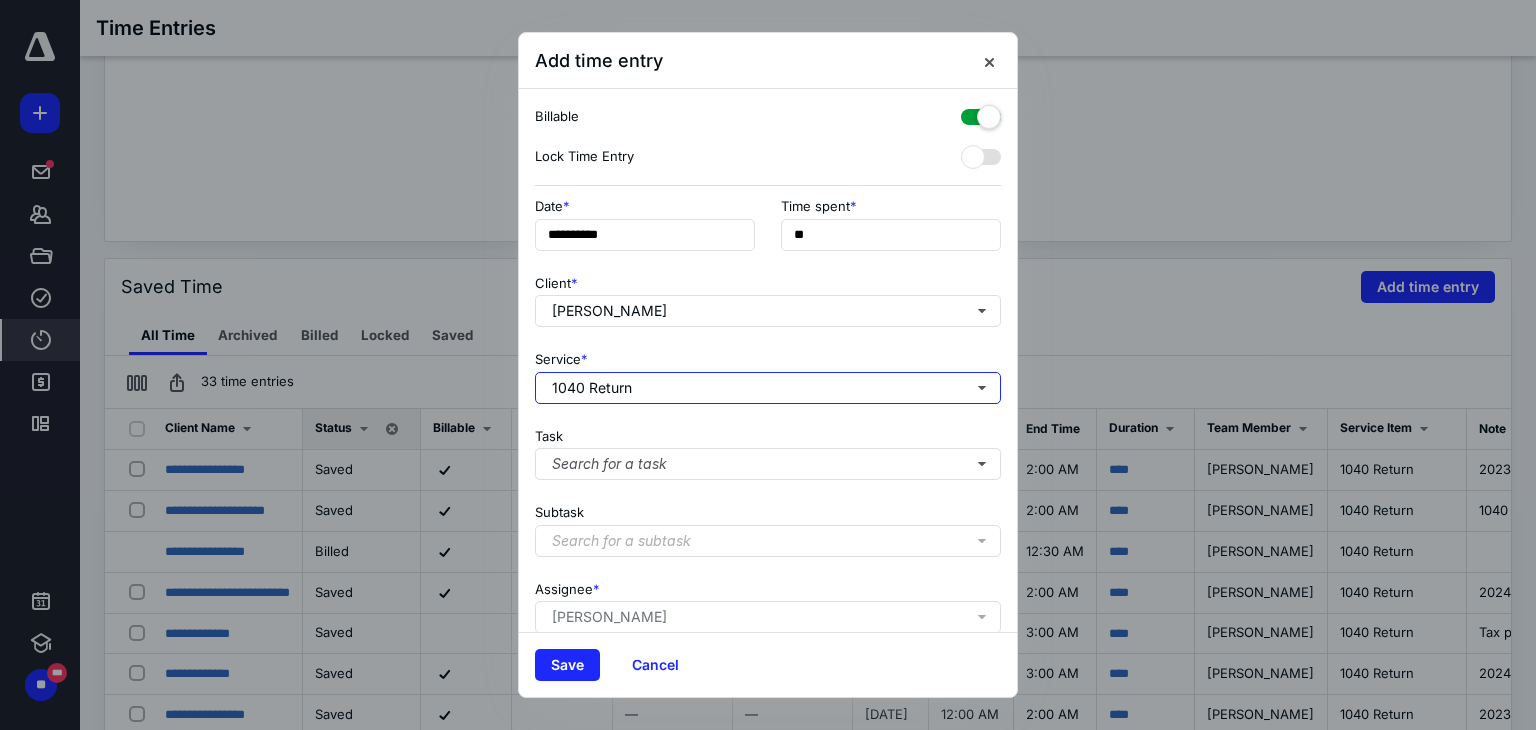 scroll, scrollTop: 171, scrollLeft: 0, axis: vertical 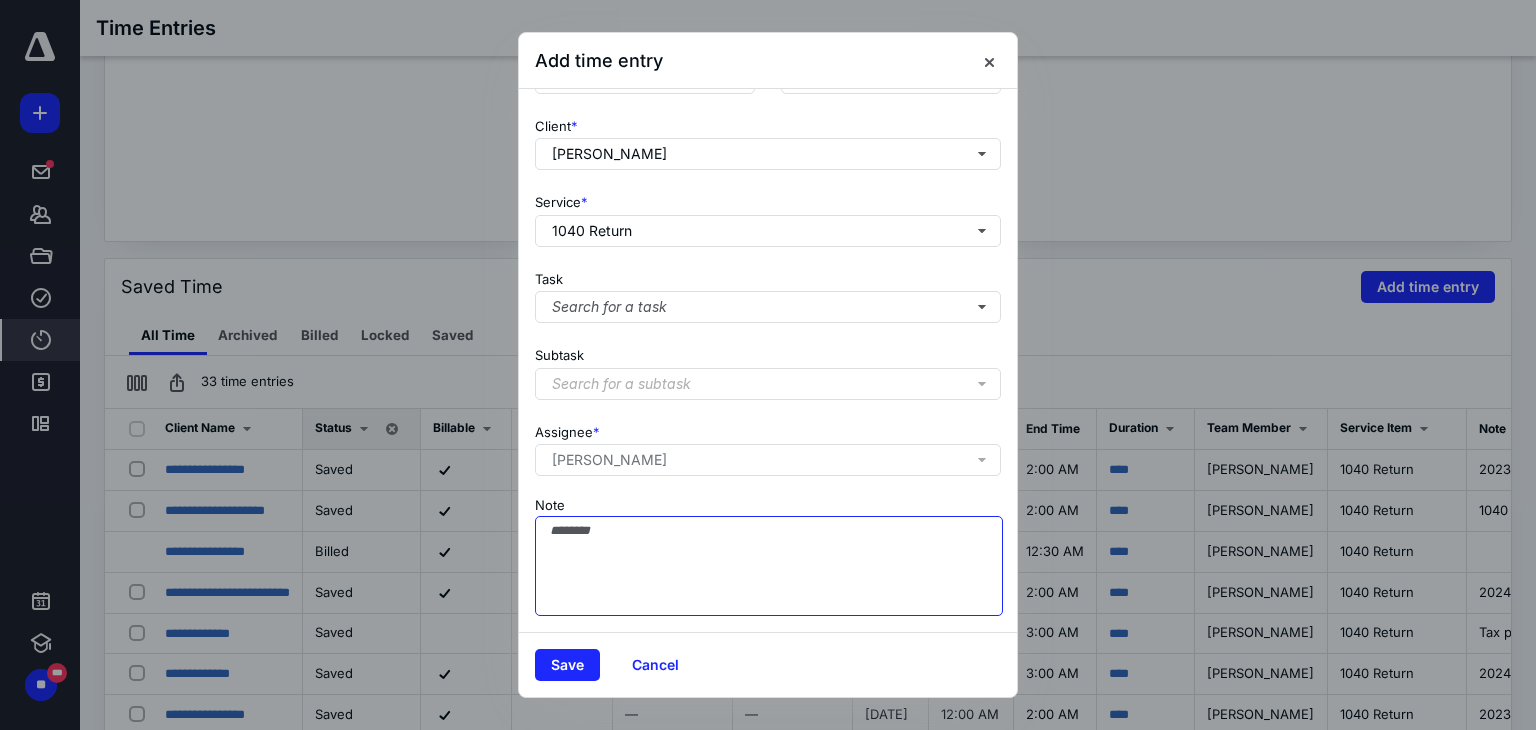click on "Note" at bounding box center (769, 566) 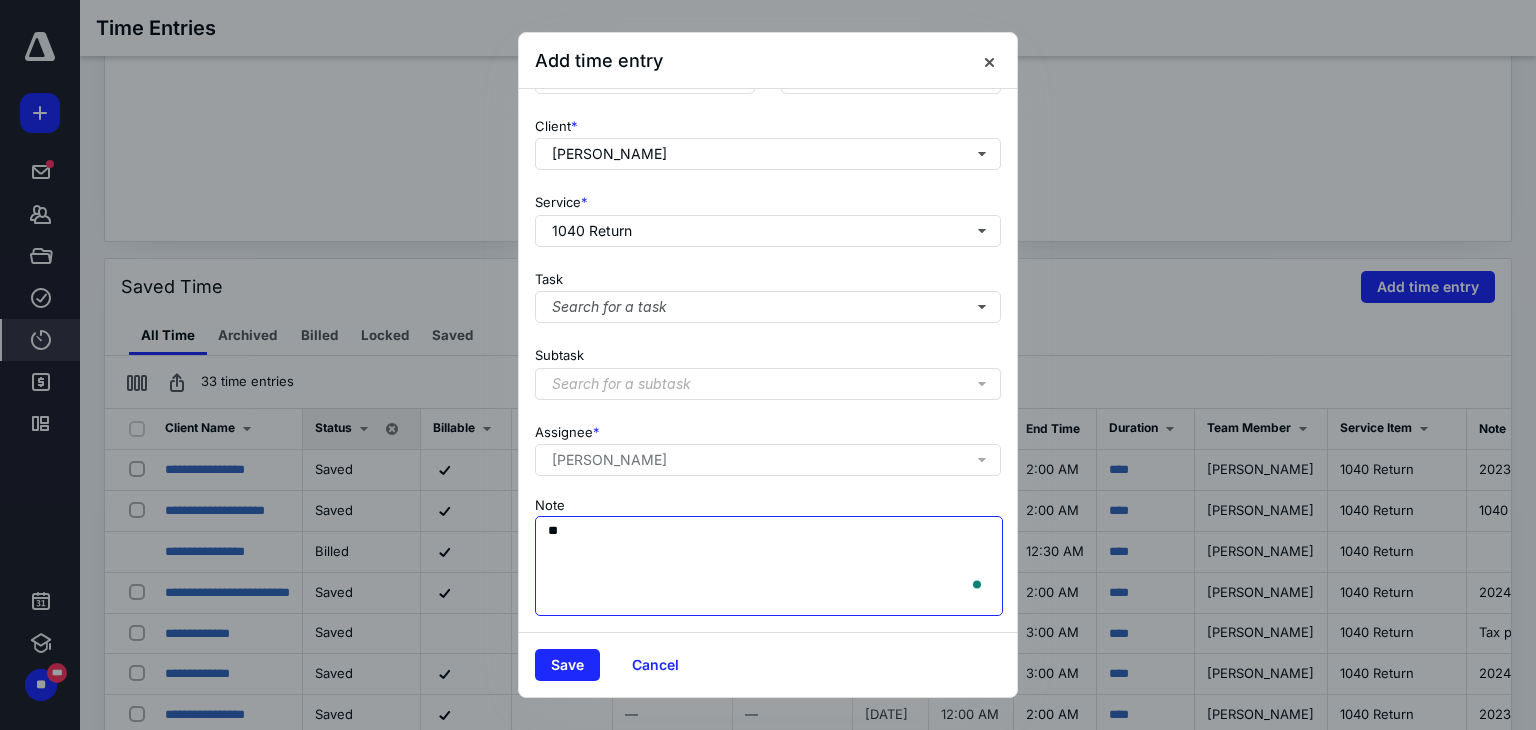 type on "*" 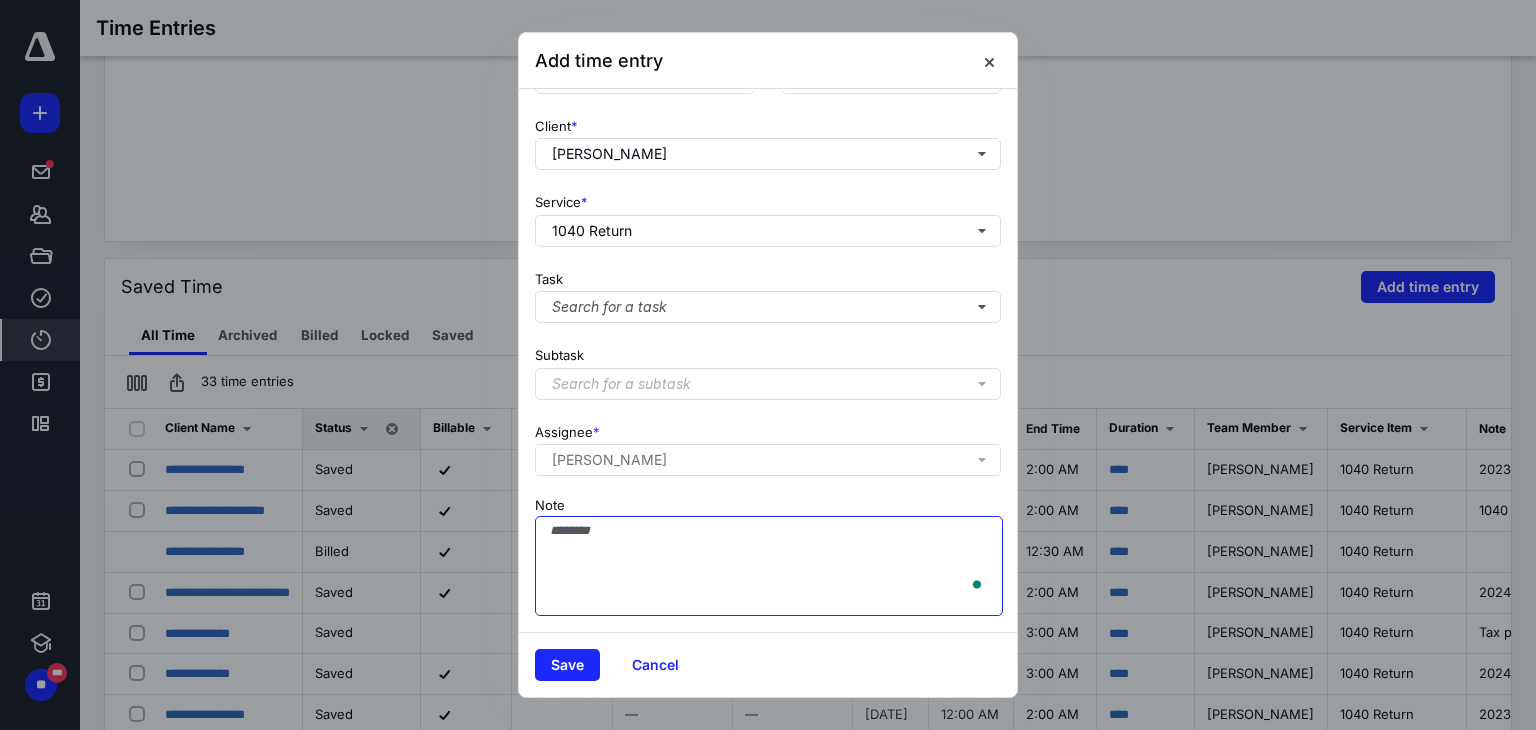 scroll, scrollTop: 171, scrollLeft: 0, axis: vertical 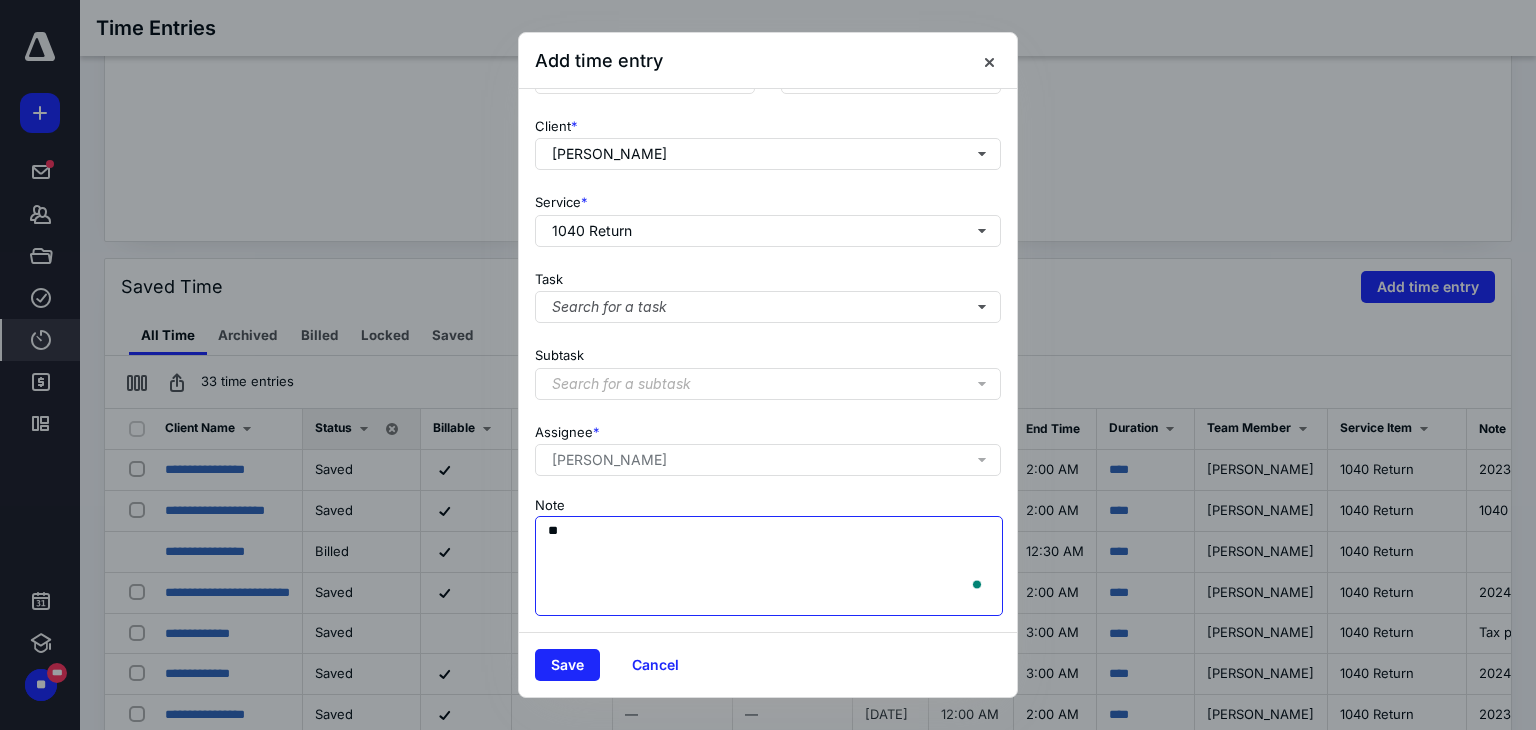 type on "*" 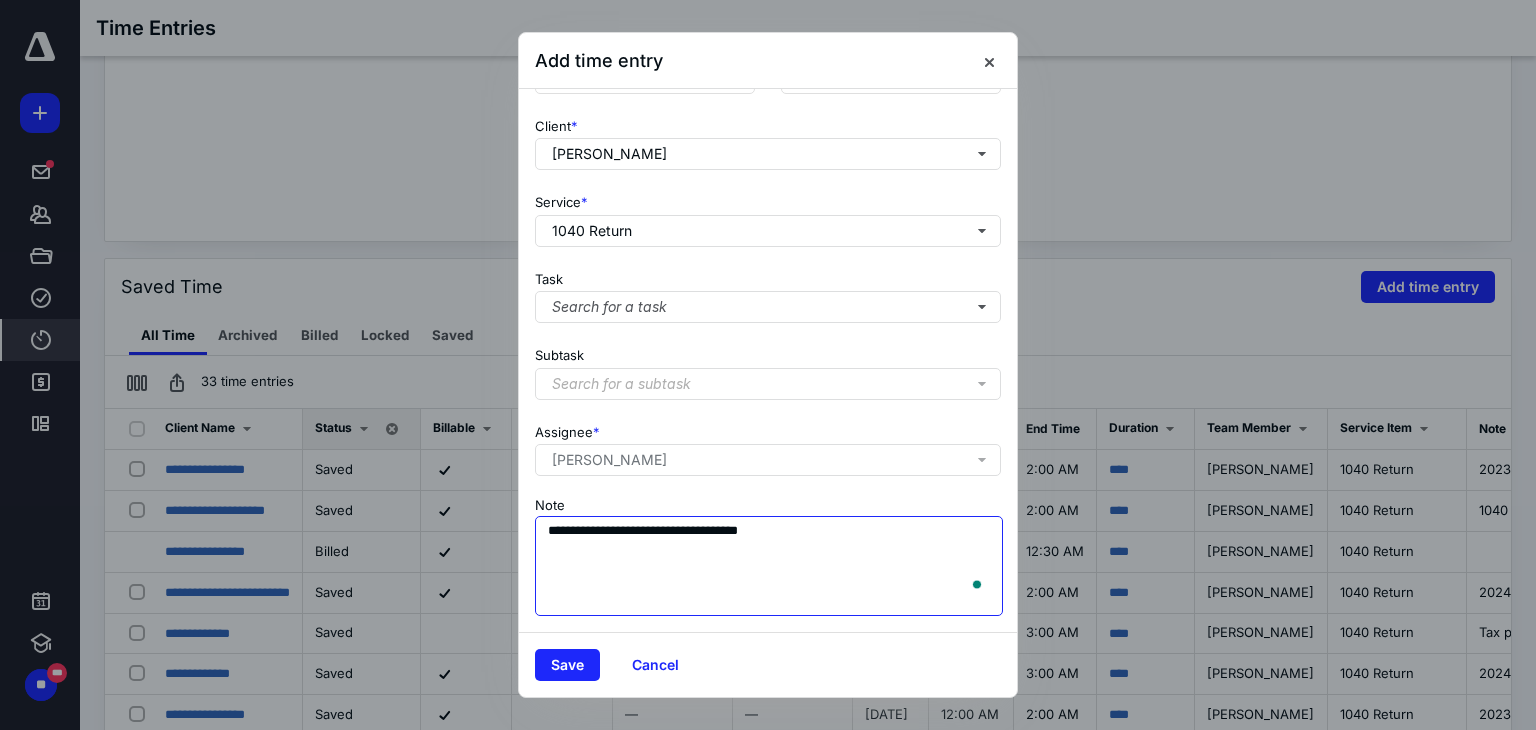 scroll, scrollTop: 0, scrollLeft: 0, axis: both 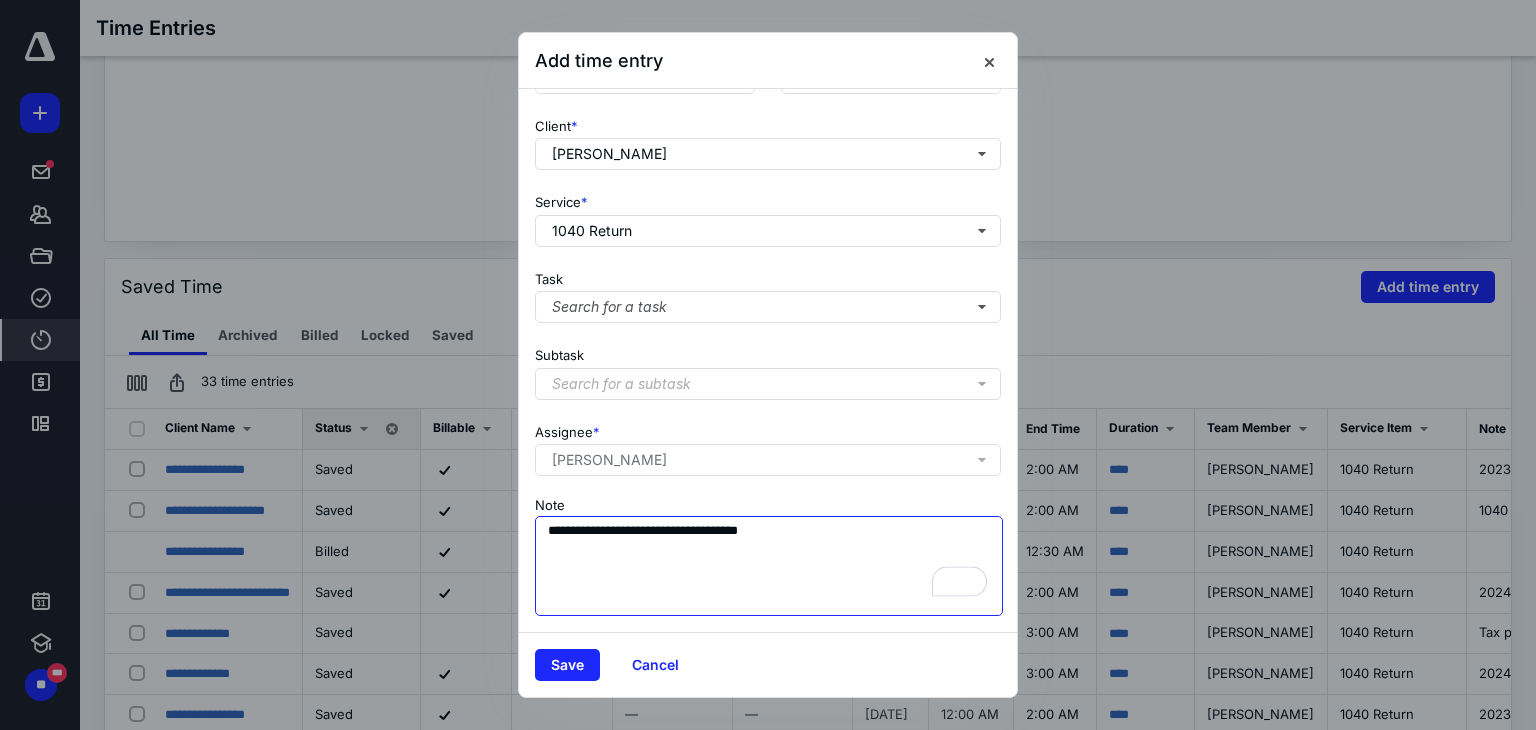 type on "**********" 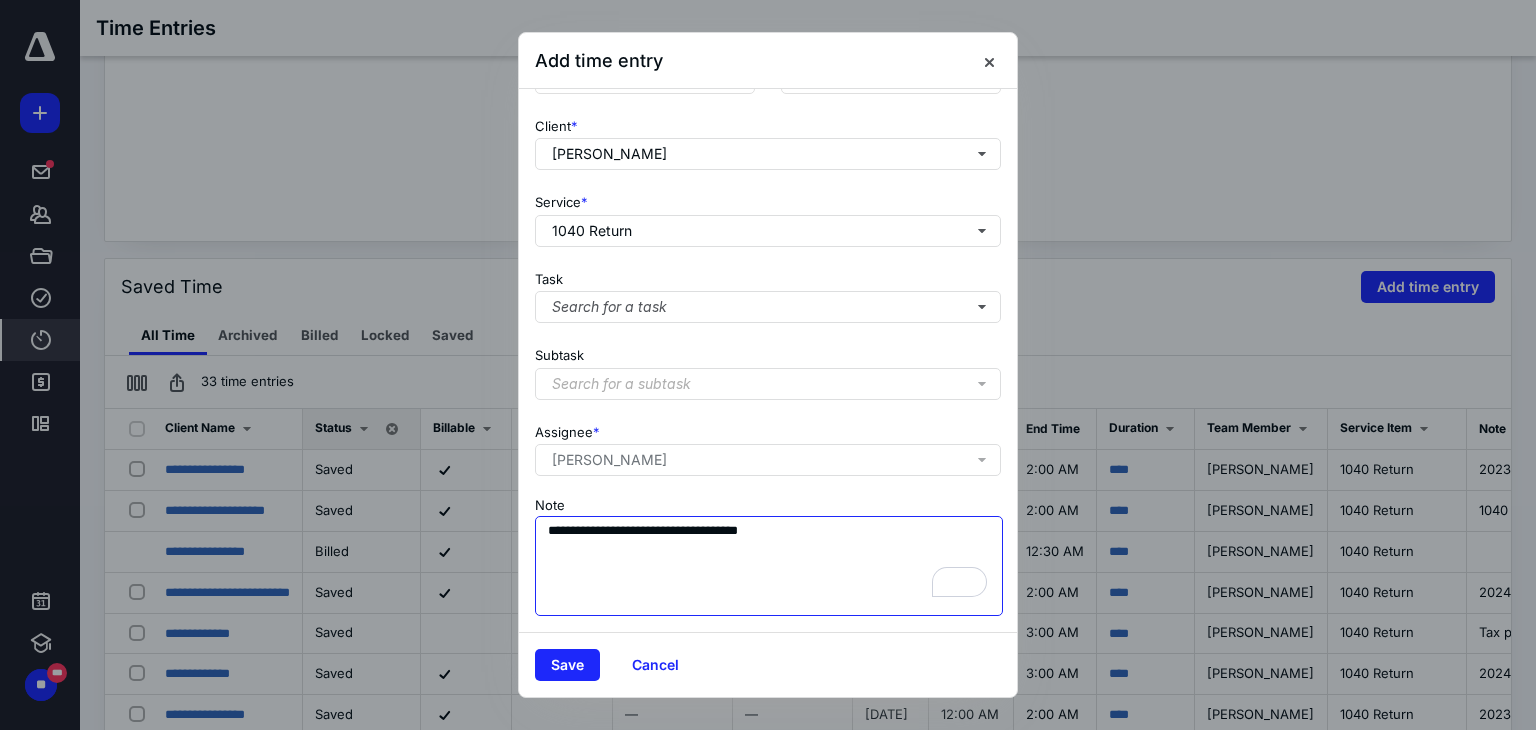 scroll, scrollTop: 0, scrollLeft: 0, axis: both 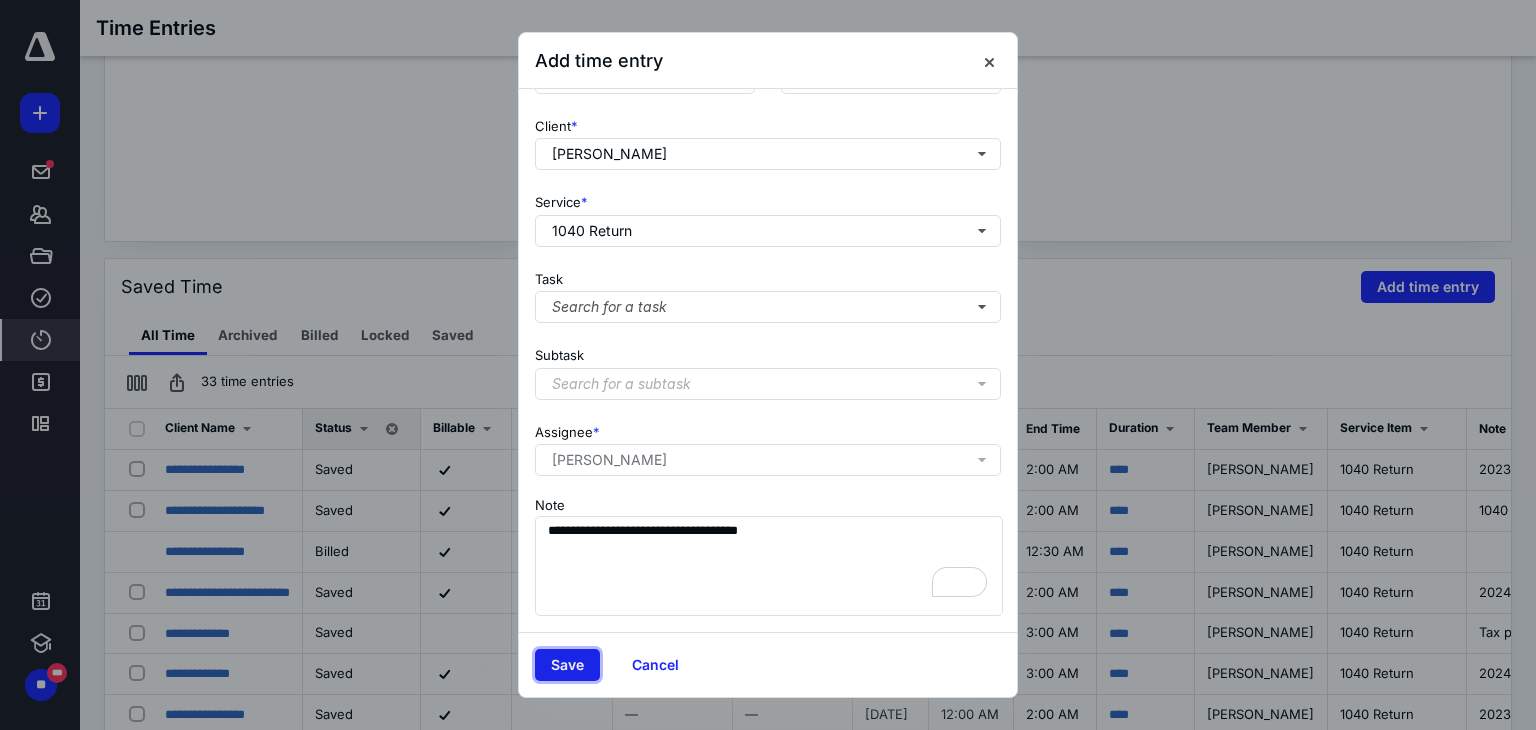 click on "Save" at bounding box center (567, 665) 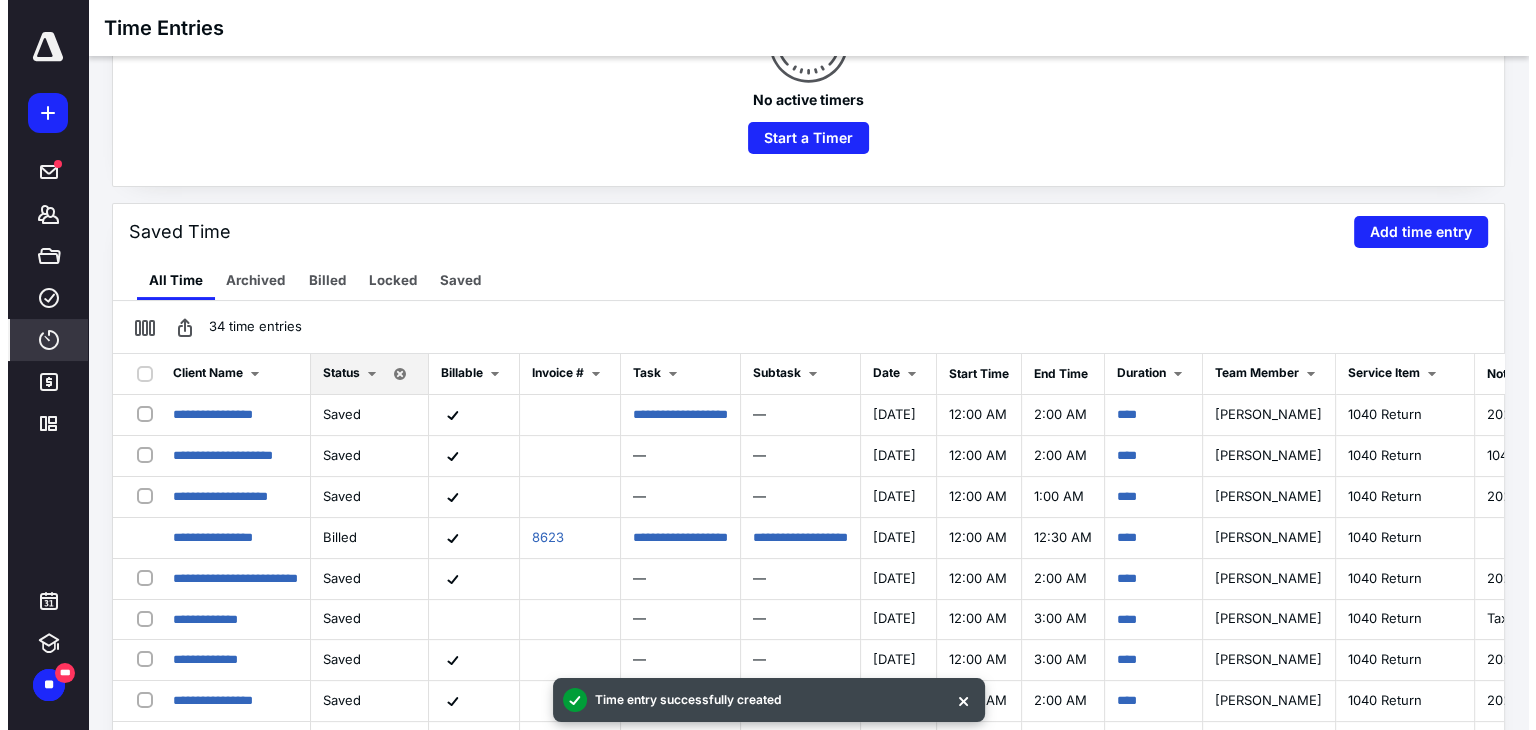 scroll, scrollTop: 299, scrollLeft: 0, axis: vertical 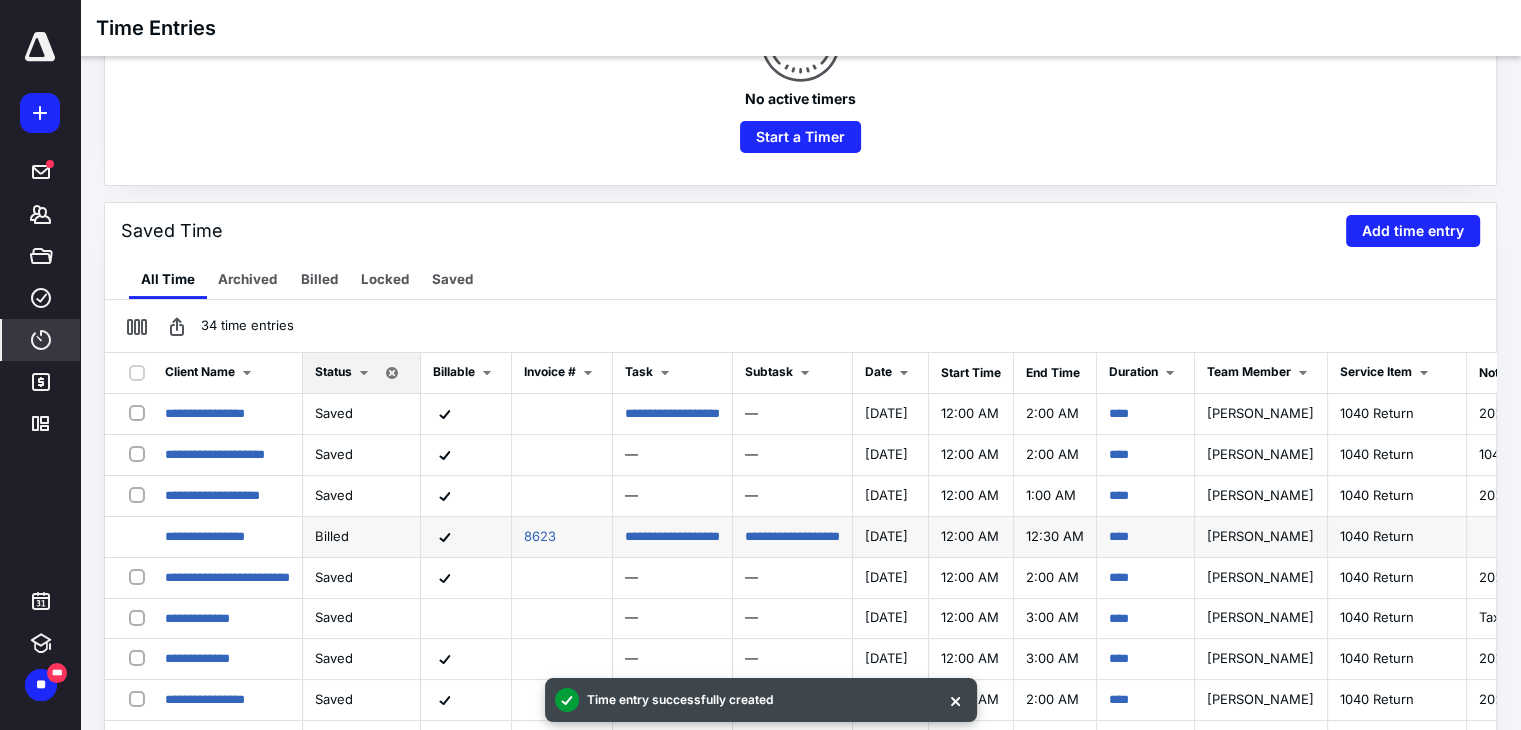 click on "[DATE]" at bounding box center [886, 536] 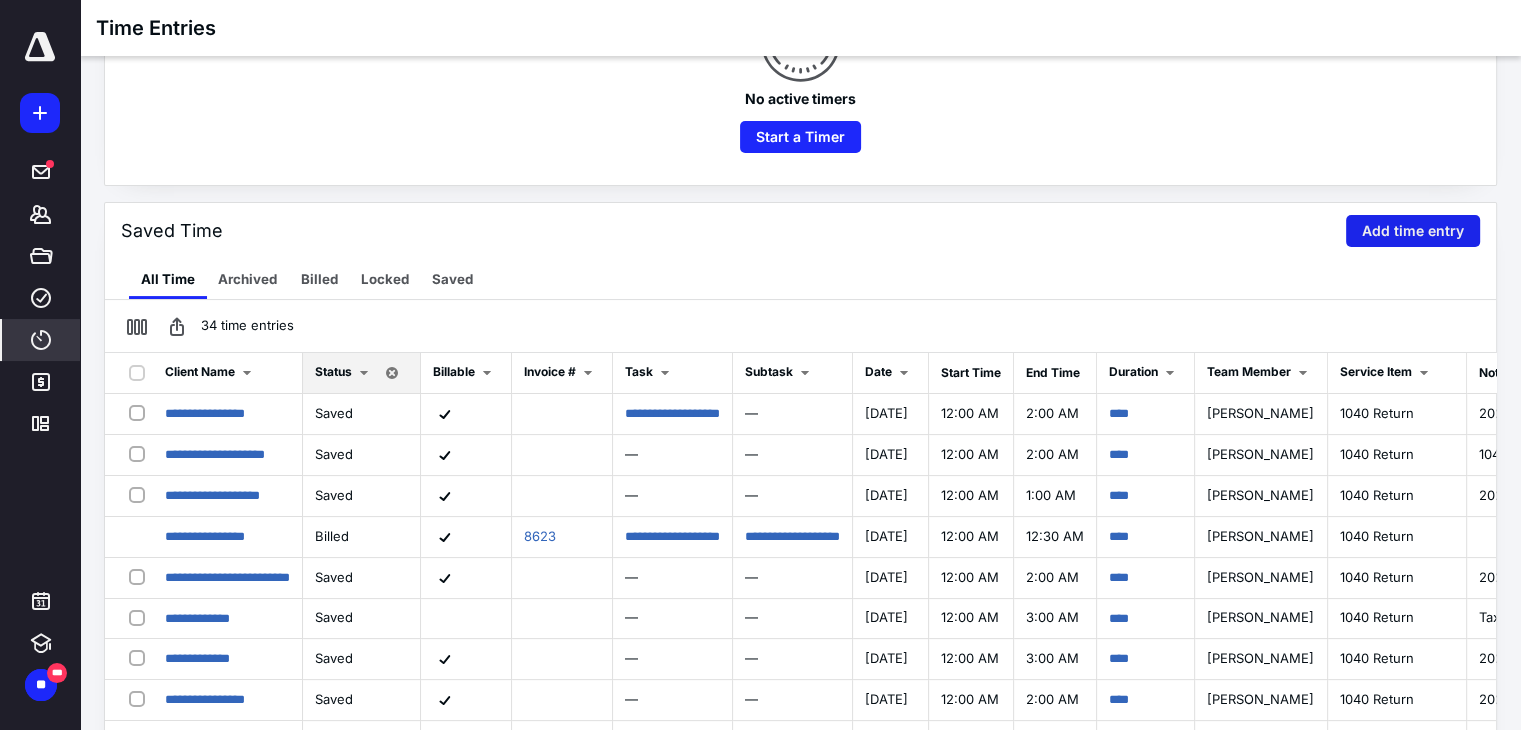 click on "Add time entry" at bounding box center (1413, 231) 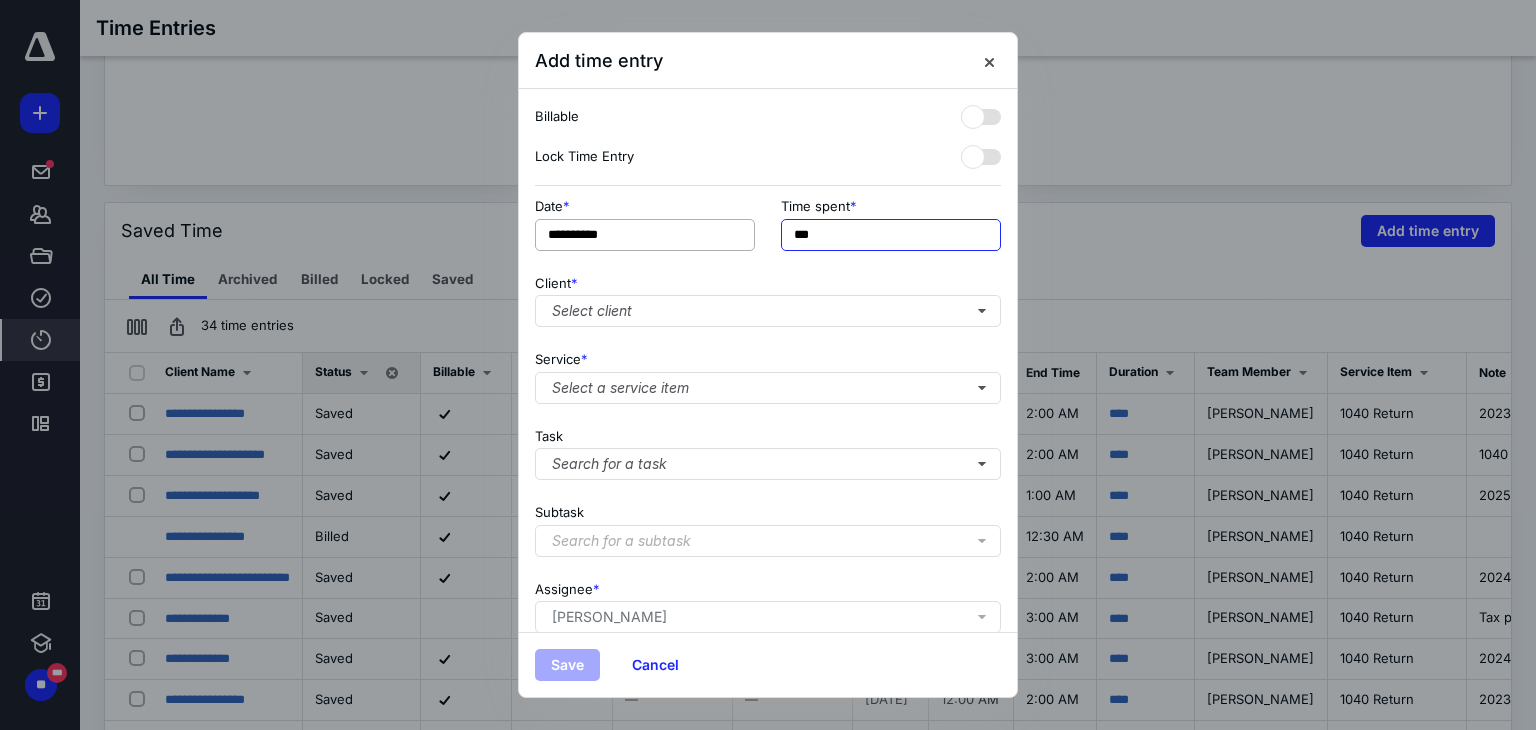 drag, startPoint x: 833, startPoint y: 236, endPoint x: 754, endPoint y: 234, distance: 79.025314 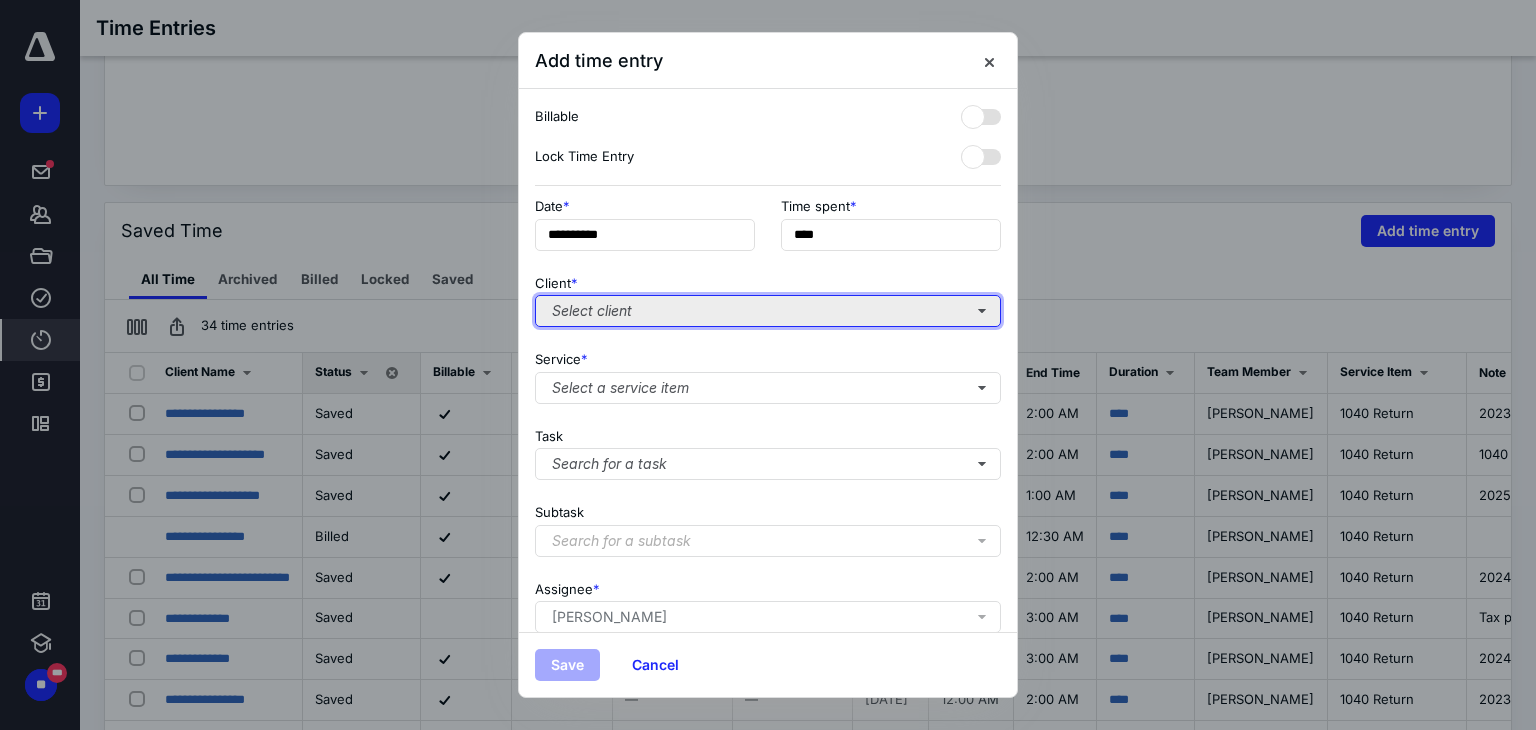 type on "******" 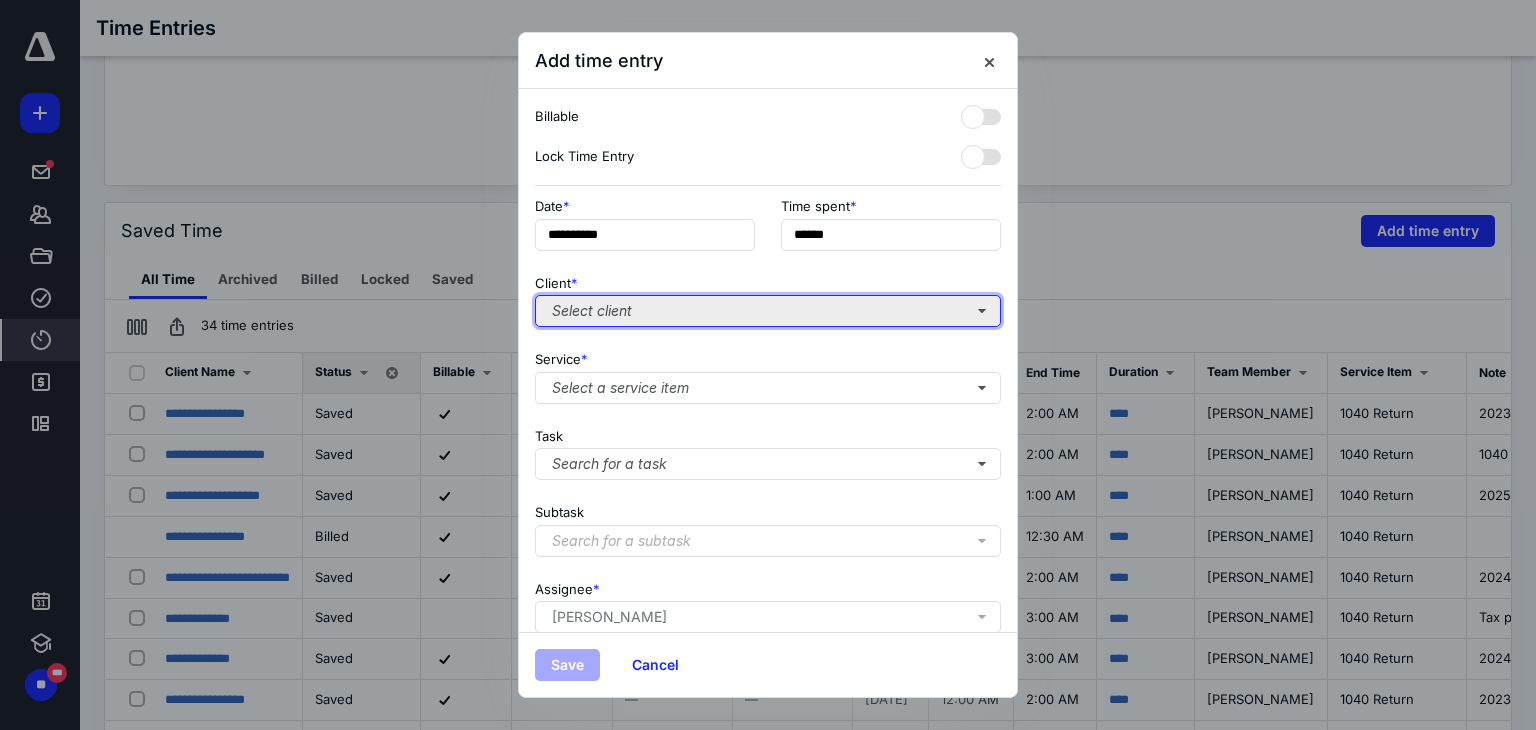 click on "Select client" at bounding box center (768, 311) 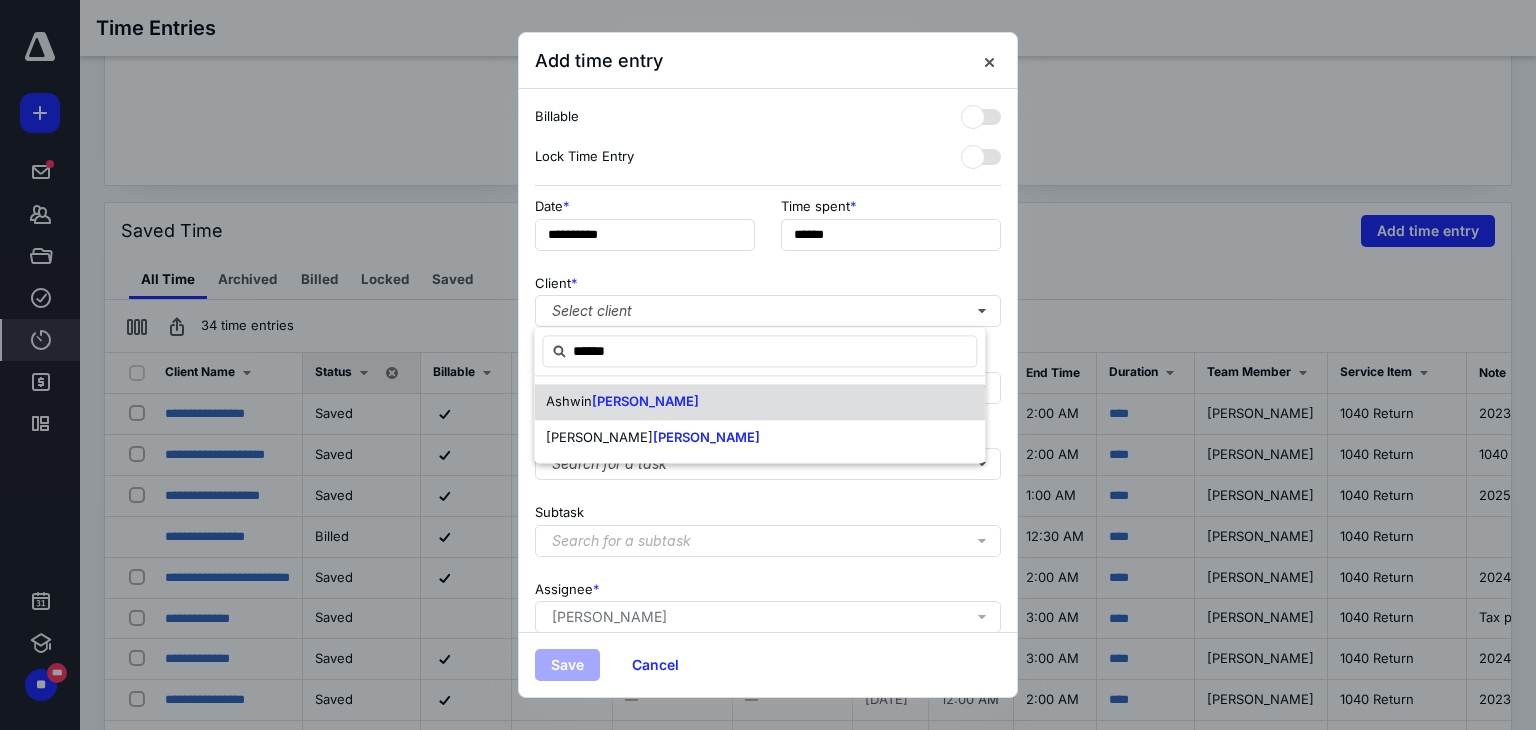 click on "[PERSON_NAME]" at bounding box center (645, 401) 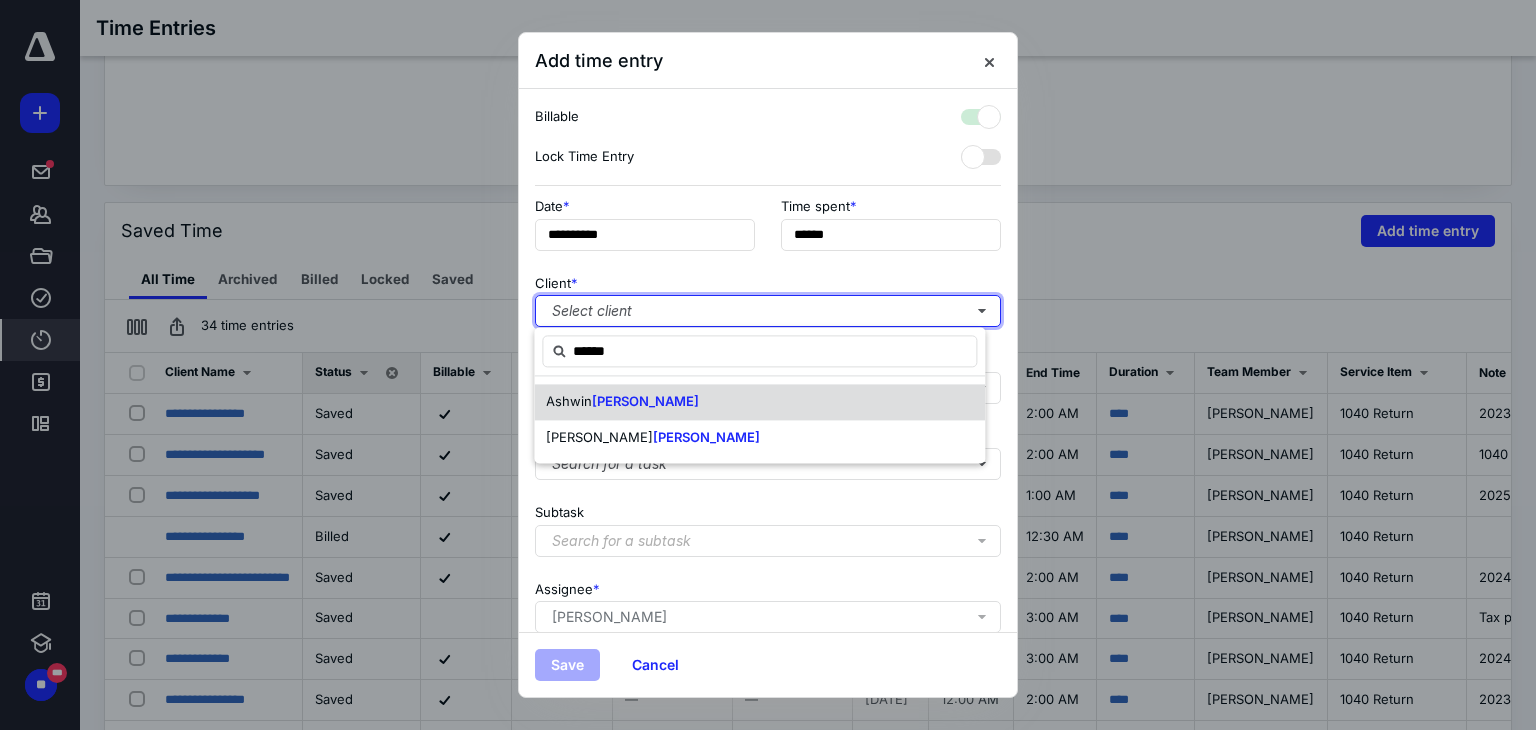 checkbox on "true" 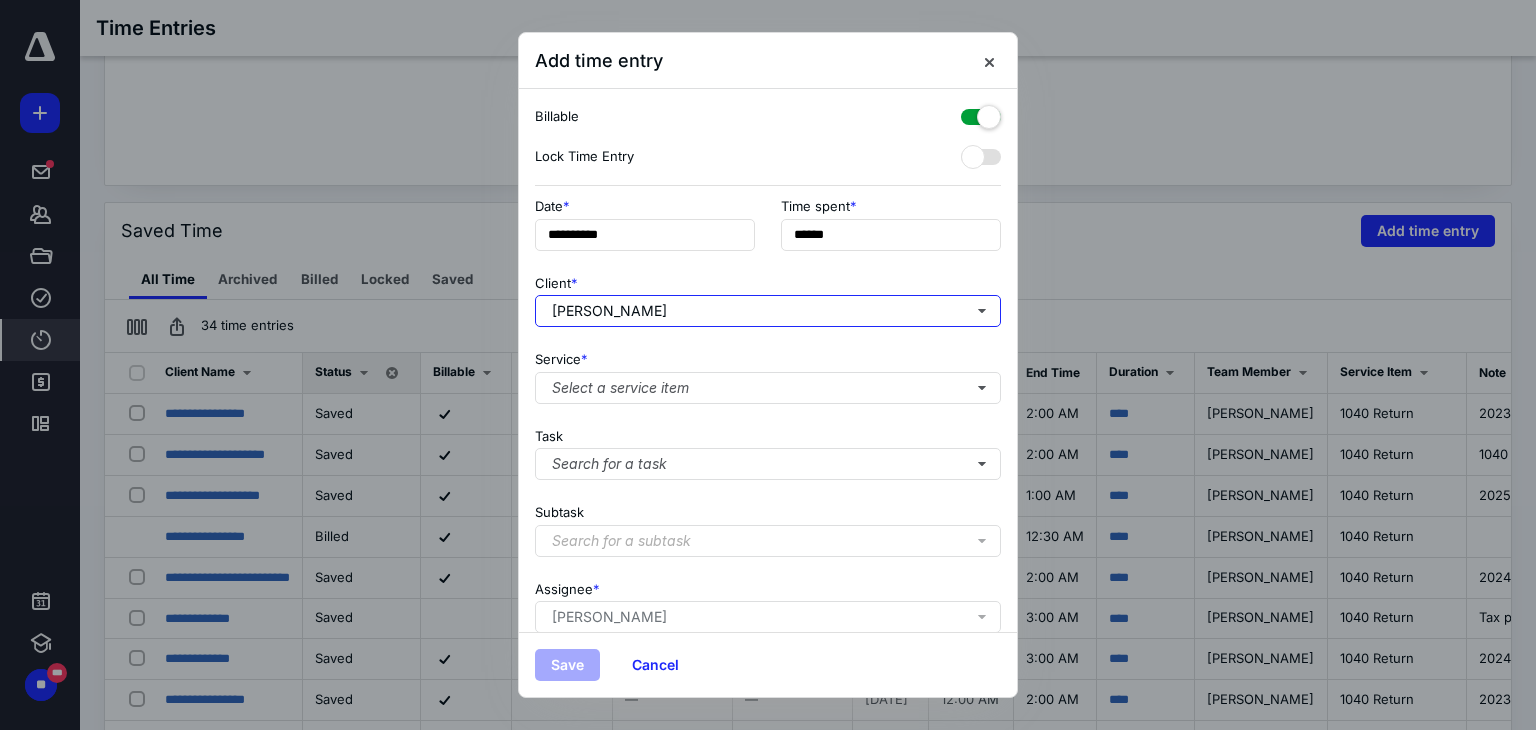 scroll, scrollTop: 171, scrollLeft: 0, axis: vertical 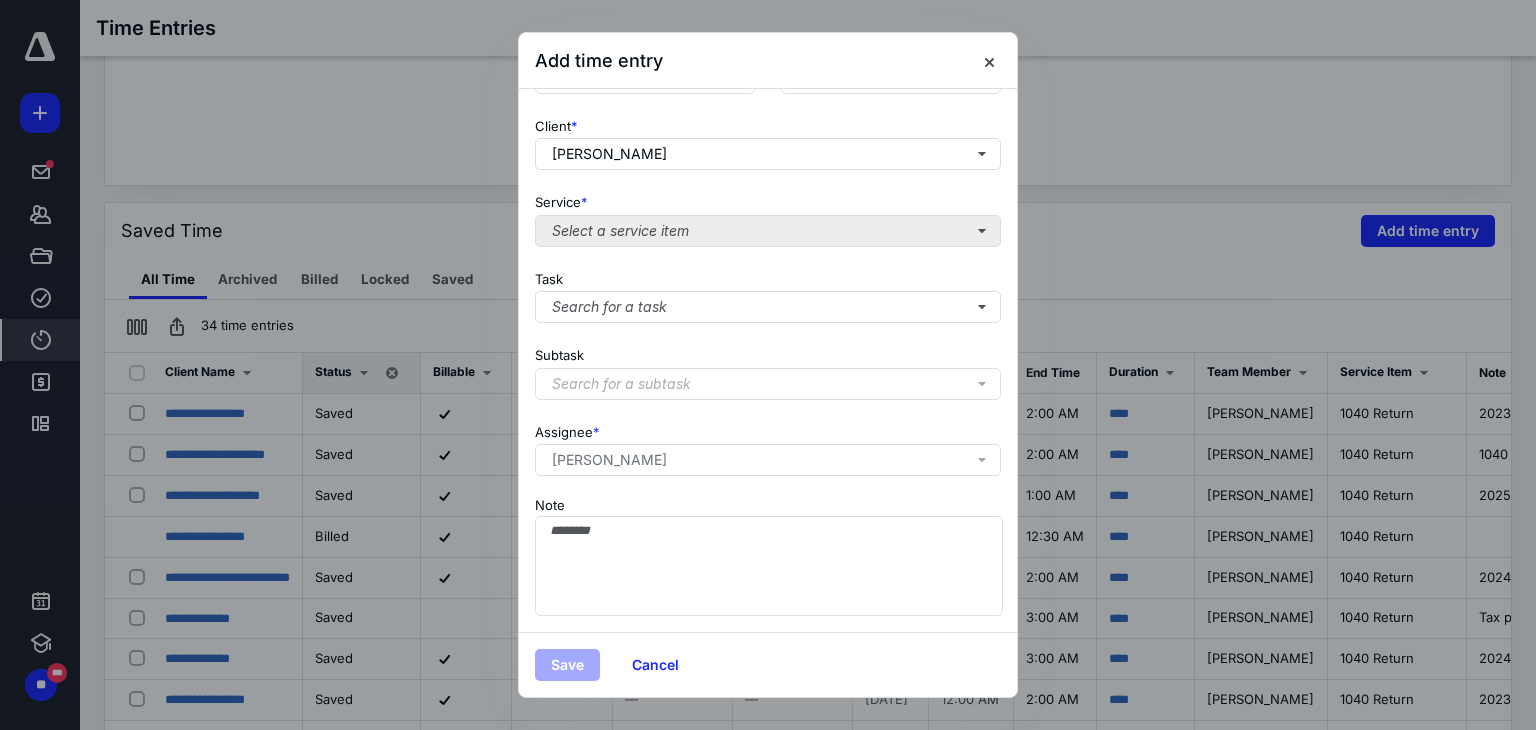 drag, startPoint x: 704, startPoint y: 194, endPoint x: 682, endPoint y: 217, distance: 31.827662 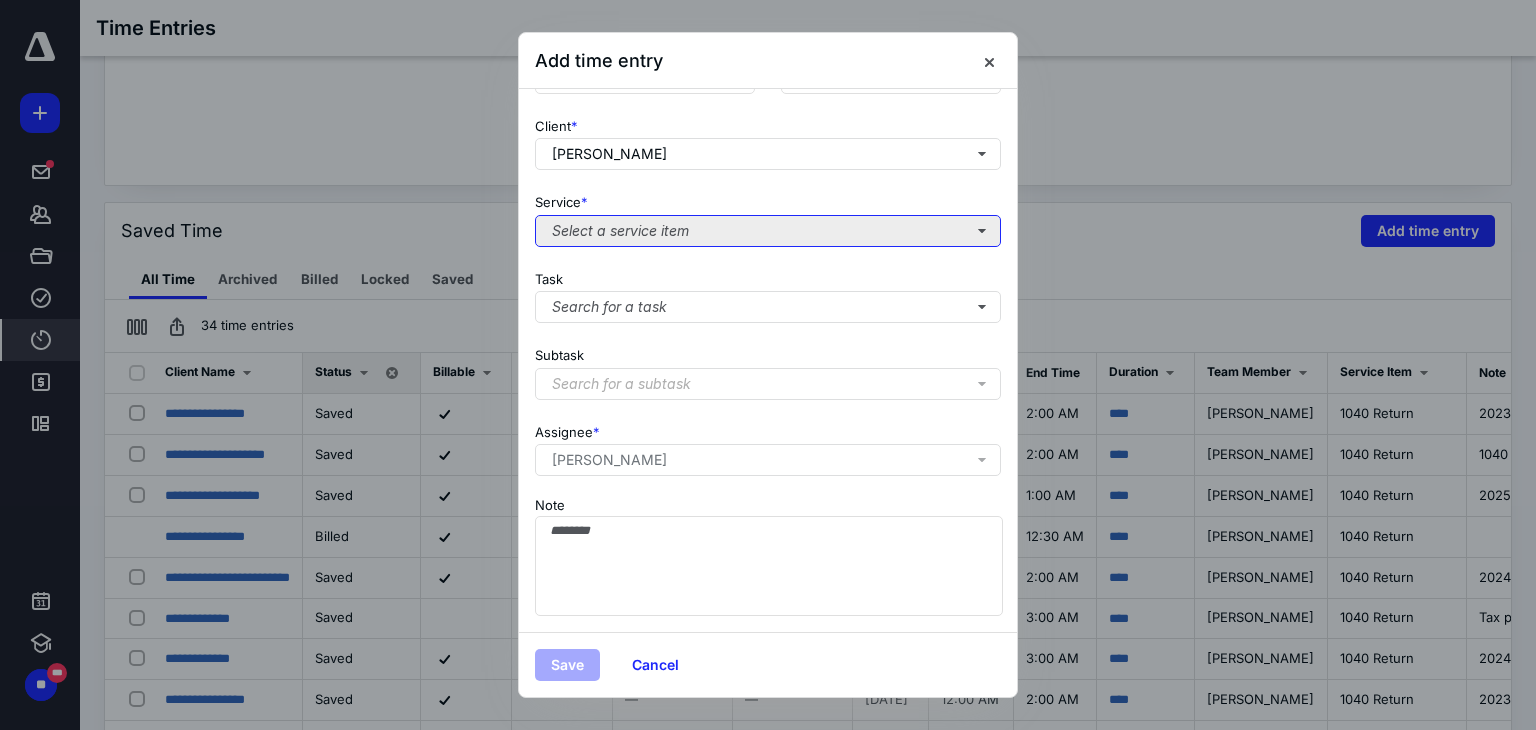 click on "Select a service item" at bounding box center (768, 231) 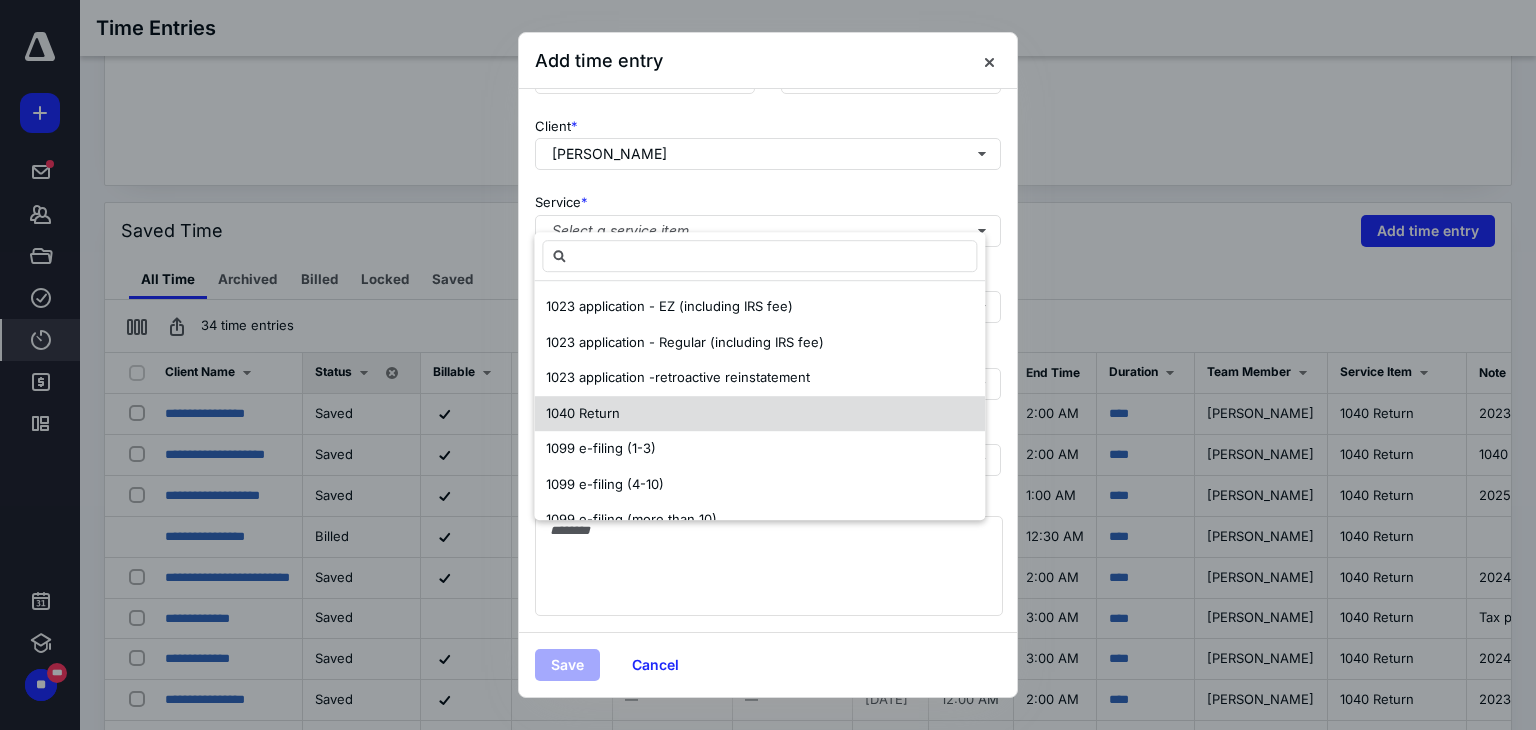 click on "1040 Return" at bounding box center [583, 413] 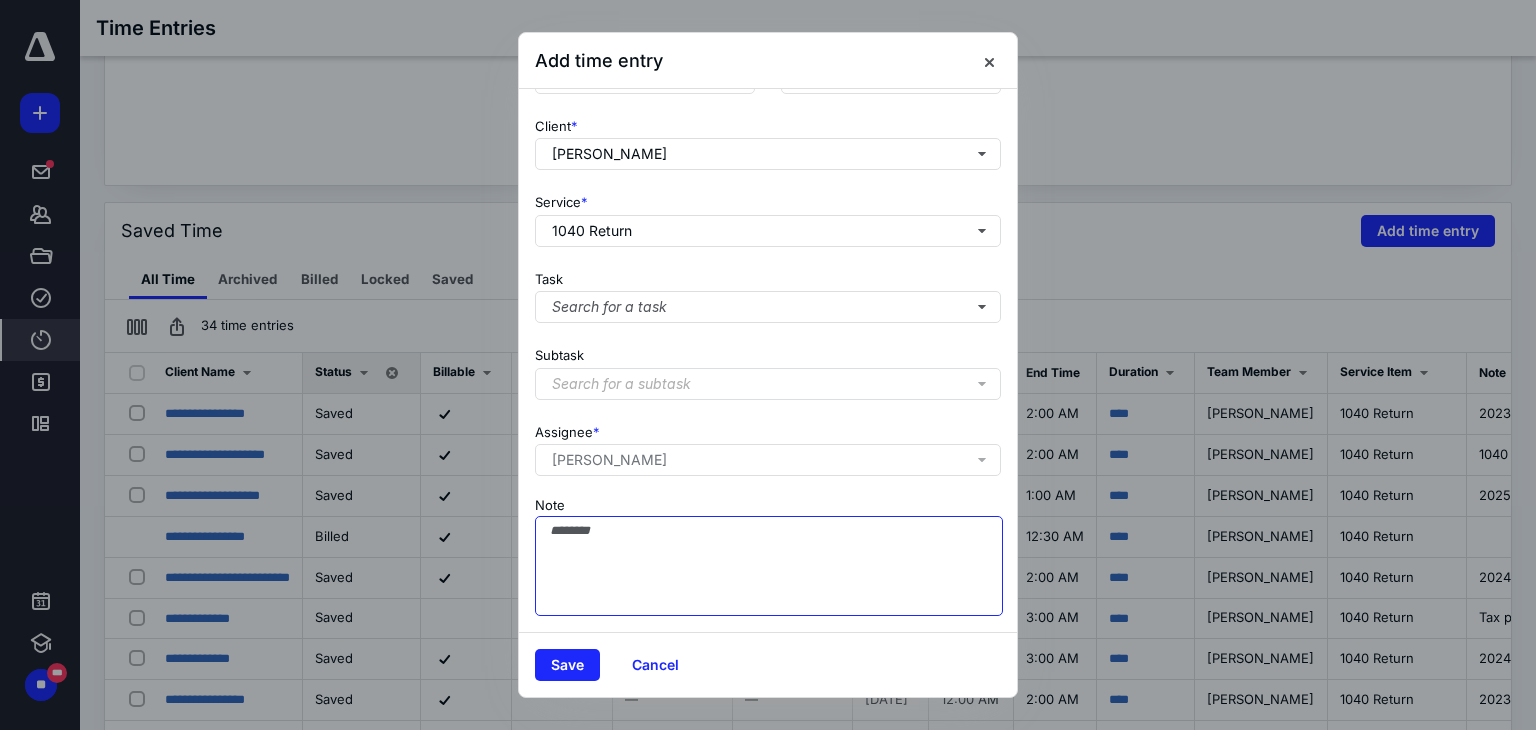click on "Note" at bounding box center [769, 566] 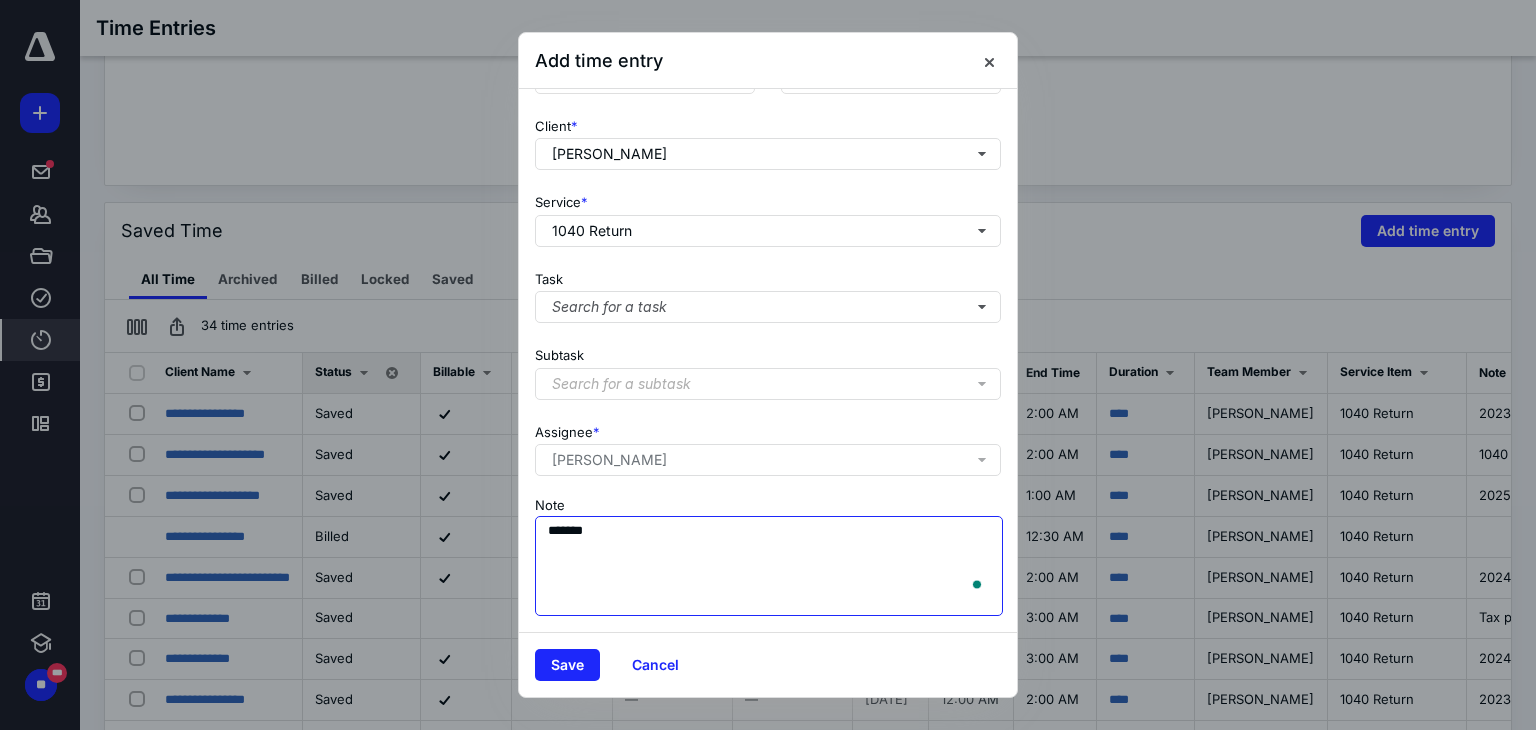 scroll, scrollTop: 171, scrollLeft: 0, axis: vertical 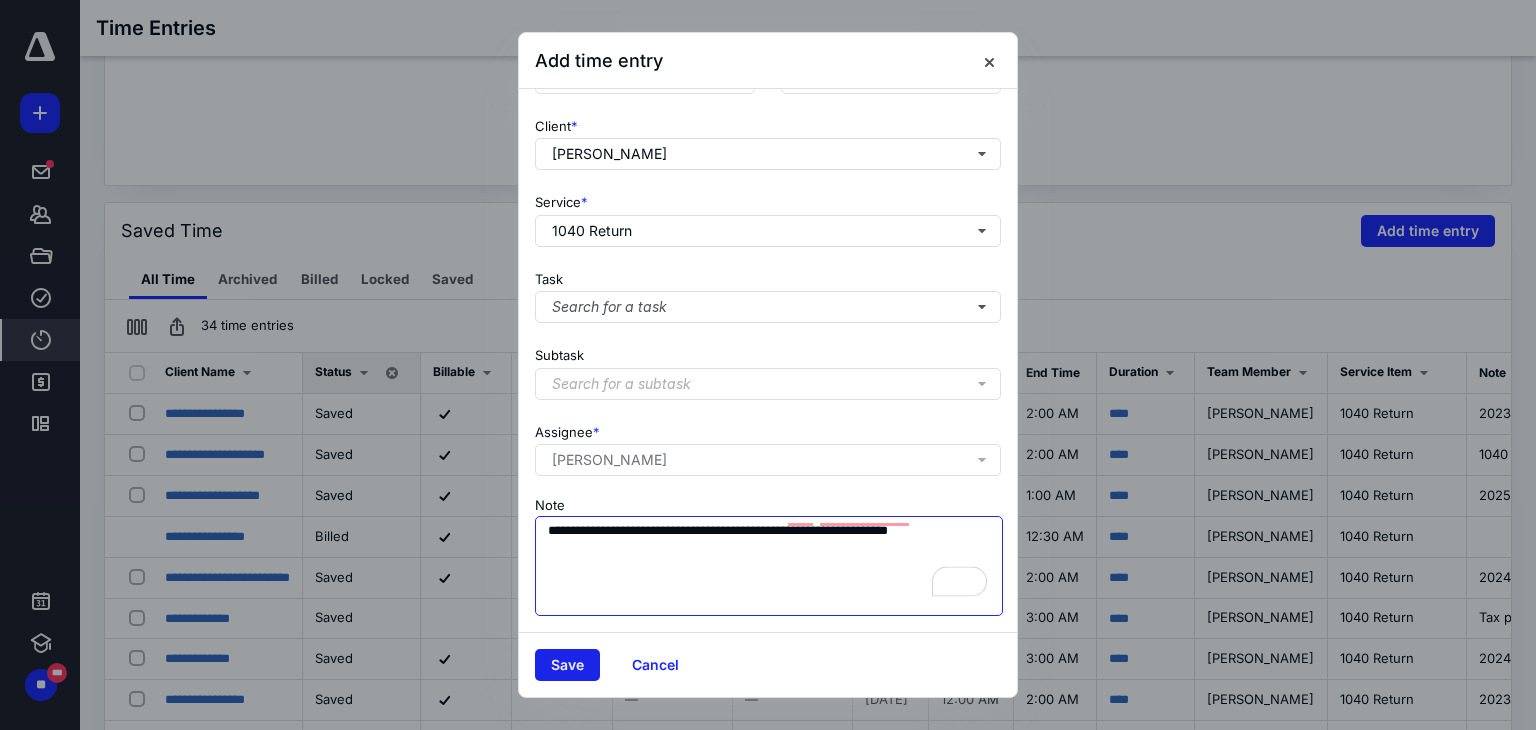 type on "**********" 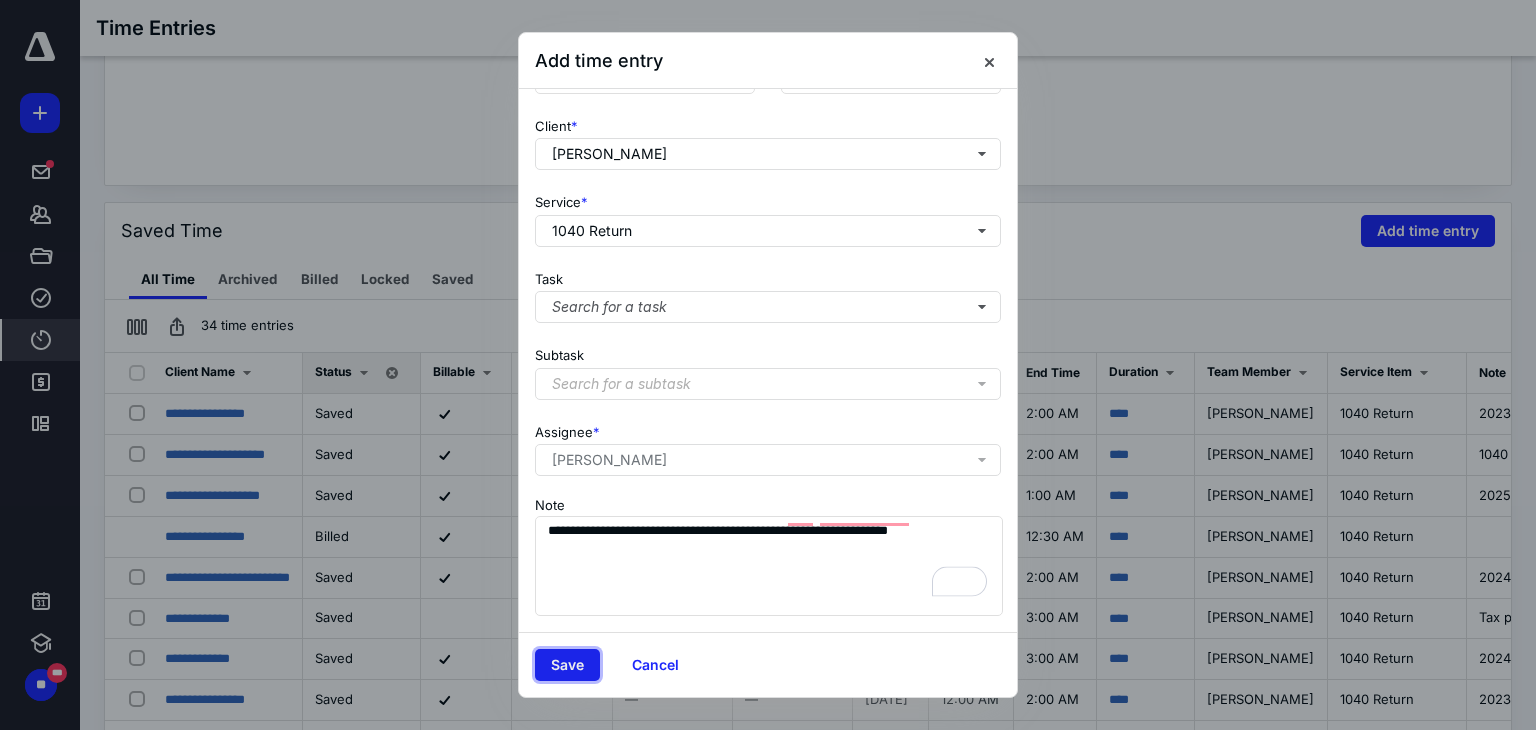click on "Save" at bounding box center (567, 665) 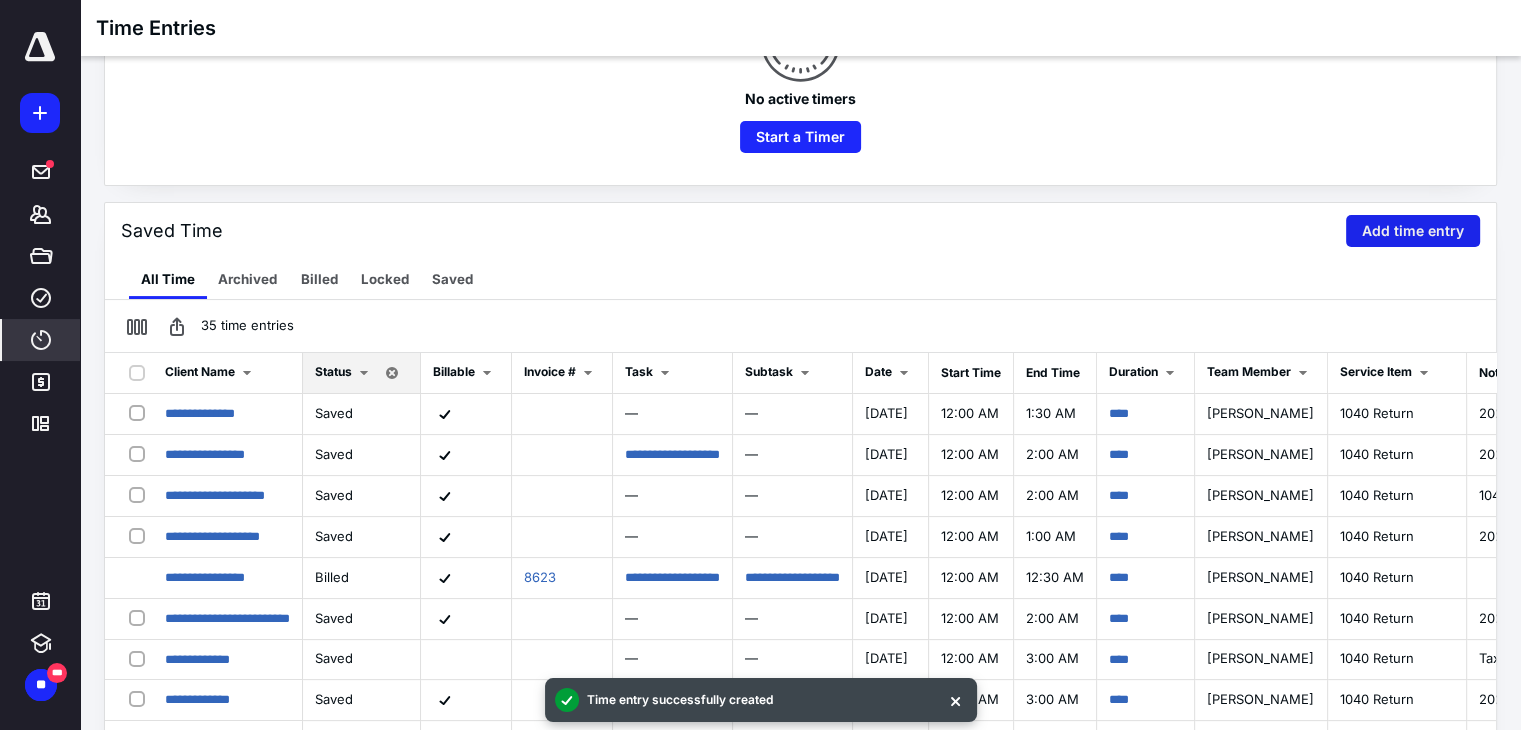 click on "Add time entry" at bounding box center [1413, 231] 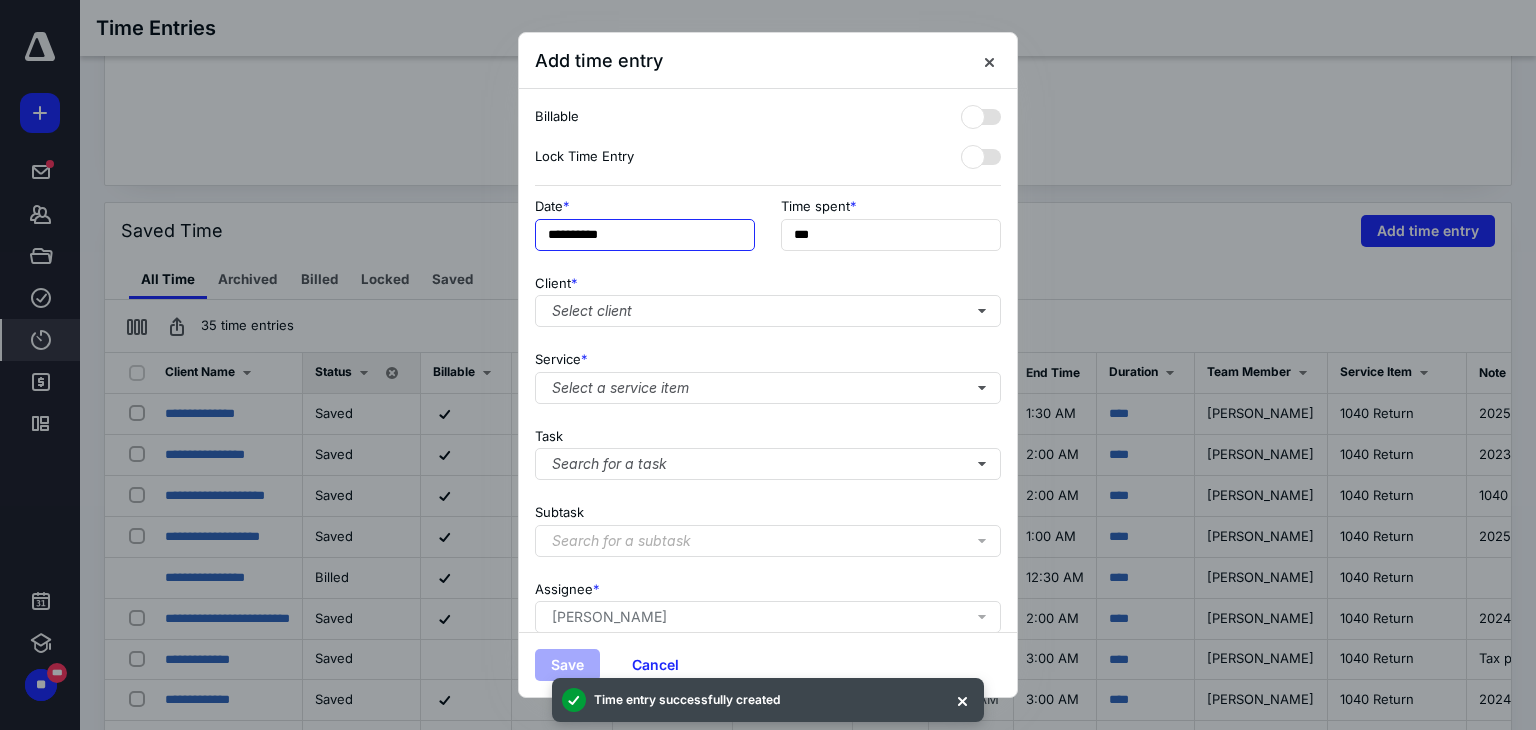 click on "**********" at bounding box center (645, 235) 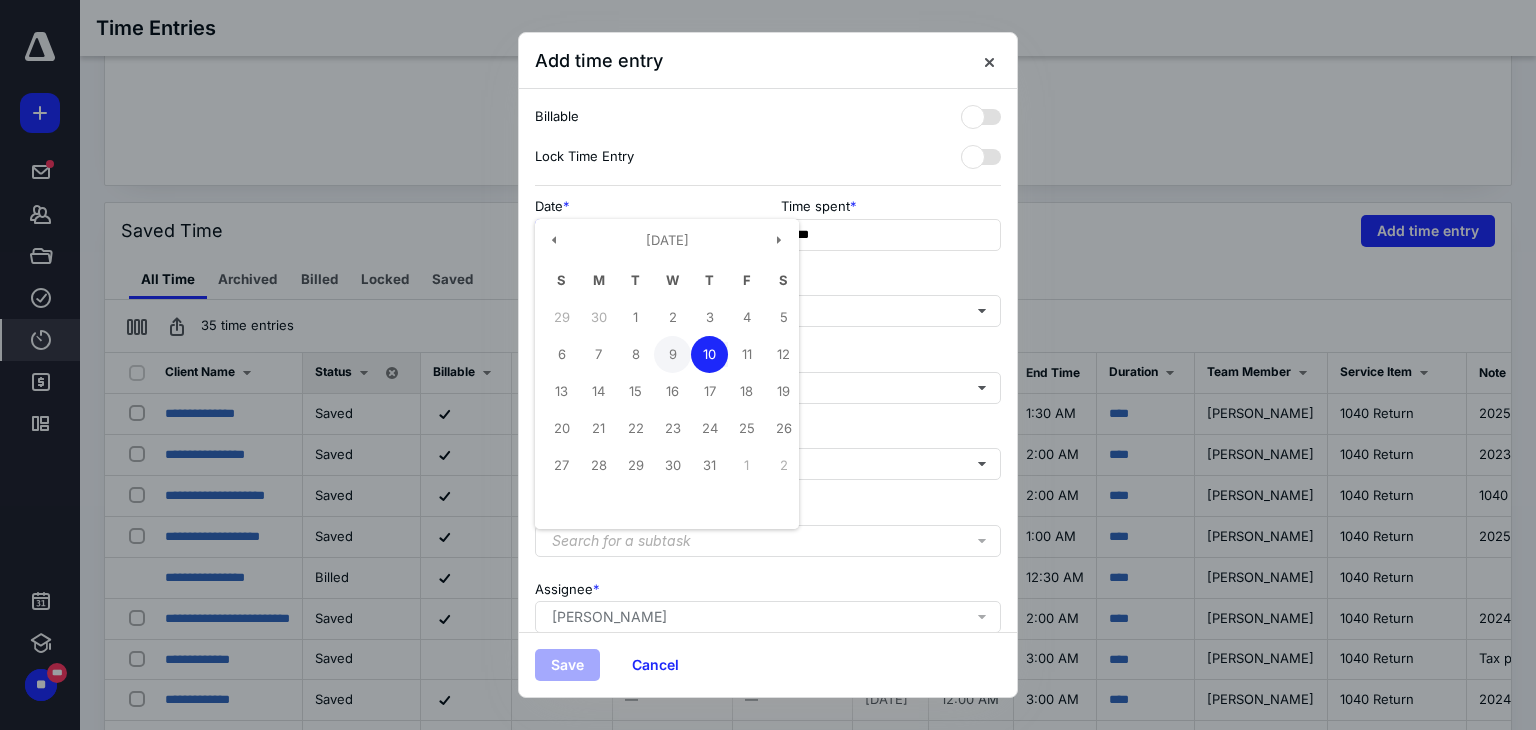 click on "9" at bounding box center [672, 354] 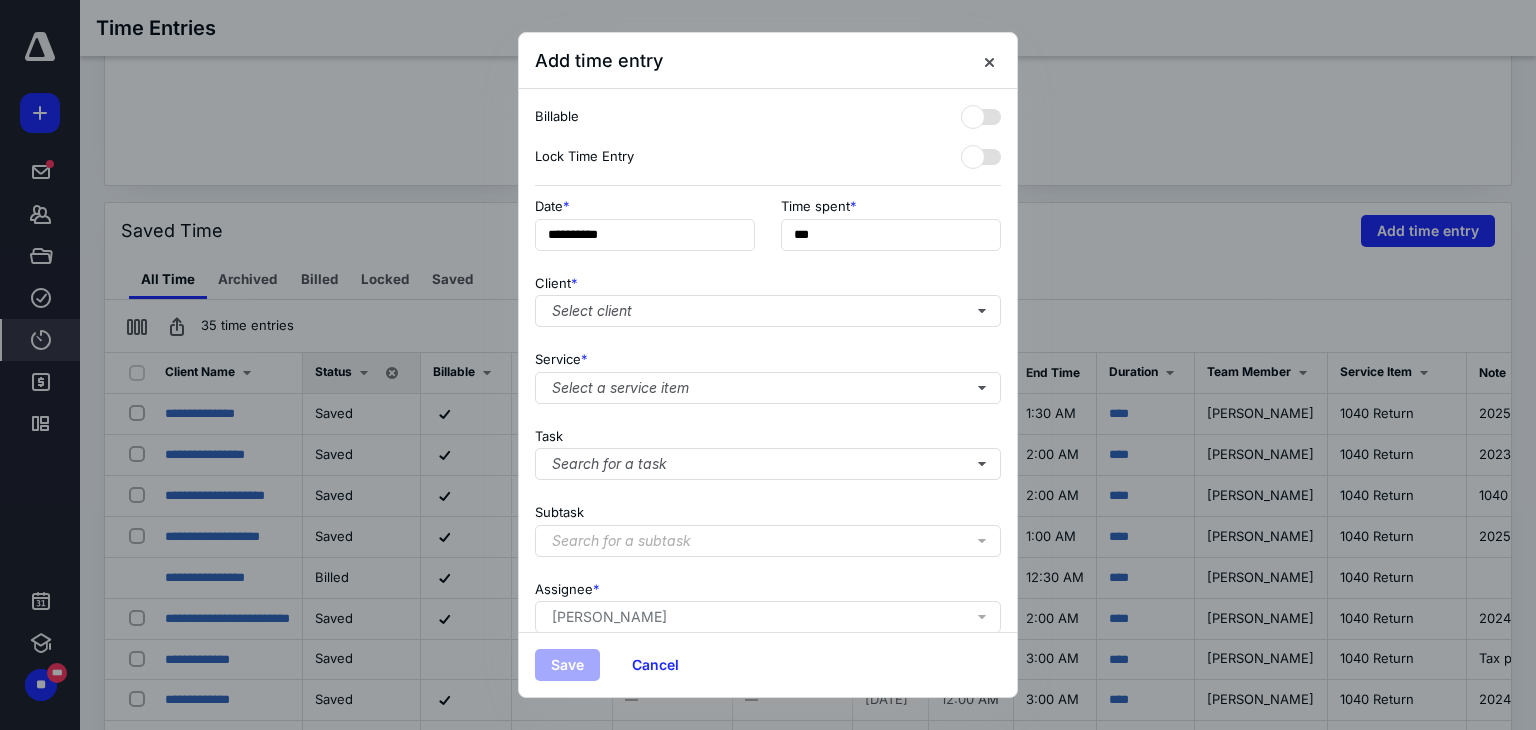 type on "**********" 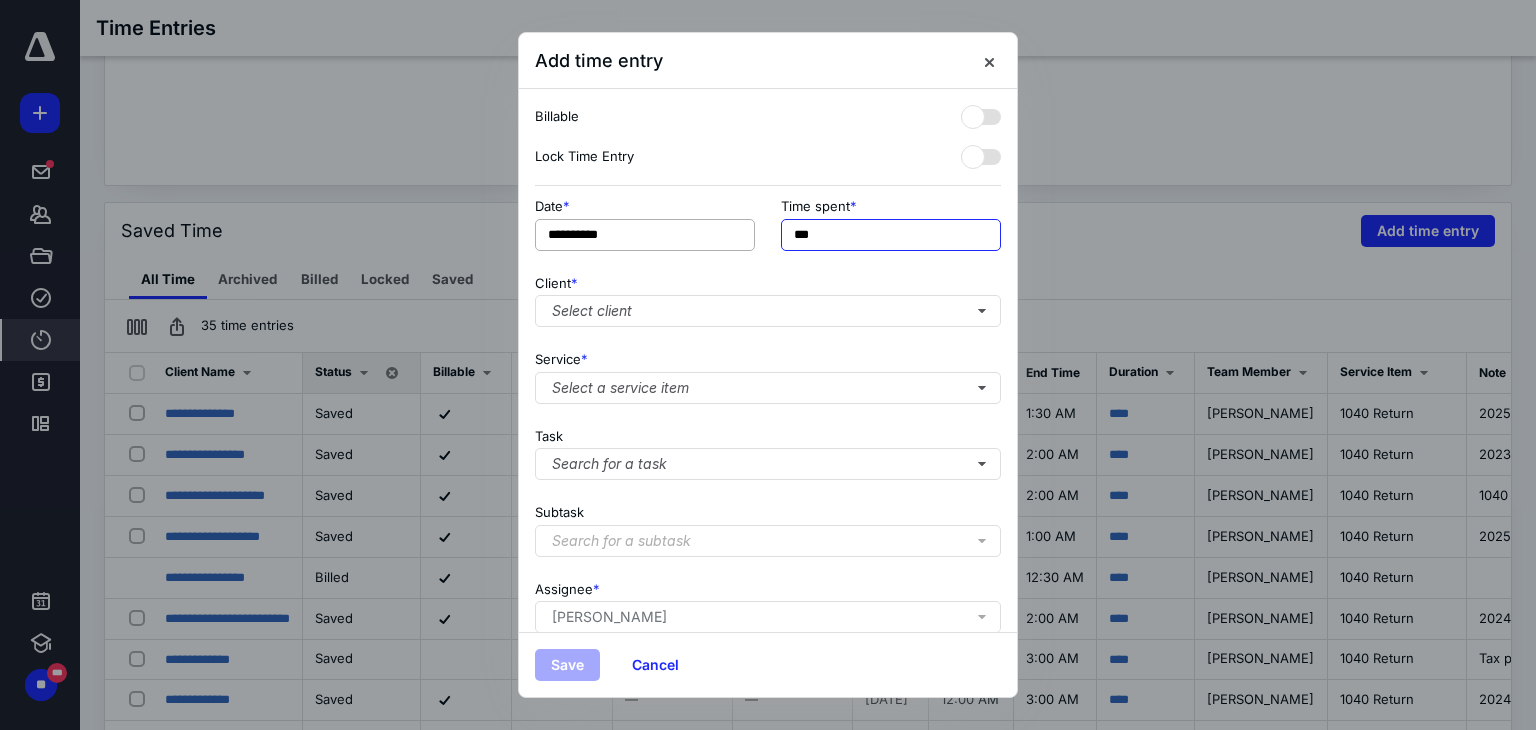 drag, startPoint x: 837, startPoint y: 221, endPoint x: 740, endPoint y: 240, distance: 98.84331 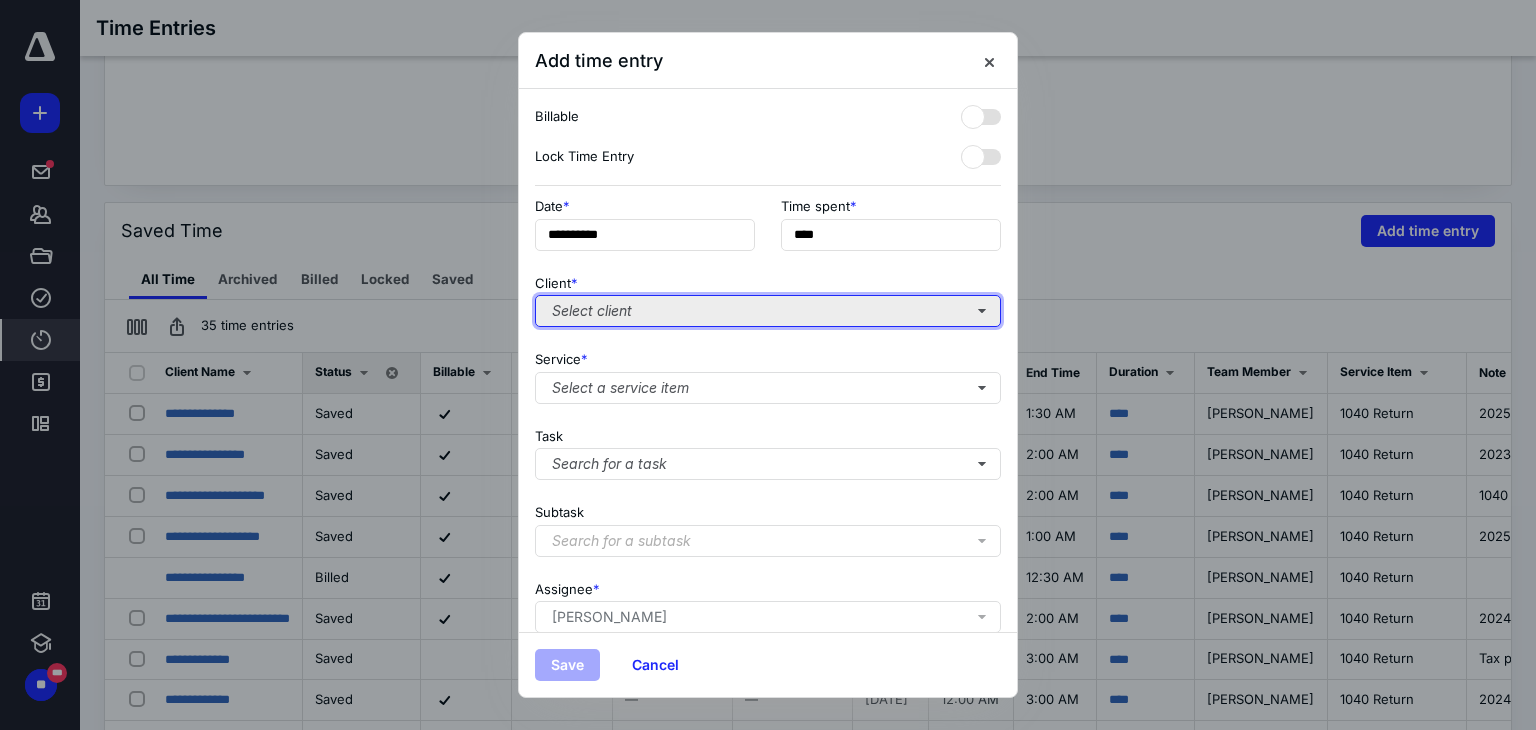 type on "******" 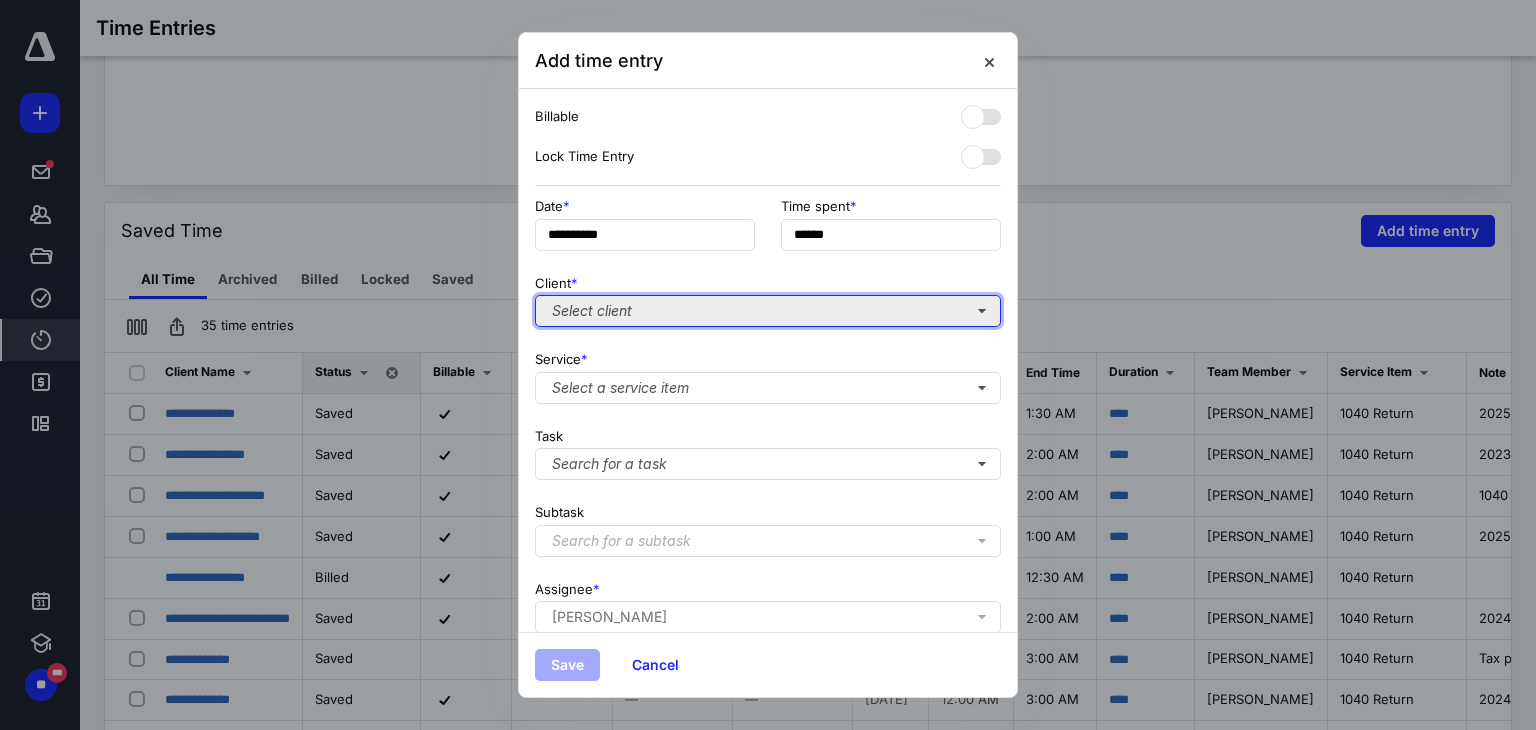 click on "Select client" at bounding box center [768, 311] 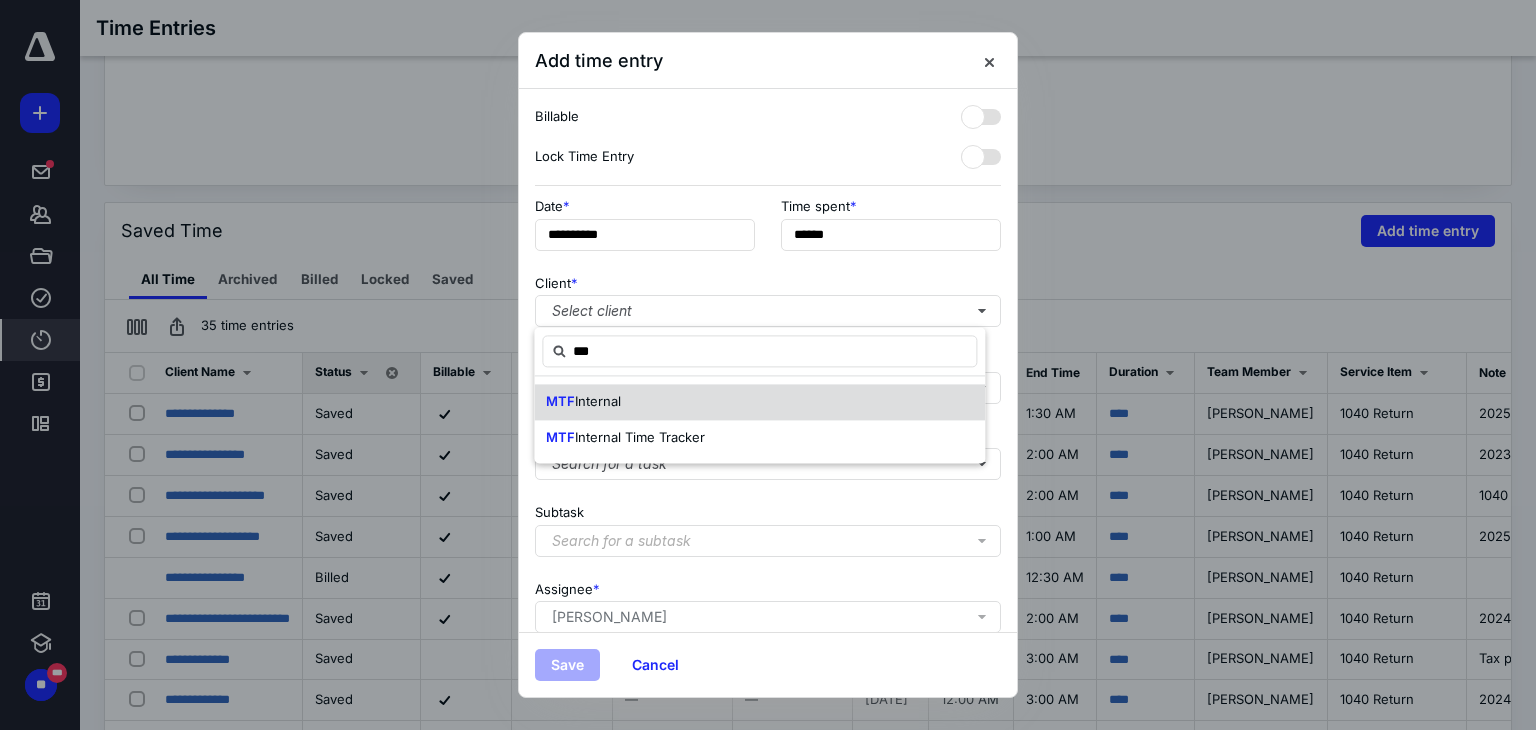 click on "MTF  Internal" at bounding box center (759, 402) 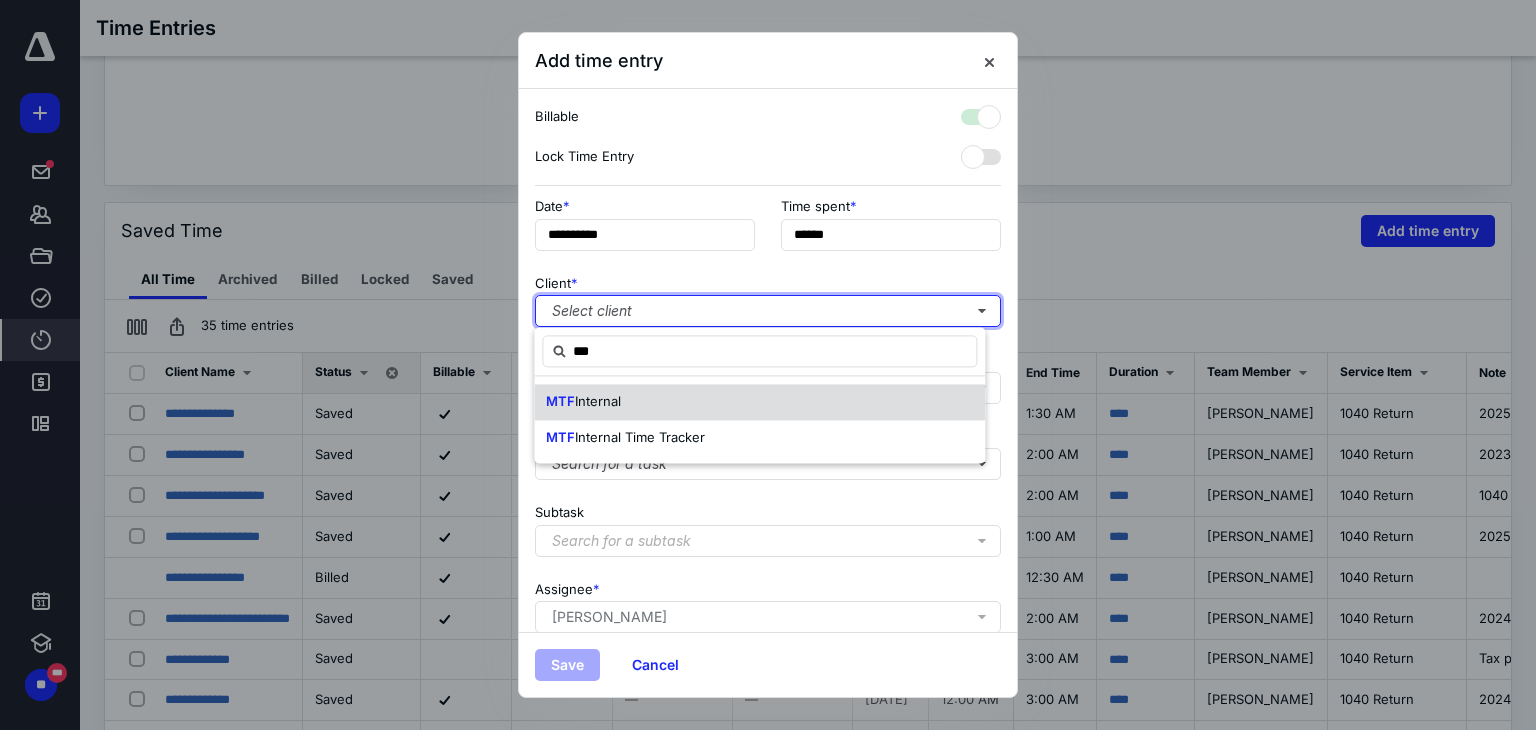 checkbox on "true" 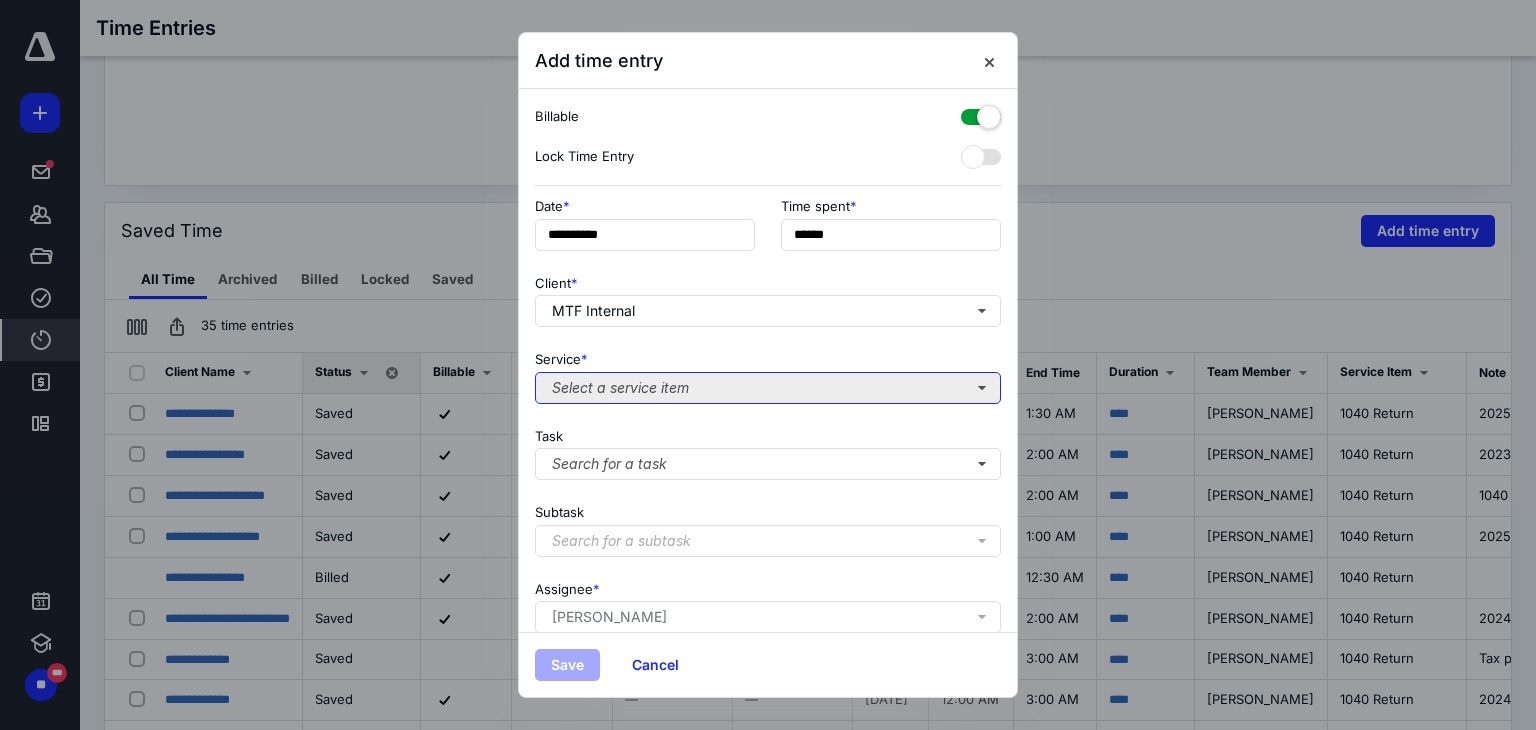 click on "Select a service item" at bounding box center [768, 388] 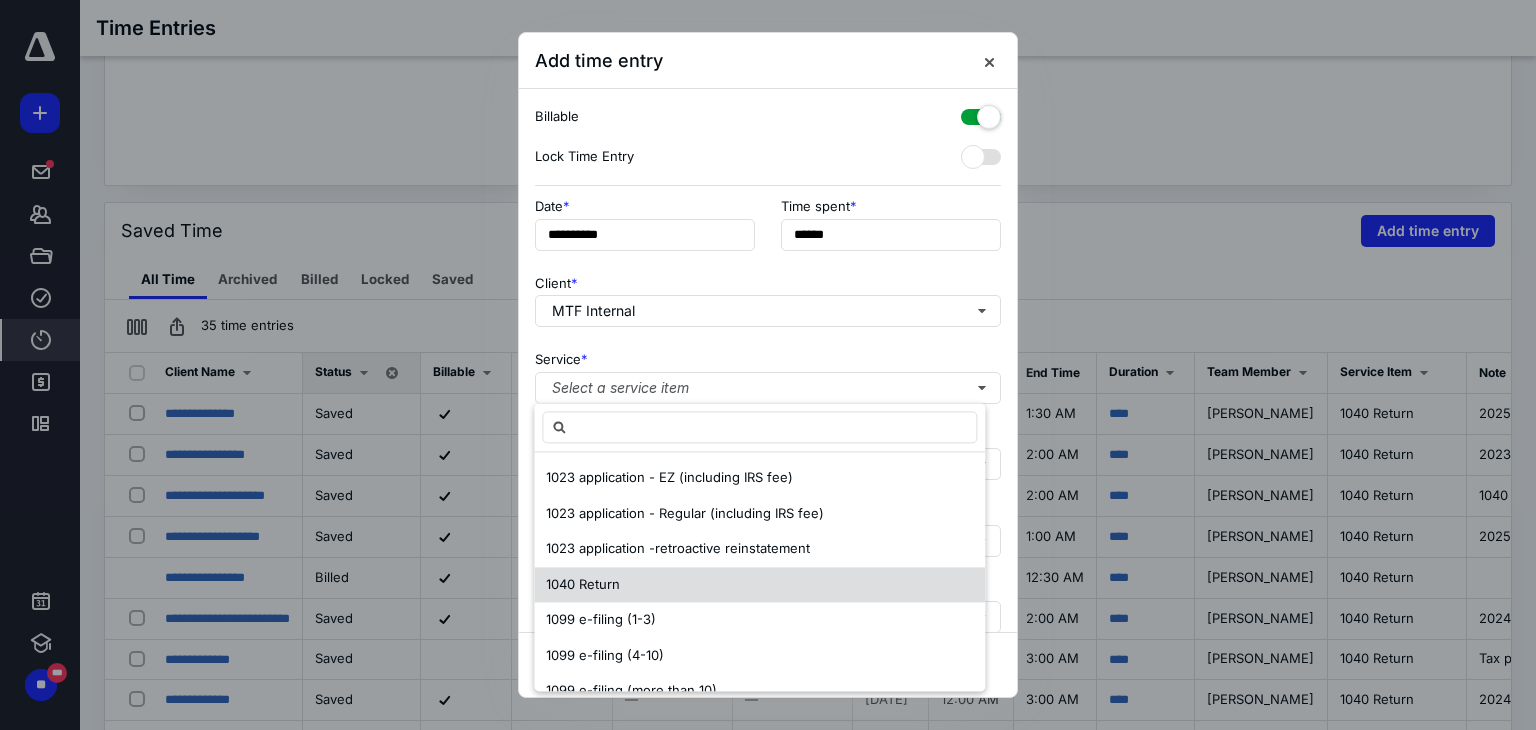 click on "1040 Return" at bounding box center (759, 585) 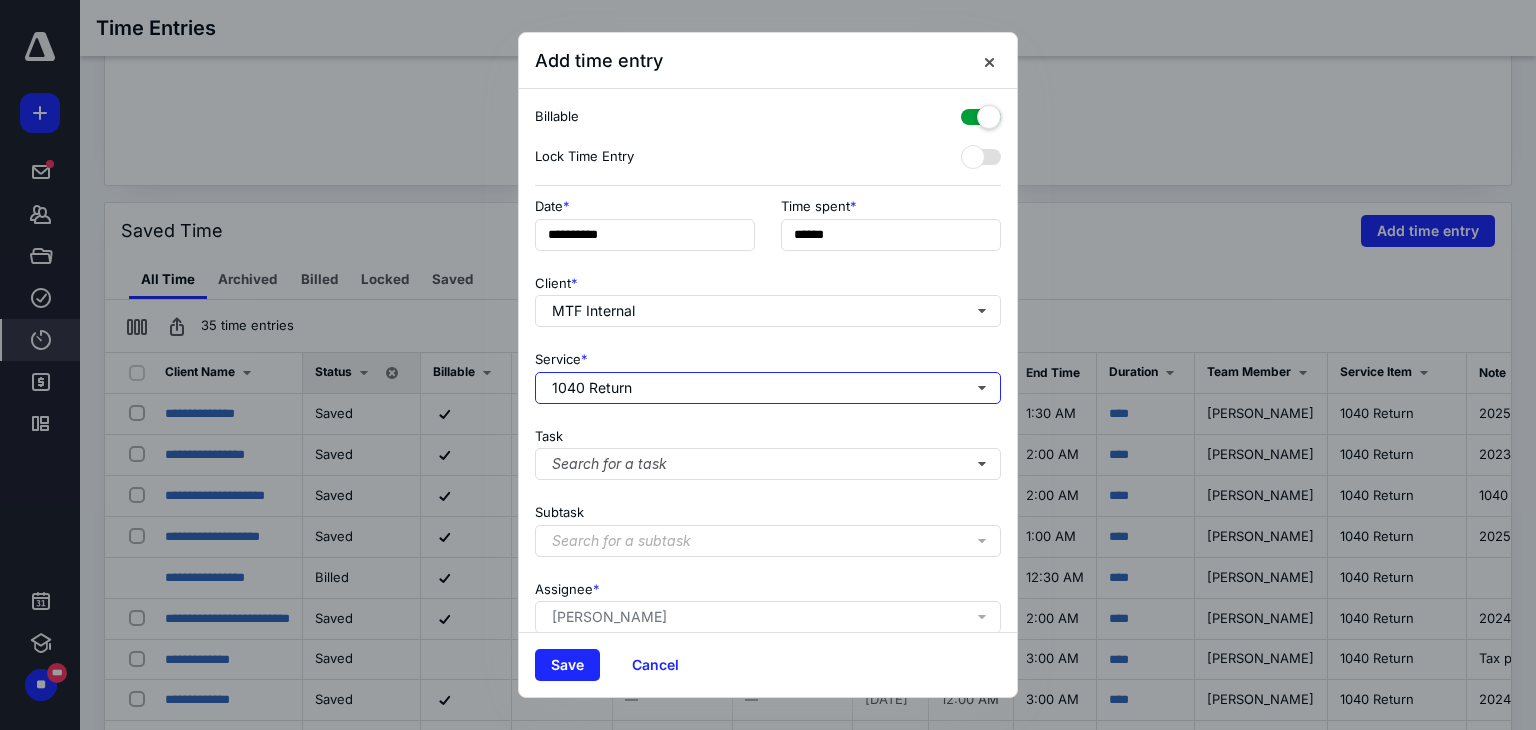 scroll, scrollTop: 171, scrollLeft: 0, axis: vertical 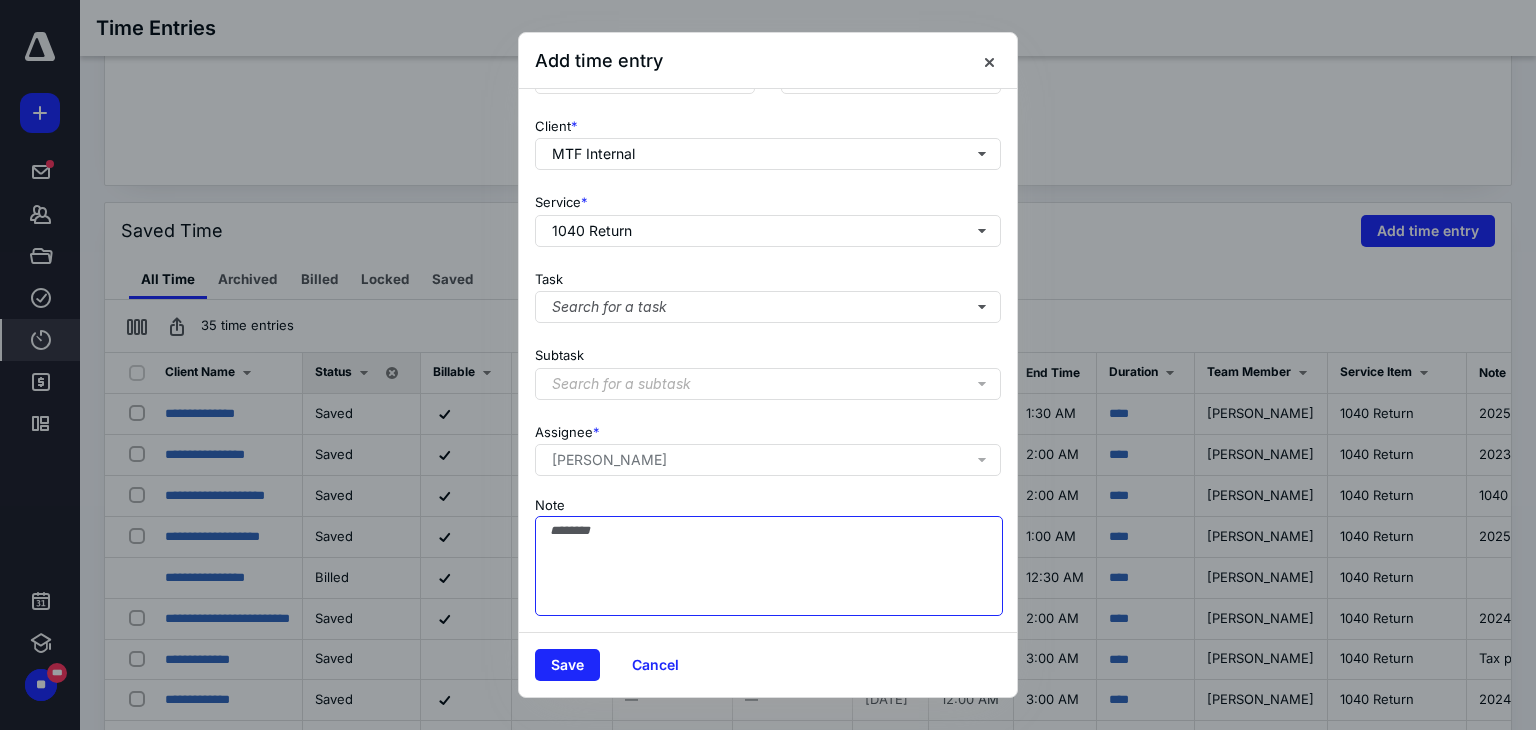click on "Note" at bounding box center [769, 566] 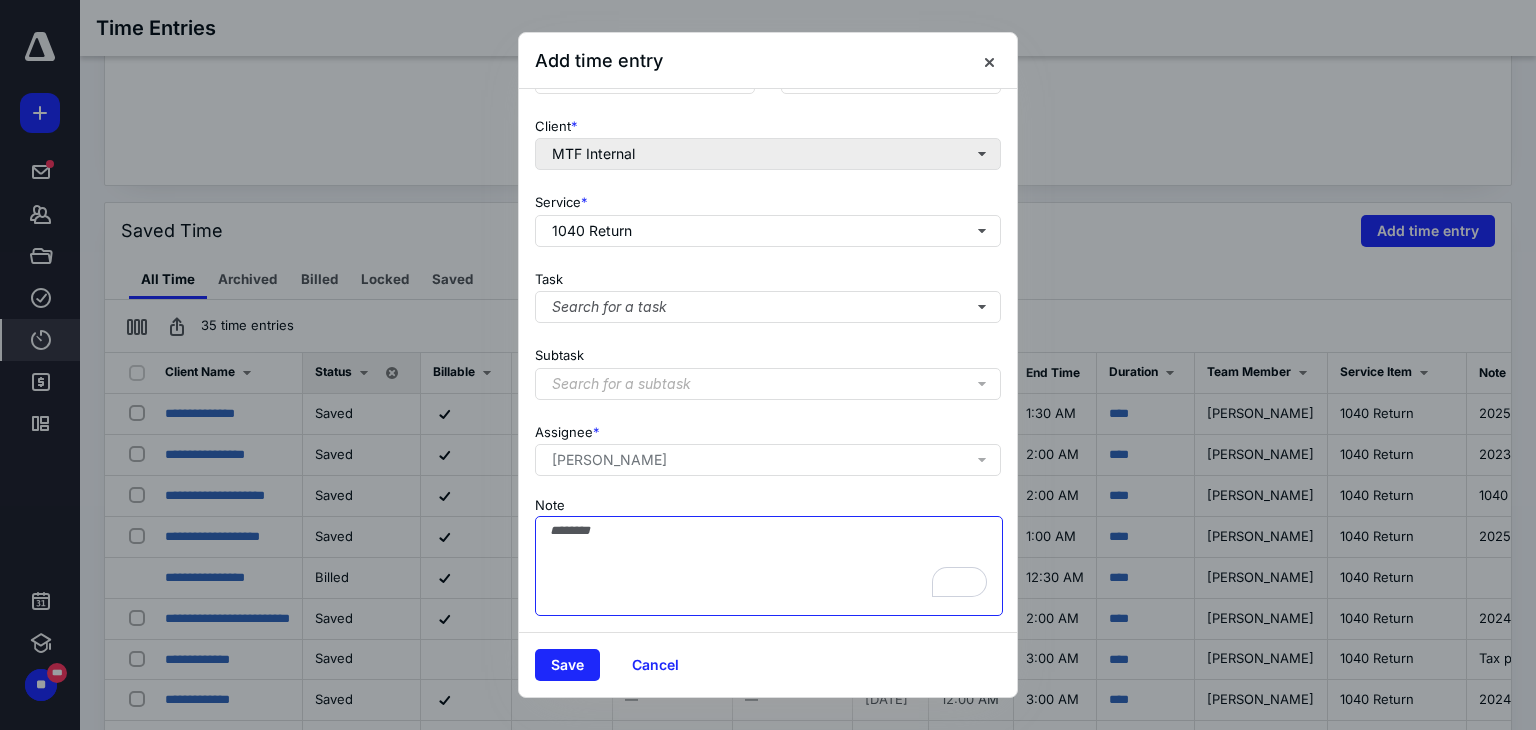 scroll, scrollTop: 0, scrollLeft: 0, axis: both 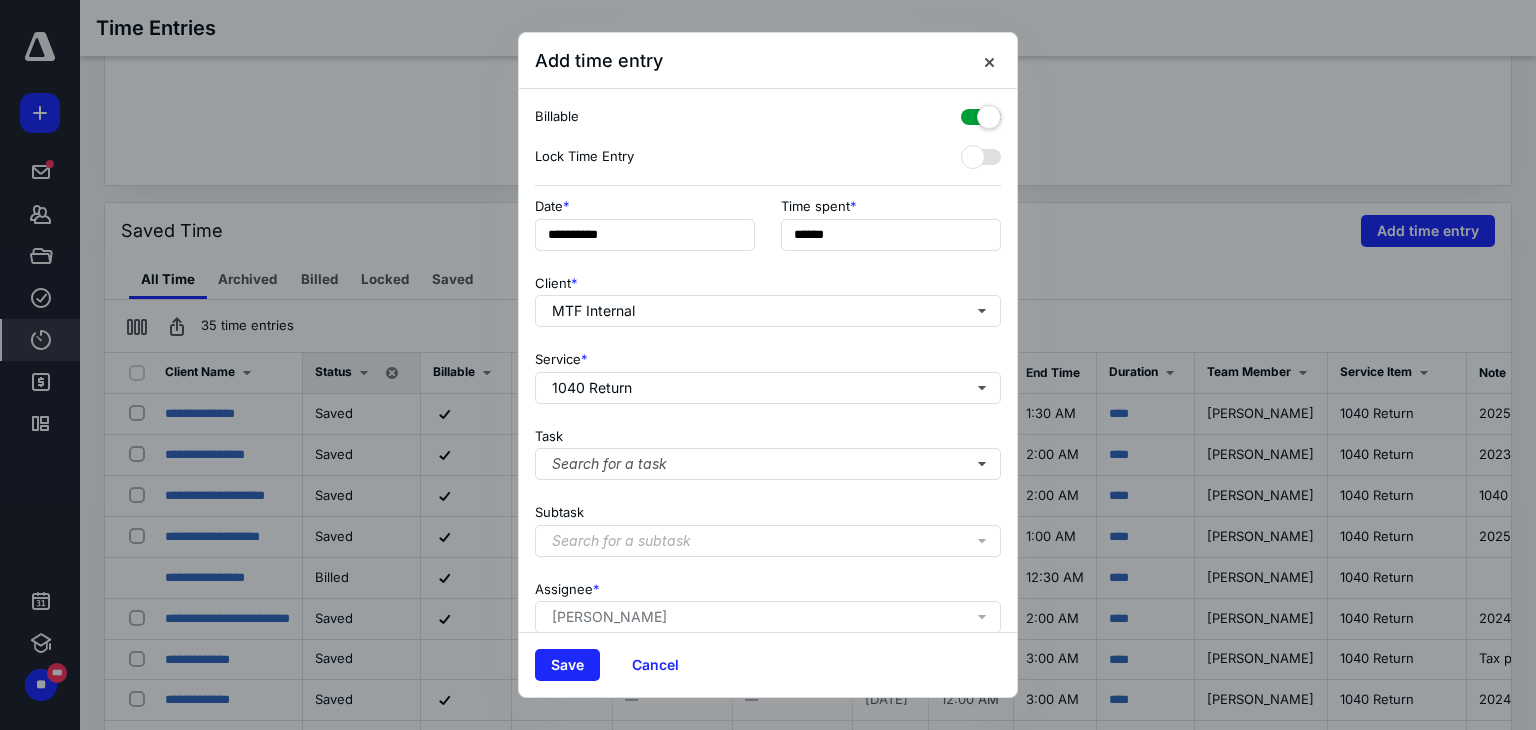click at bounding box center (981, 113) 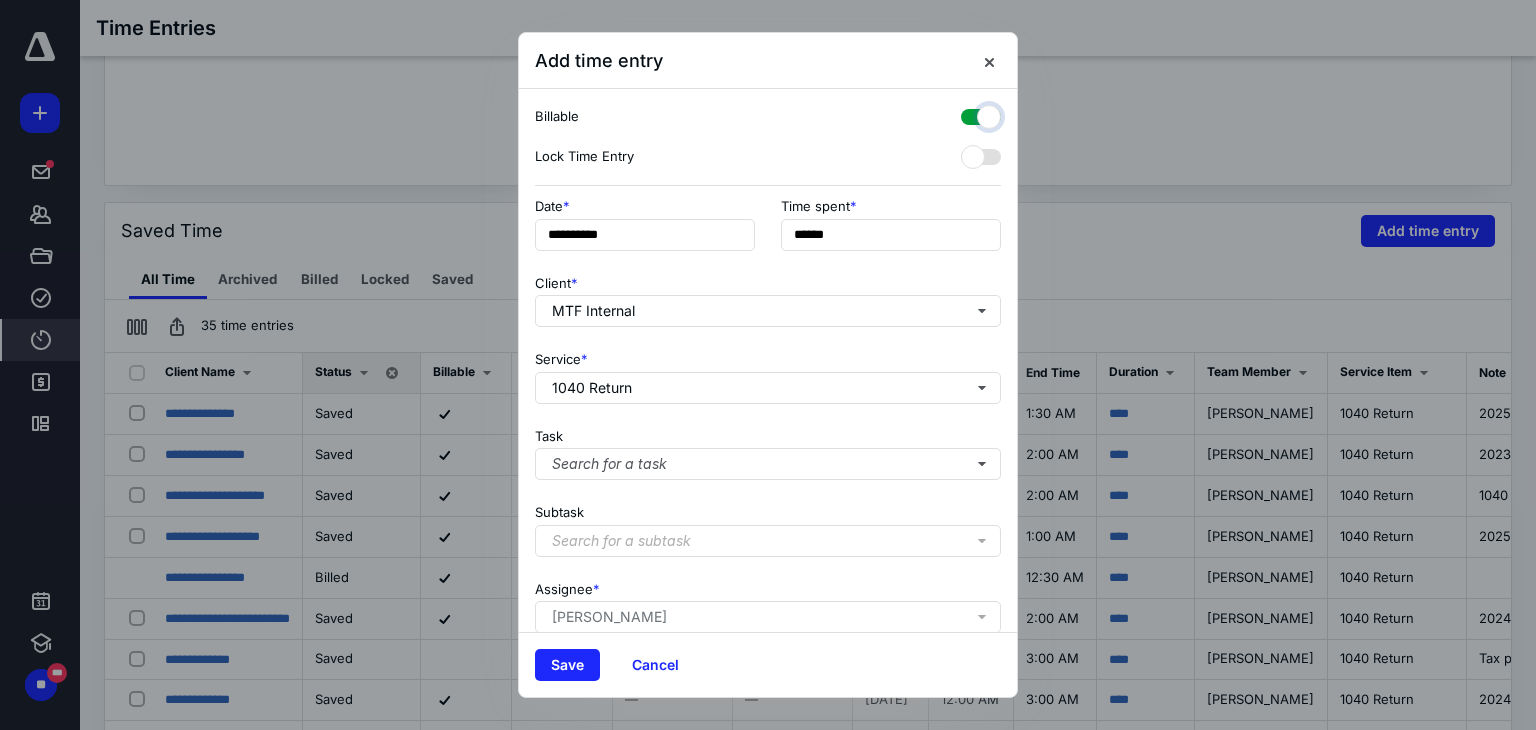 click at bounding box center (971, 114) 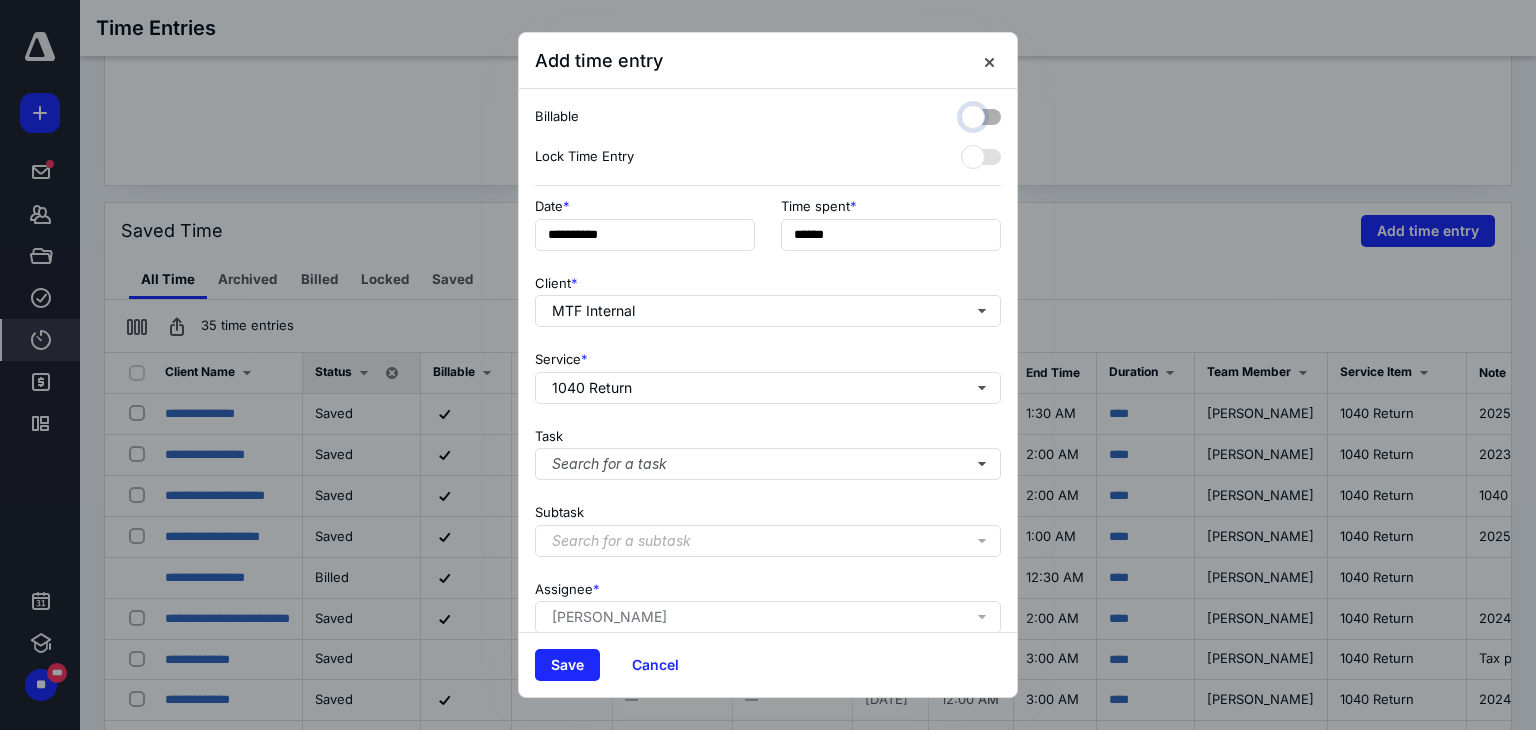 checkbox on "false" 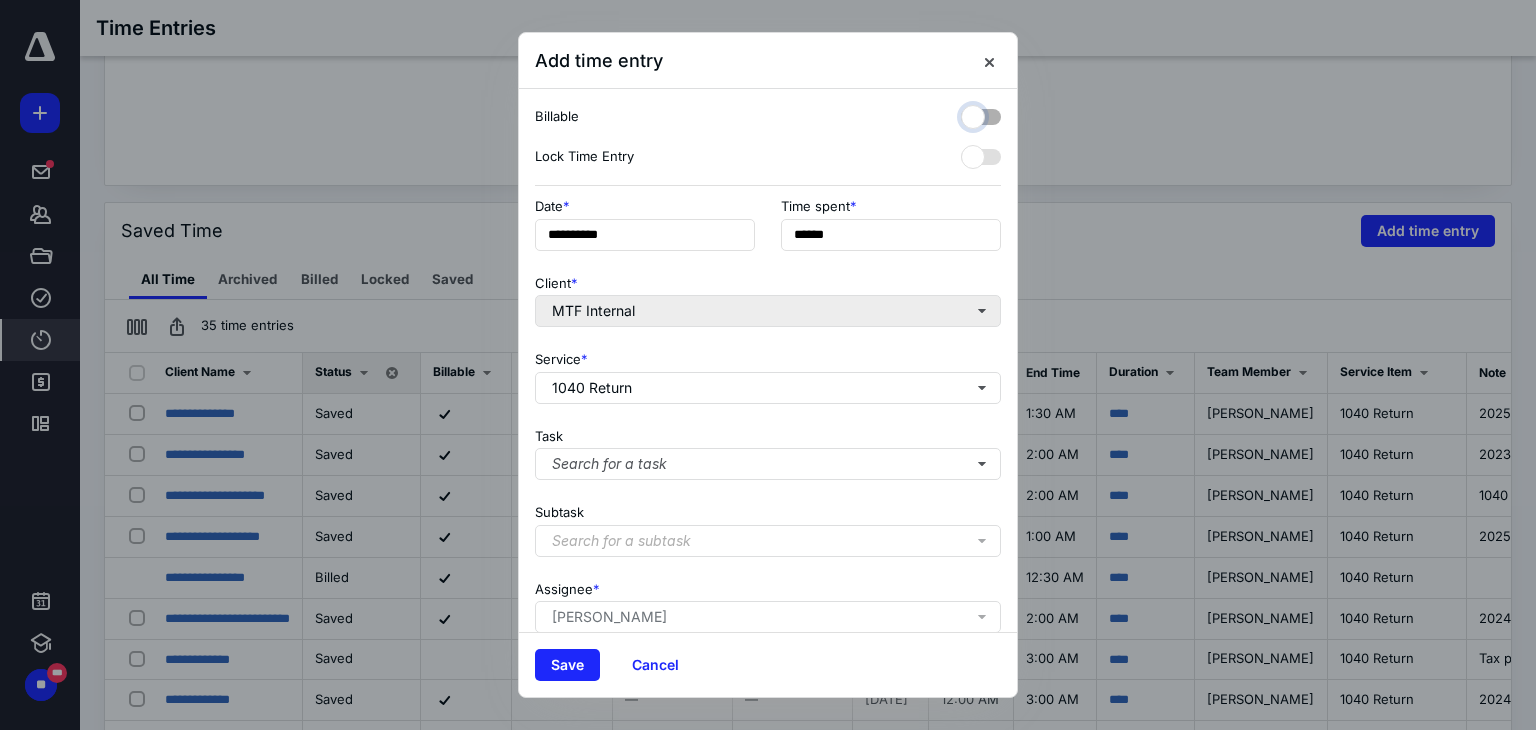 scroll, scrollTop: 171, scrollLeft: 0, axis: vertical 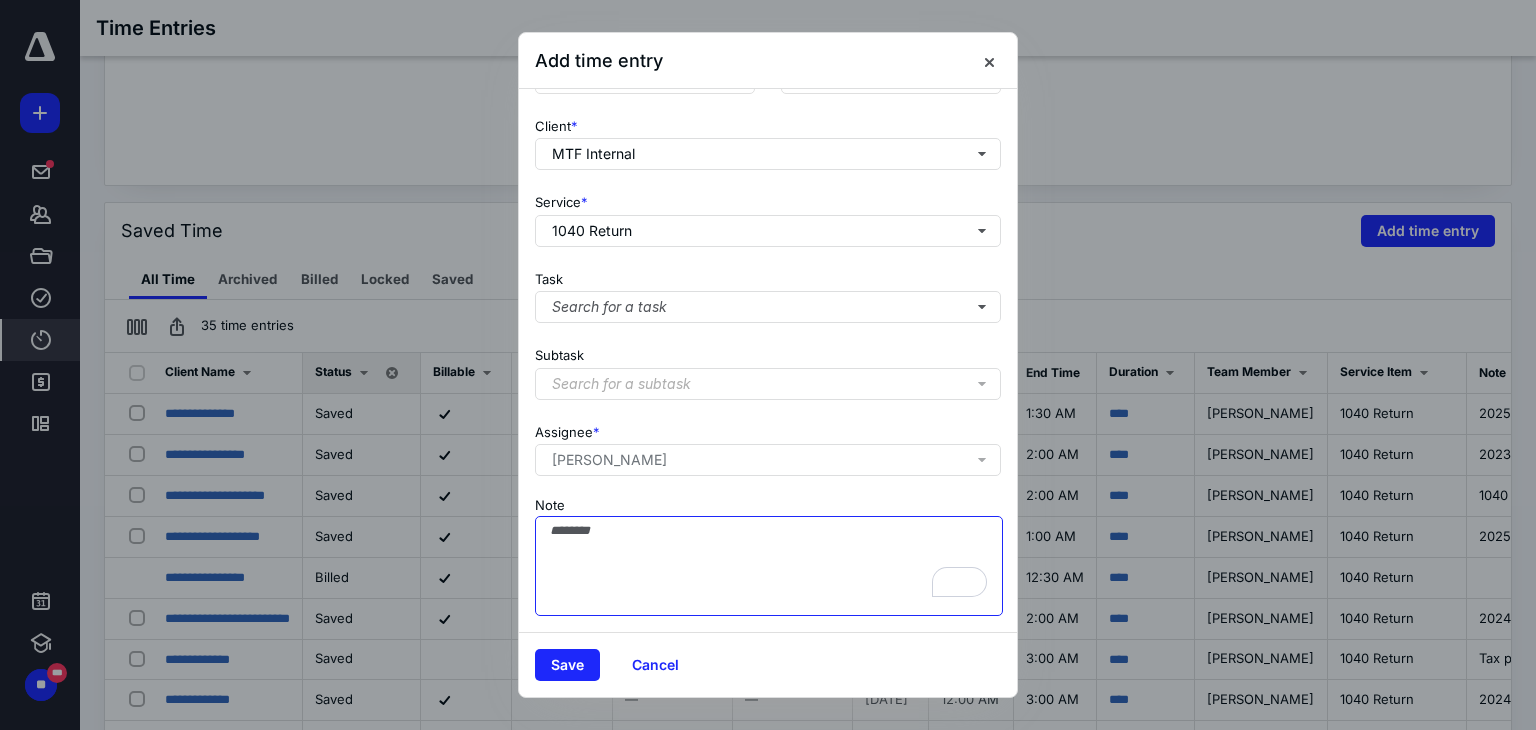click on "Note" at bounding box center [769, 566] 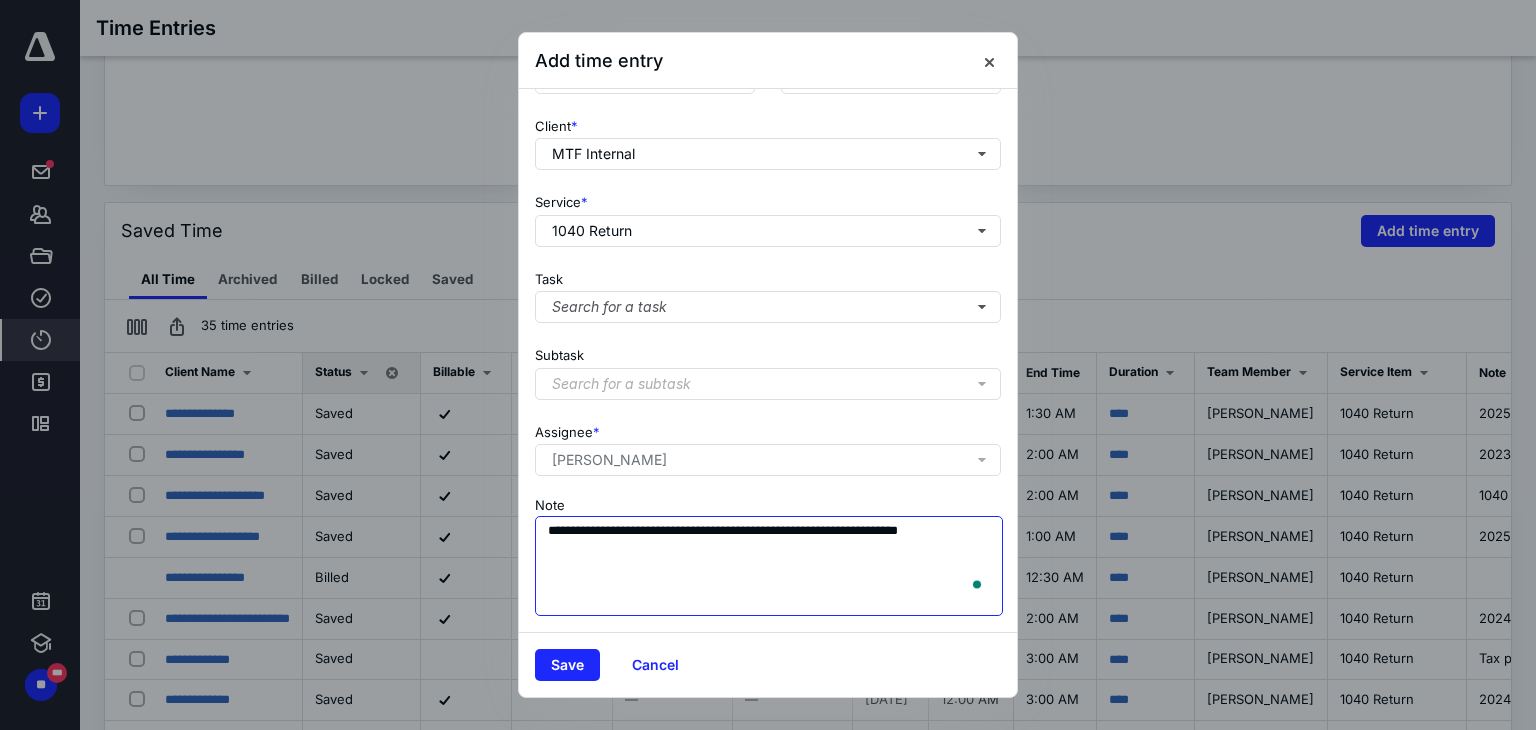 scroll, scrollTop: 0, scrollLeft: 0, axis: both 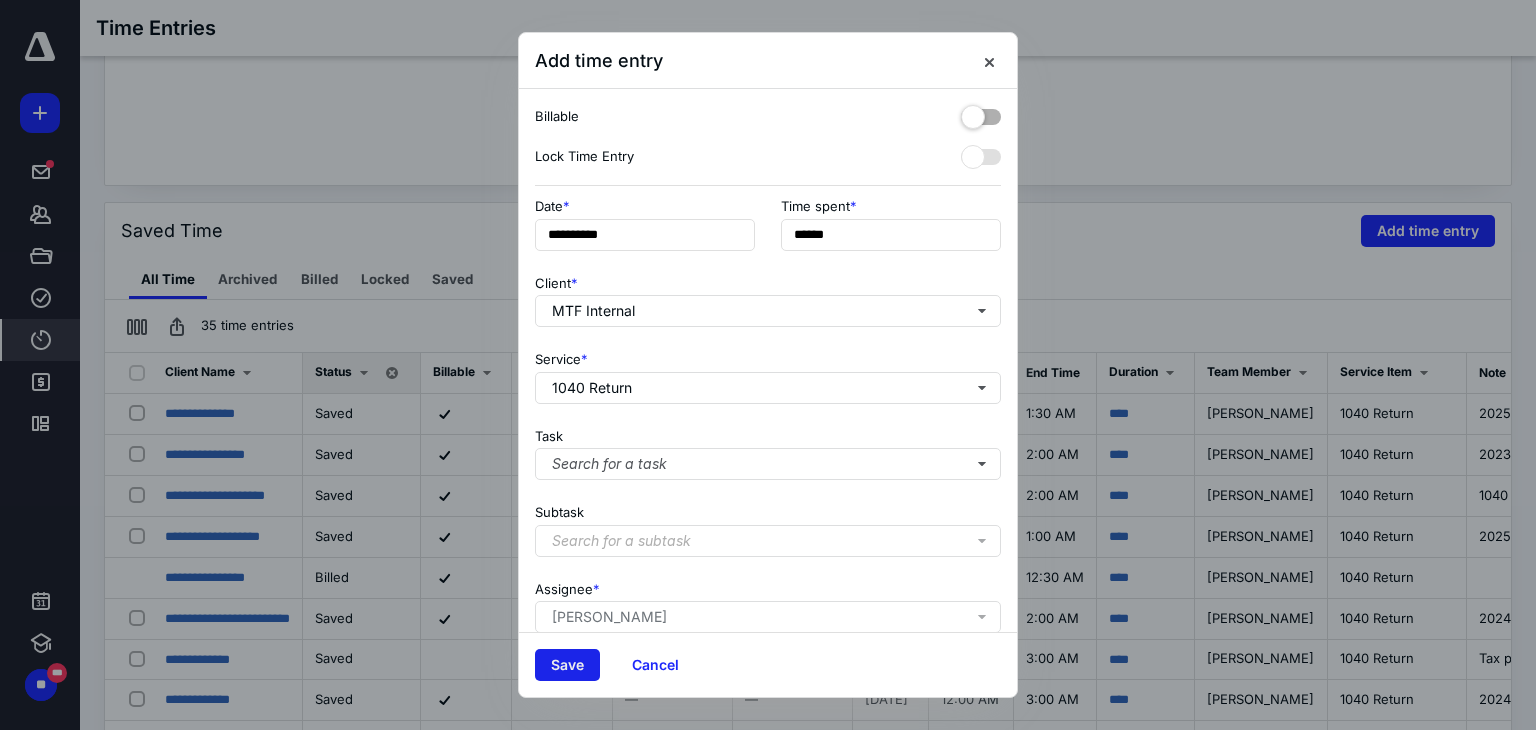 type on "**********" 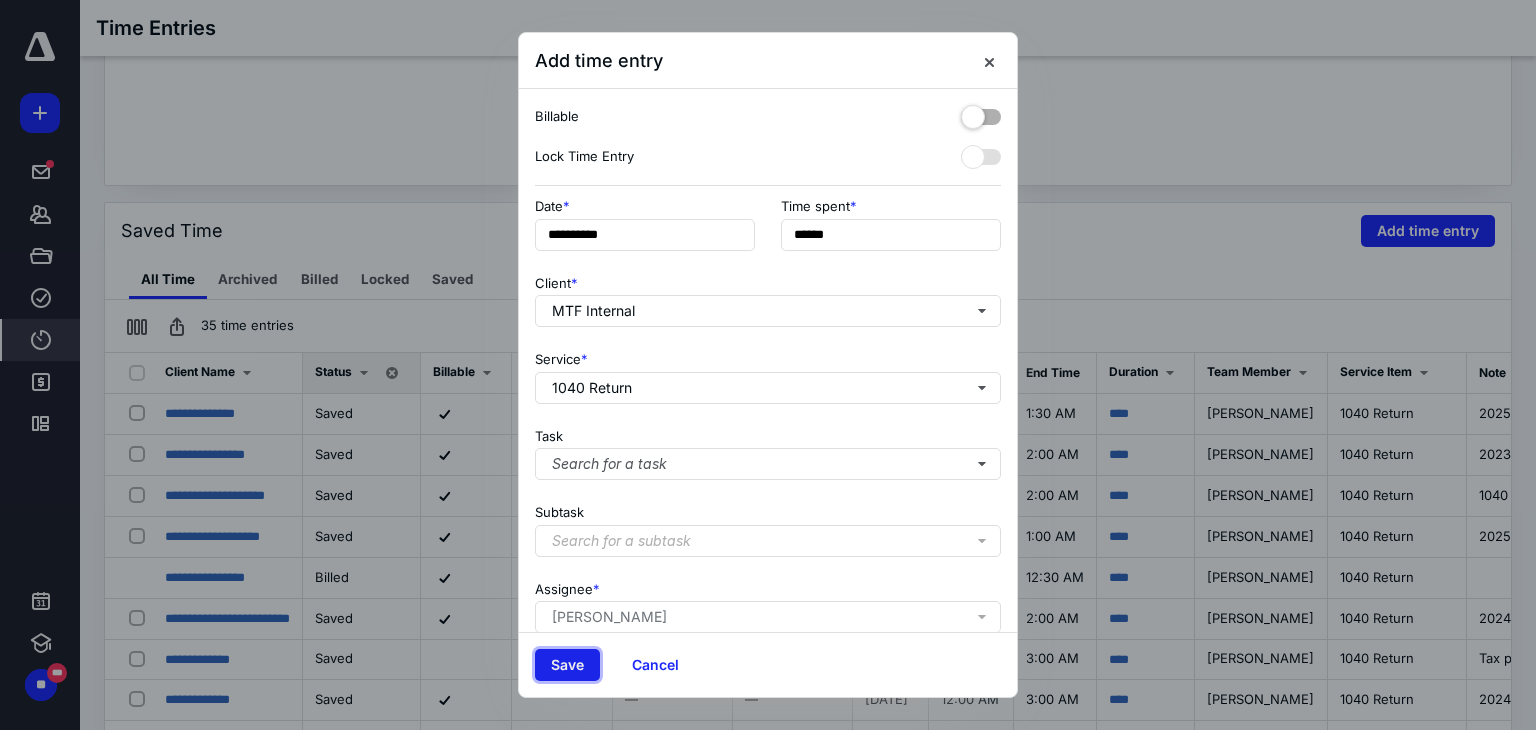 click on "Save" at bounding box center (567, 665) 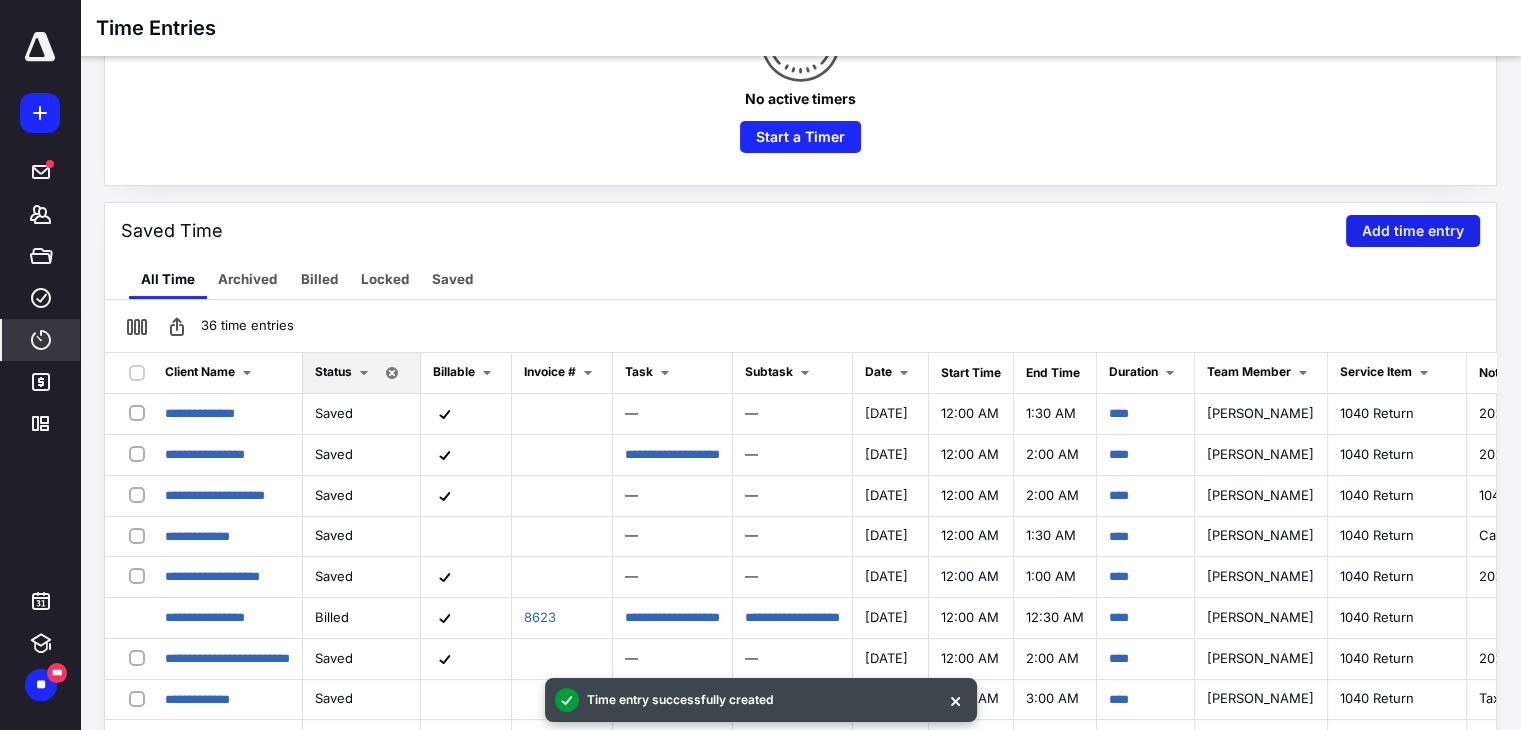 click on "Add time entry" at bounding box center [1413, 231] 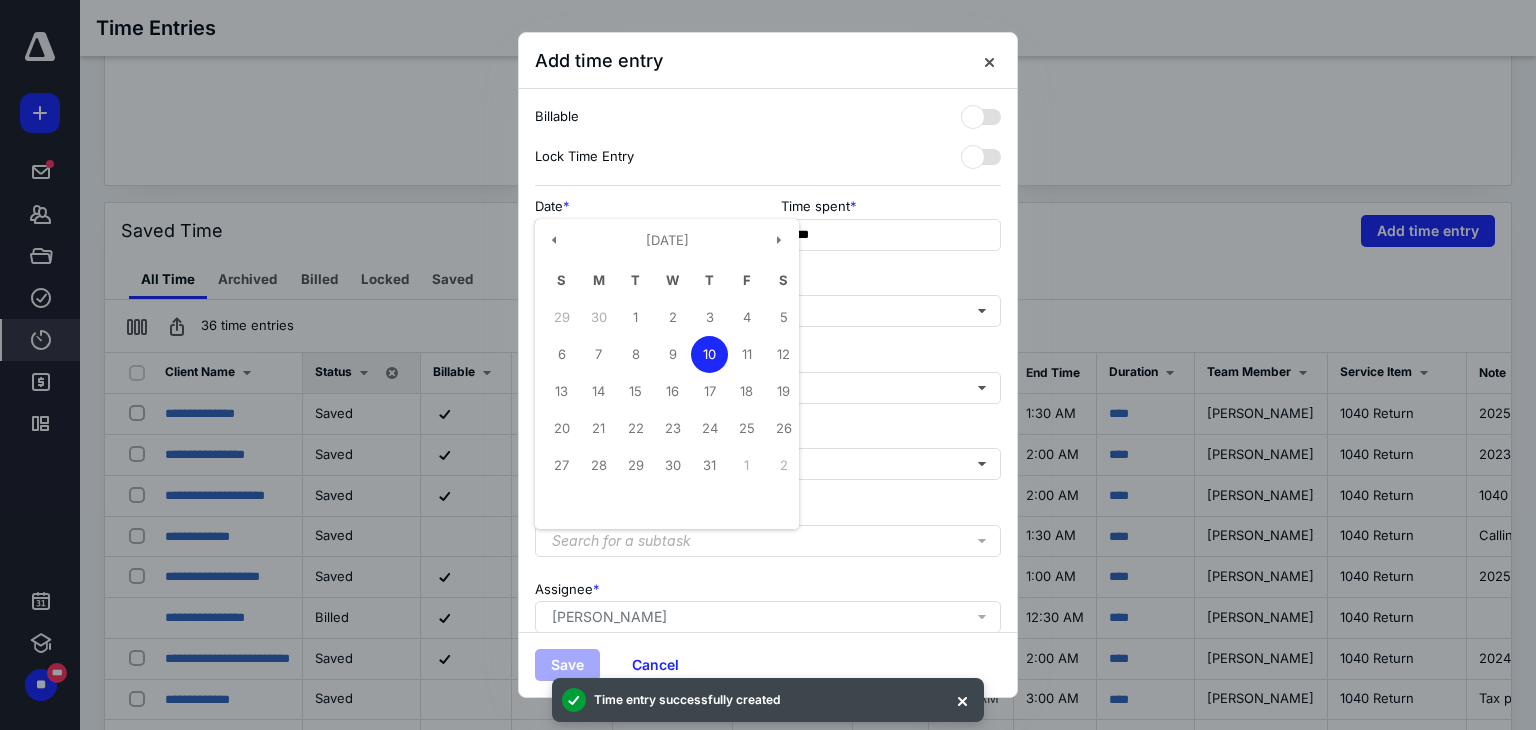 click on "**********" at bounding box center (645, 235) 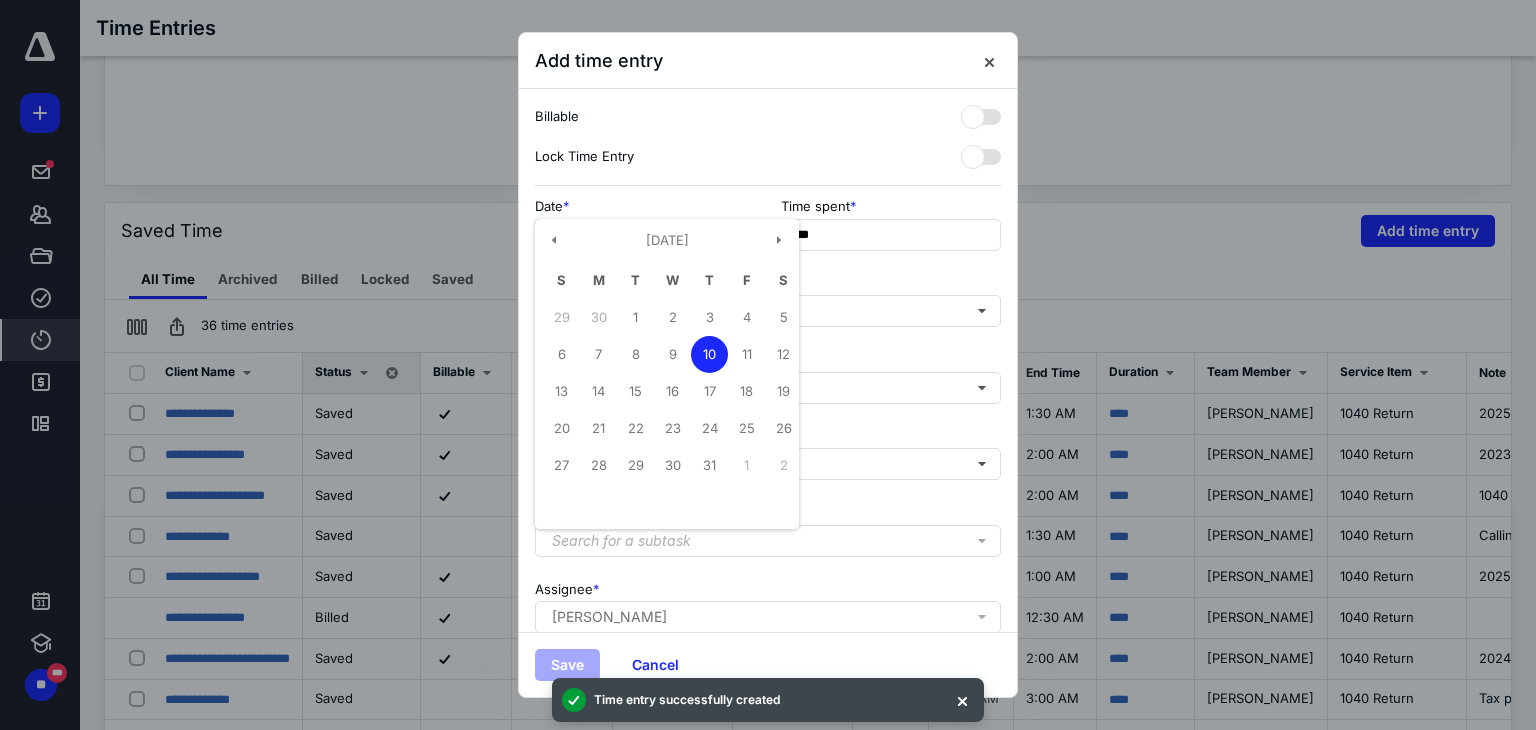 click on "10" at bounding box center (709, 354) 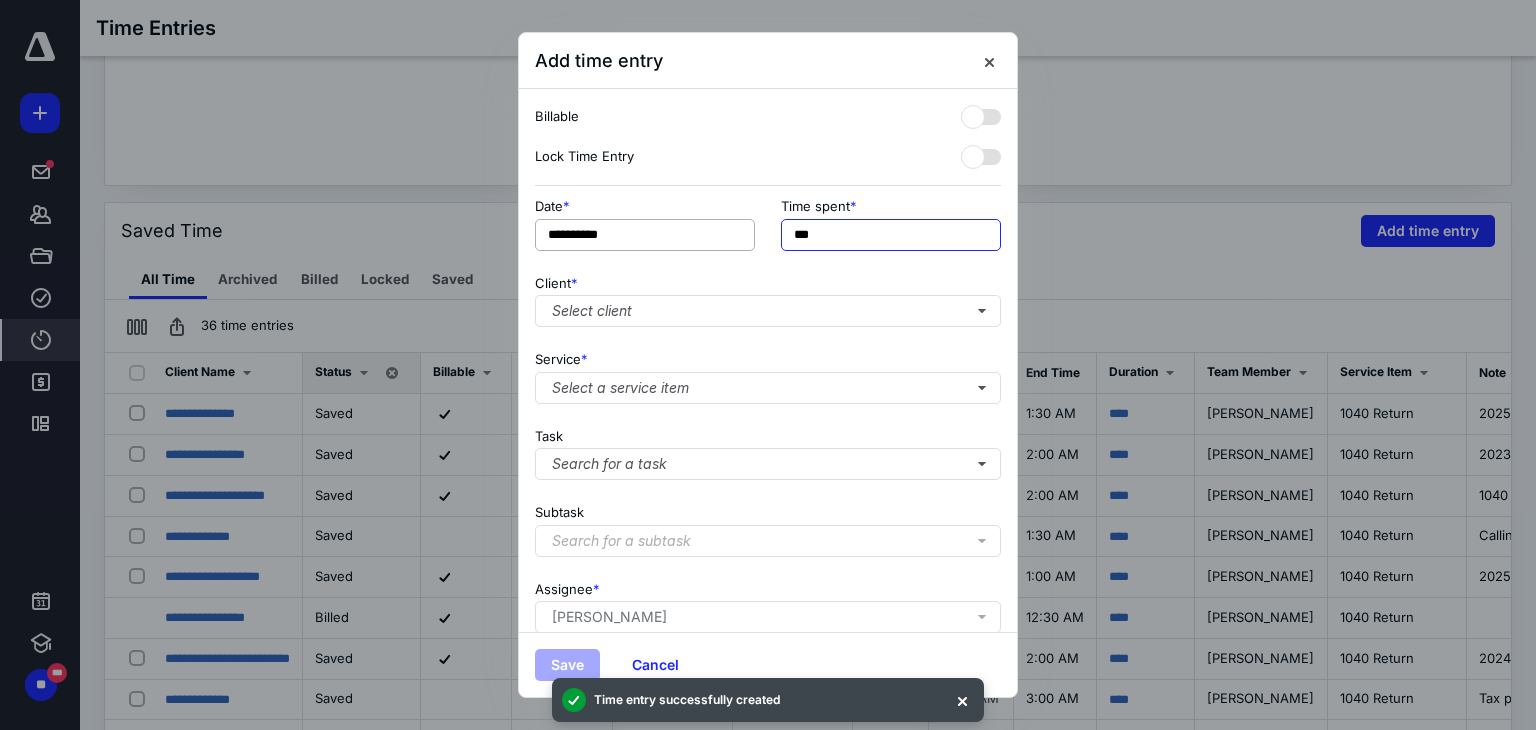 drag, startPoint x: 874, startPoint y: 241, endPoint x: 753, endPoint y: 242, distance: 121.004135 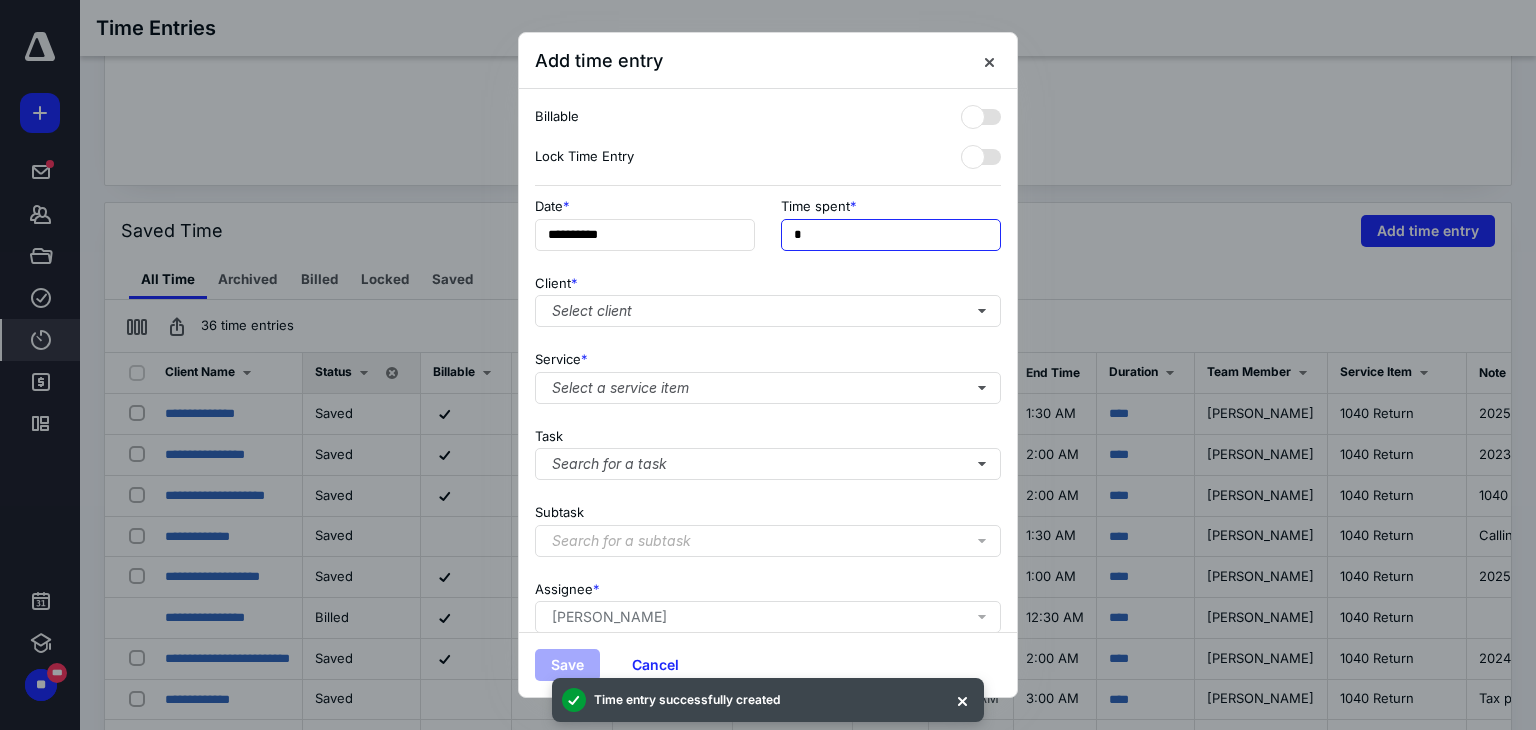 type on "**" 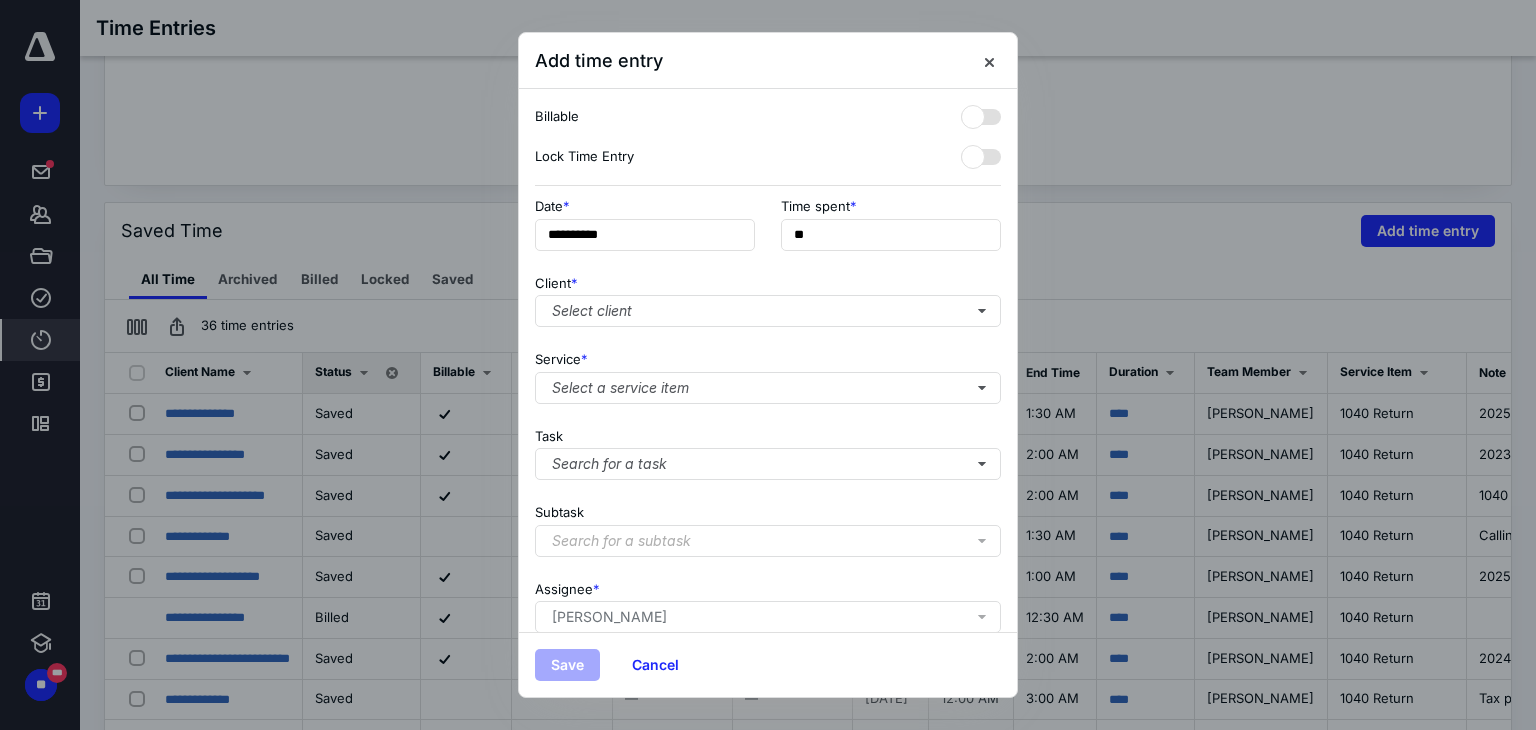 click on "**********" at bounding box center [768, 360] 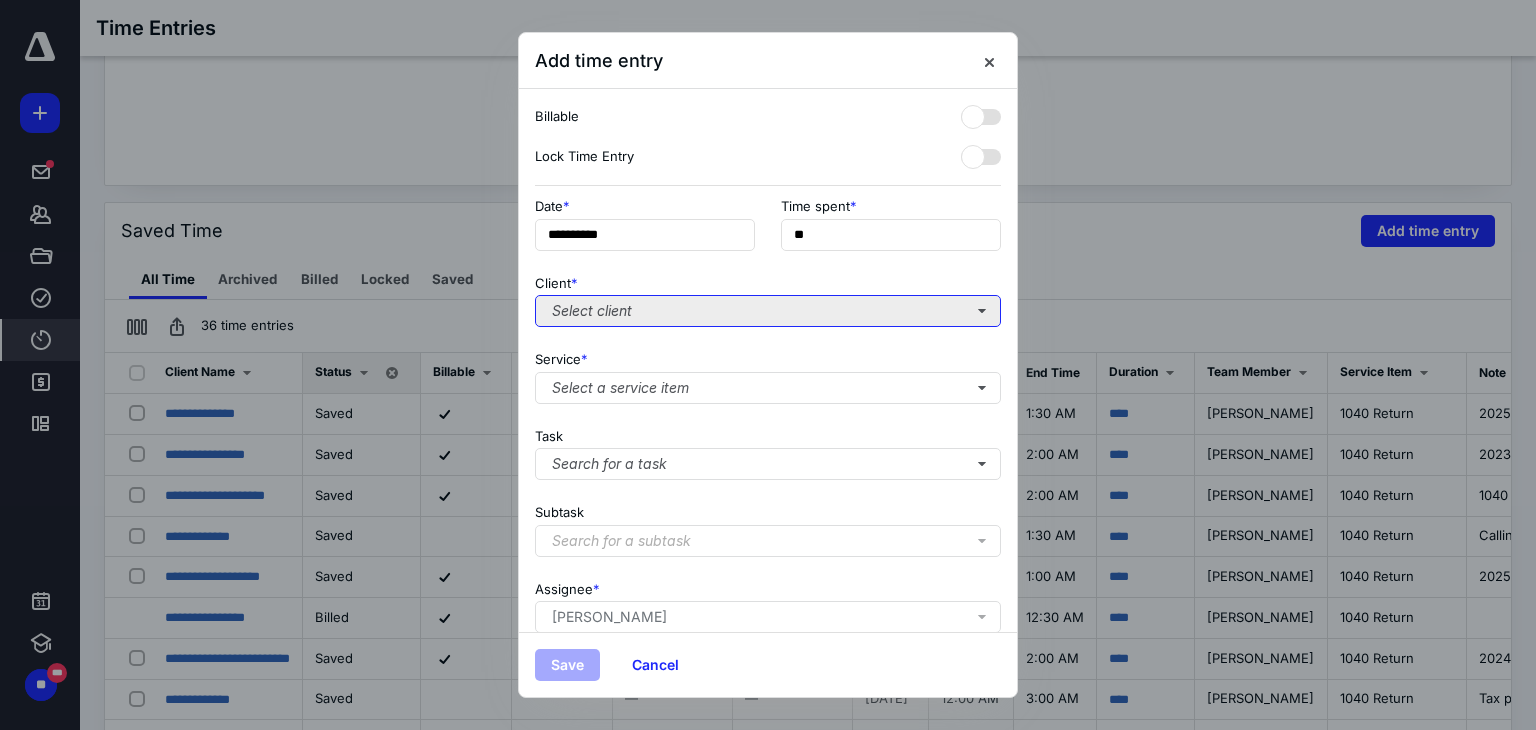 click on "Select client" at bounding box center (768, 311) 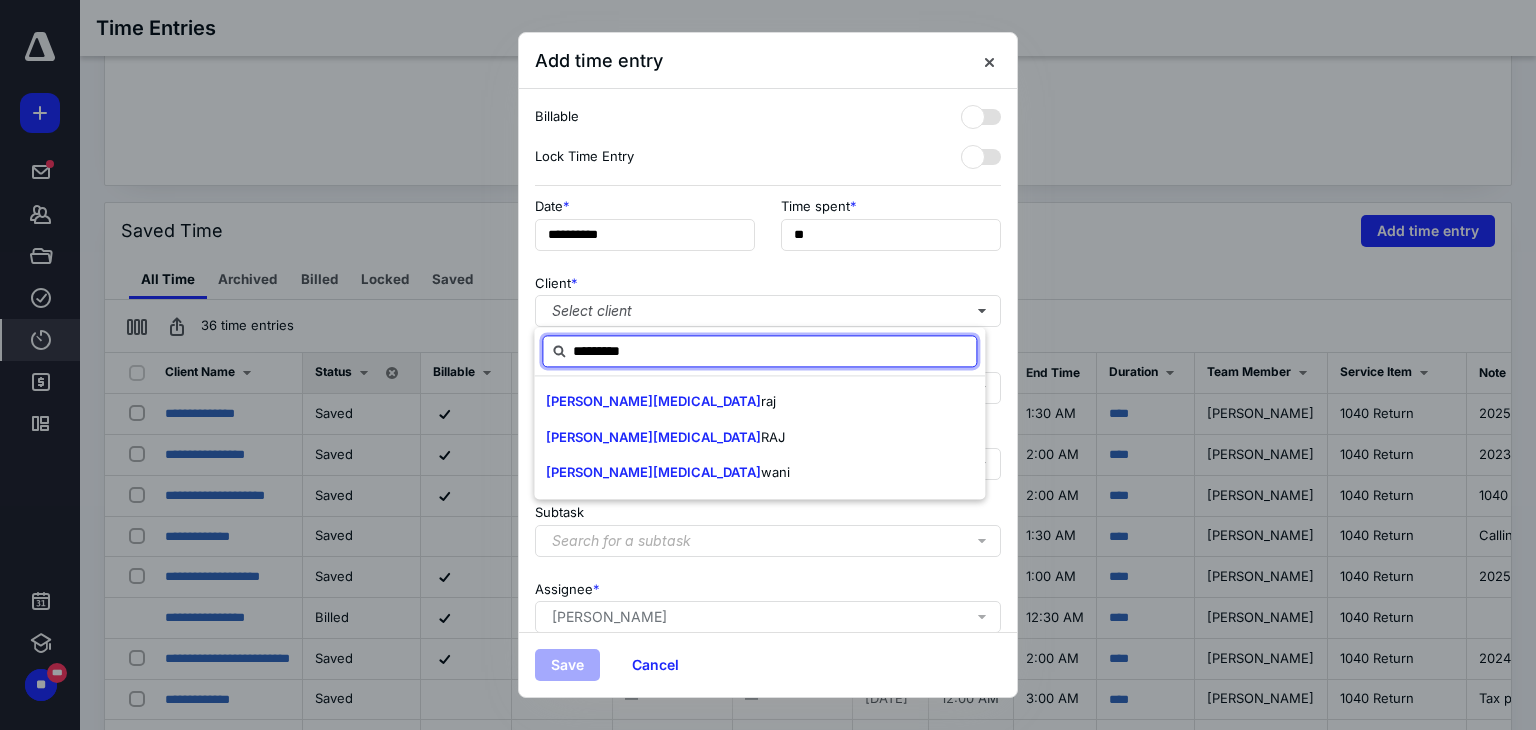 type on "*********" 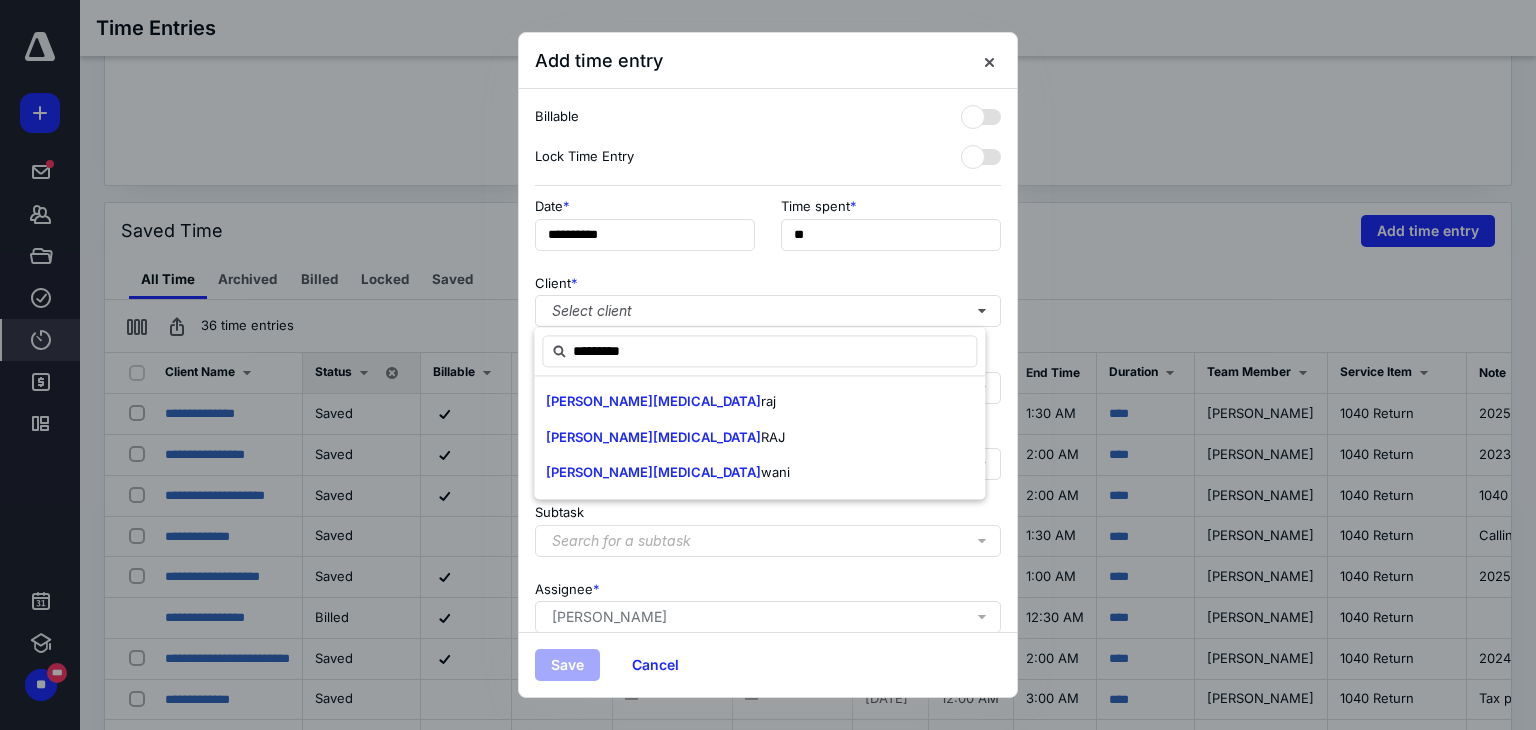 click on "[PERSON_NAME][MEDICAL_DATA] [PERSON_NAME] [MEDICAL_DATA] [PERSON_NAME] [MEDICAL_DATA][PERSON_NAME]" at bounding box center [759, 437] 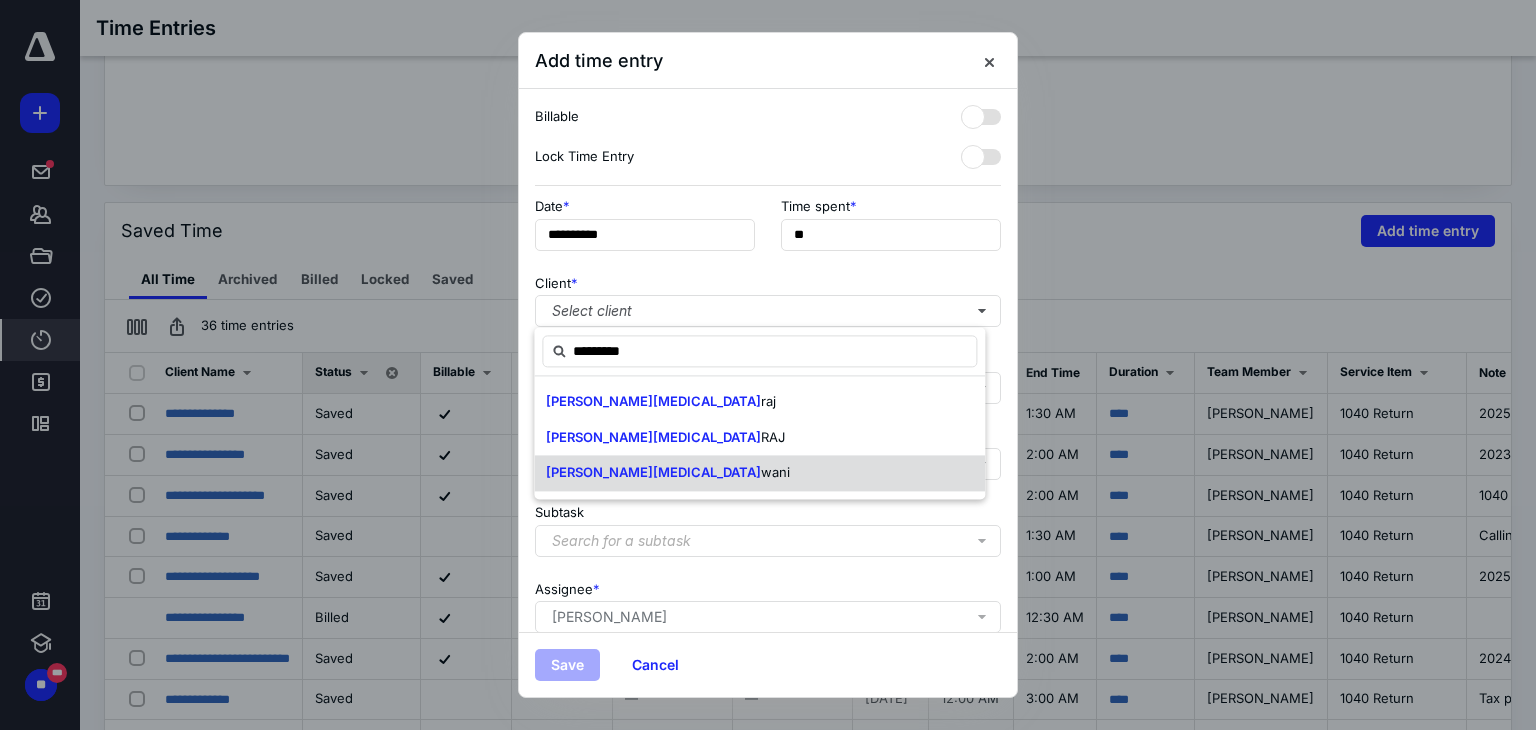 click on "[PERSON_NAME][MEDICAL_DATA]" at bounding box center (759, 473) 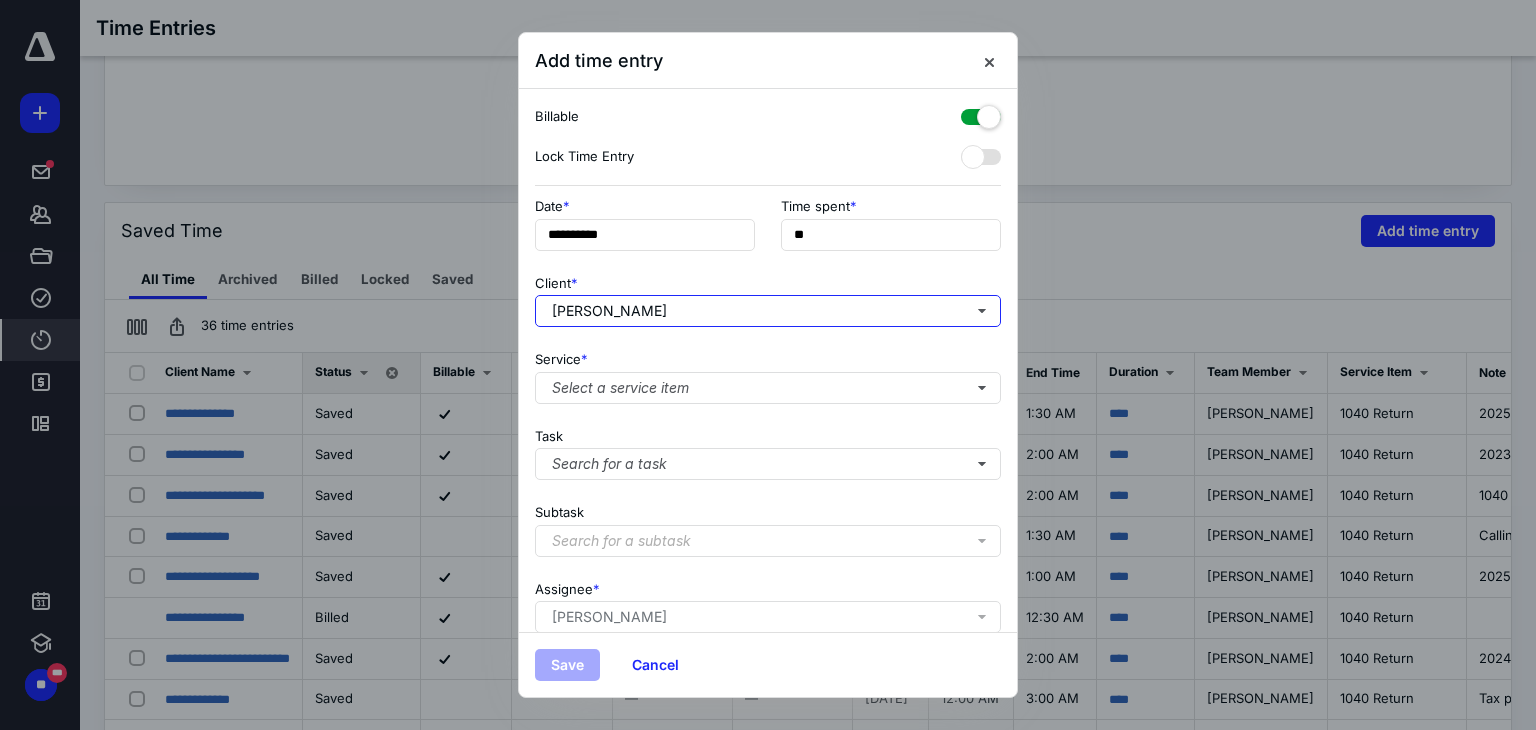 checkbox on "true" 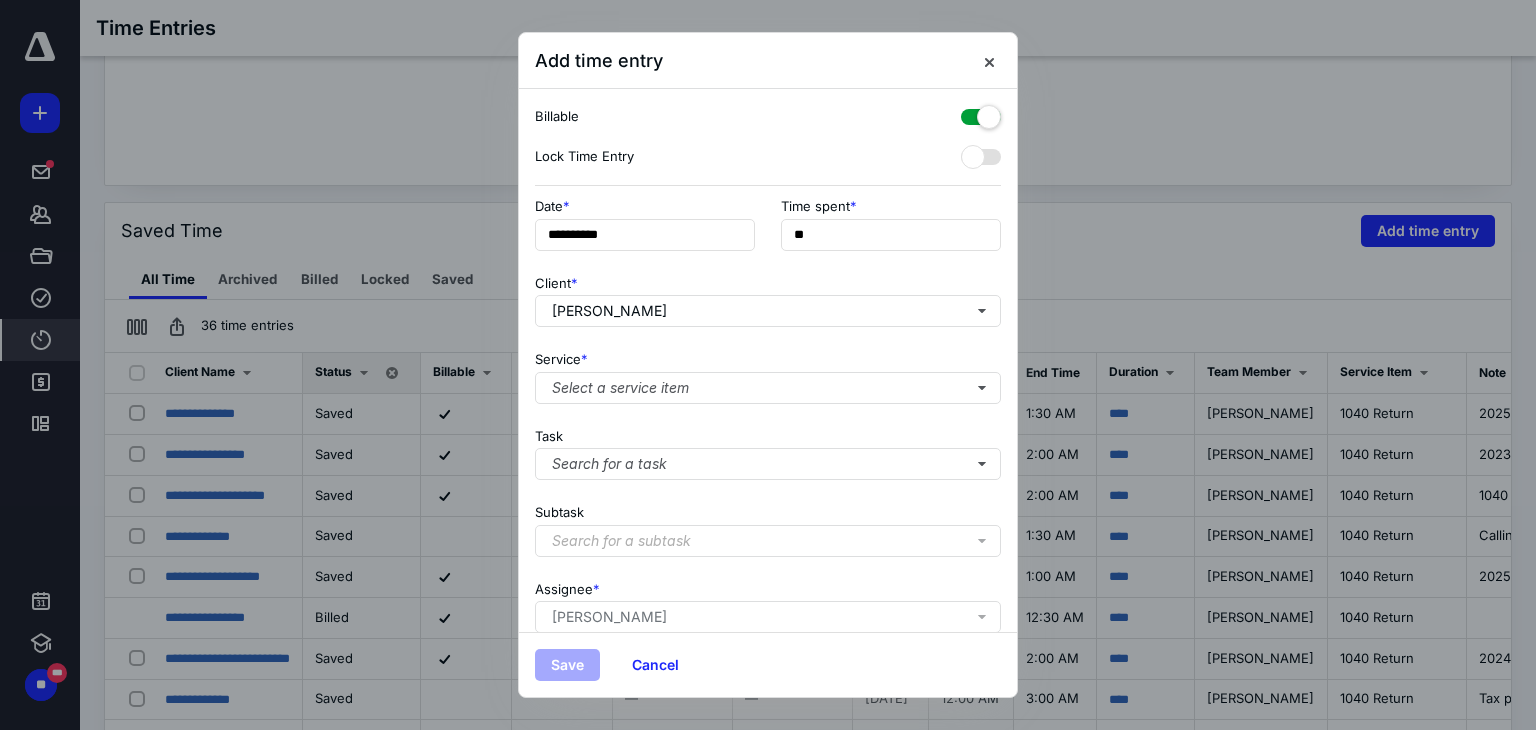 click on "Service * Select a service item" at bounding box center (768, 373) 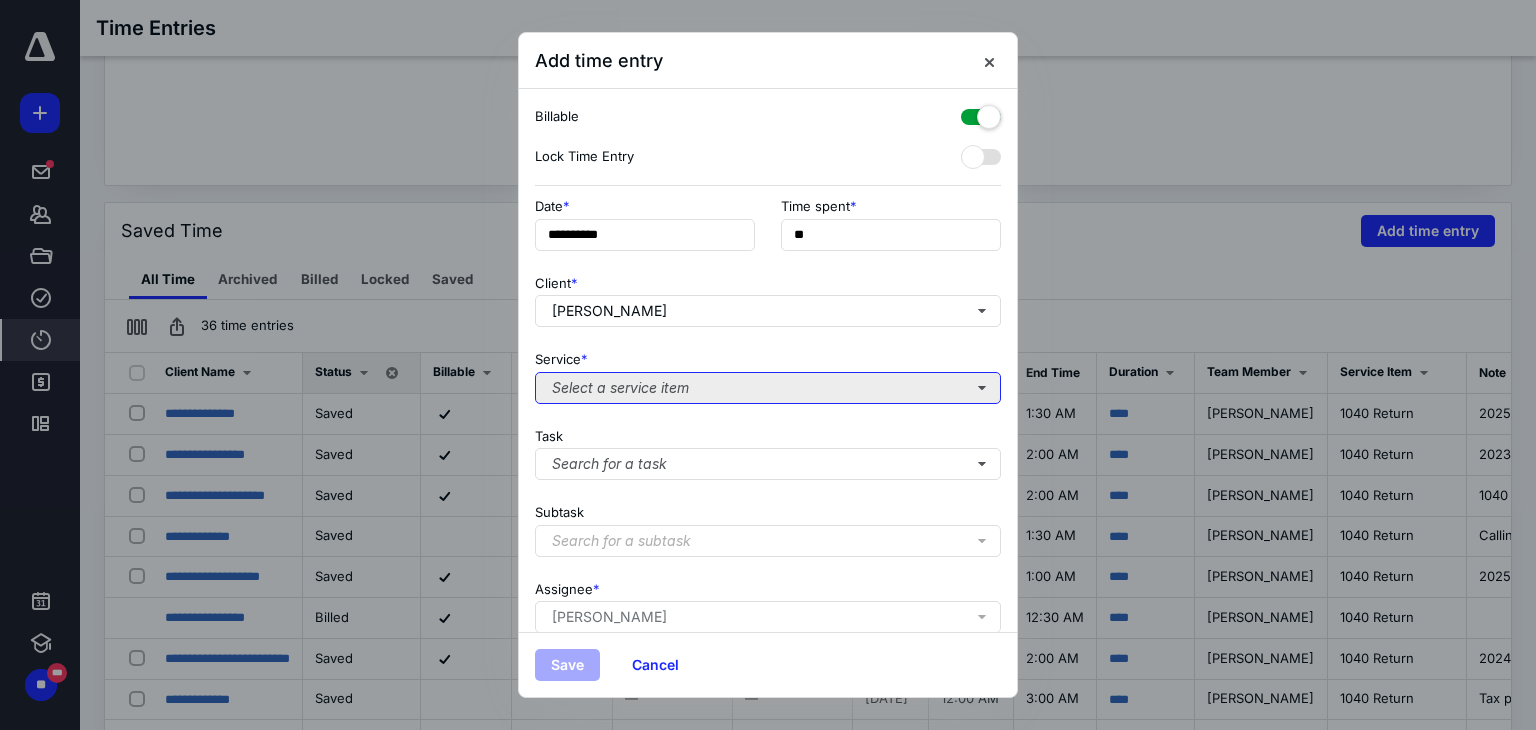 click on "Select a service item" at bounding box center [768, 388] 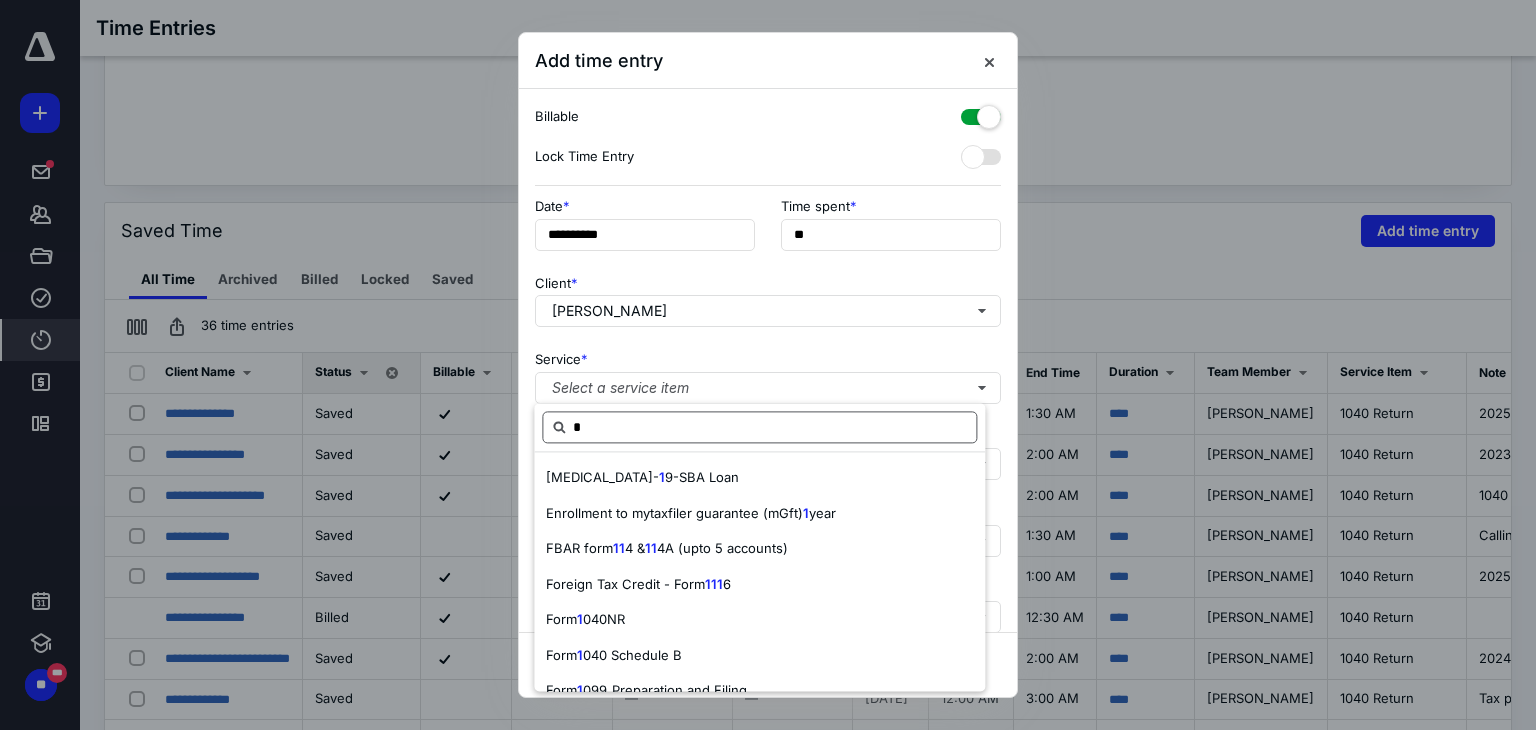 scroll, scrollTop: 0, scrollLeft: 0, axis: both 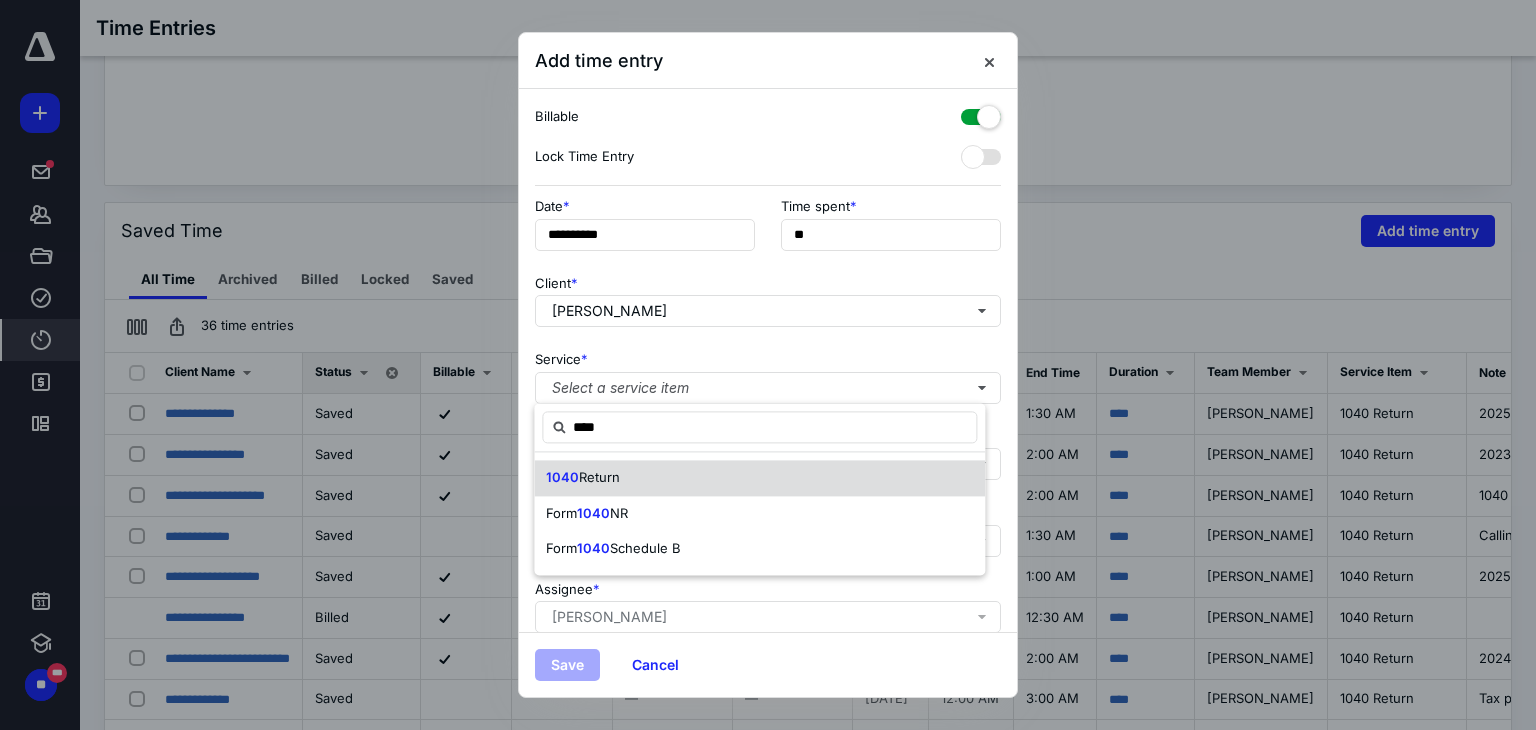 click on "1040  Return" at bounding box center (759, 478) 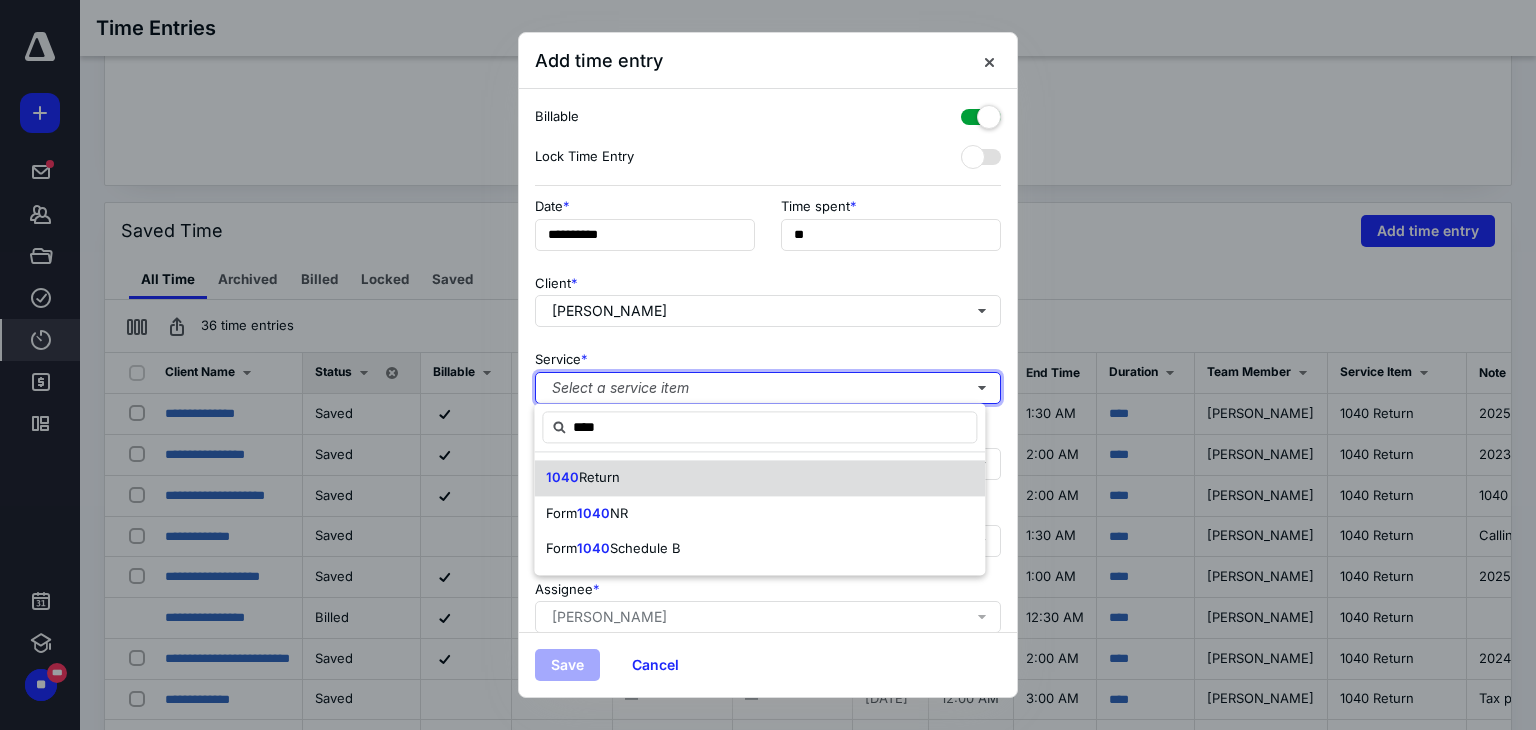 type 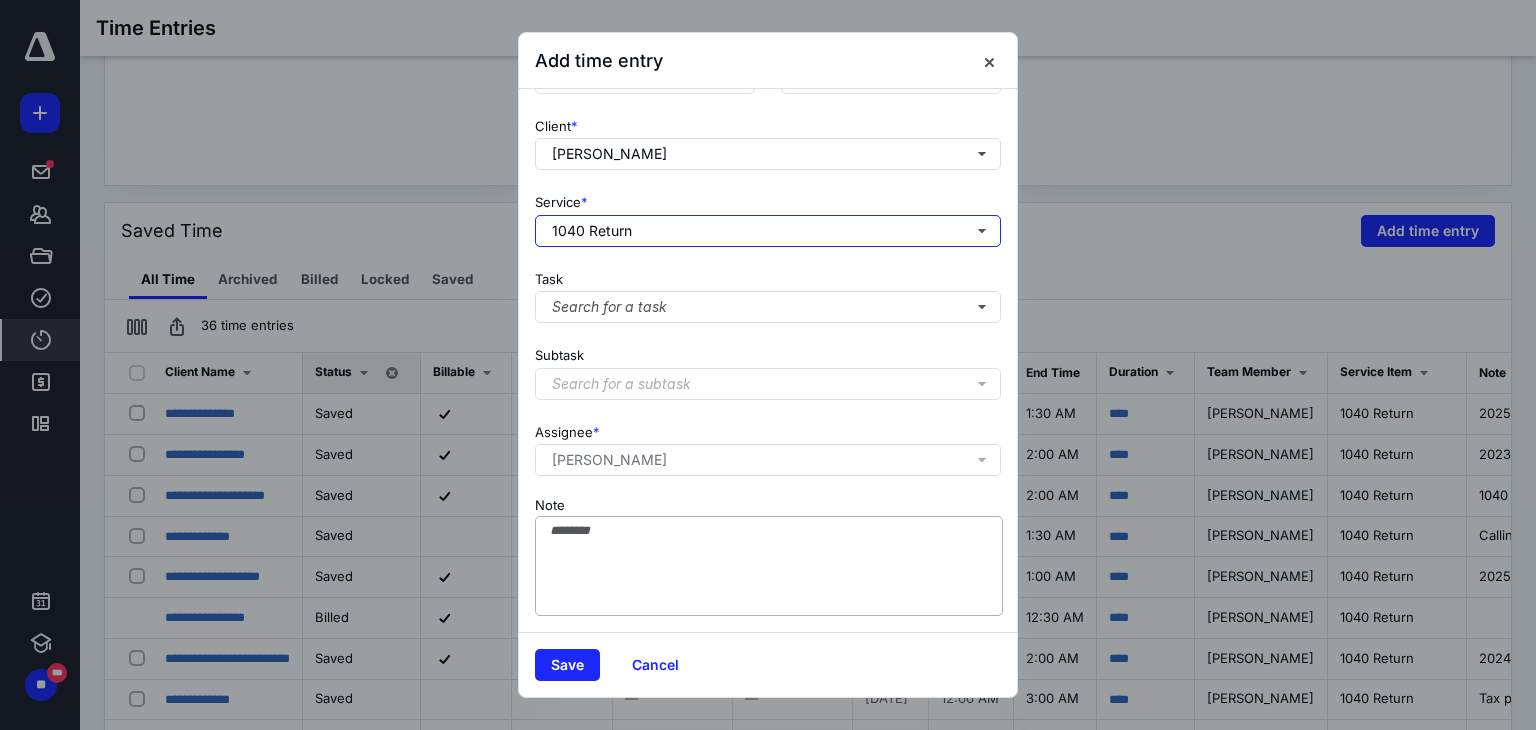 scroll, scrollTop: 170, scrollLeft: 0, axis: vertical 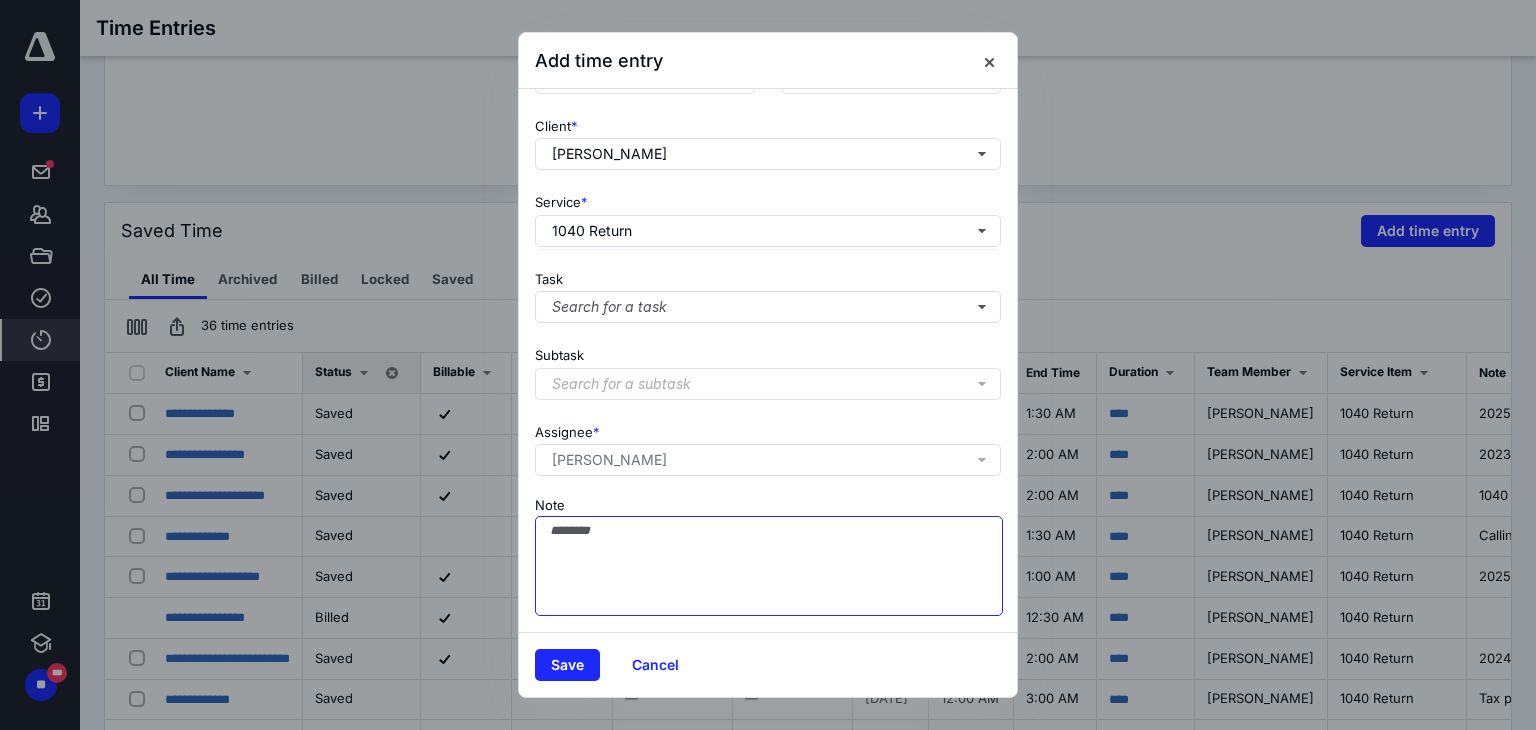 click on "Note" at bounding box center [769, 566] 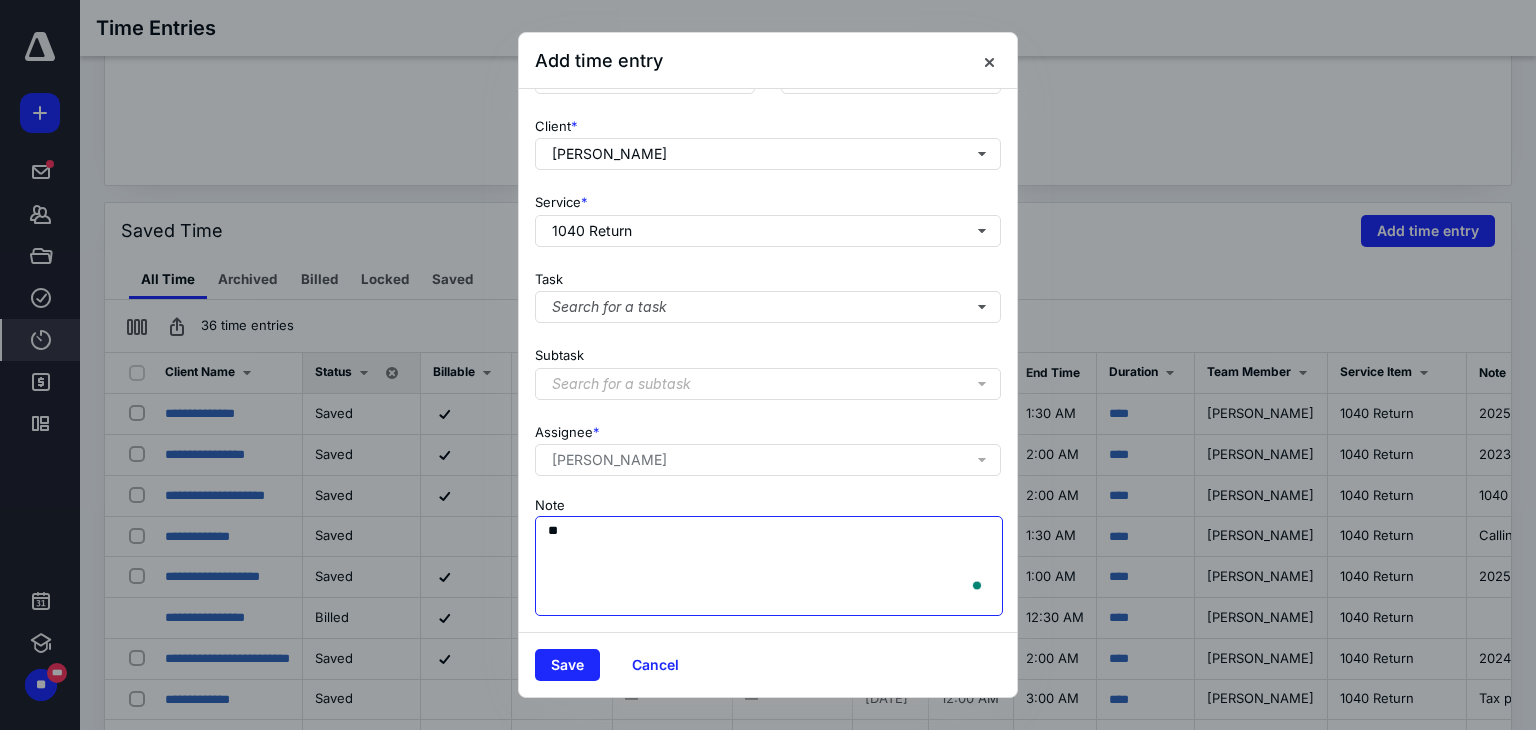 scroll, scrollTop: 170, scrollLeft: 0, axis: vertical 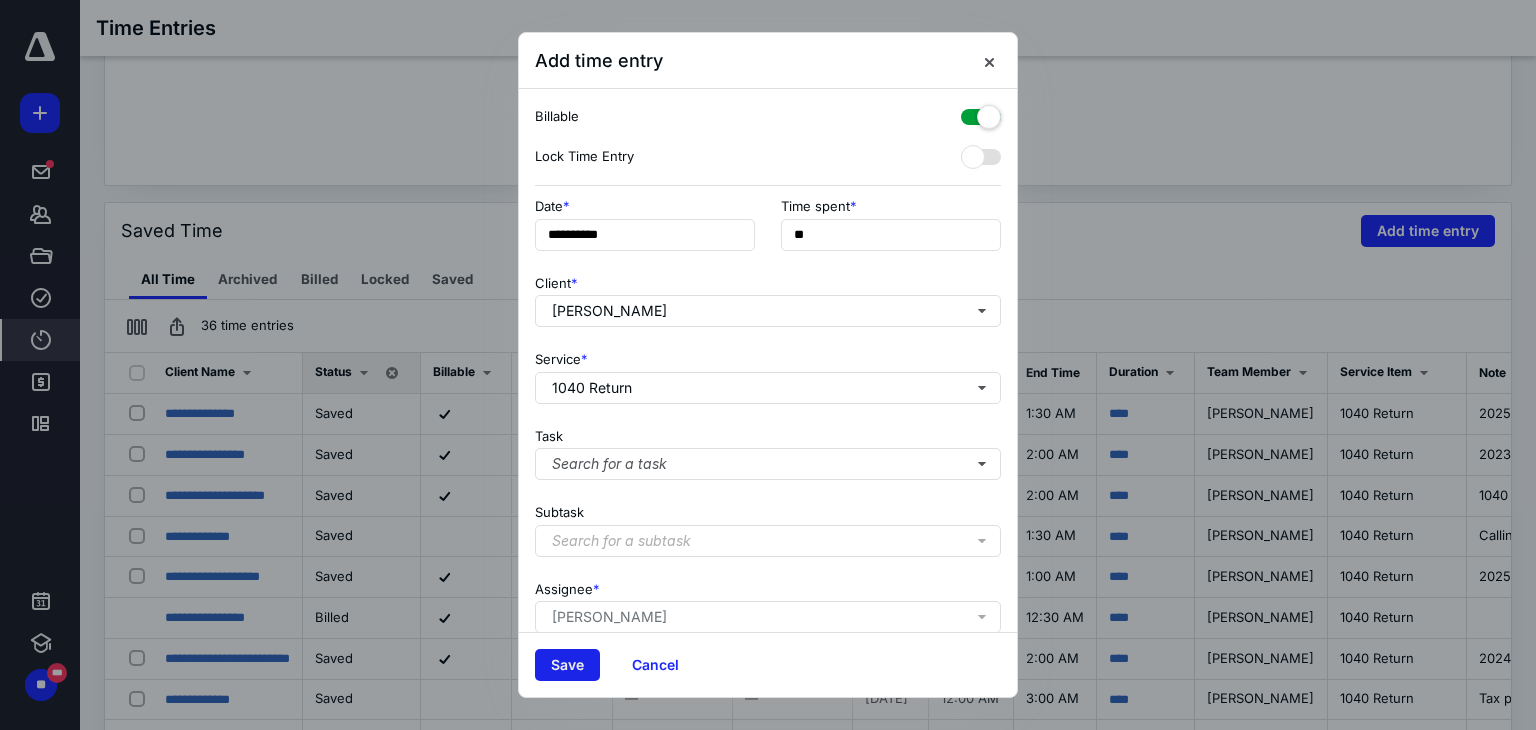 type on "**********" 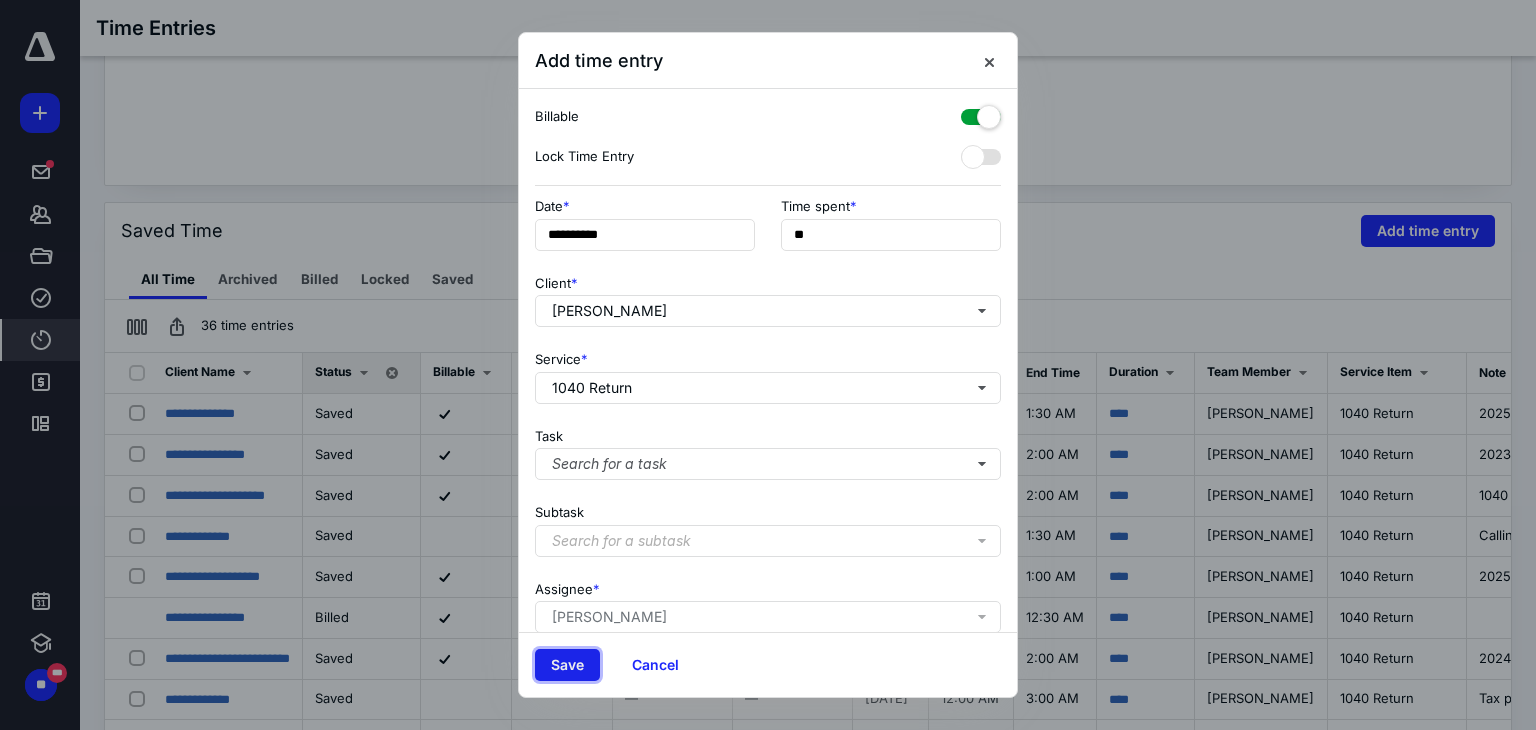 click on "Save" at bounding box center [567, 665] 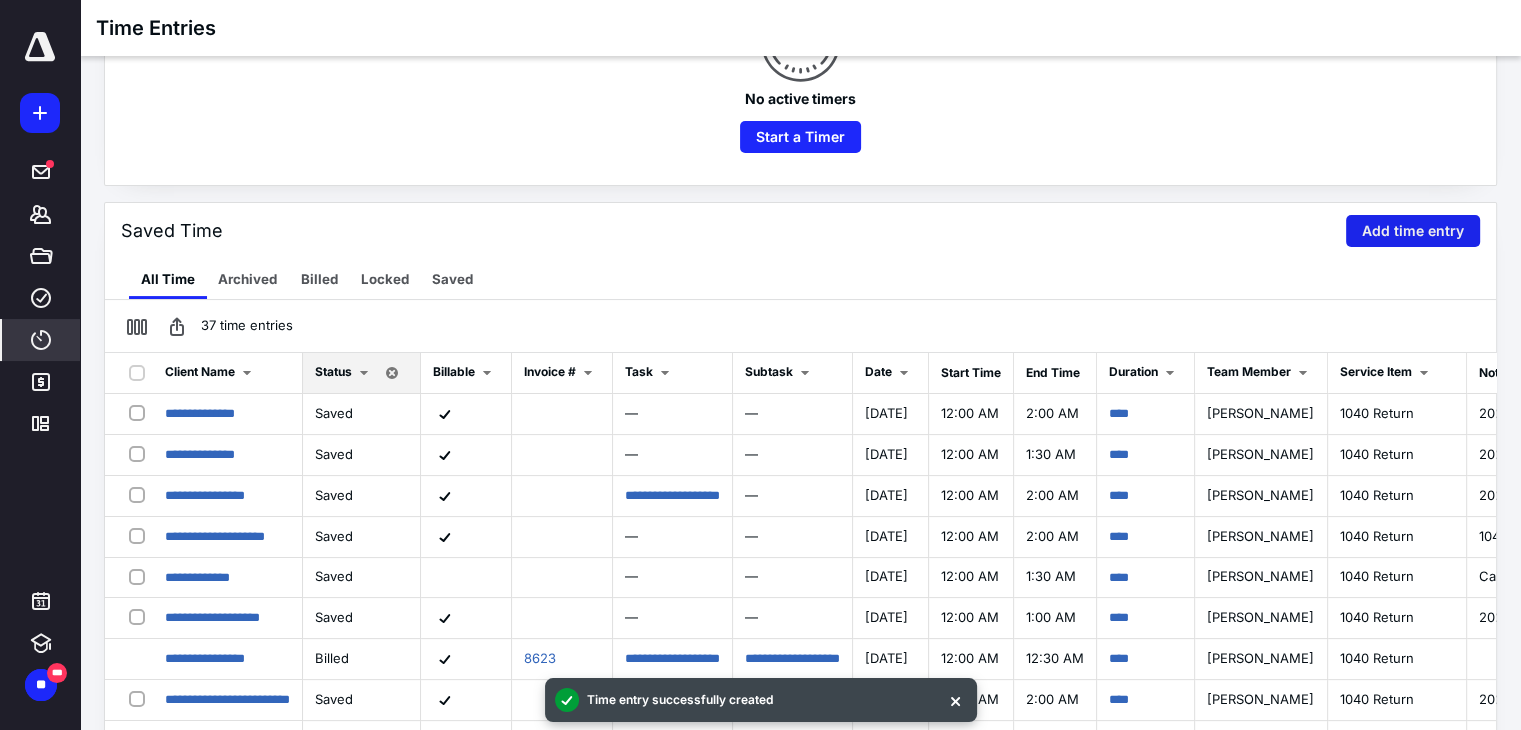 click on "Add time entry" at bounding box center (1413, 231) 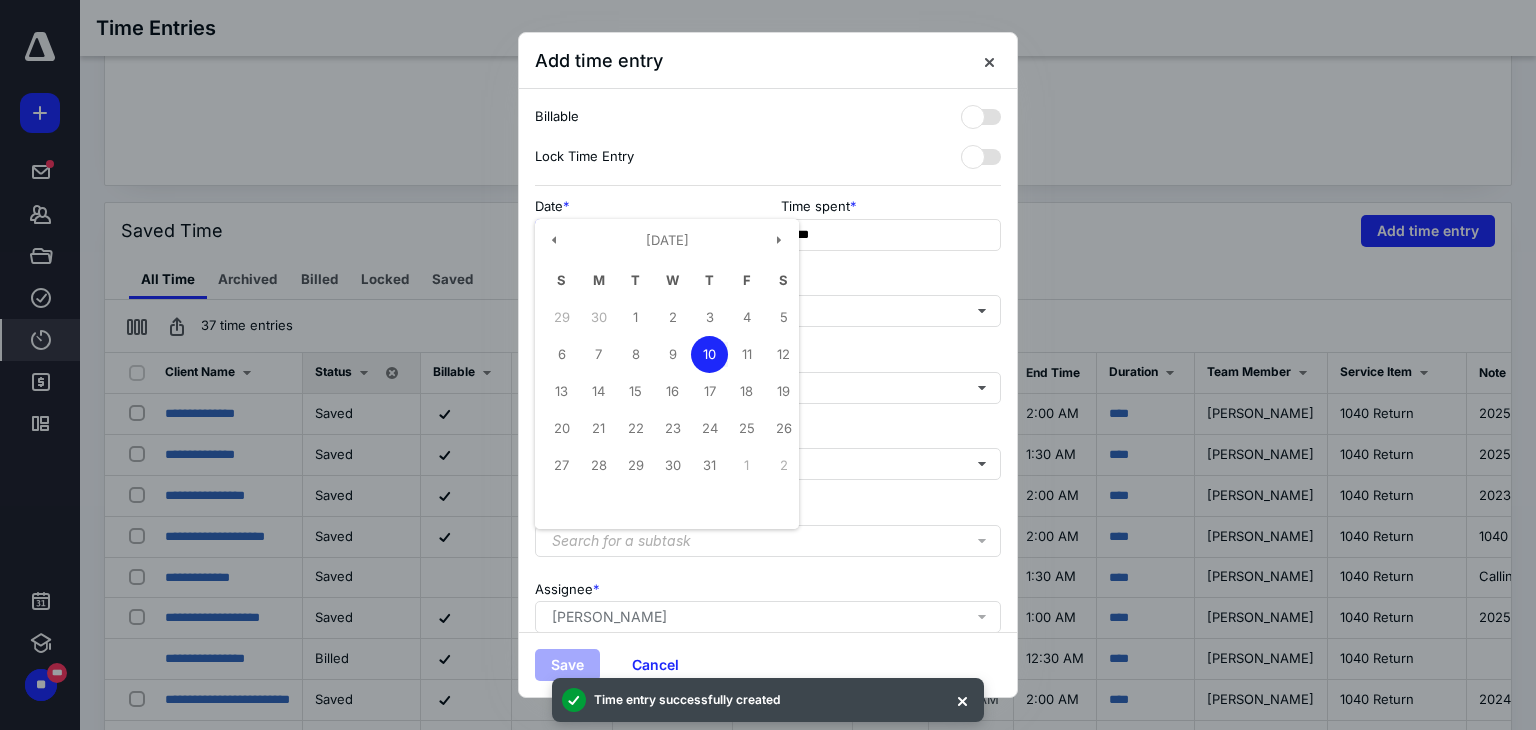 click on "**********" at bounding box center [645, 235] 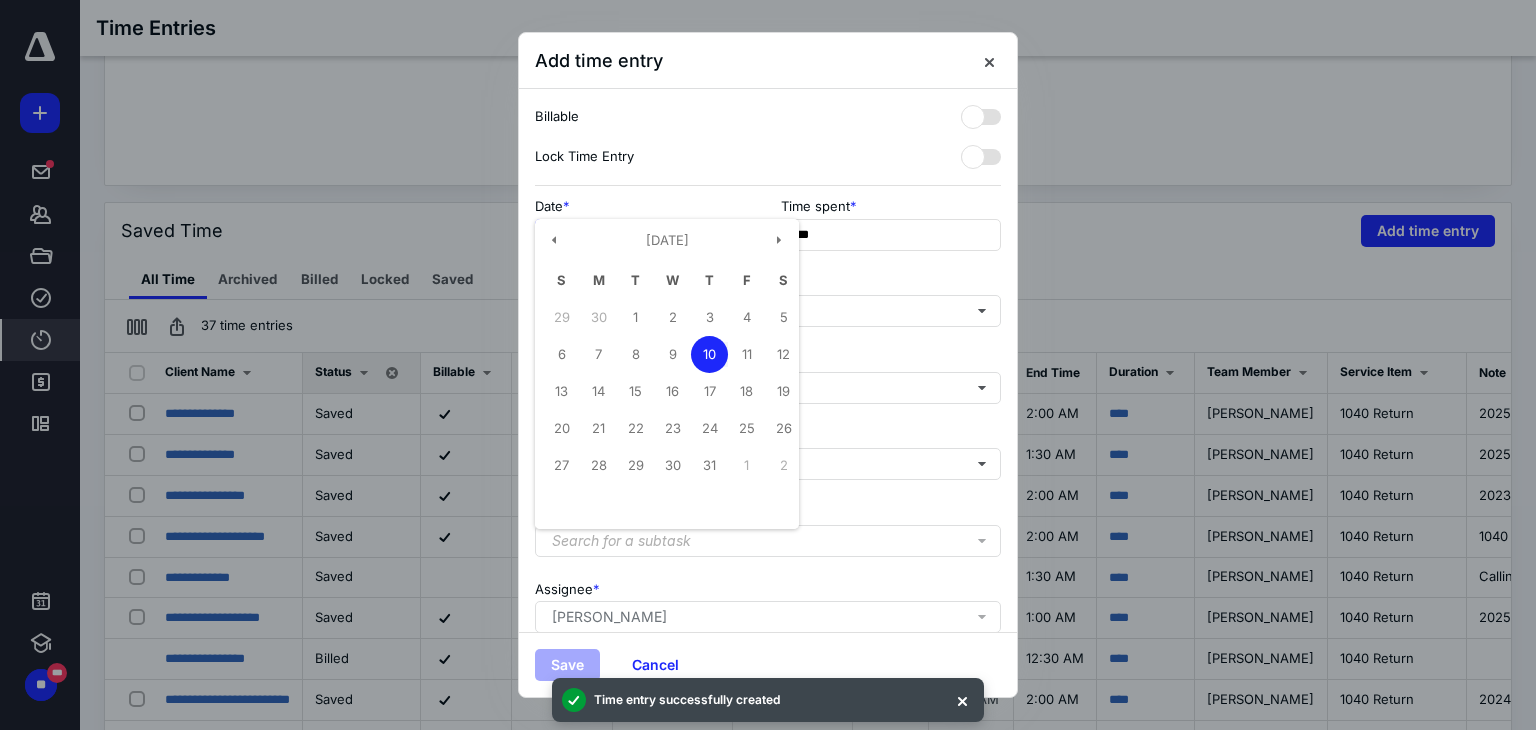 click on "10" at bounding box center [709, 354] 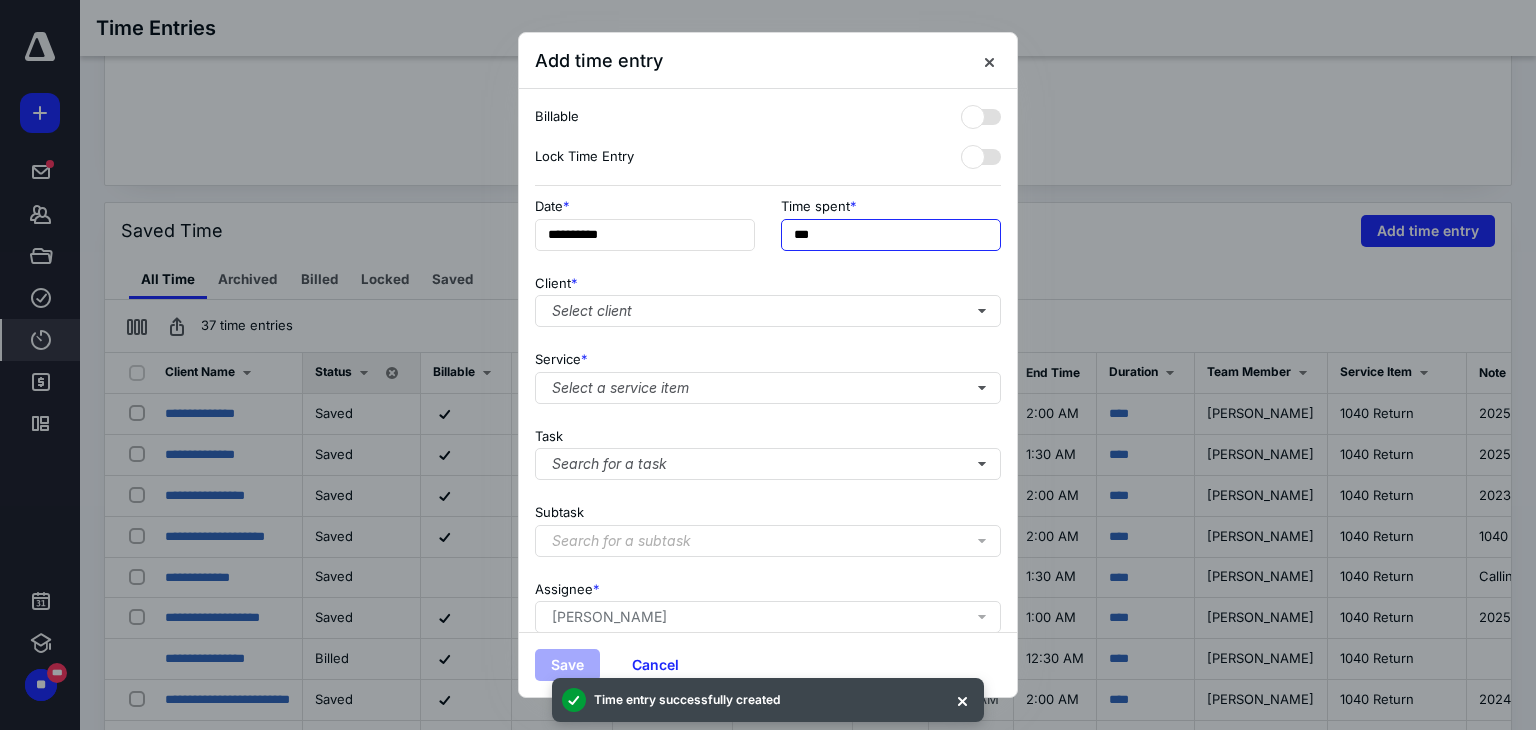 drag, startPoint x: 822, startPoint y: 238, endPoint x: 770, endPoint y: 231, distance: 52.46904 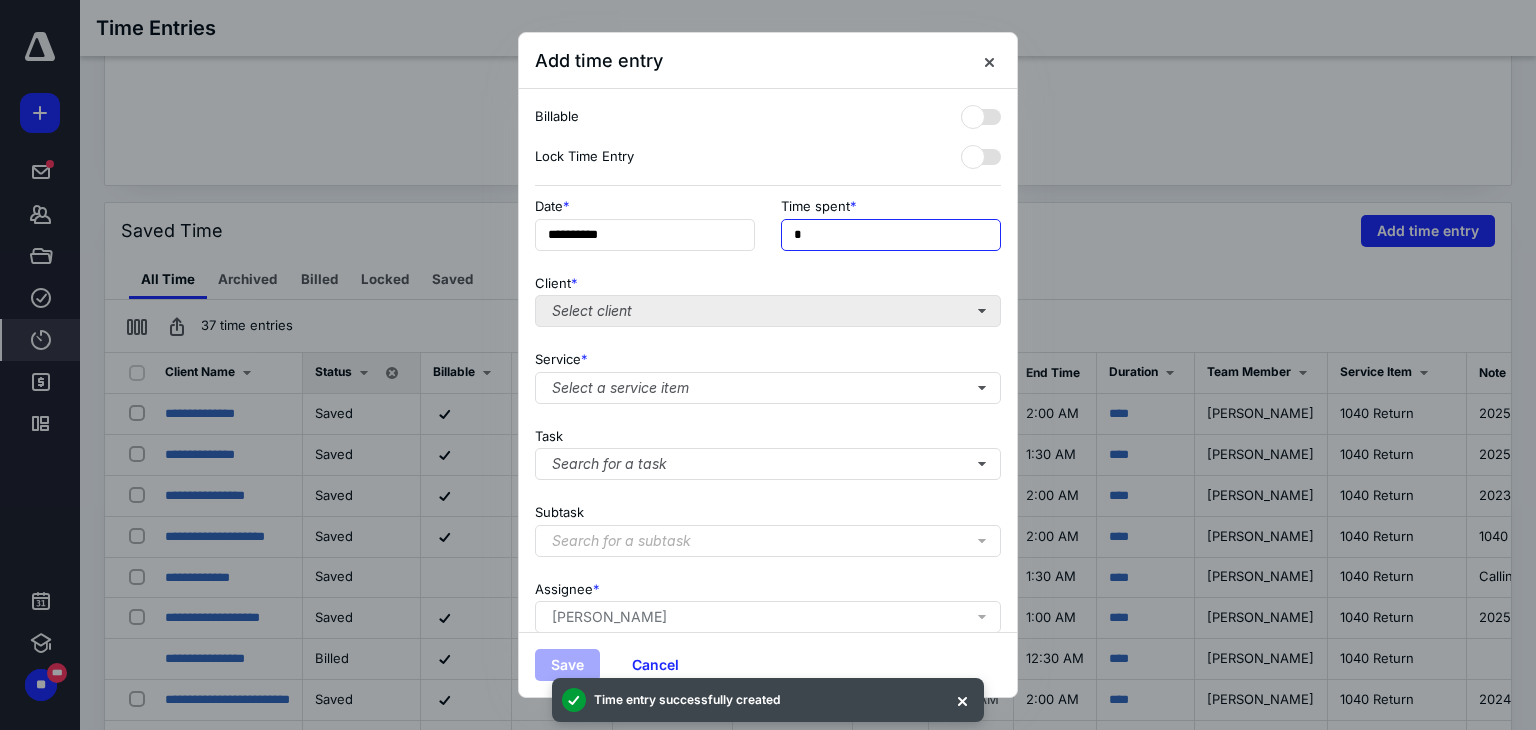 type on "**" 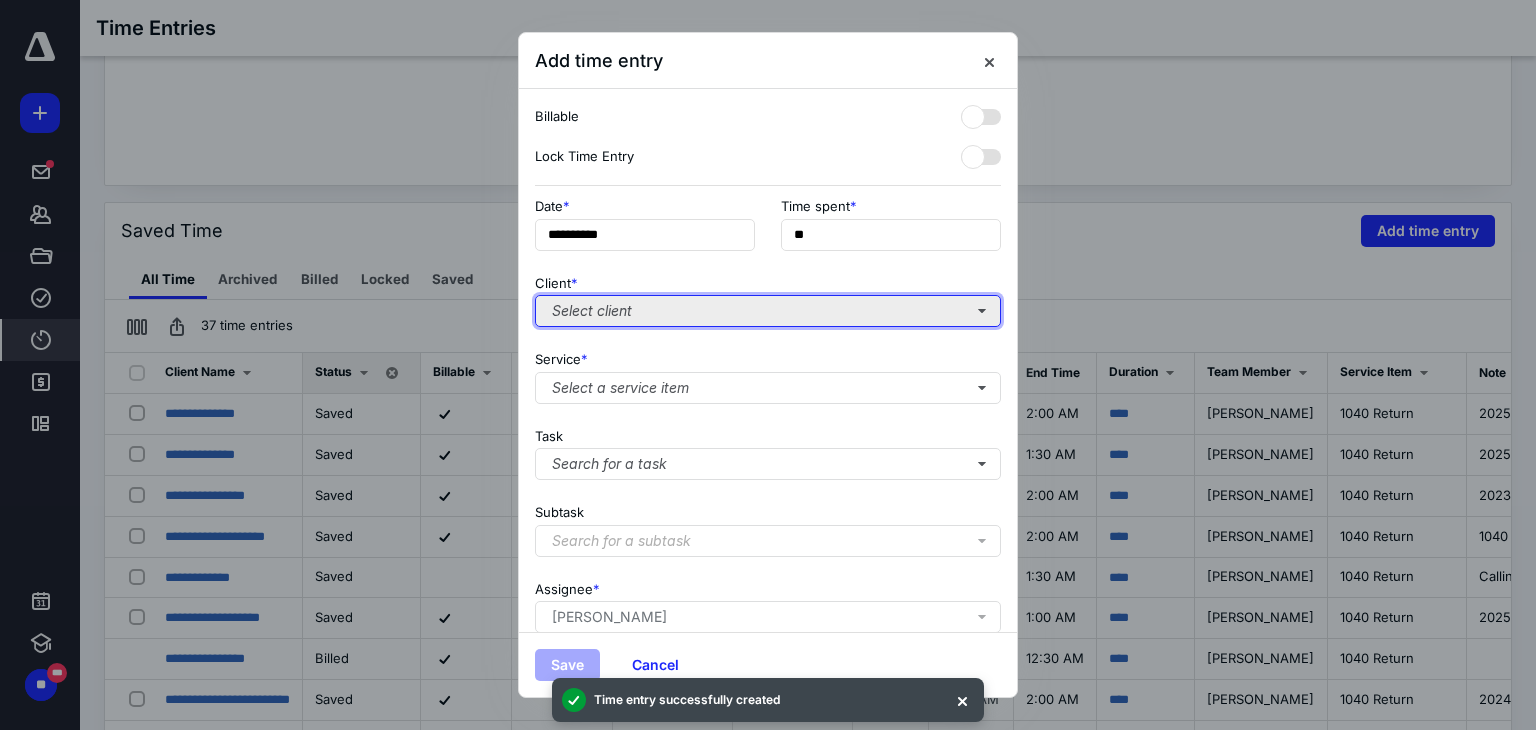 click on "Select client" at bounding box center [768, 311] 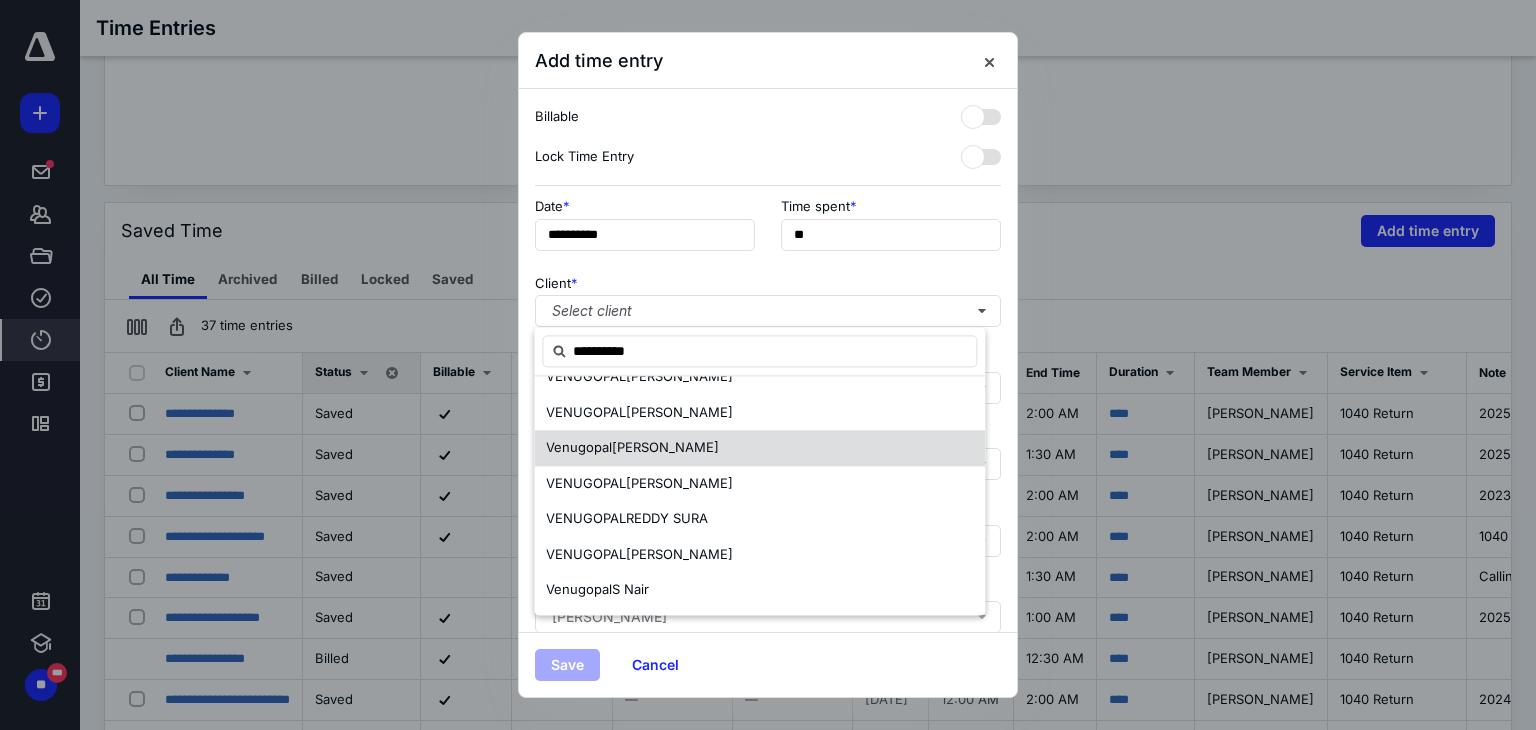 scroll, scrollTop: 0, scrollLeft: 0, axis: both 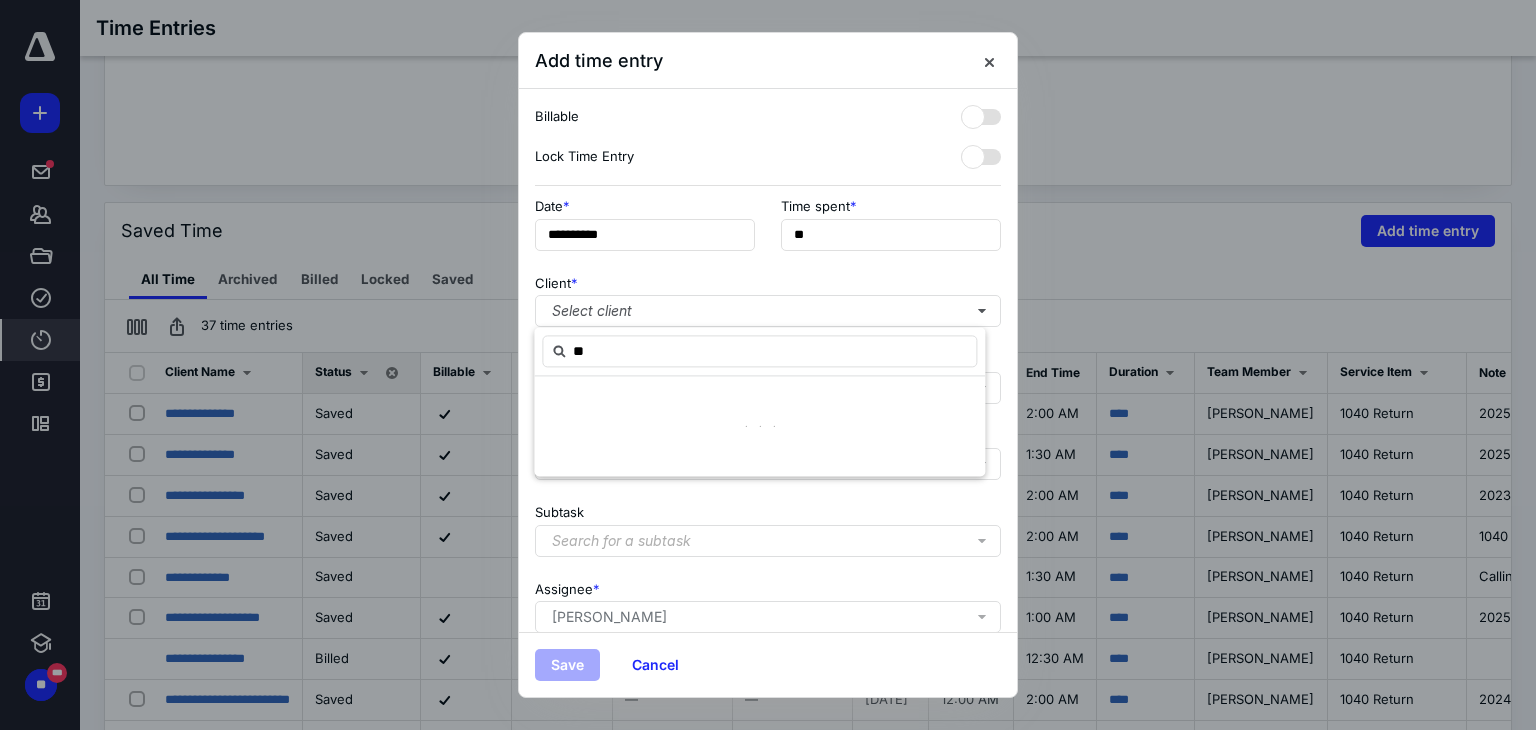 type on "*" 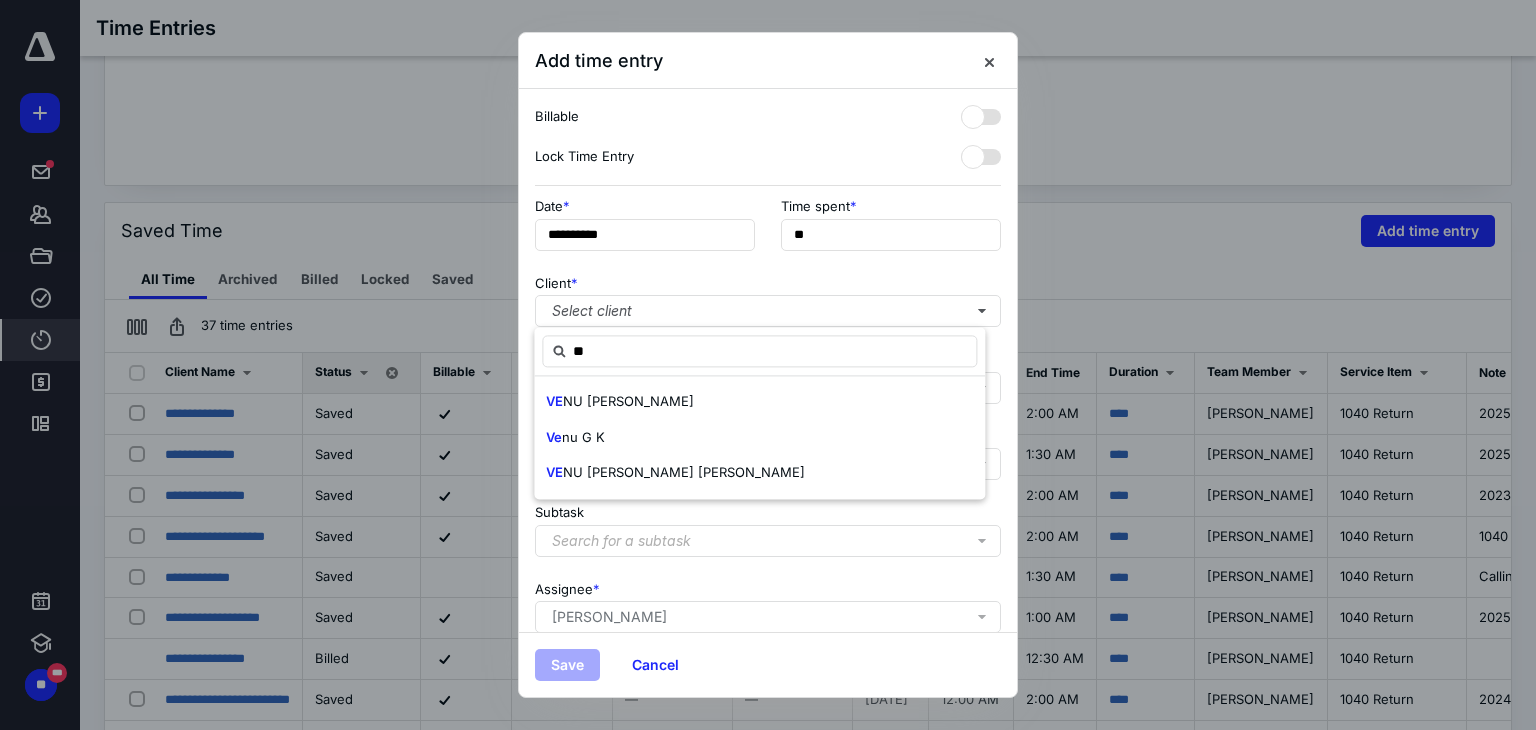 type on "*" 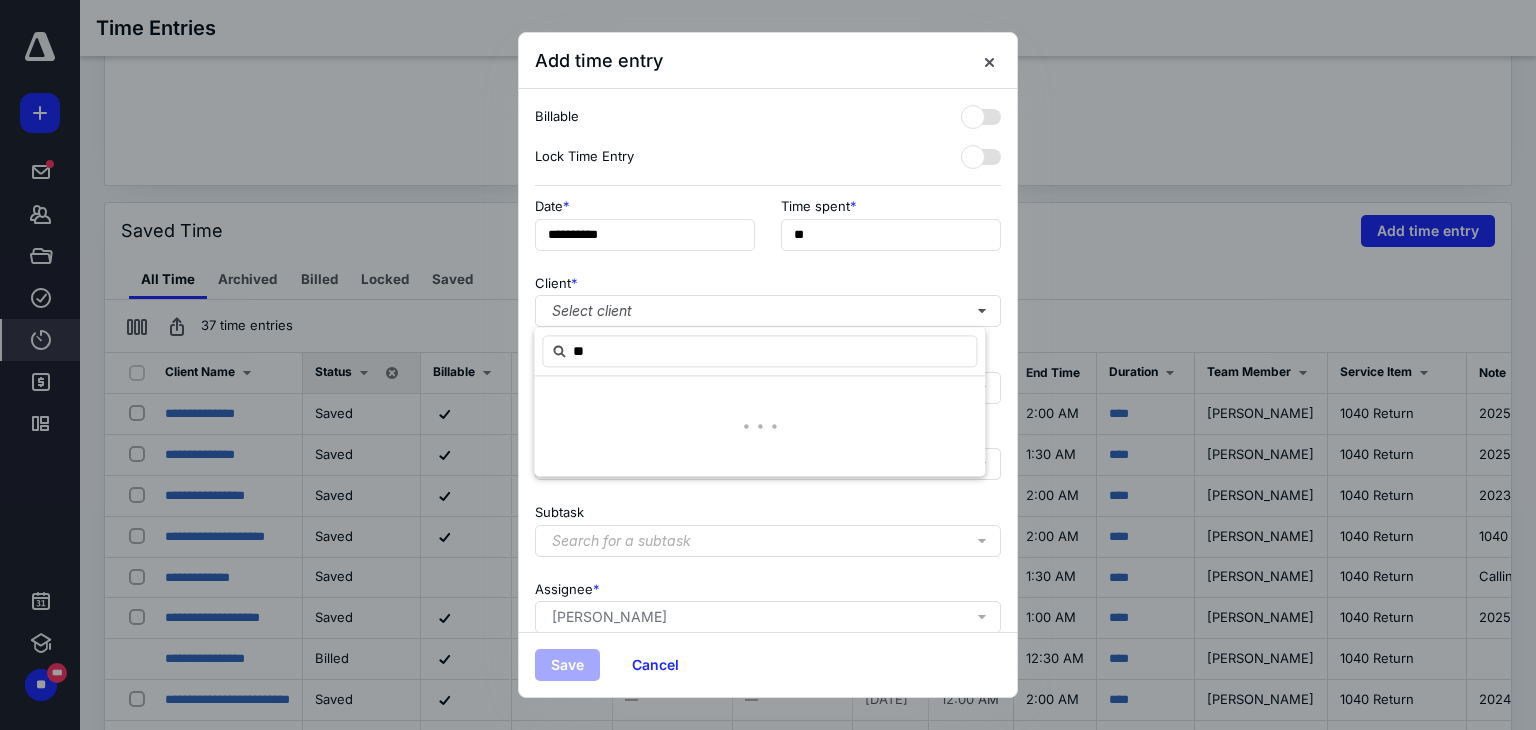 type on "*" 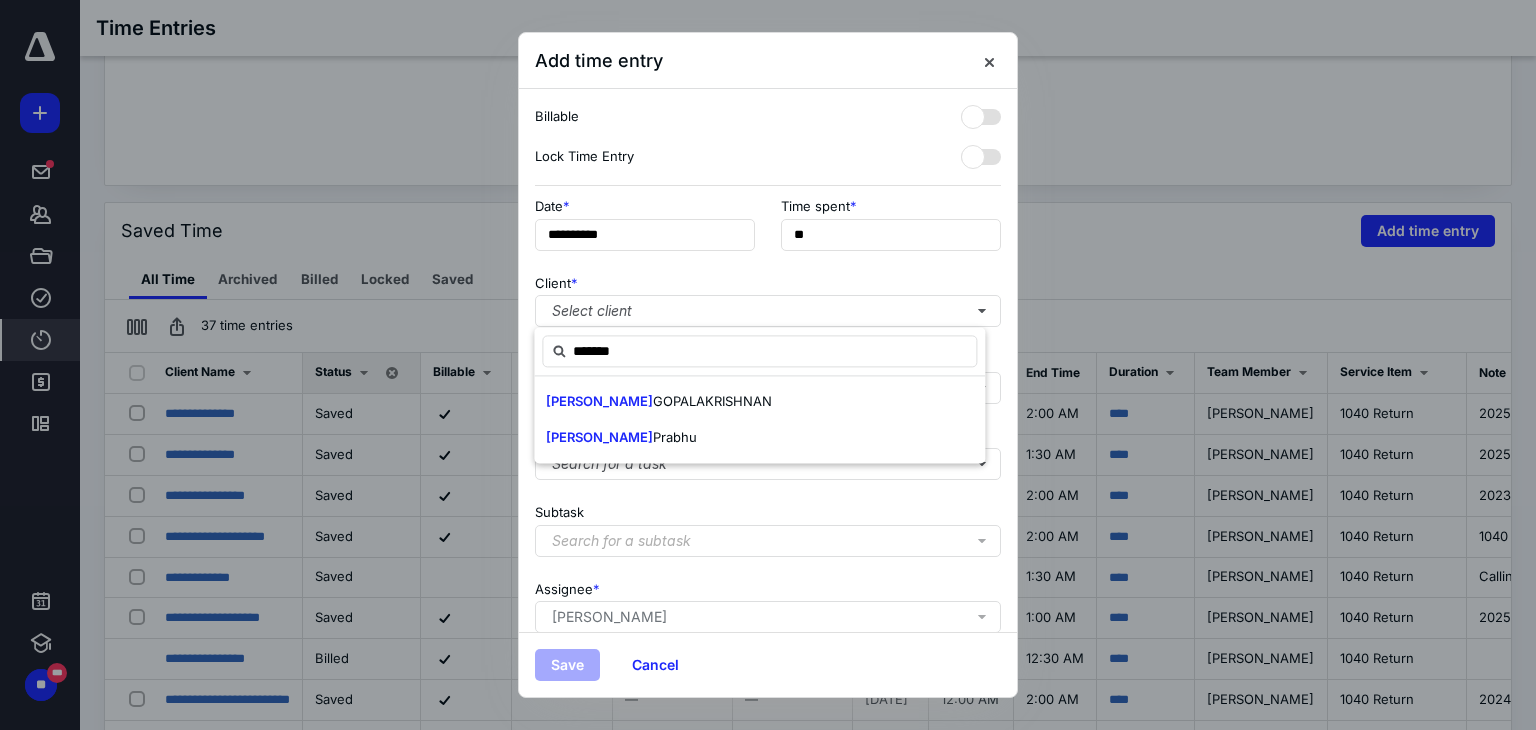 click on "[PERSON_NAME]" at bounding box center [759, 438] 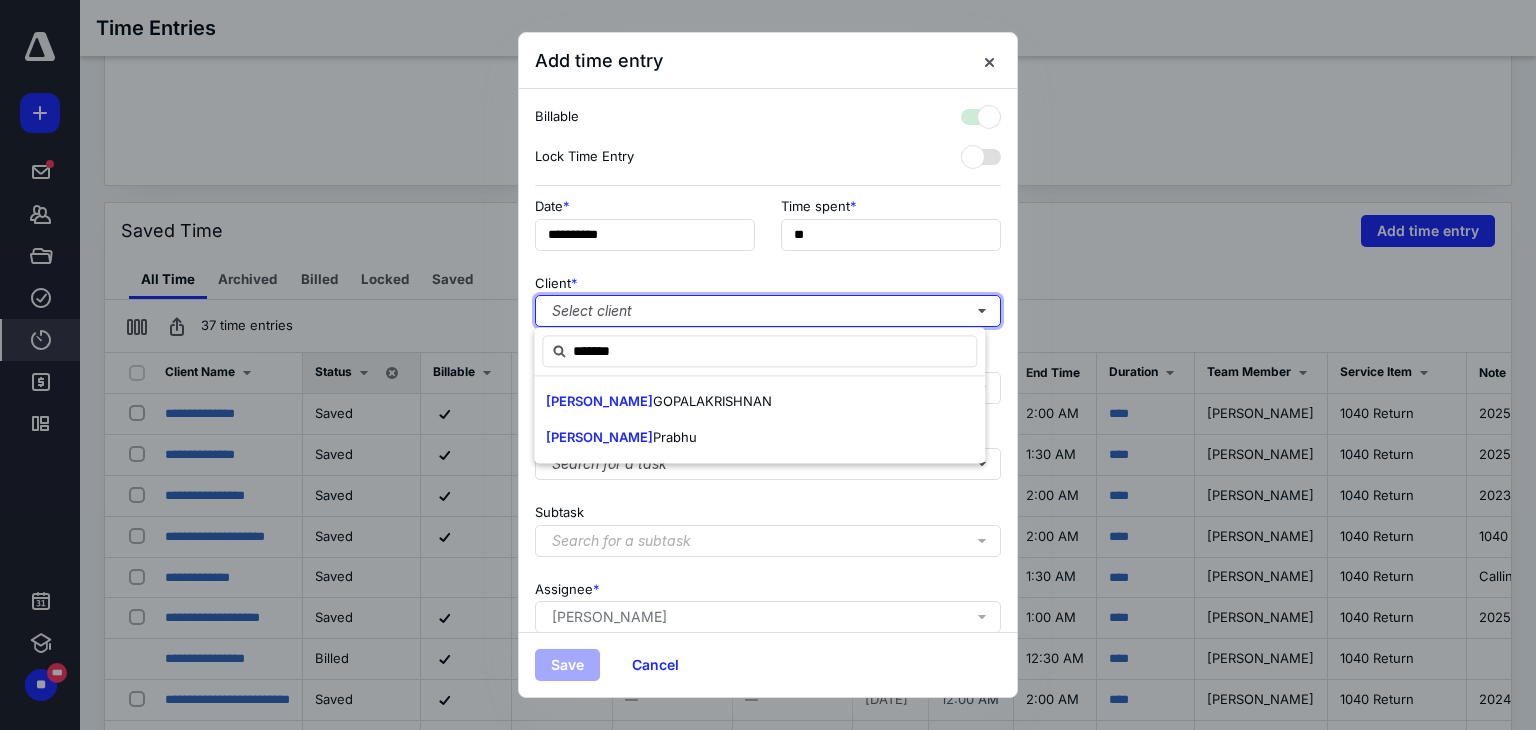 checkbox on "true" 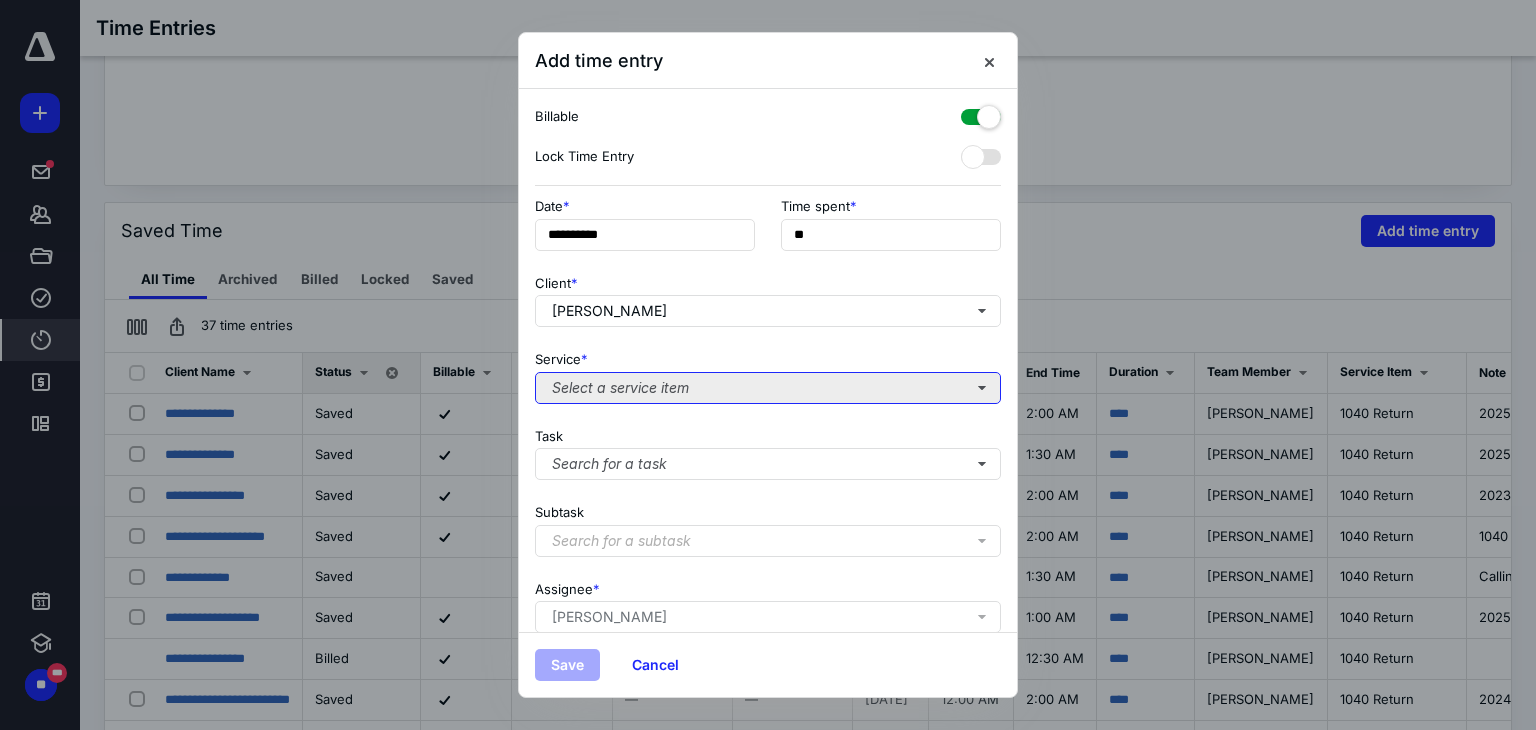 click on "Select a service item" at bounding box center (768, 388) 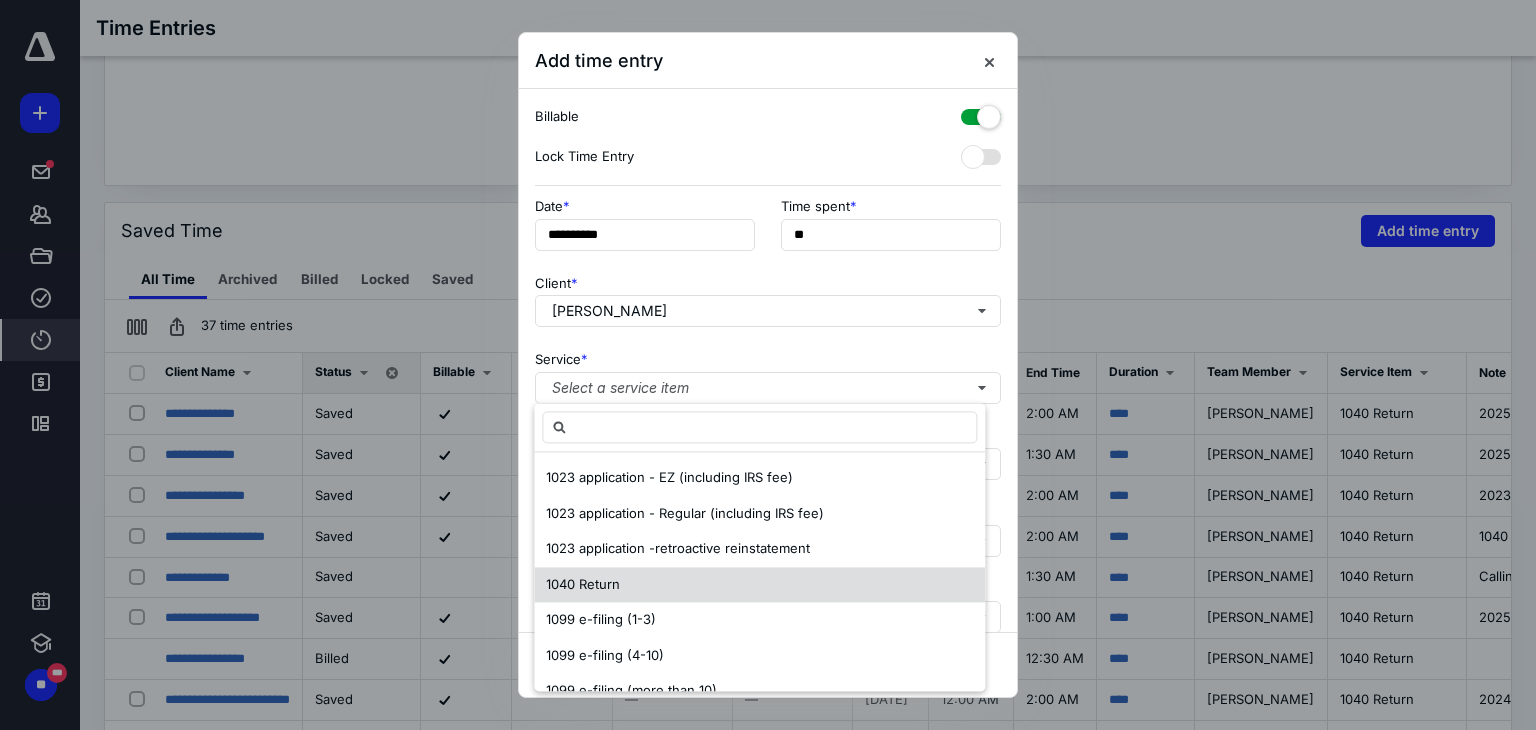 click on "1040 Return" at bounding box center (759, 585) 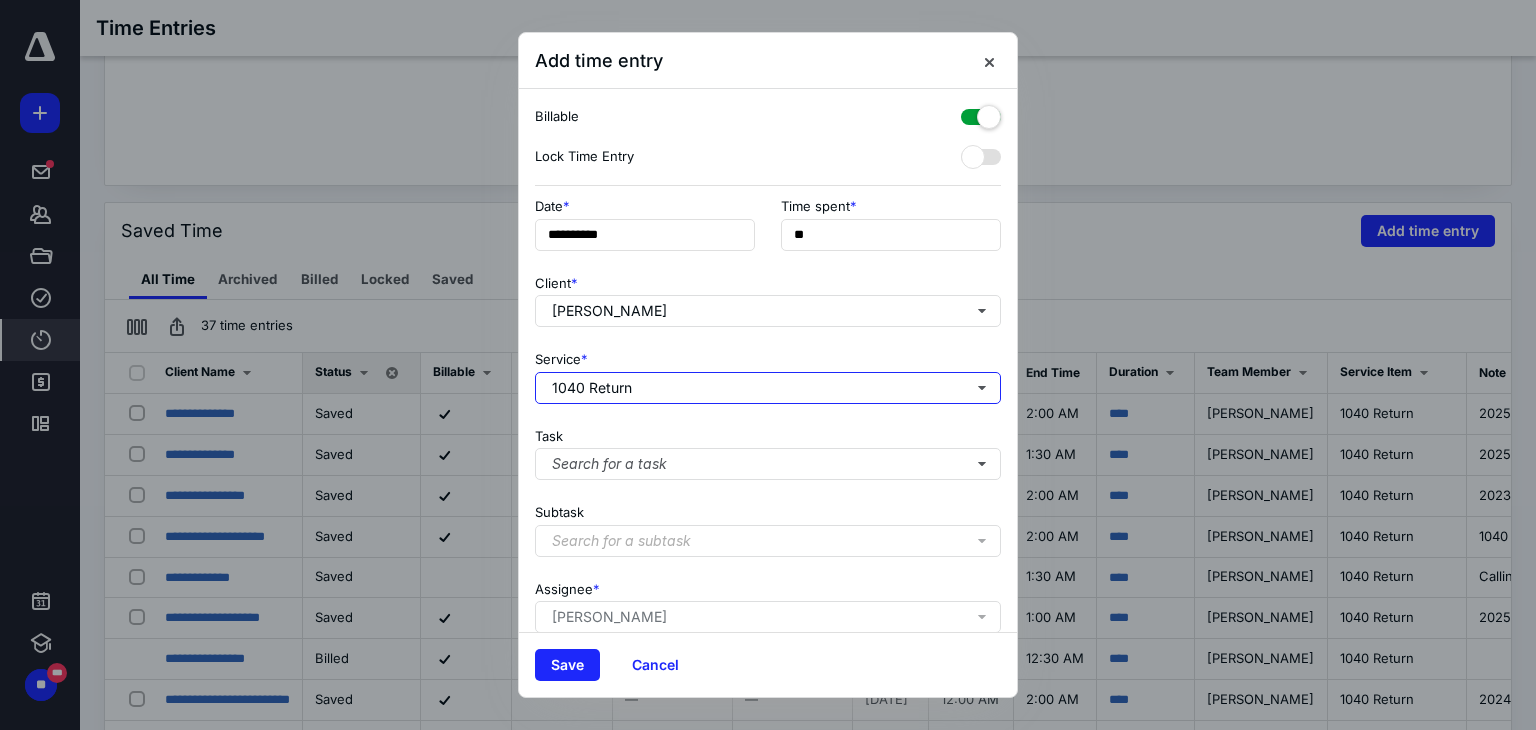 scroll, scrollTop: 171, scrollLeft: 0, axis: vertical 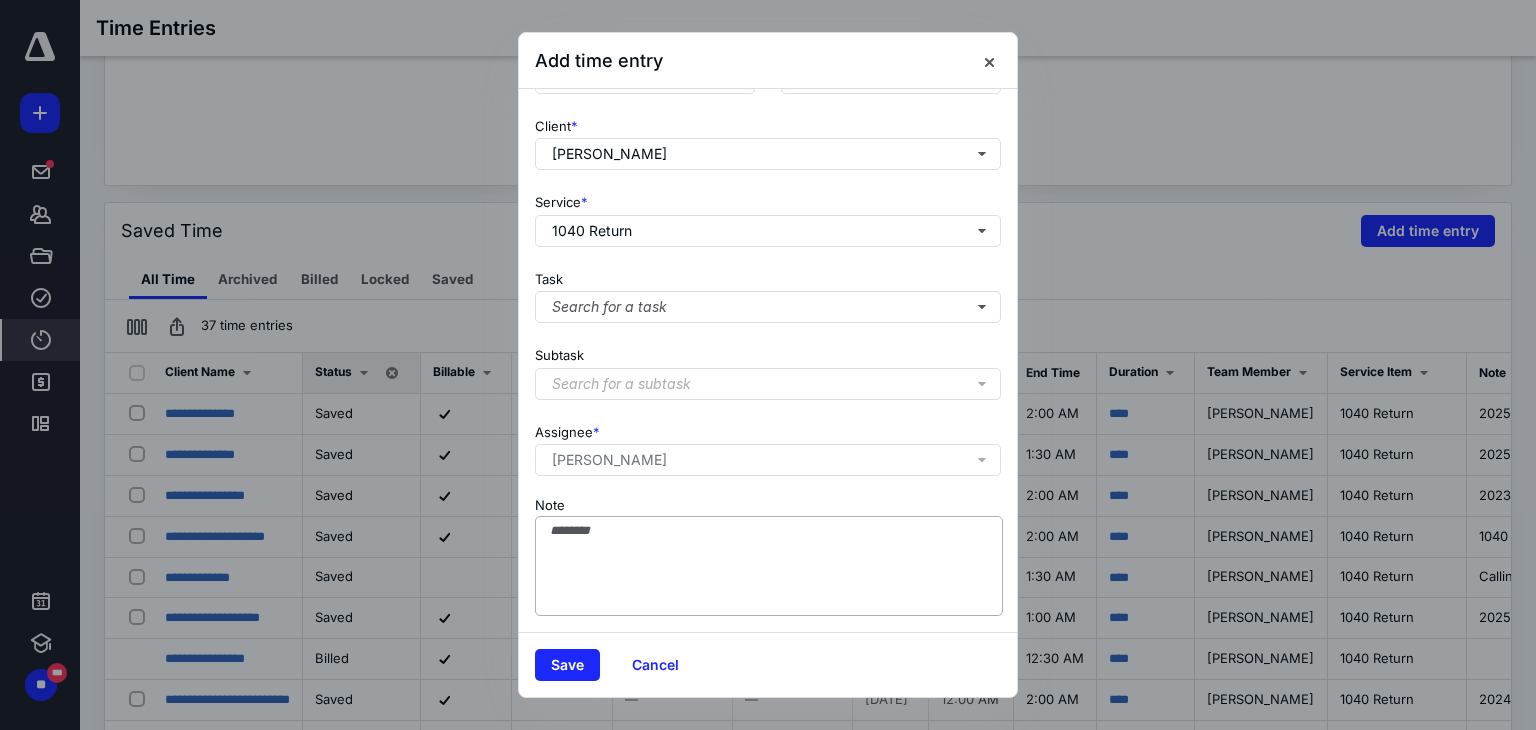drag, startPoint x: 630, startPoint y: 477, endPoint x: 601, endPoint y: 541, distance: 70.26379 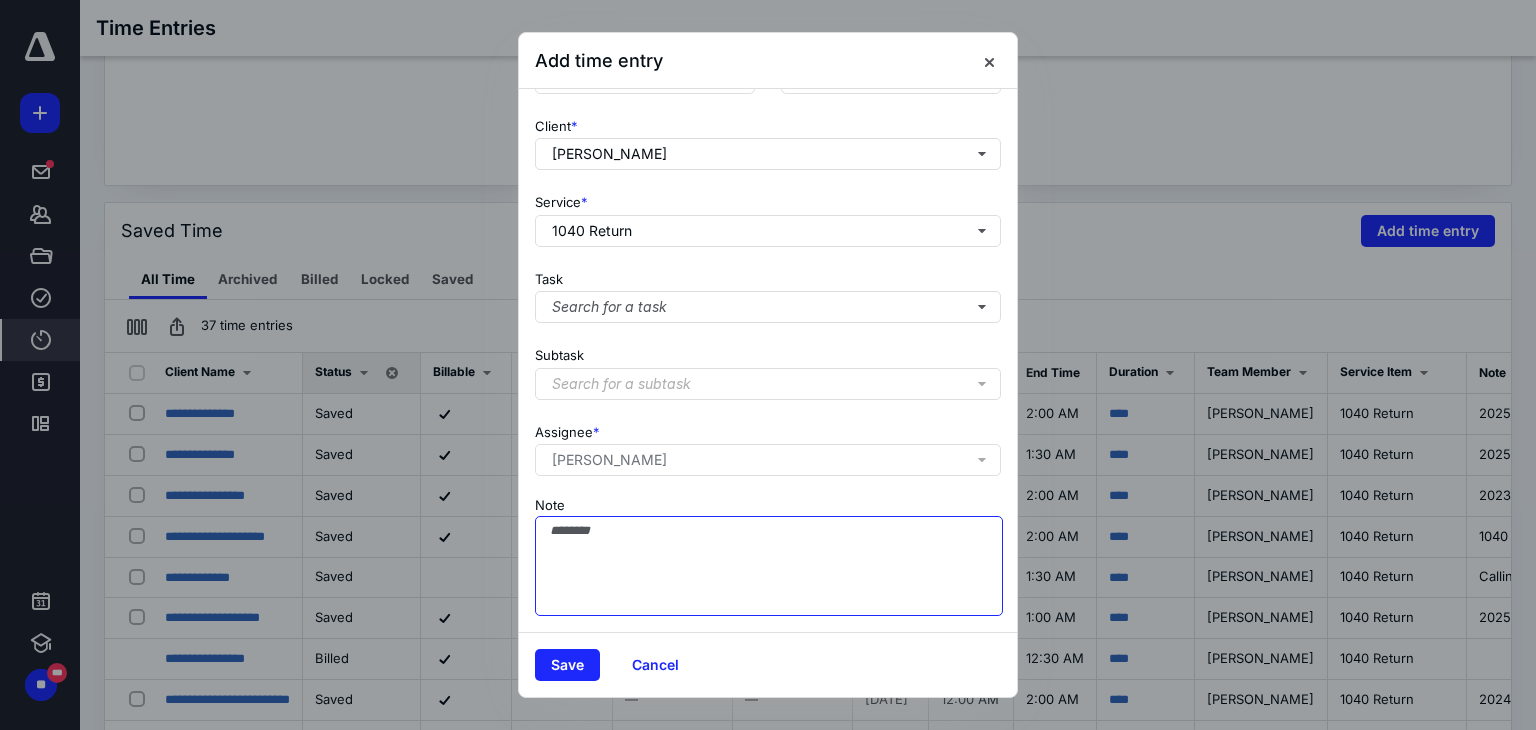 click on "Note" at bounding box center [769, 566] 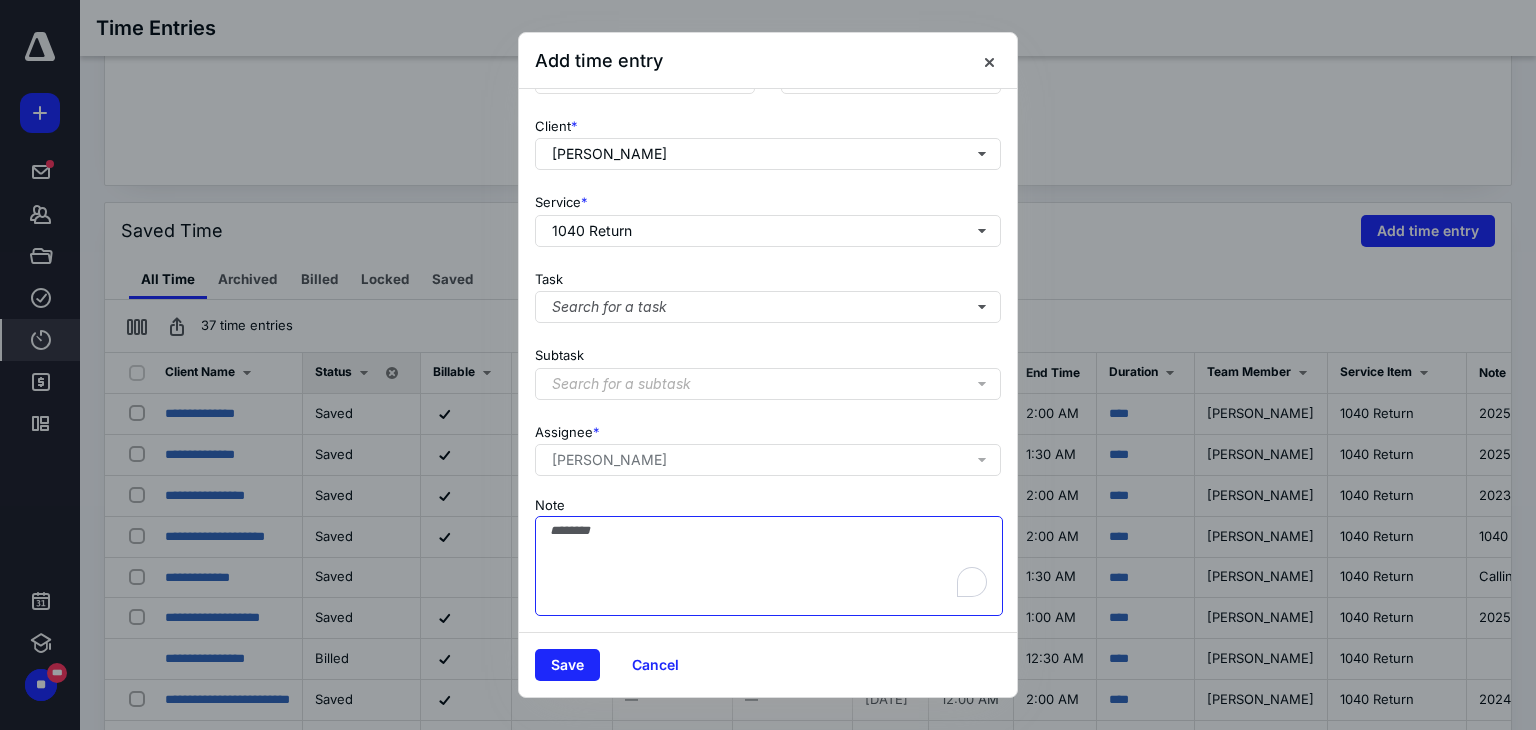 scroll, scrollTop: 0, scrollLeft: 0, axis: both 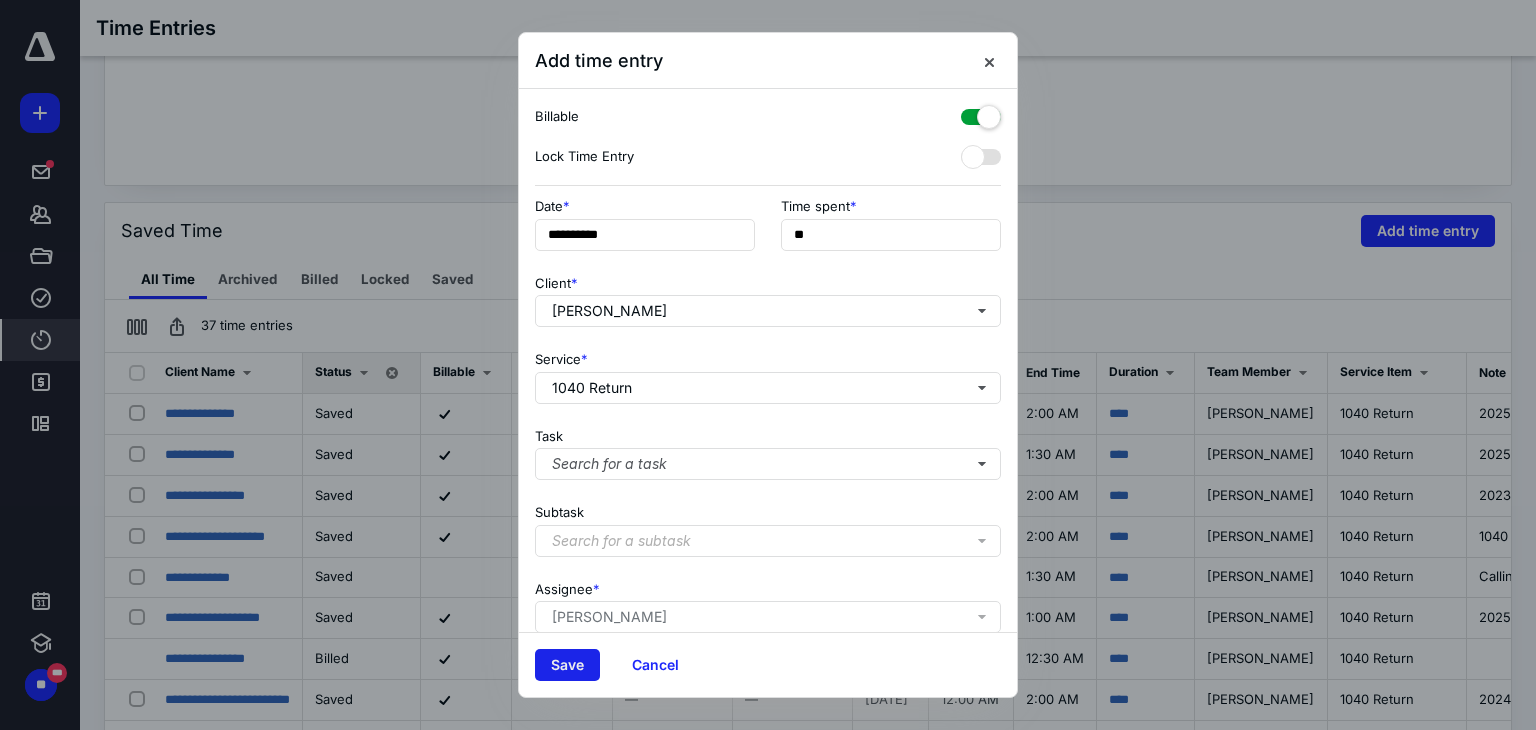 type on "**********" 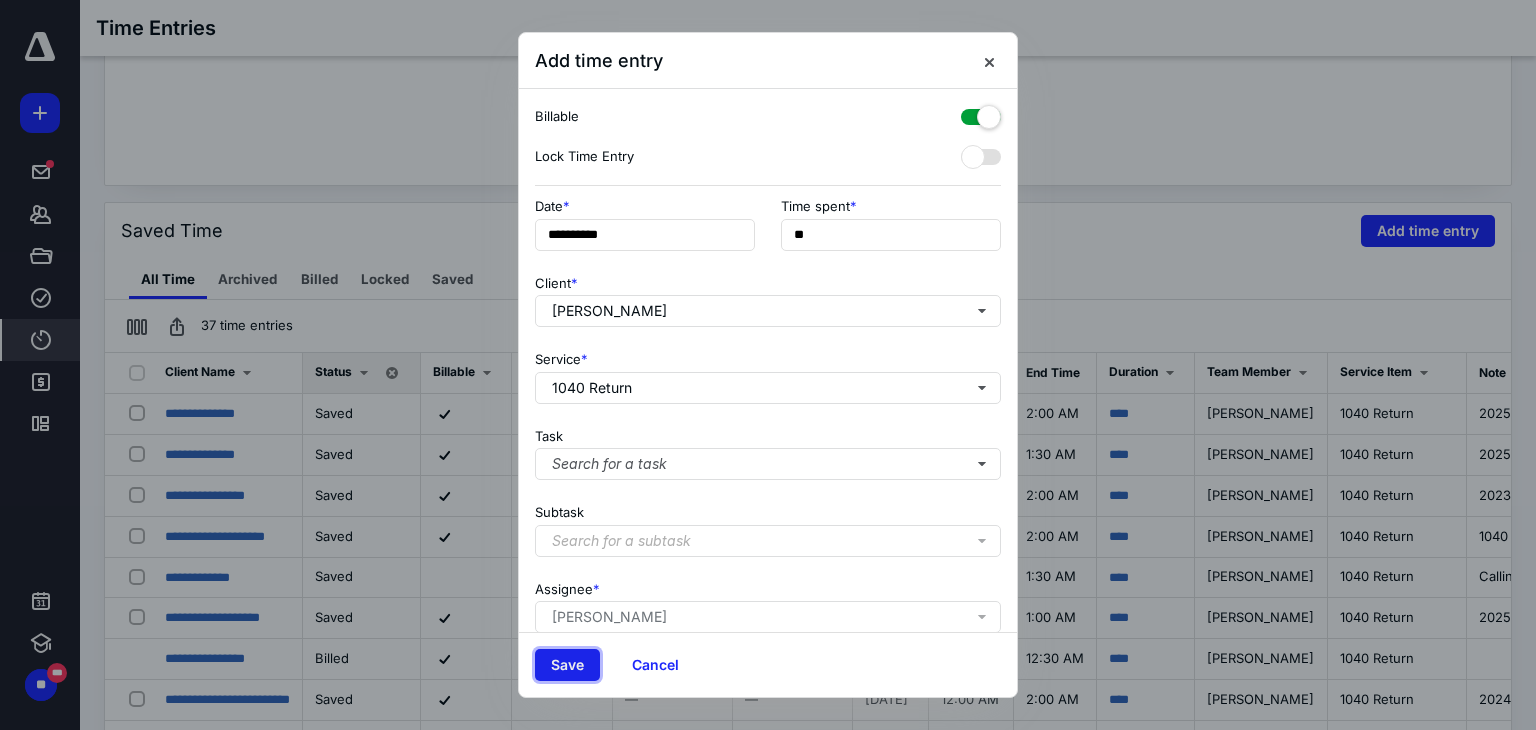 click on "Save" at bounding box center [567, 665] 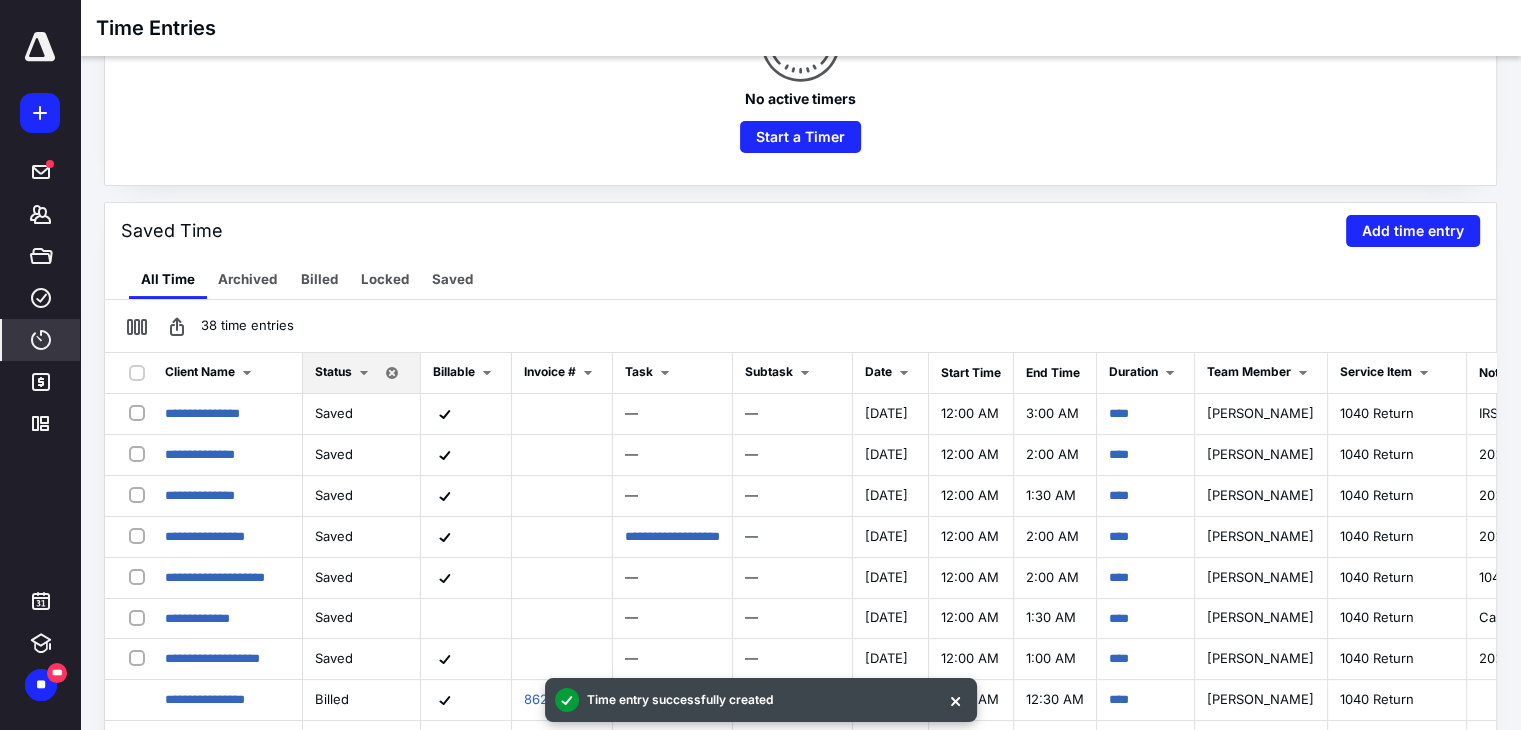 scroll, scrollTop: 367, scrollLeft: 0, axis: vertical 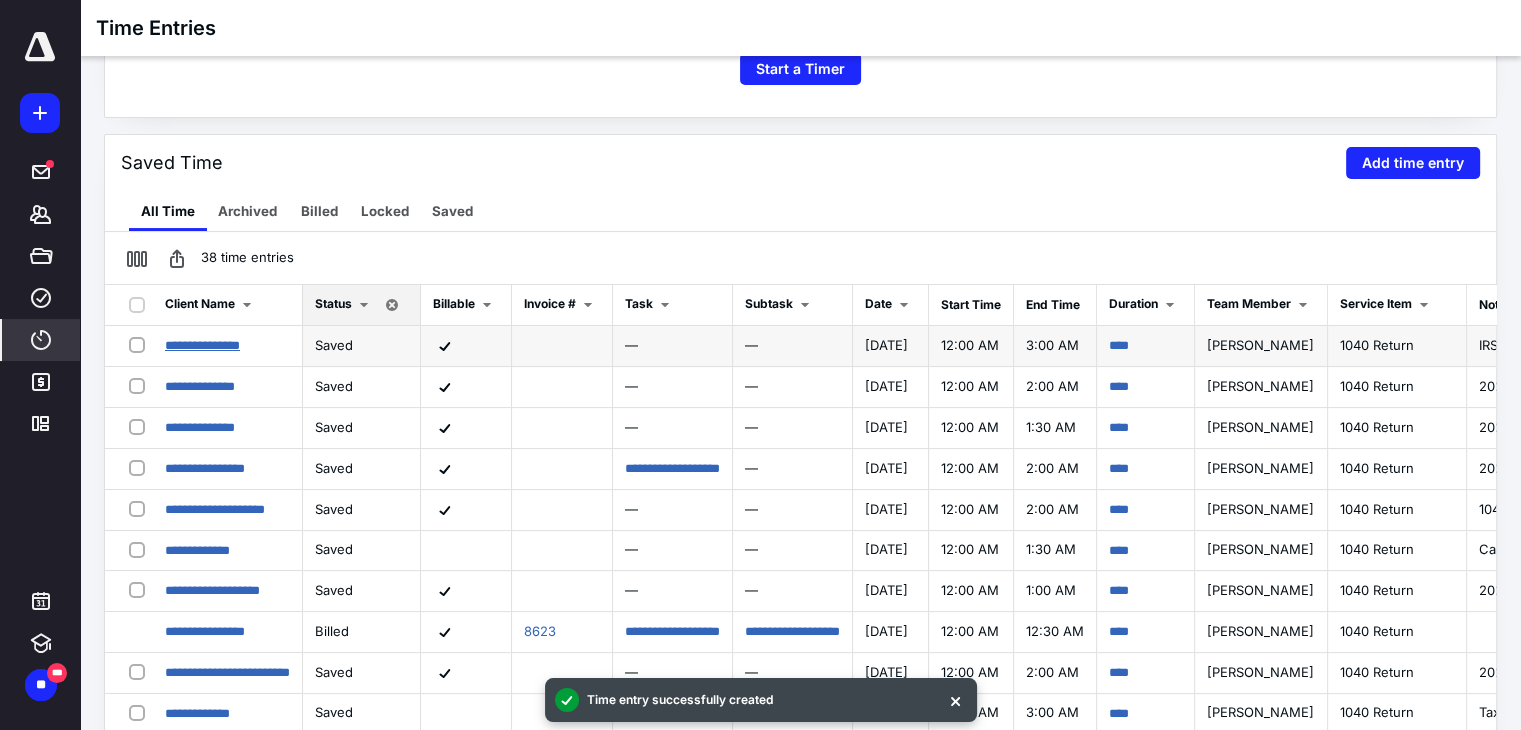 click on "**********" at bounding box center [202, 345] 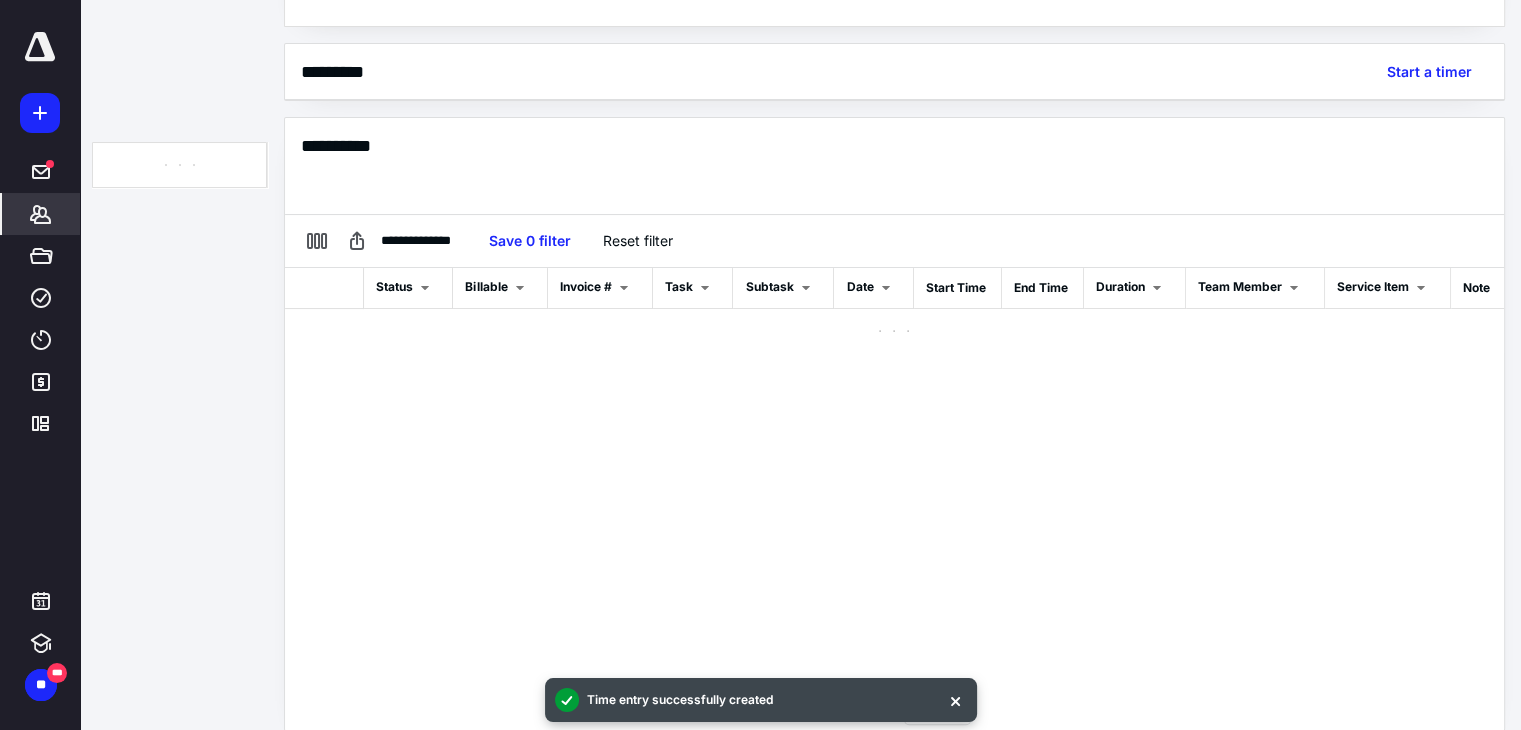 scroll, scrollTop: 429, scrollLeft: 0, axis: vertical 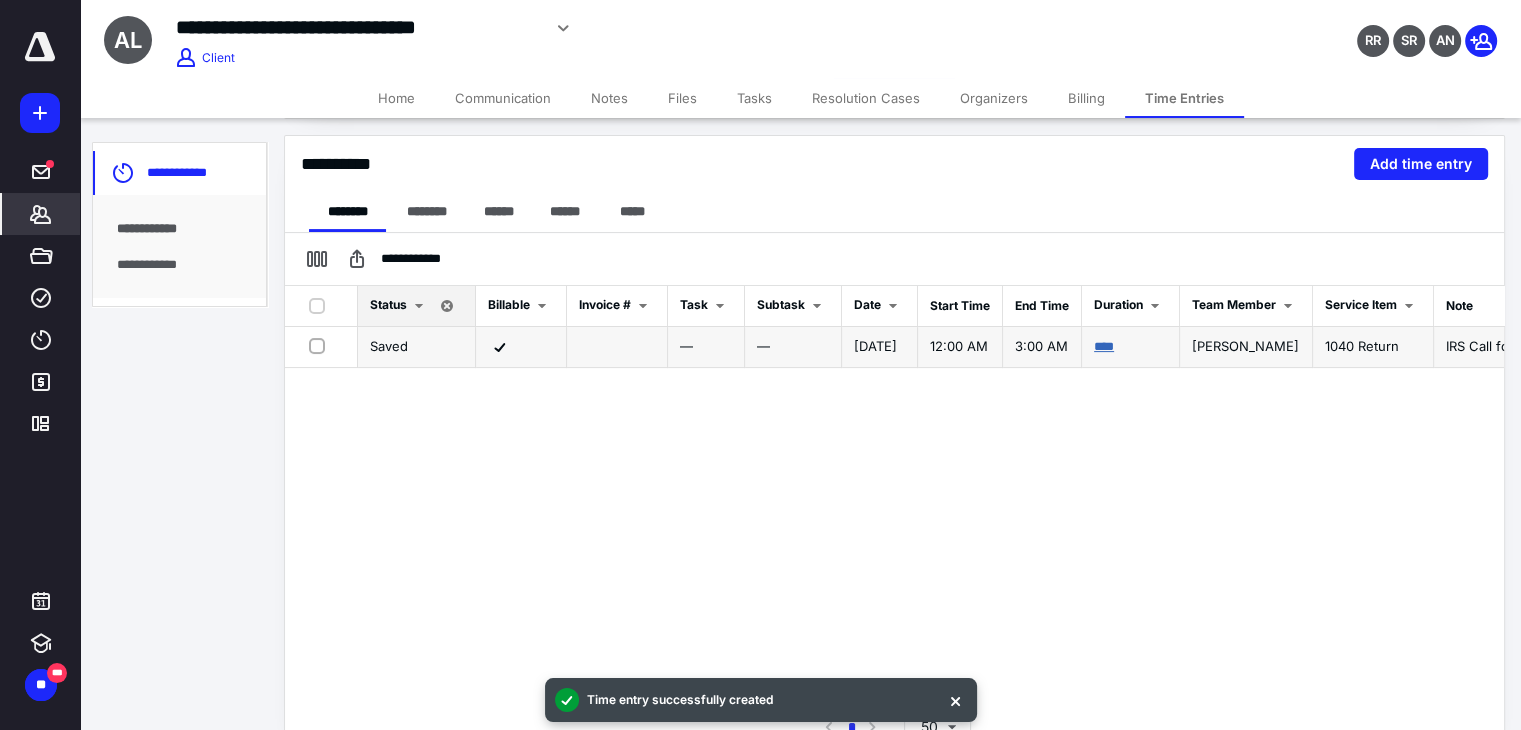 click on "****" at bounding box center [1104, 346] 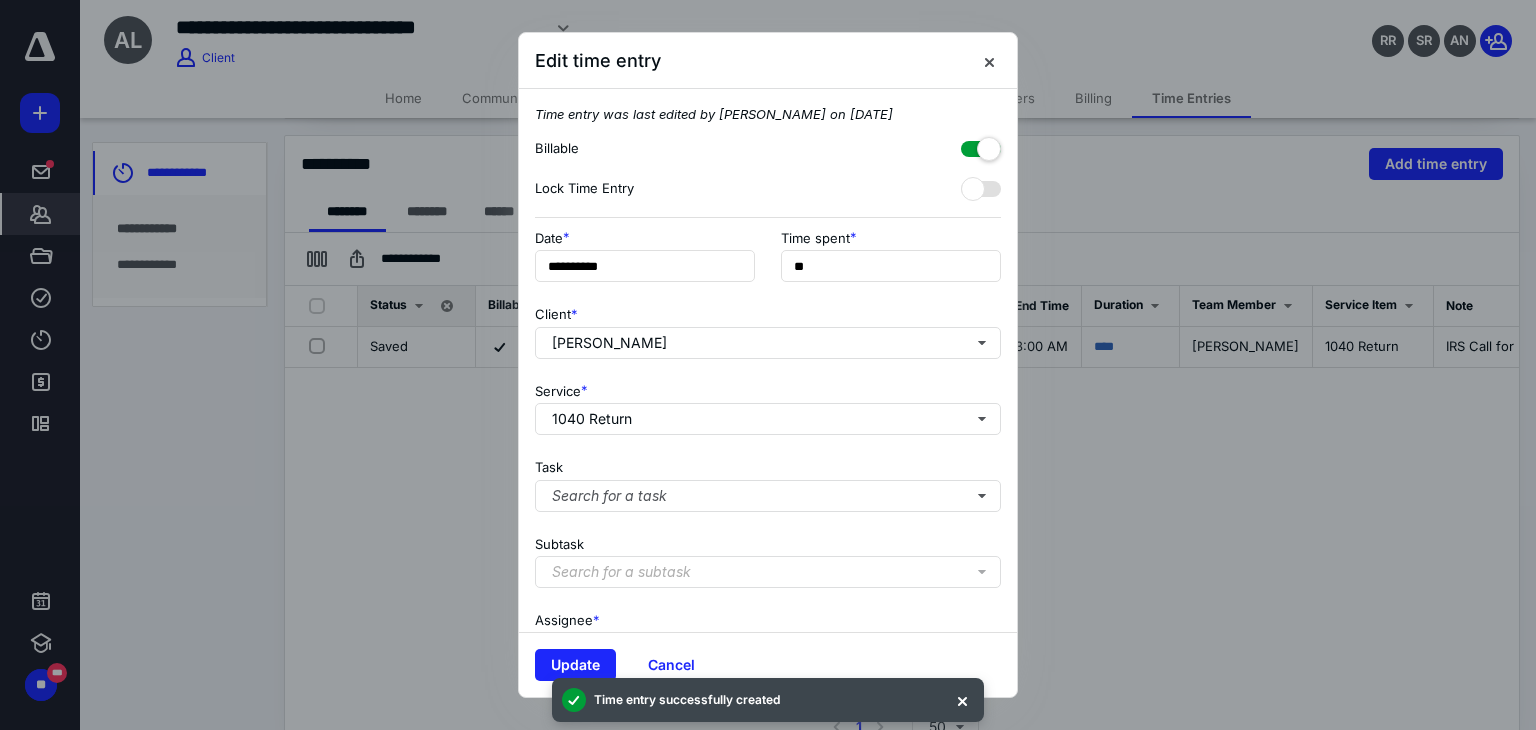 click at bounding box center (981, 145) 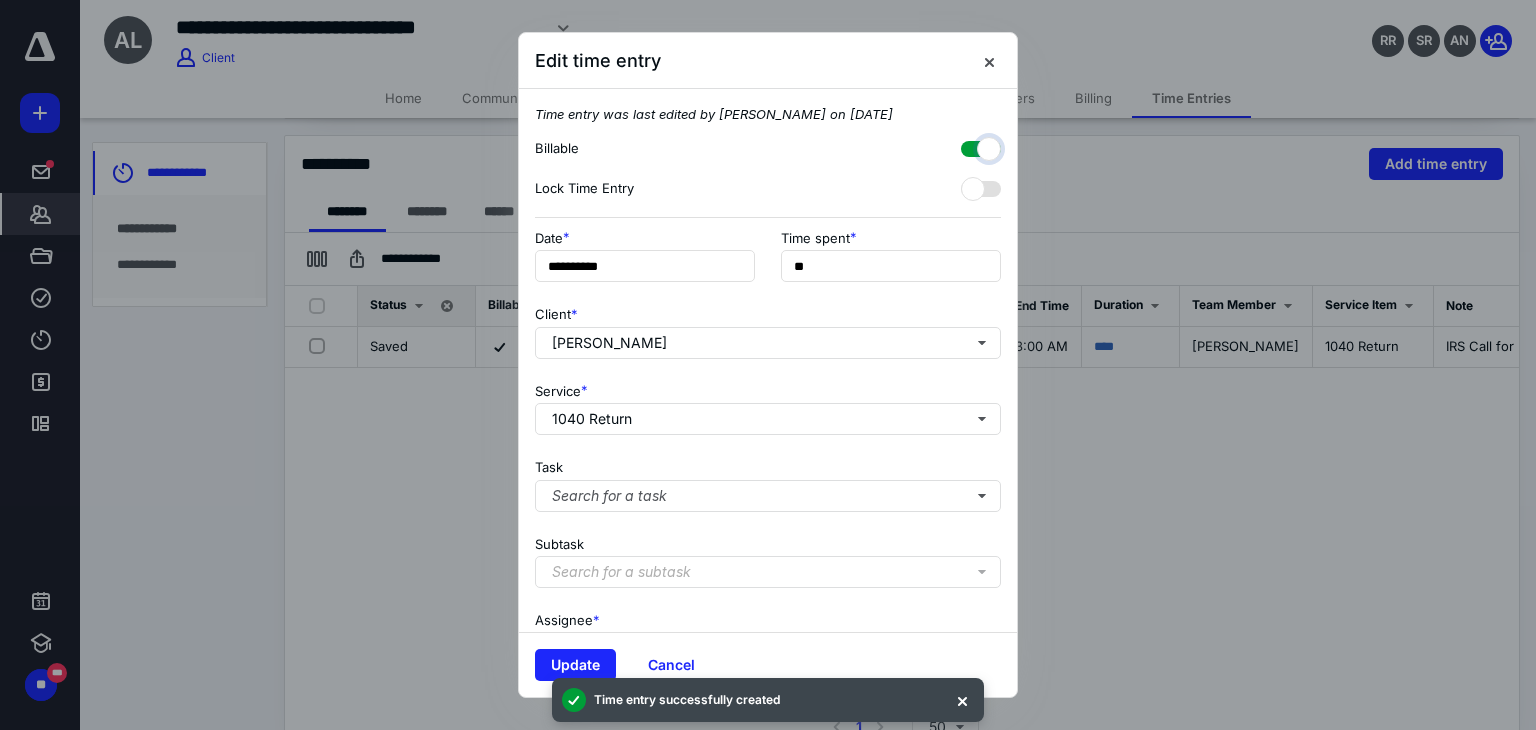 click at bounding box center (971, 146) 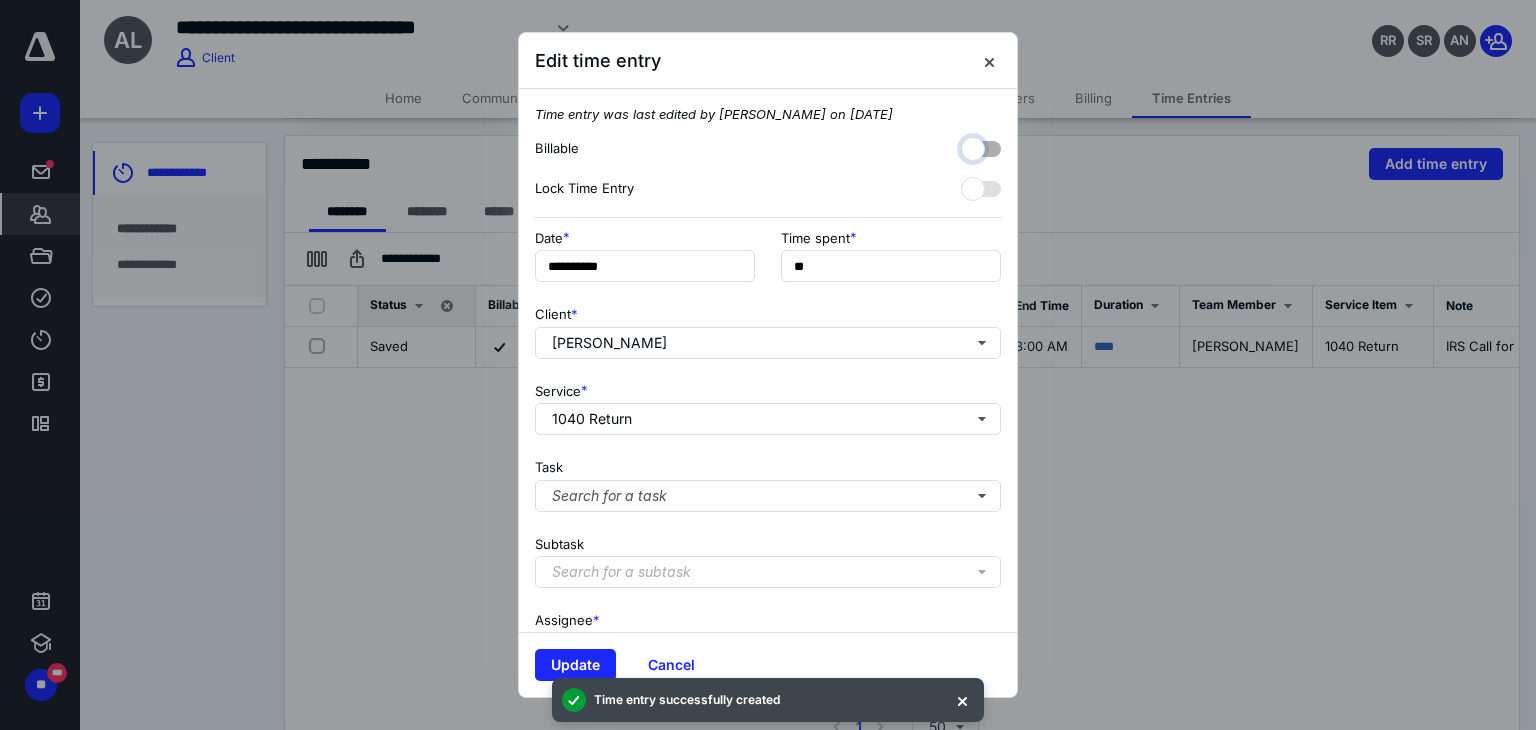 checkbox on "false" 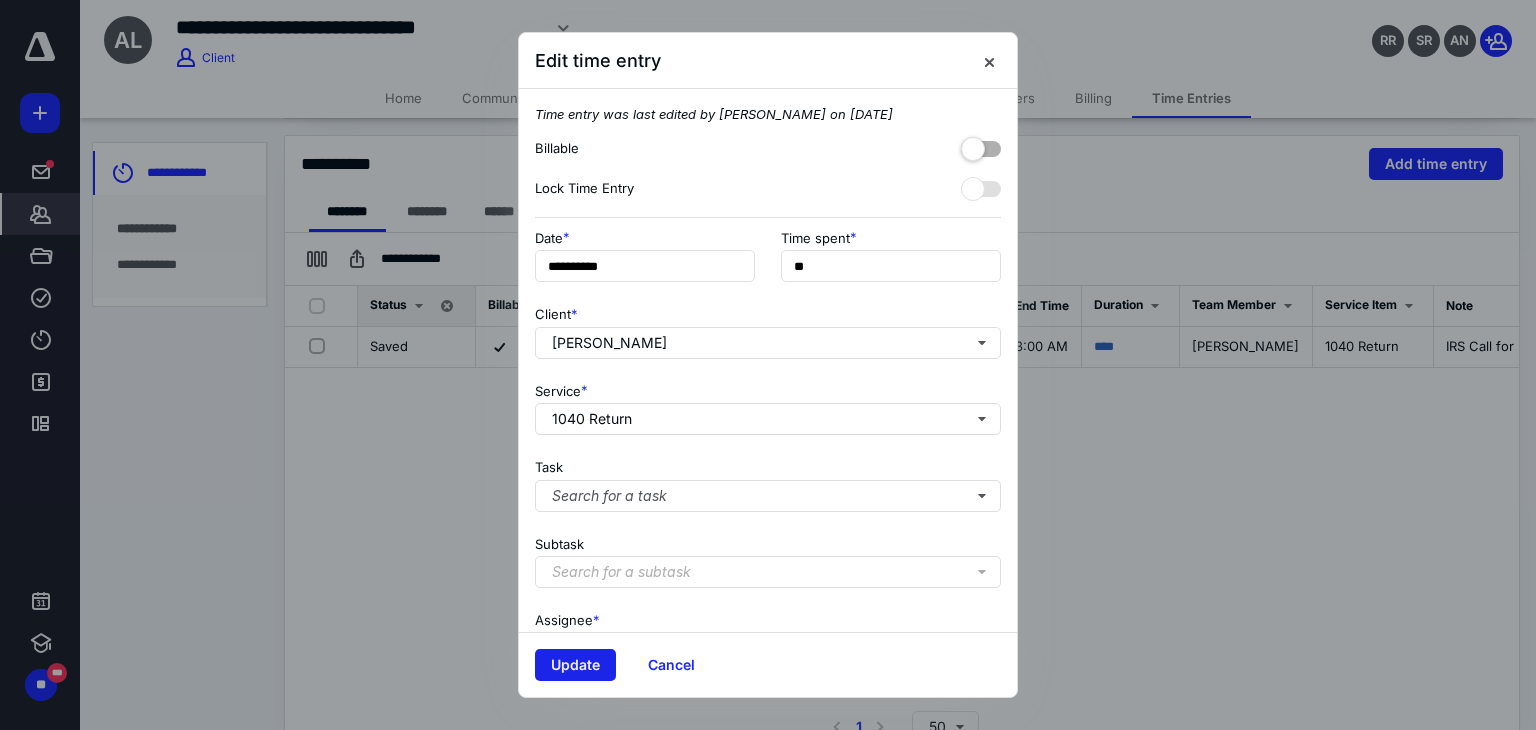 click on "Update" at bounding box center [575, 665] 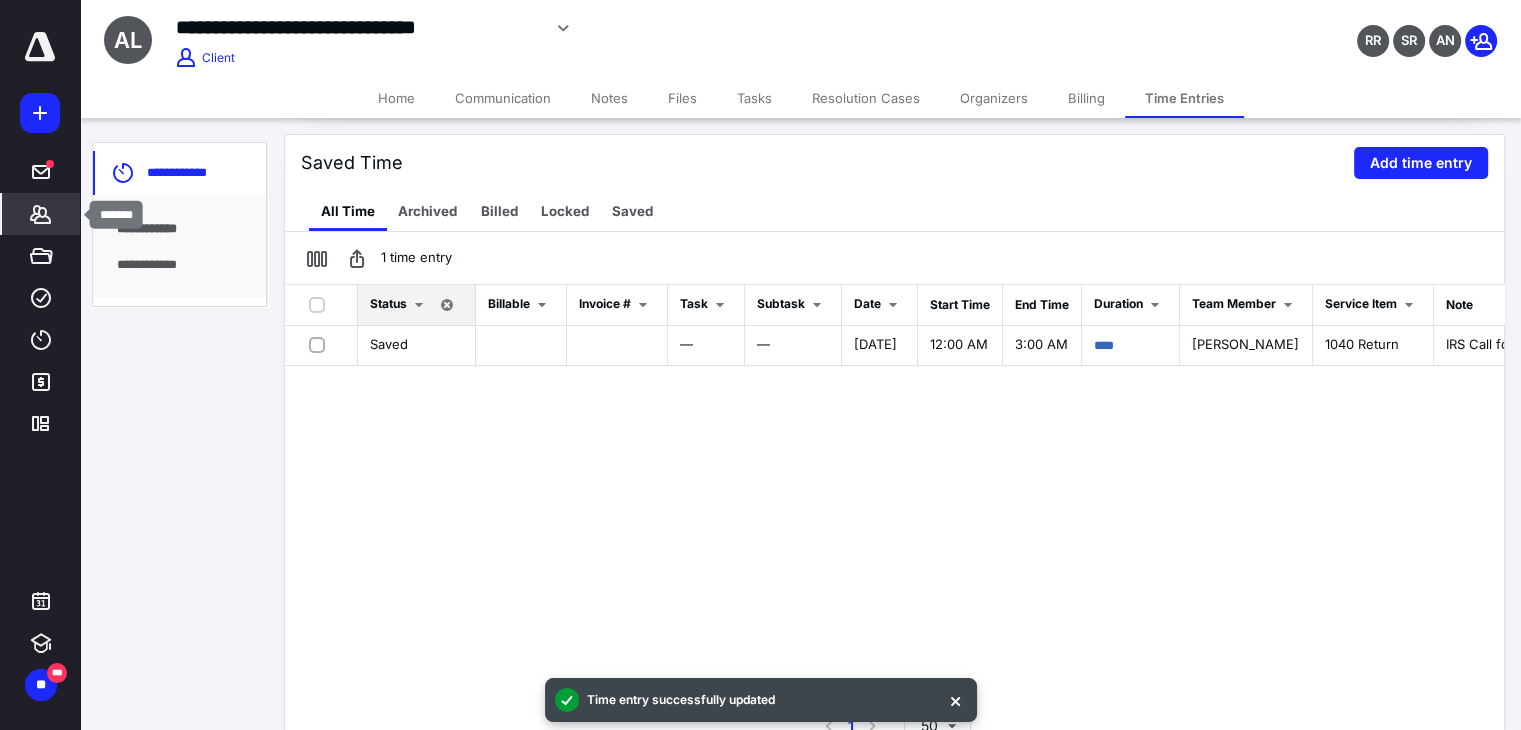 click 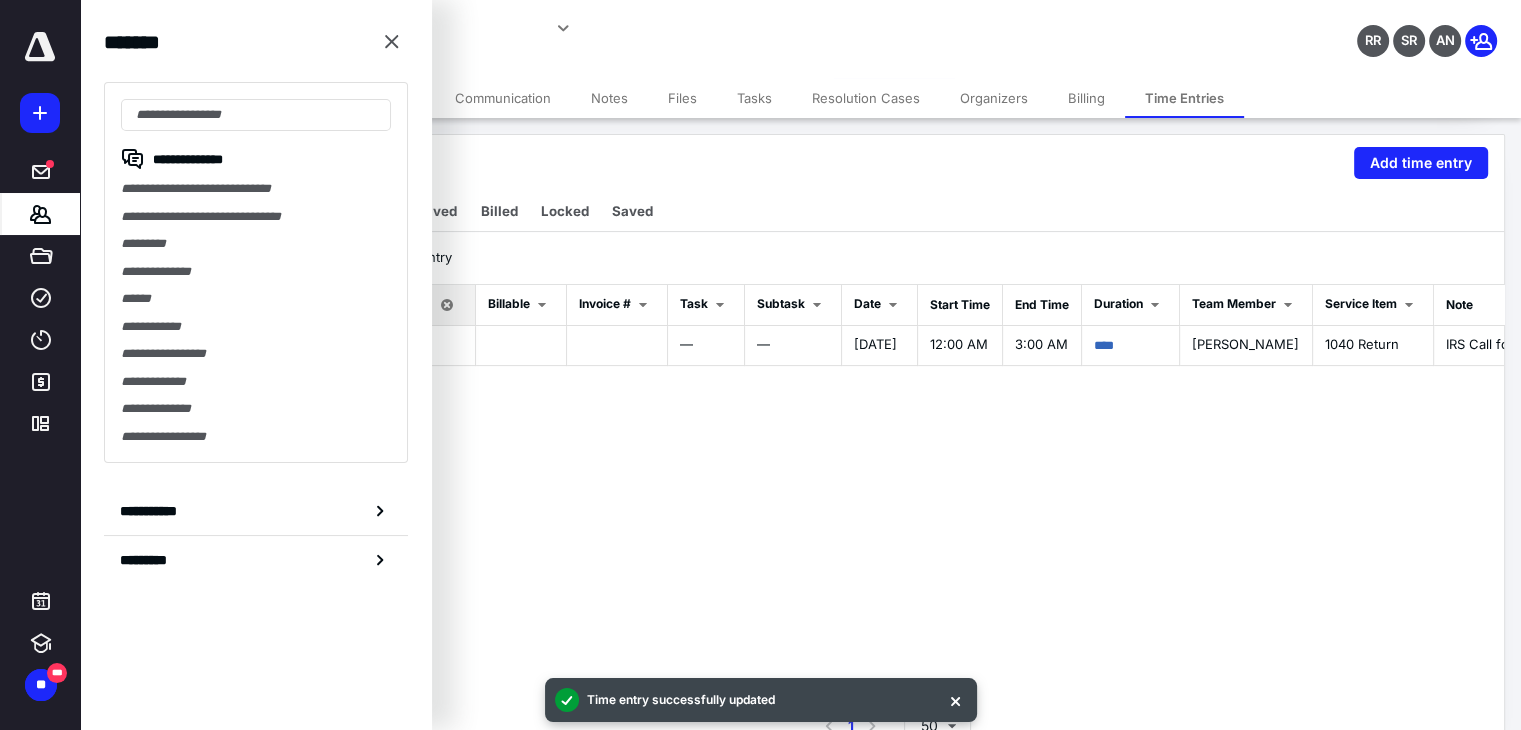 click on "All Time Archived Billed Locked Saved" at bounding box center [894, 211] 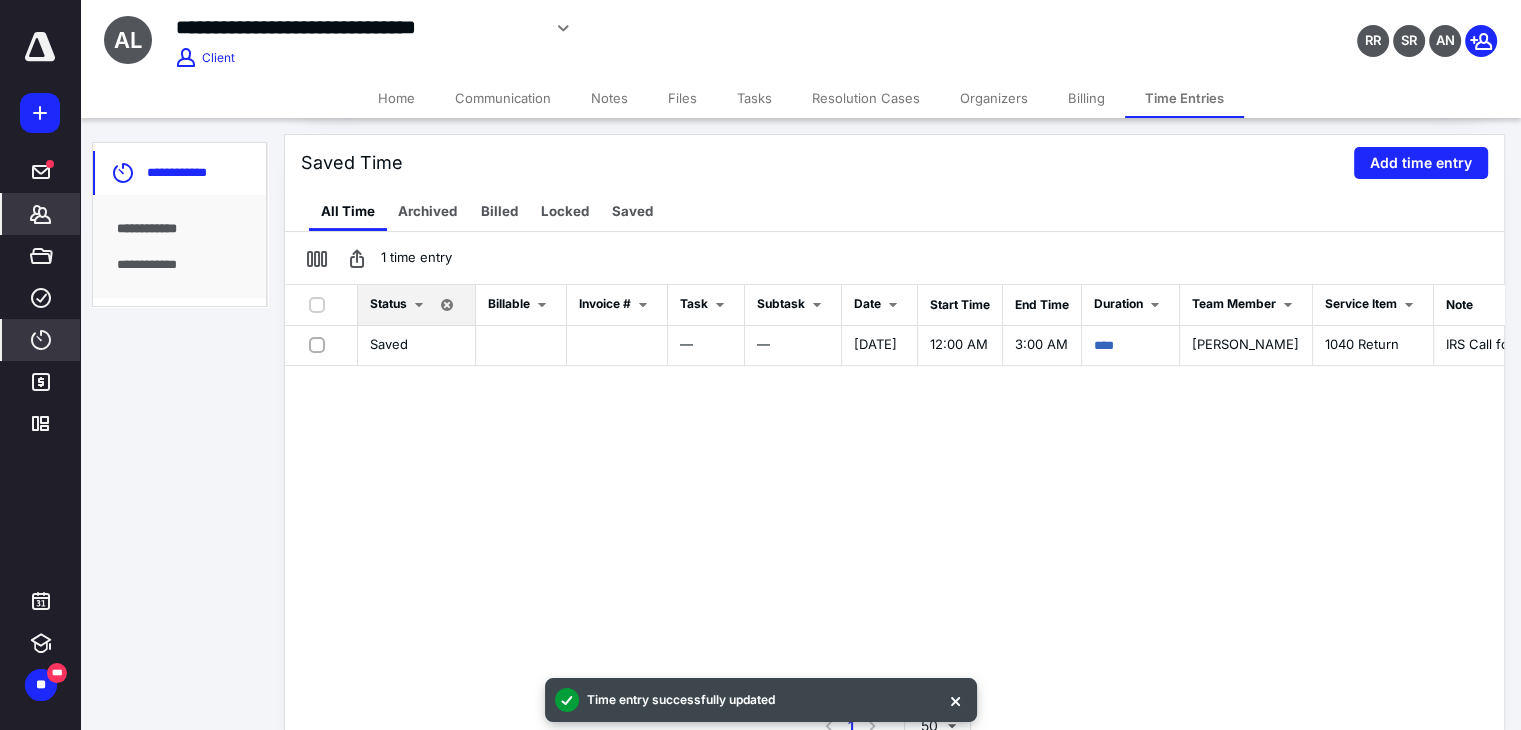 click 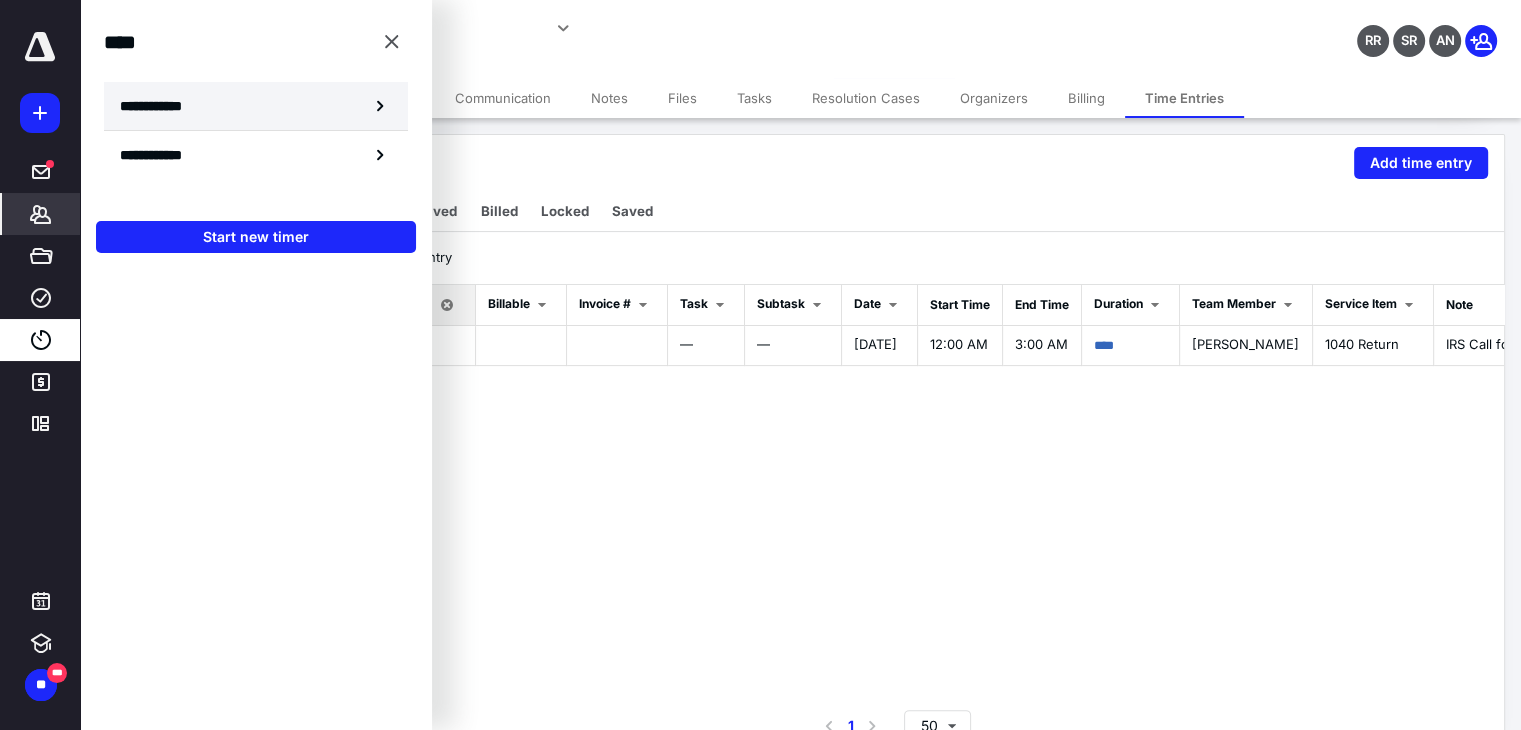 click on "**********" at bounding box center (256, 106) 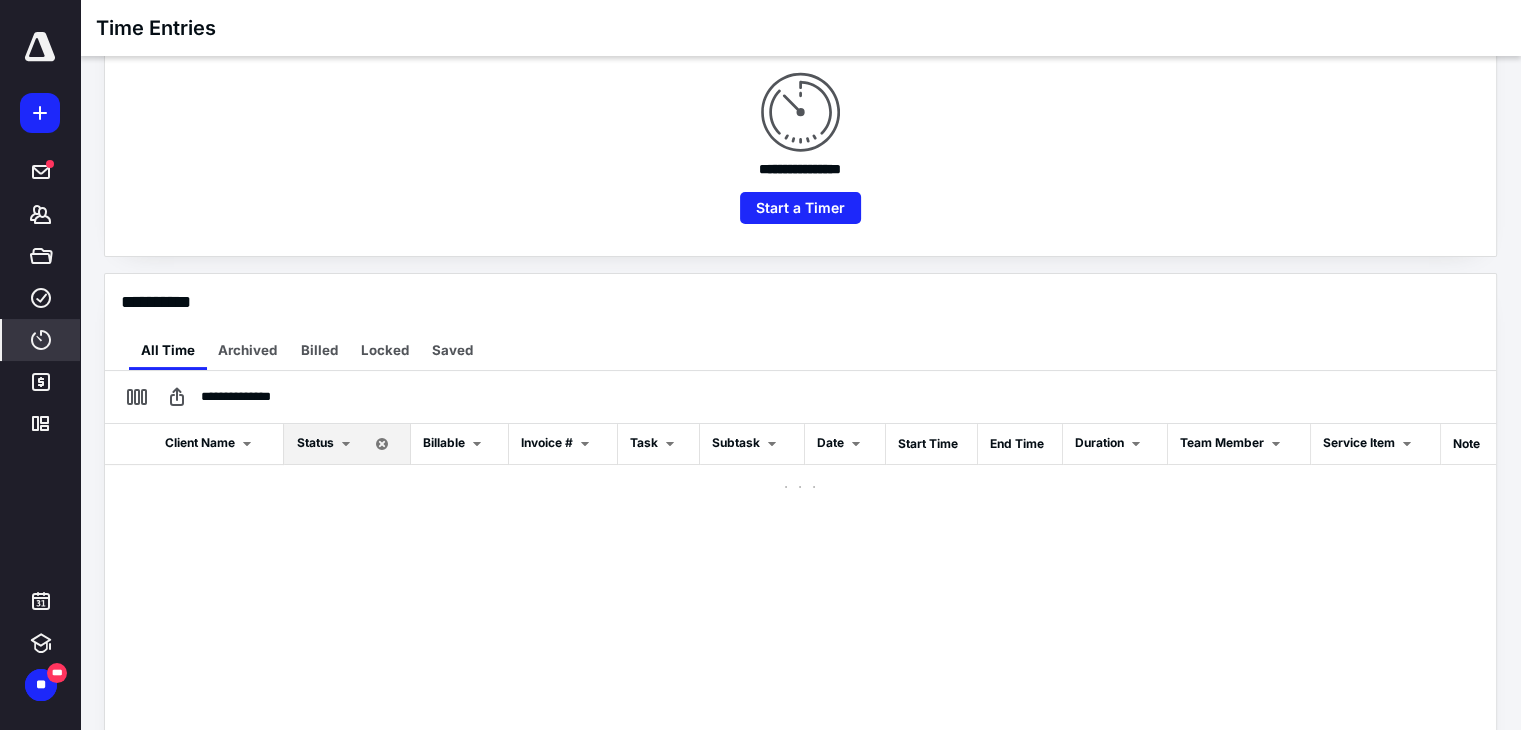 scroll, scrollTop: 367, scrollLeft: 0, axis: vertical 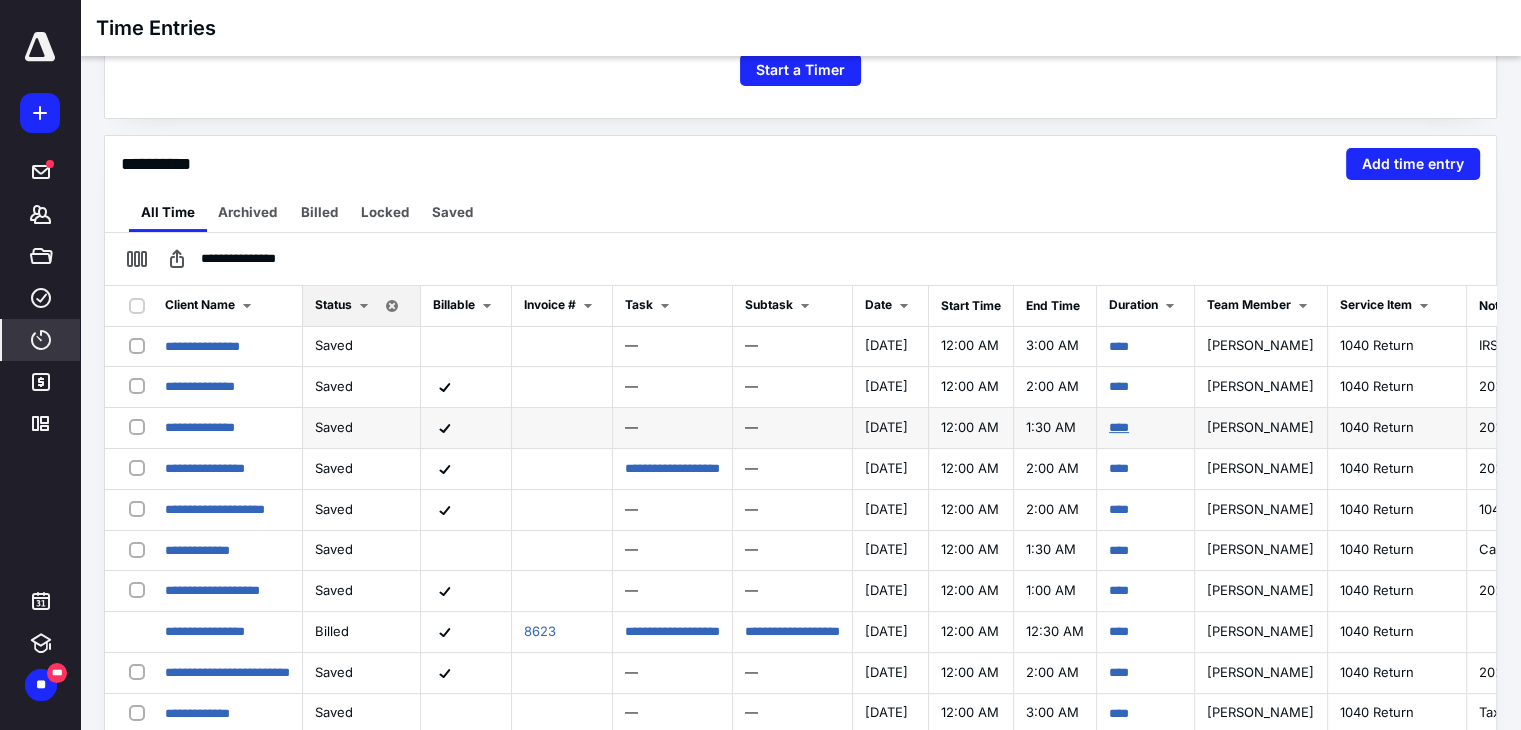 click on "****" at bounding box center (1119, 427) 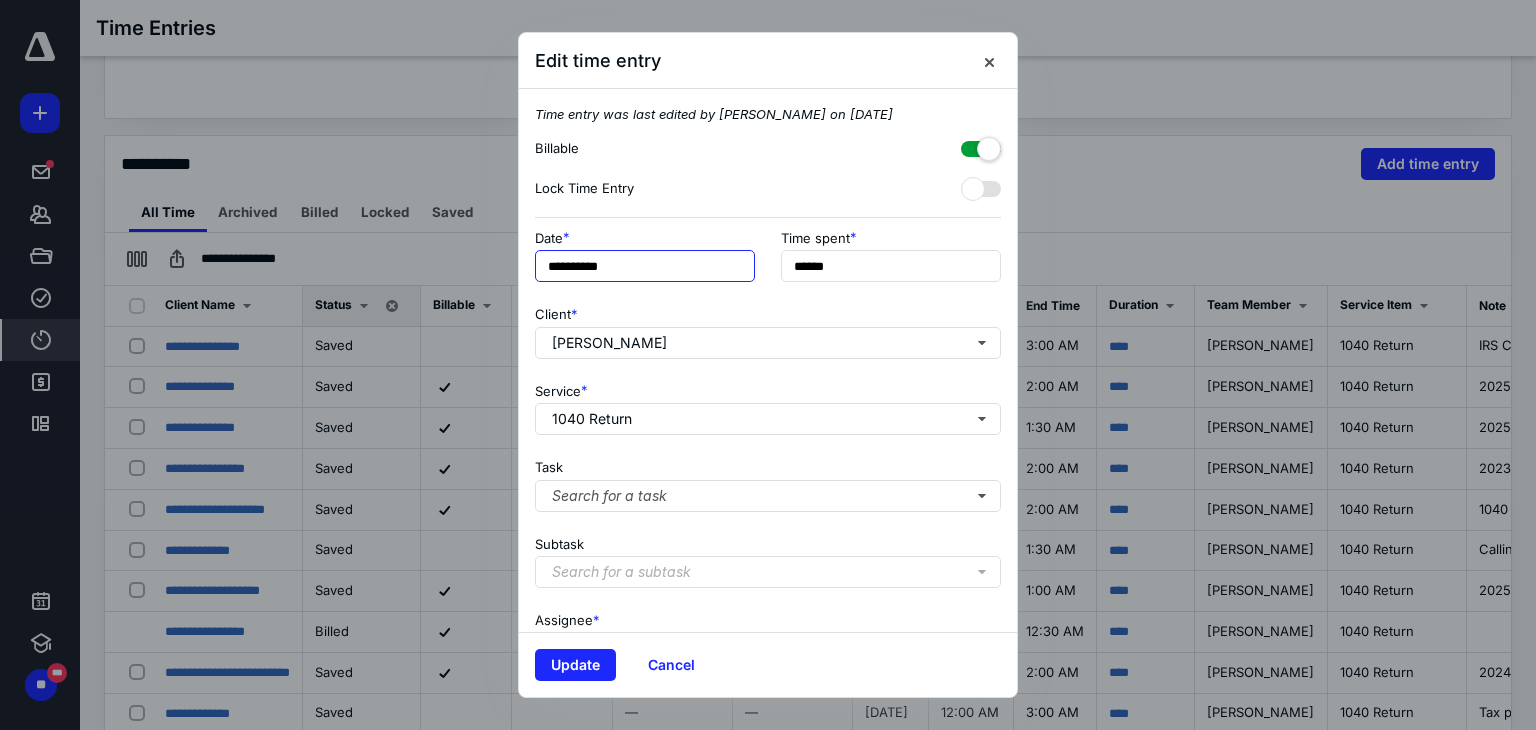 click on "**********" at bounding box center (645, 266) 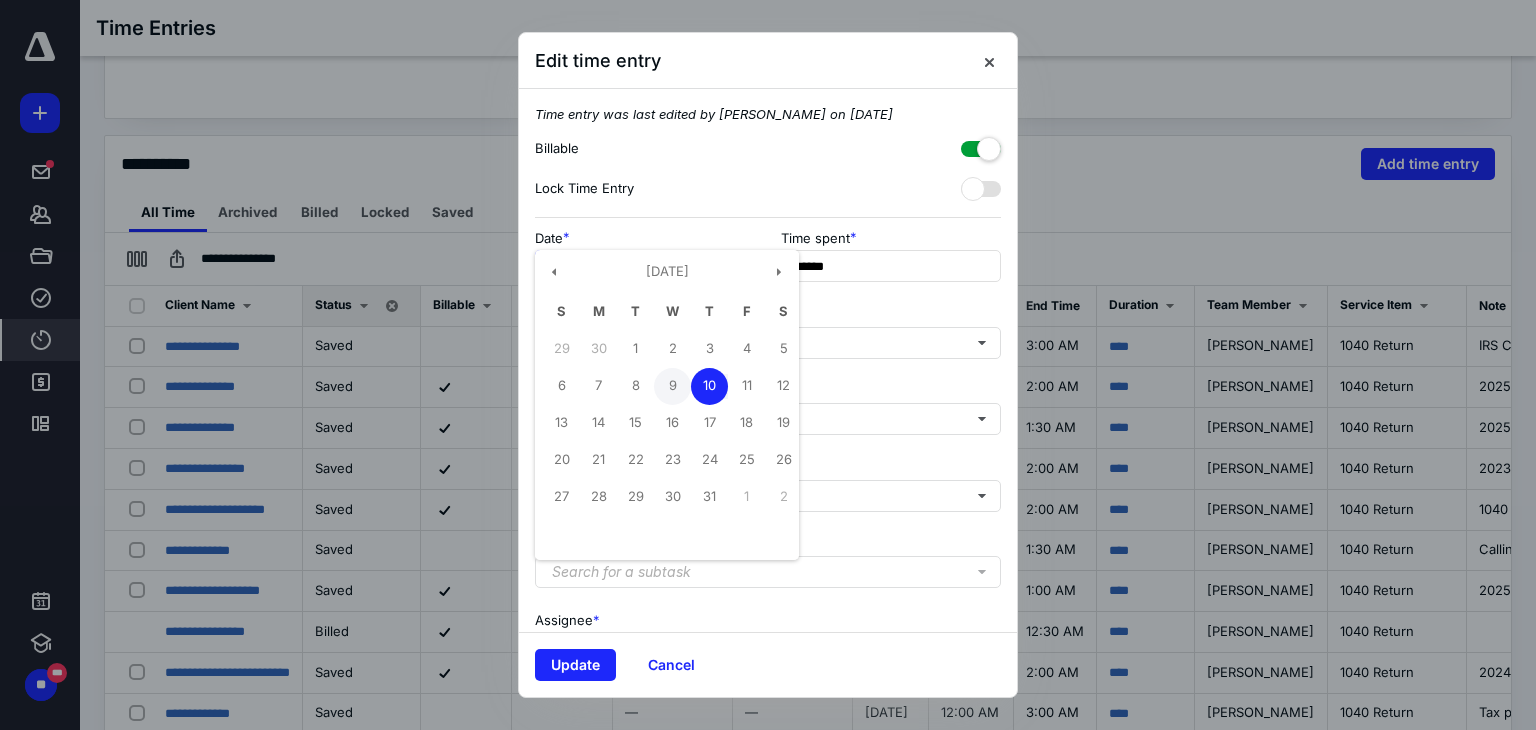 click on "9" at bounding box center (672, 386) 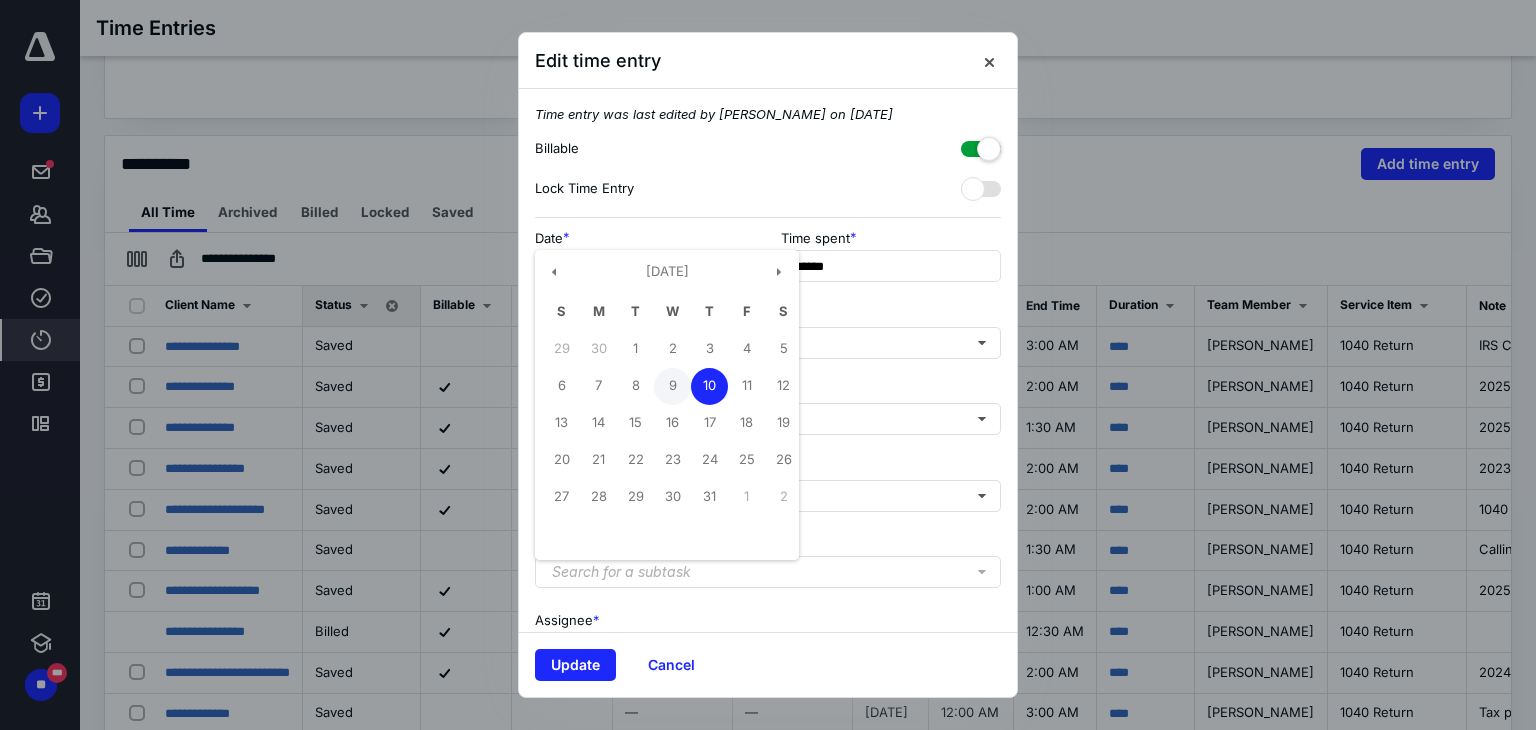 type on "**********" 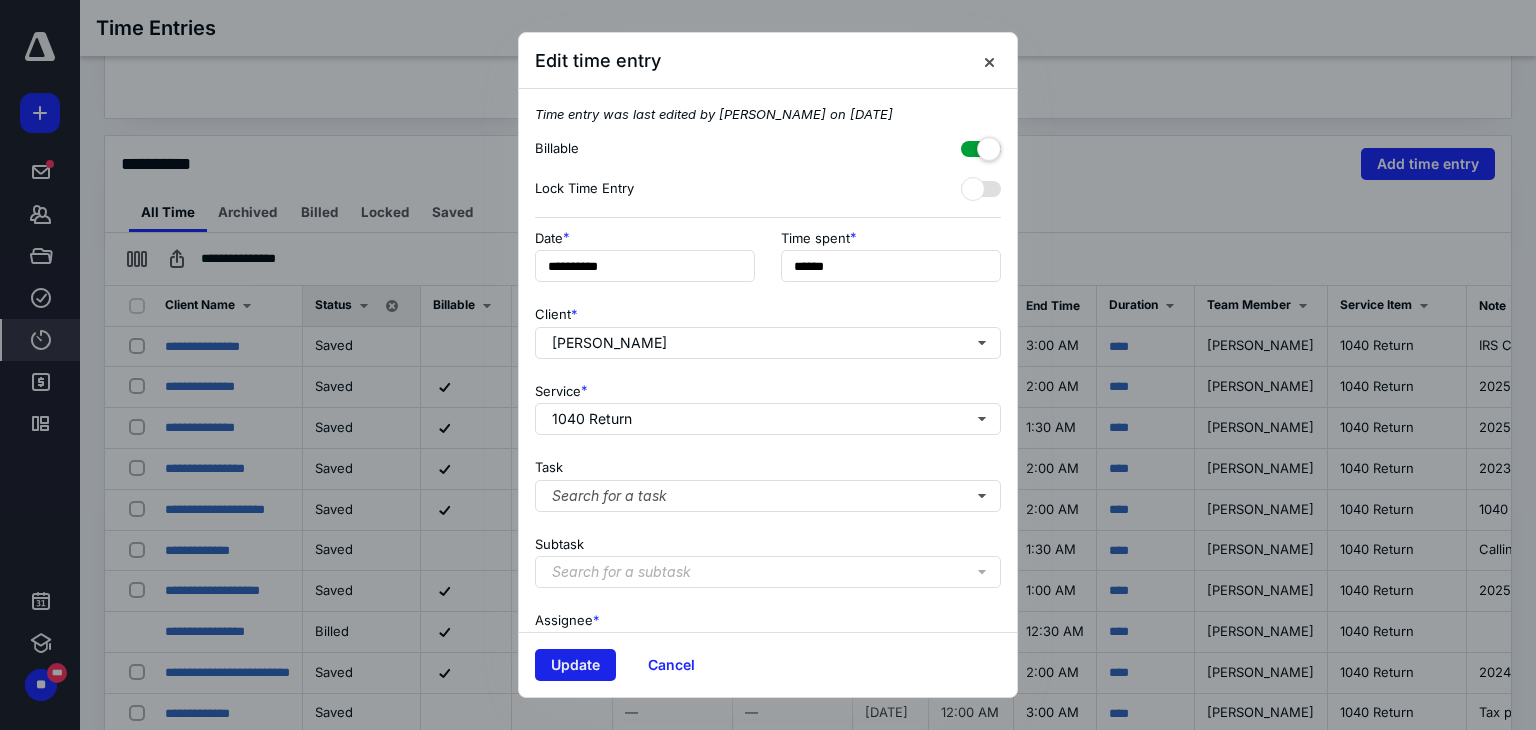 click on "Update" at bounding box center (575, 665) 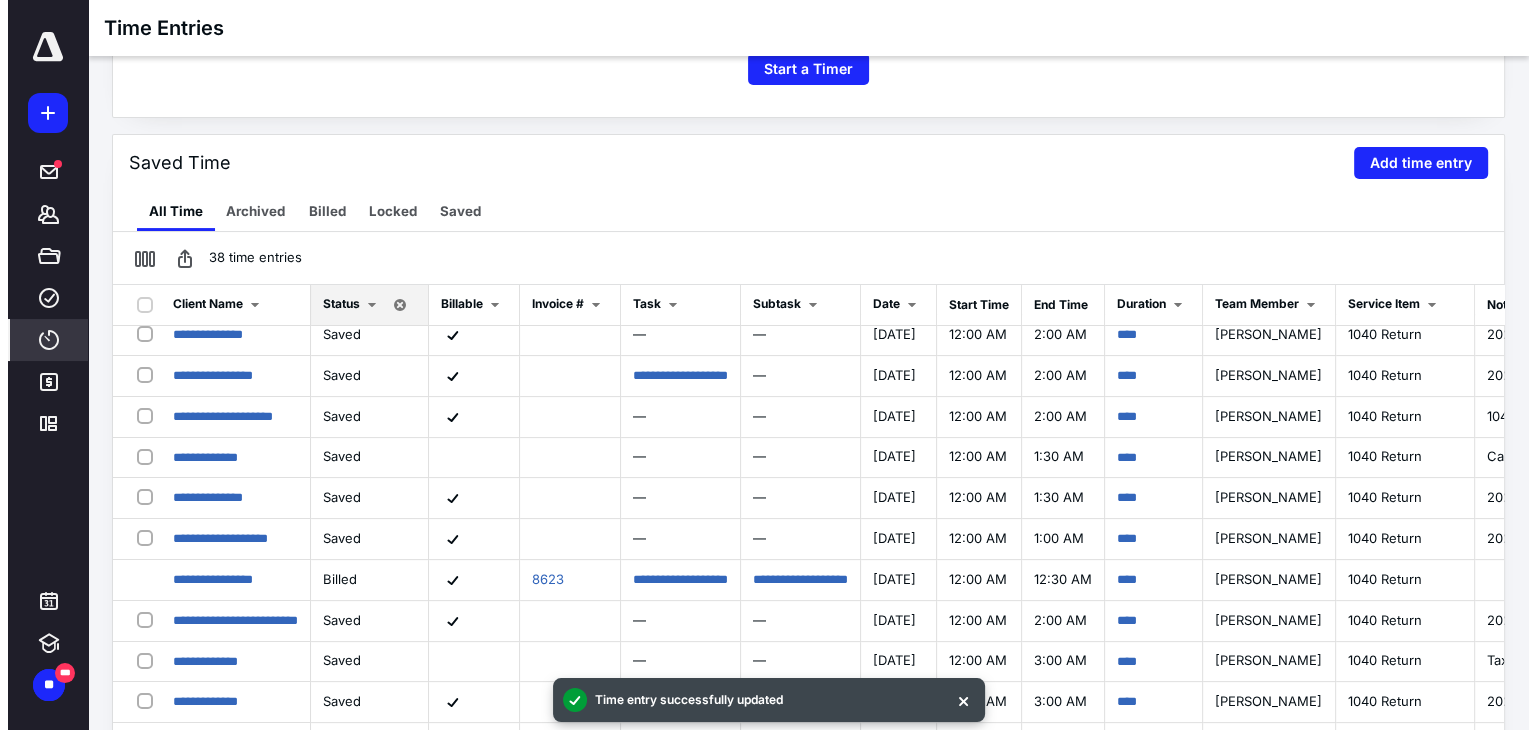 scroll, scrollTop: 0, scrollLeft: 0, axis: both 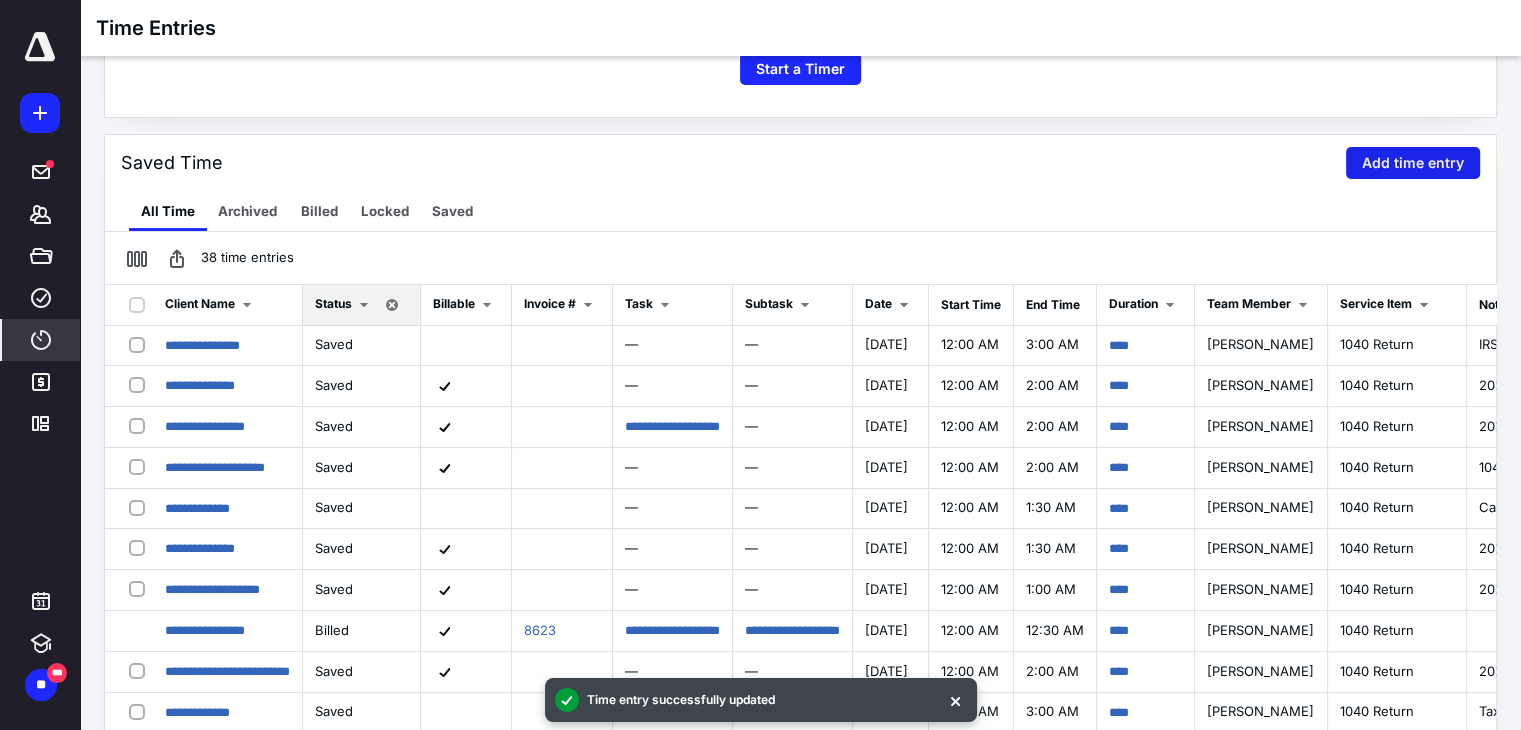 click on "Add time entry" at bounding box center (1413, 163) 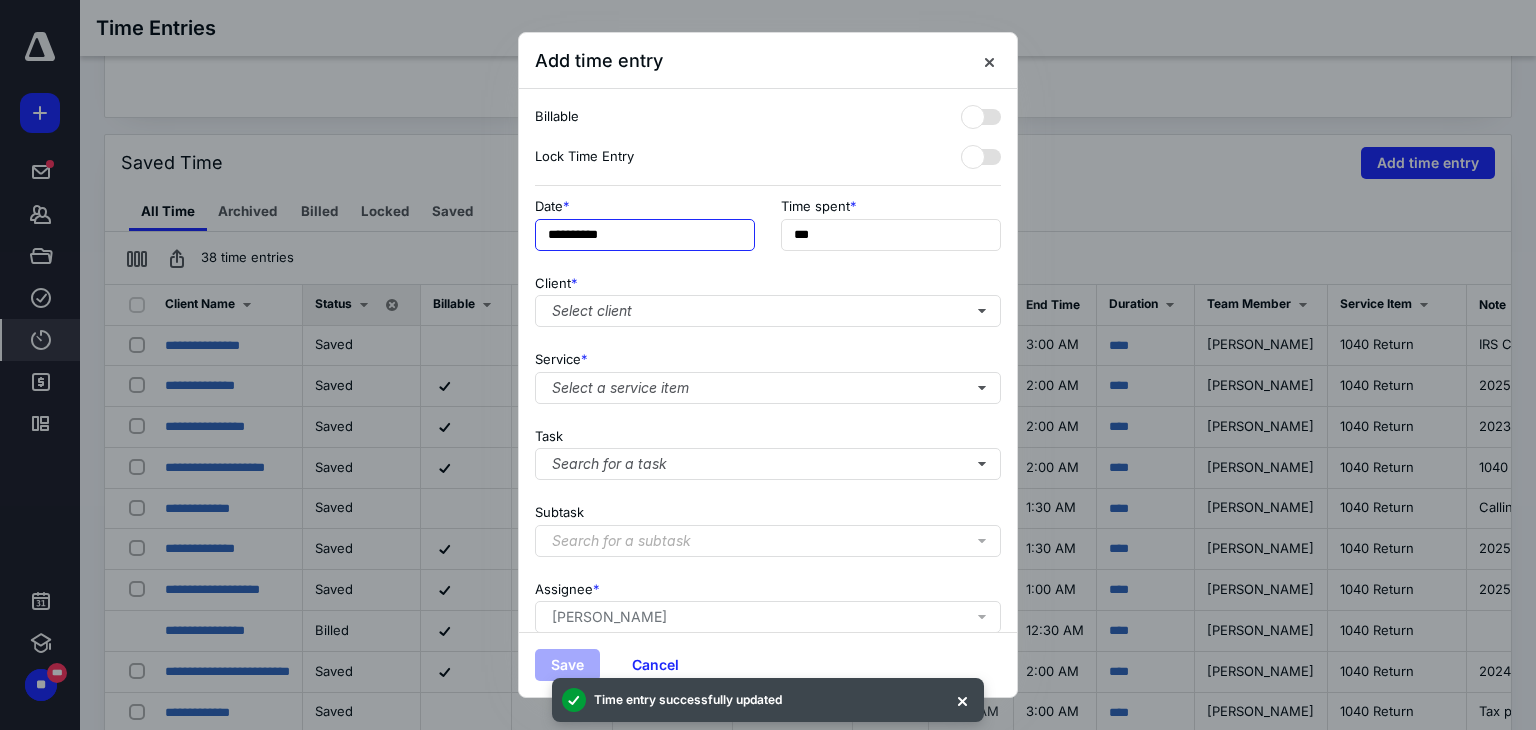 click on "**********" at bounding box center (645, 235) 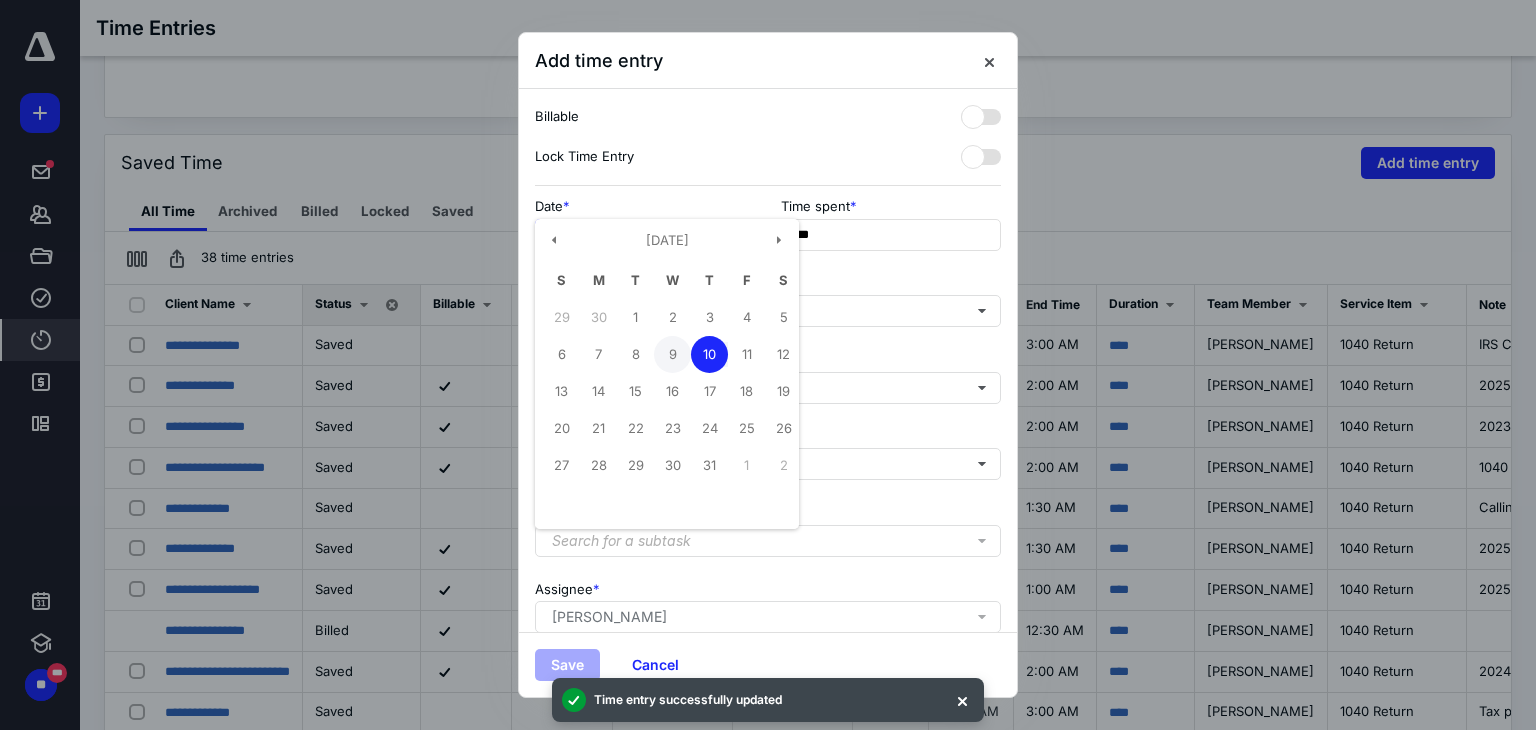 click on "9" at bounding box center [672, 354] 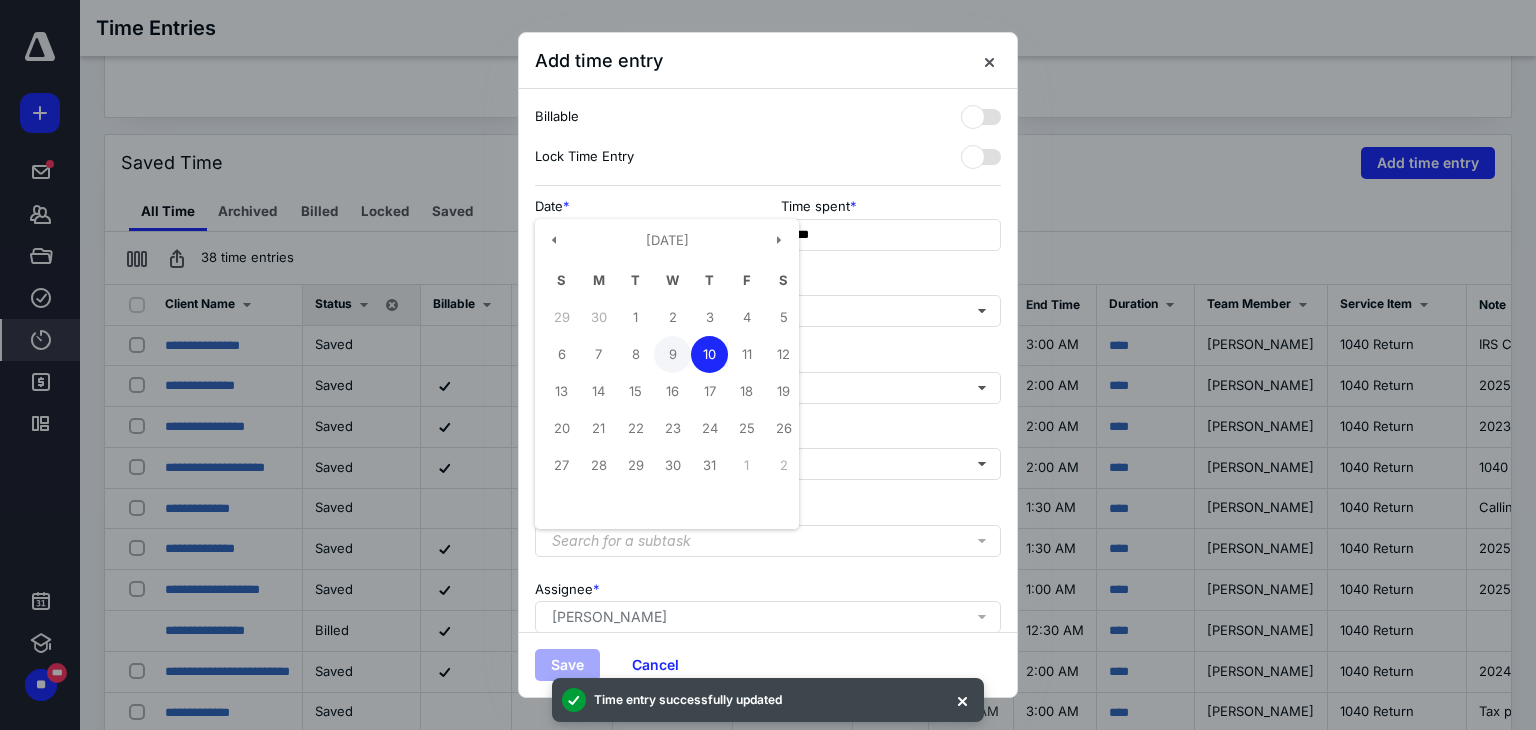 type on "**********" 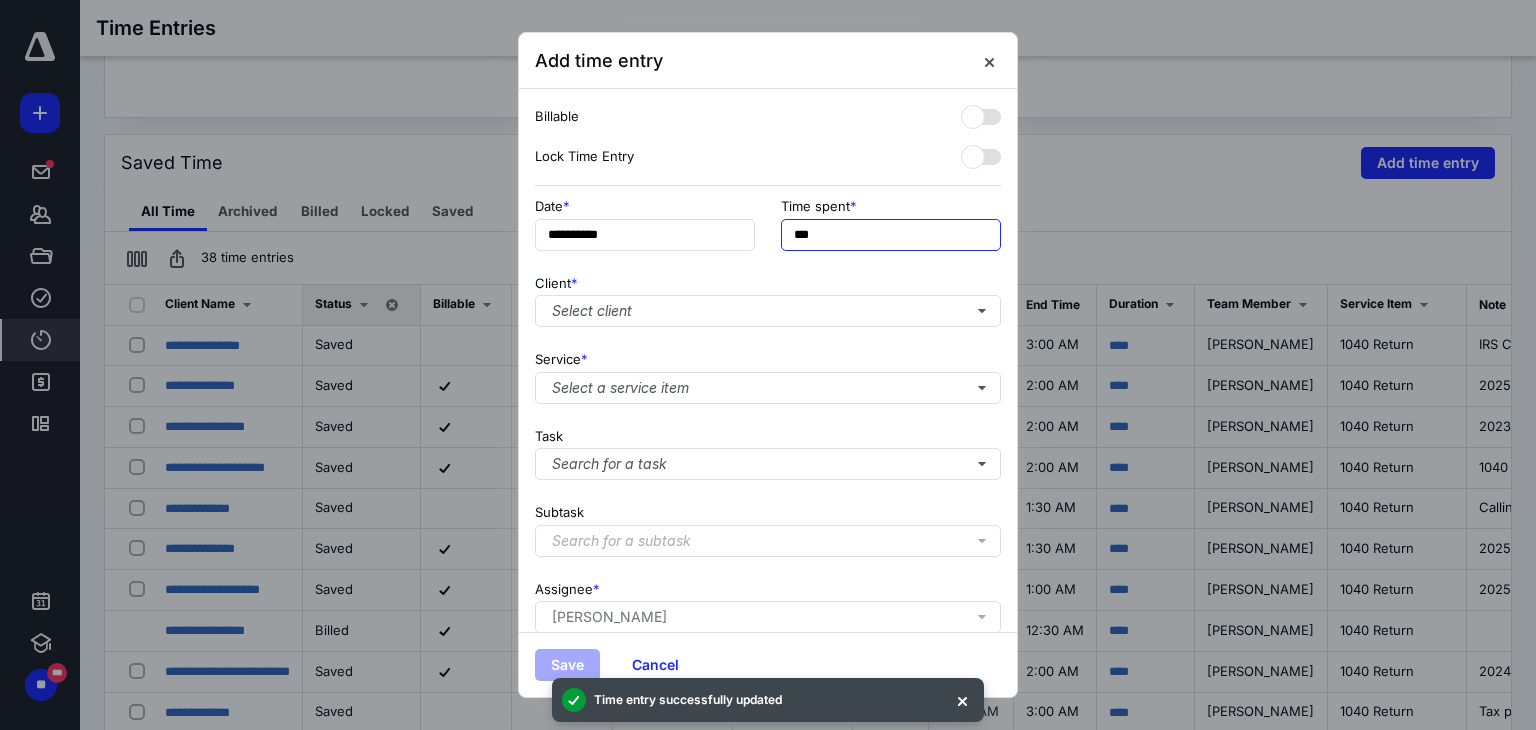 drag, startPoint x: 809, startPoint y: 241, endPoint x: 773, endPoint y: 241, distance: 36 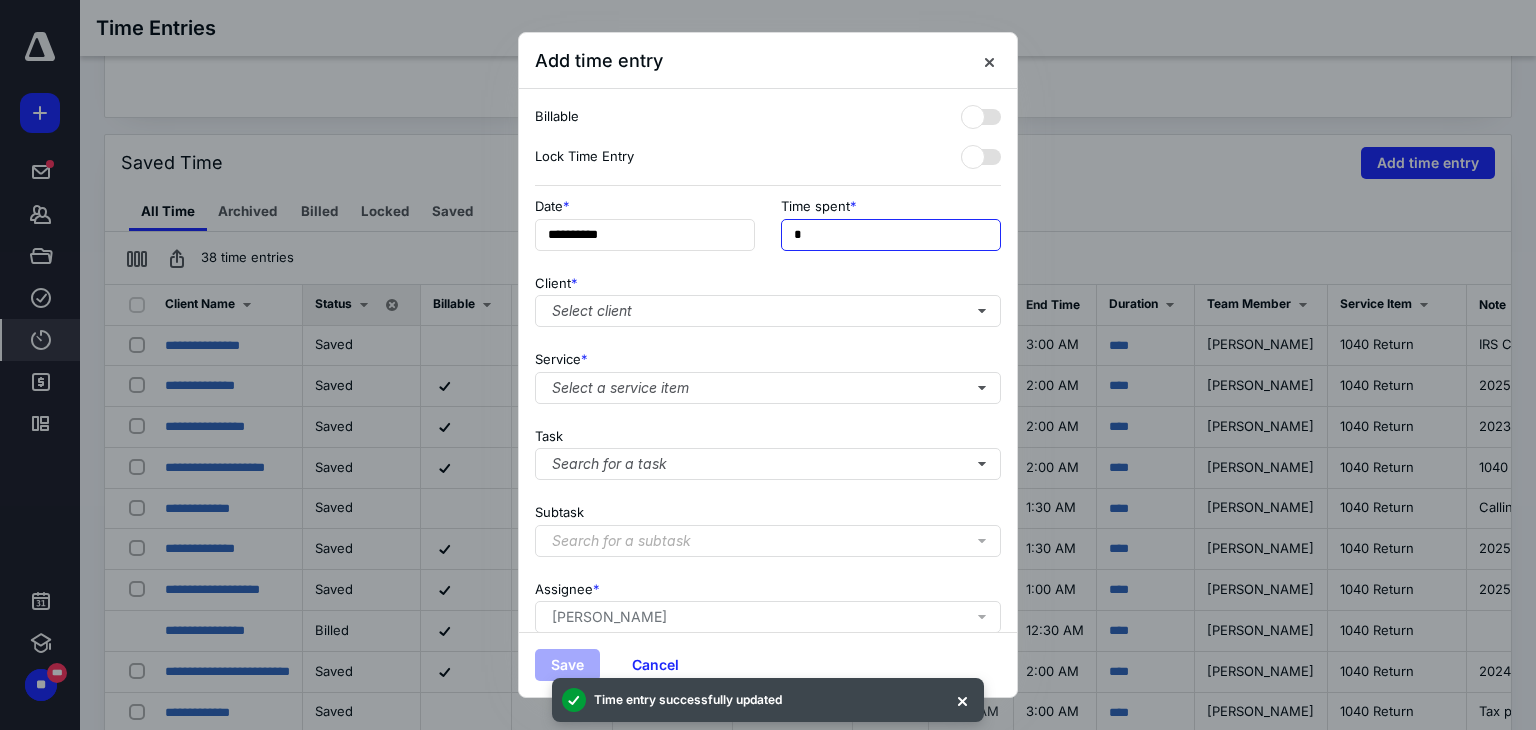 type on "**" 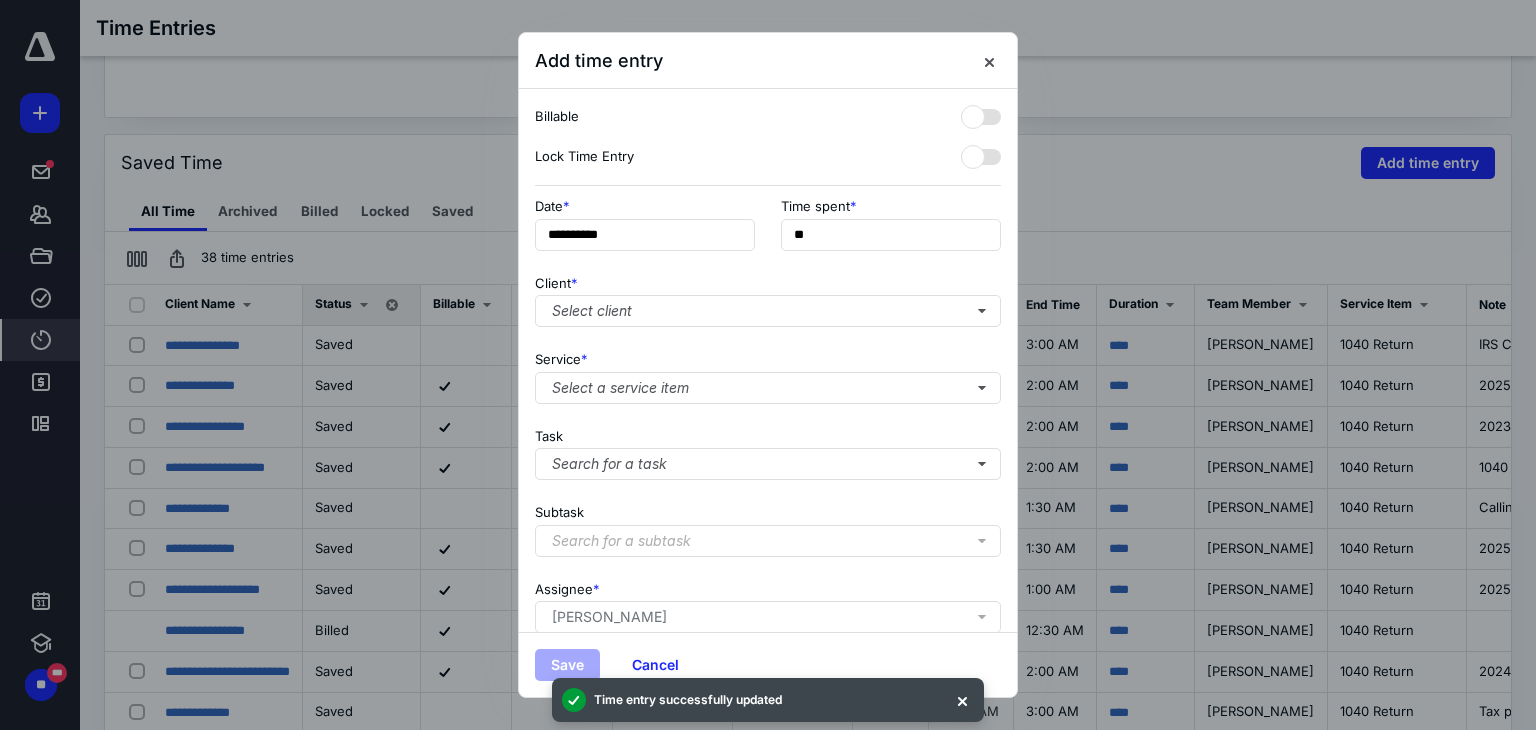 click on "**********" at bounding box center [768, 360] 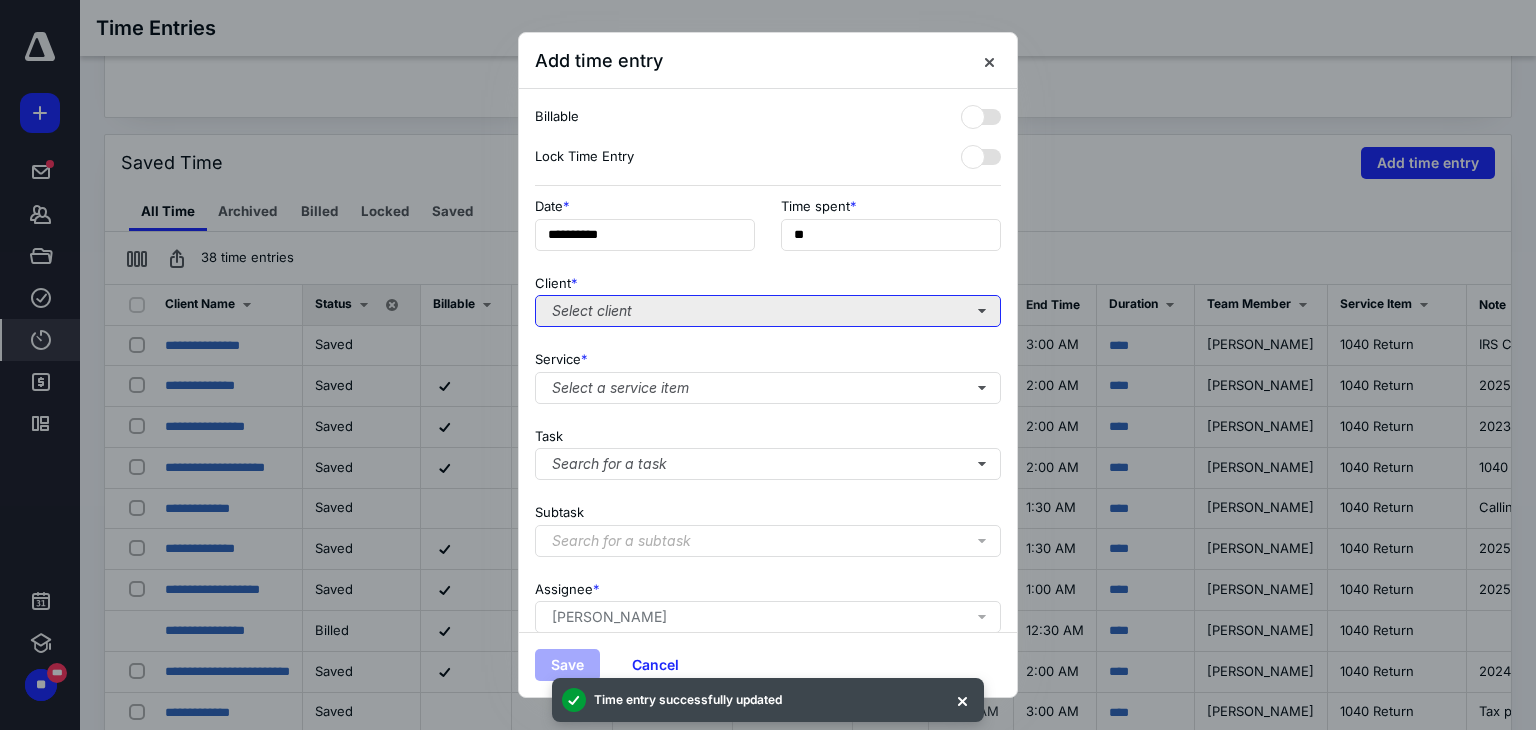 click on "Select client" at bounding box center [768, 311] 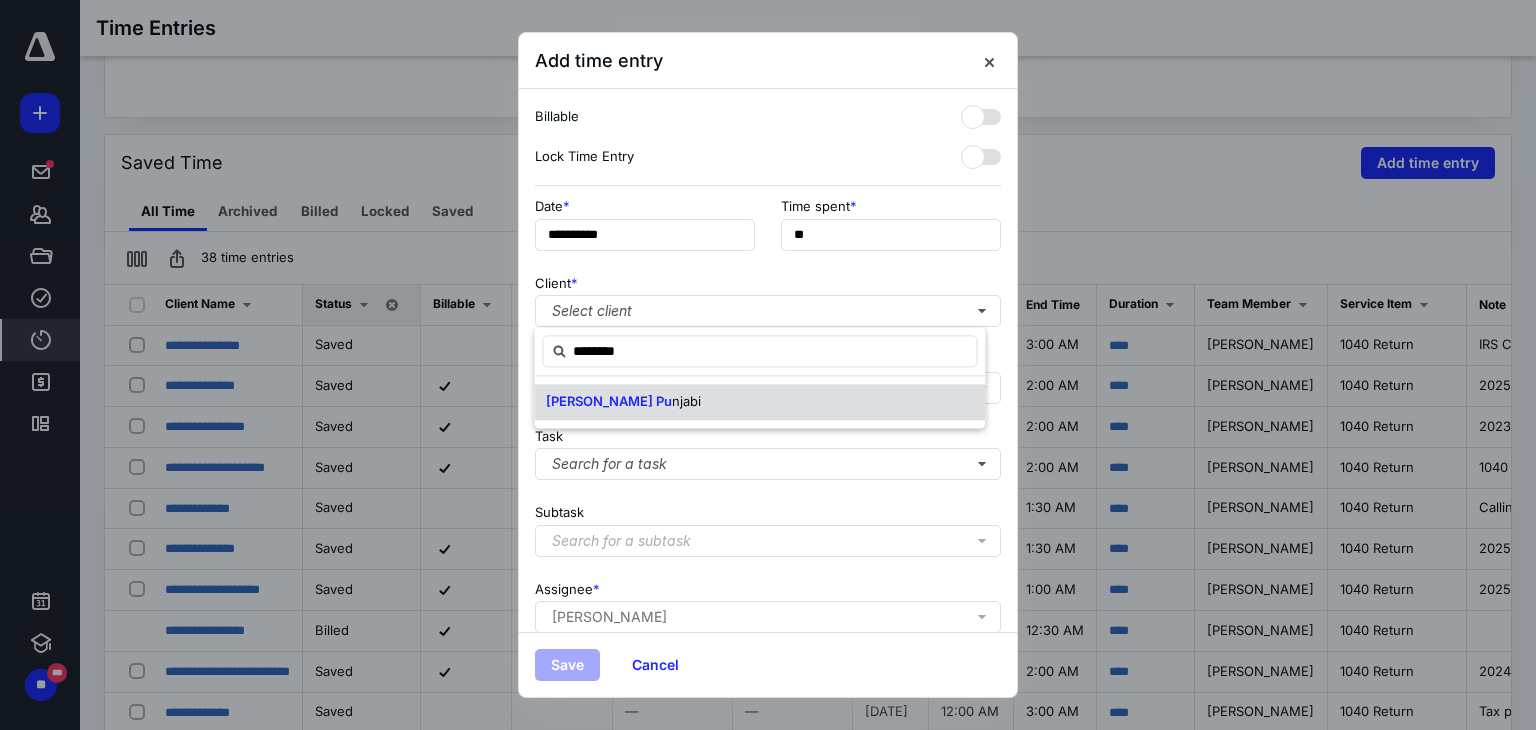 click on "[PERSON_NAME] Pu njabi" at bounding box center [759, 402] 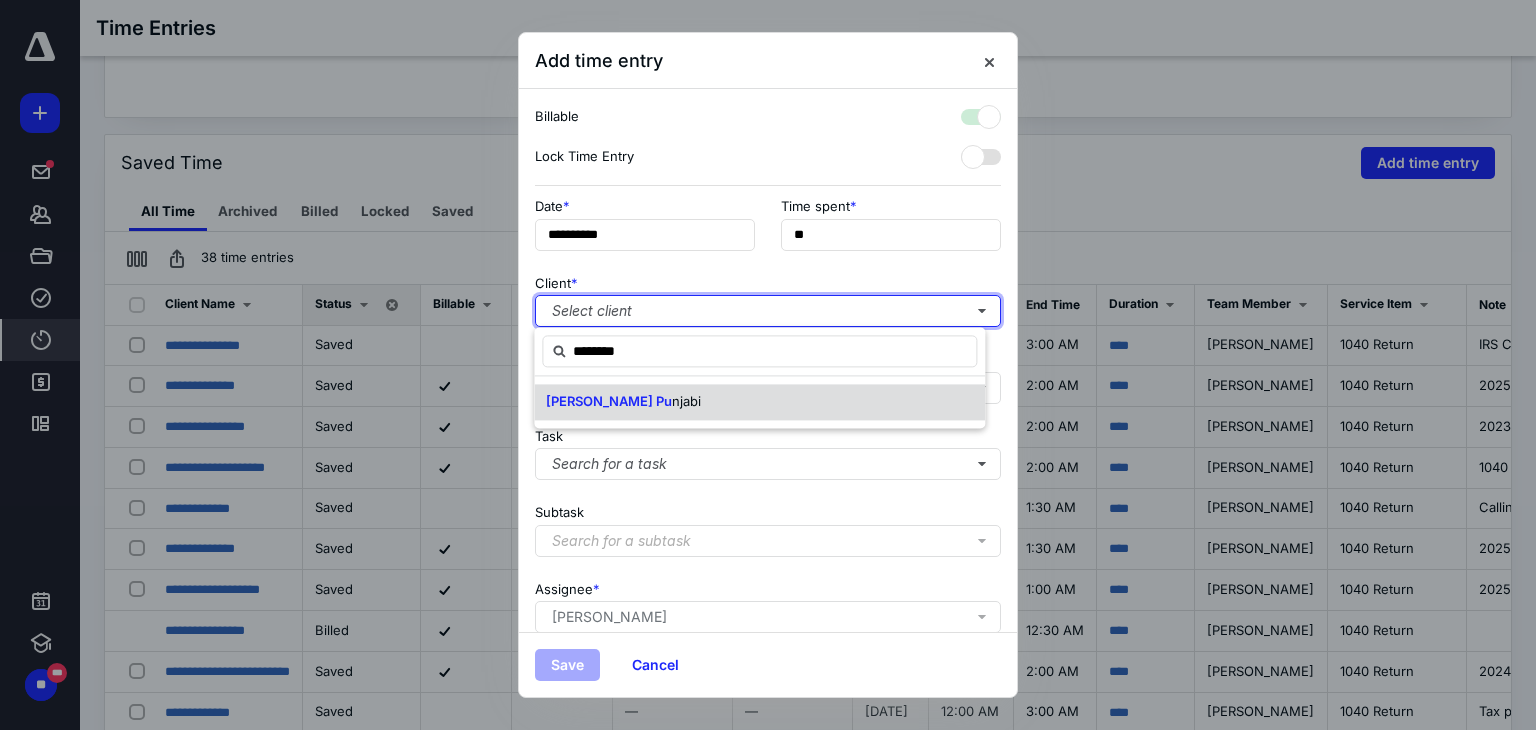 checkbox on "true" 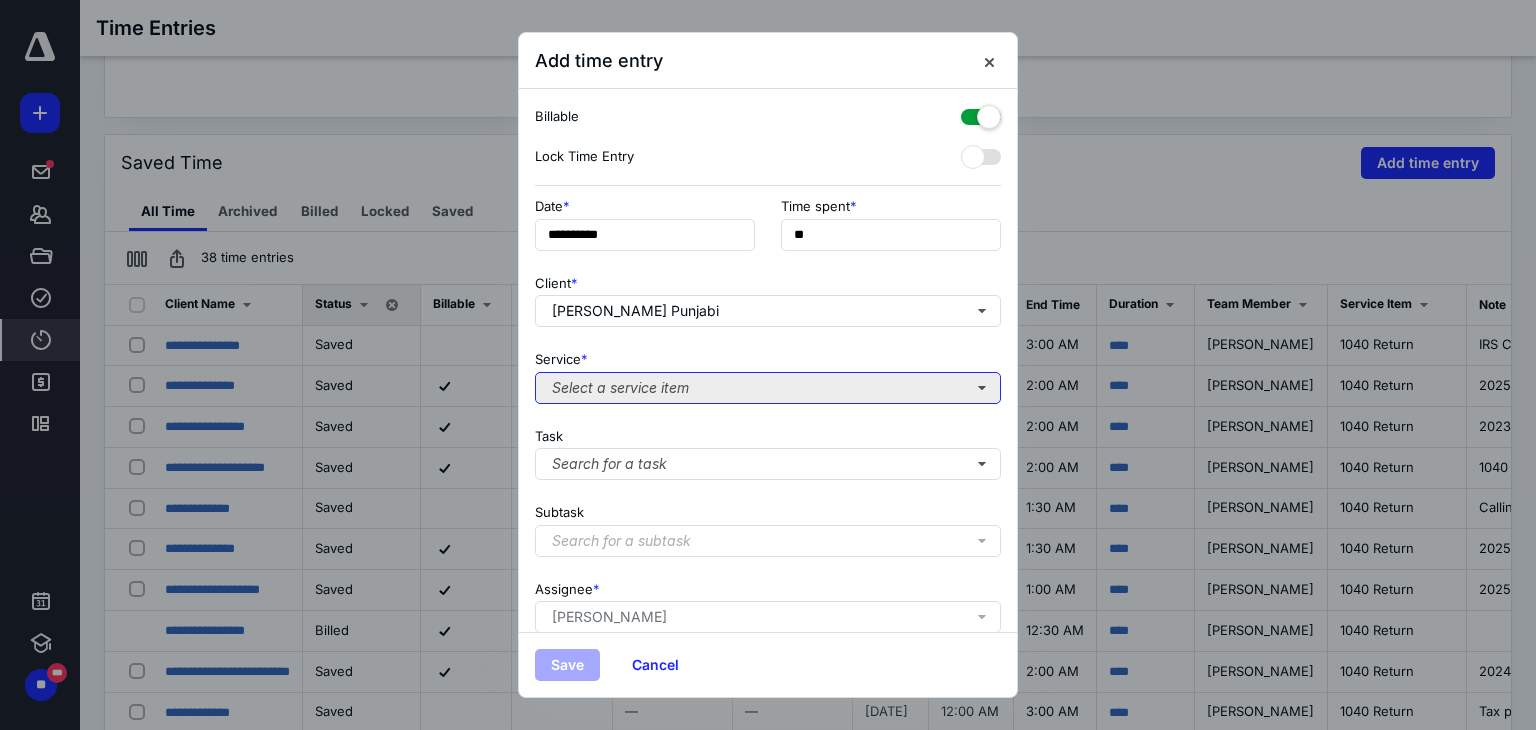 click on "Select a service item" at bounding box center (768, 388) 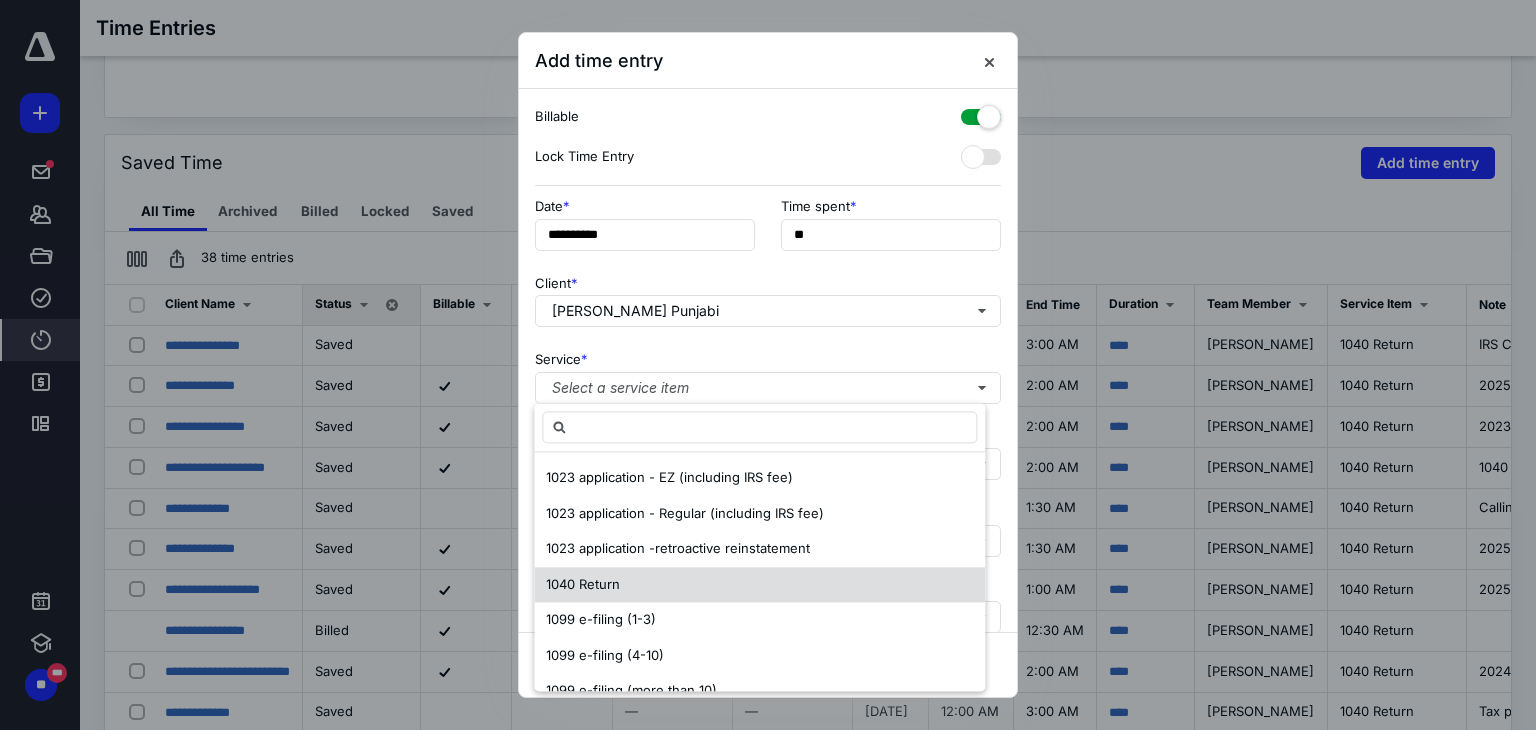 click on "1040 Return" at bounding box center (583, 584) 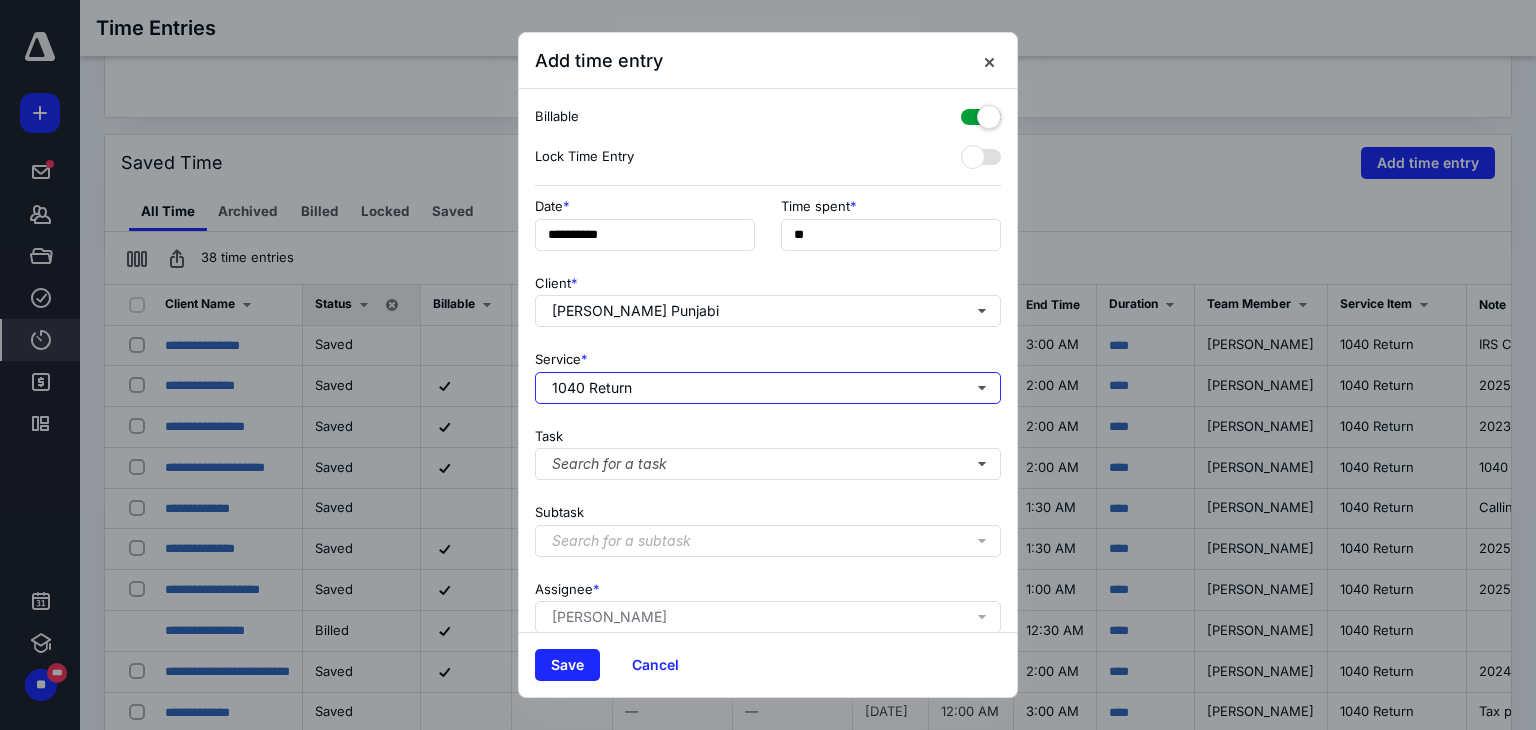 scroll, scrollTop: 171, scrollLeft: 0, axis: vertical 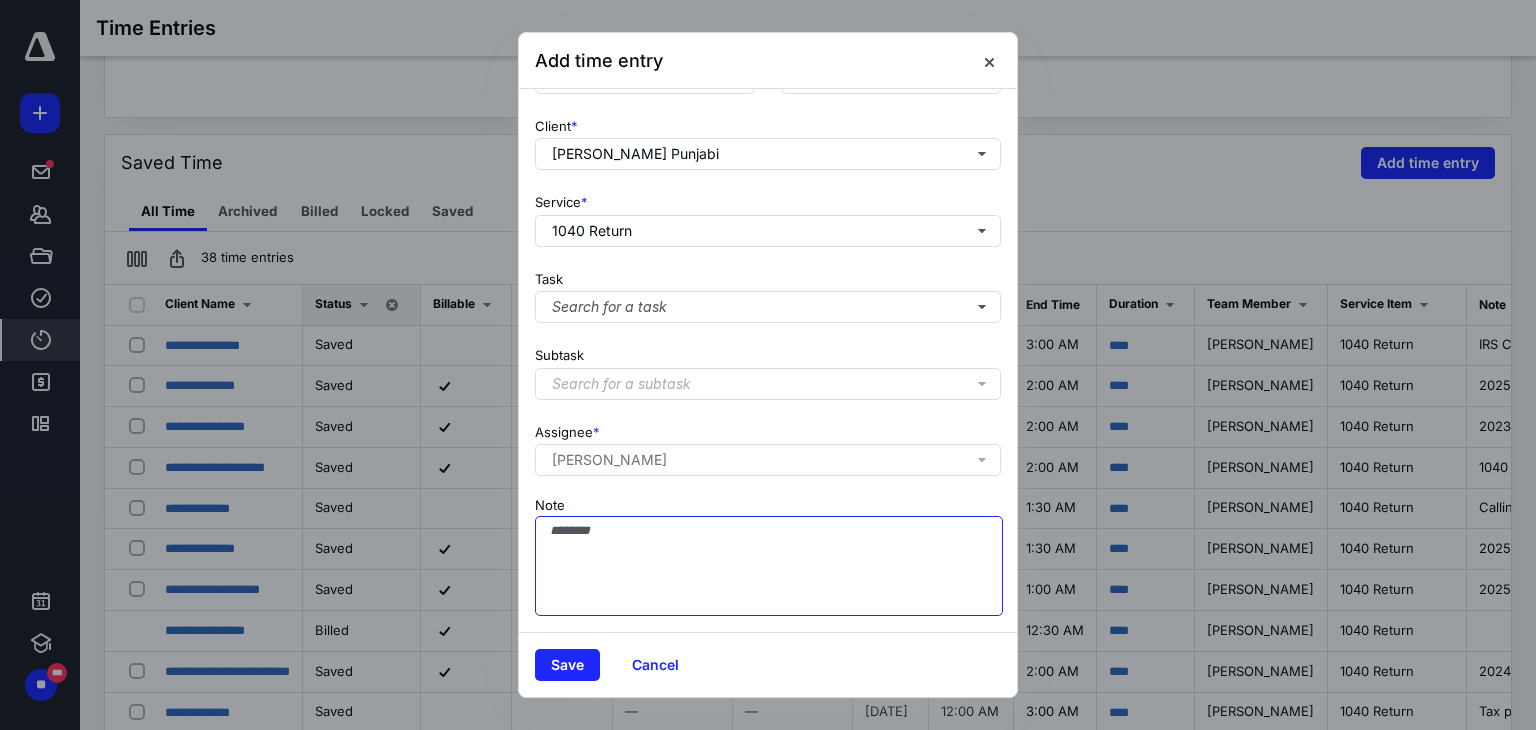 click on "Note" at bounding box center (769, 566) 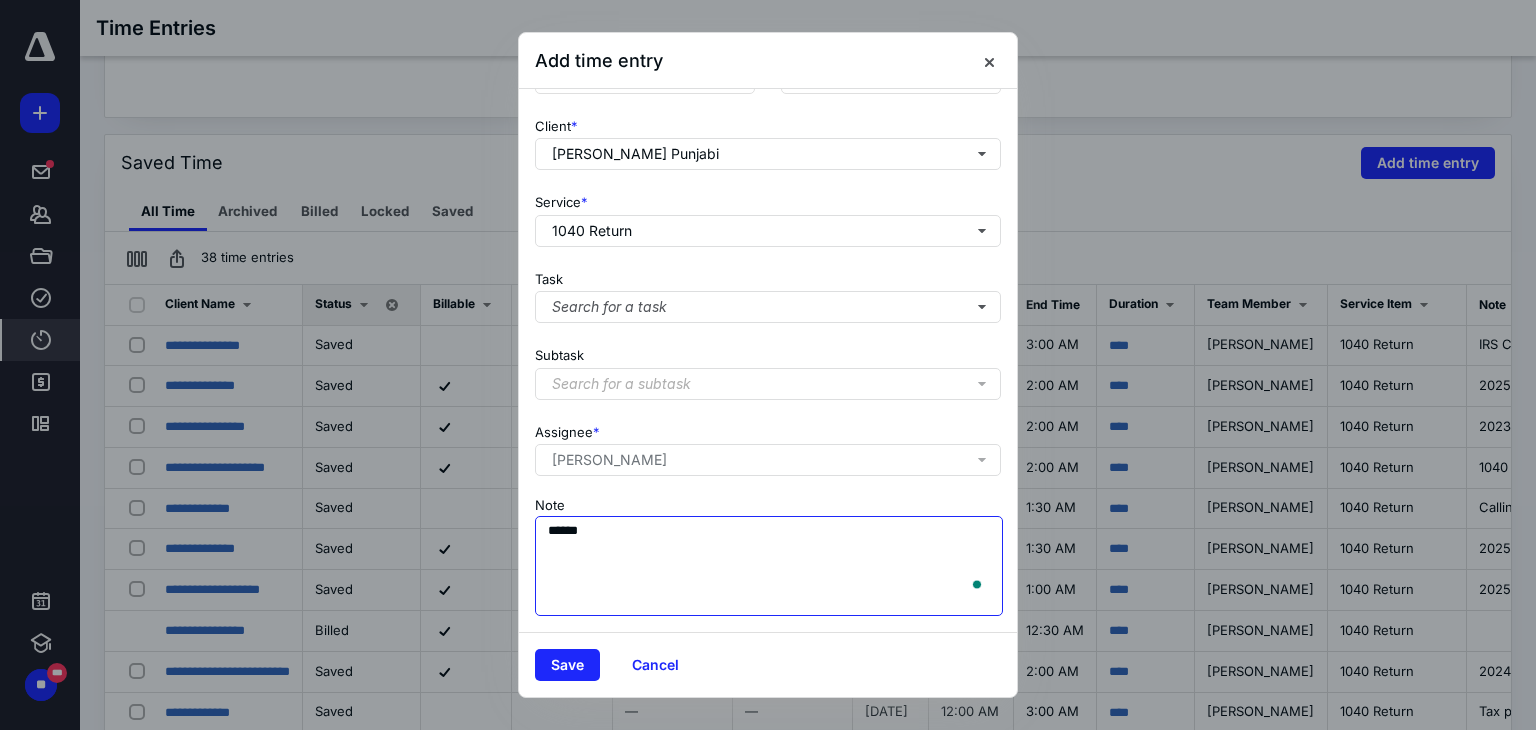 scroll, scrollTop: 171, scrollLeft: 0, axis: vertical 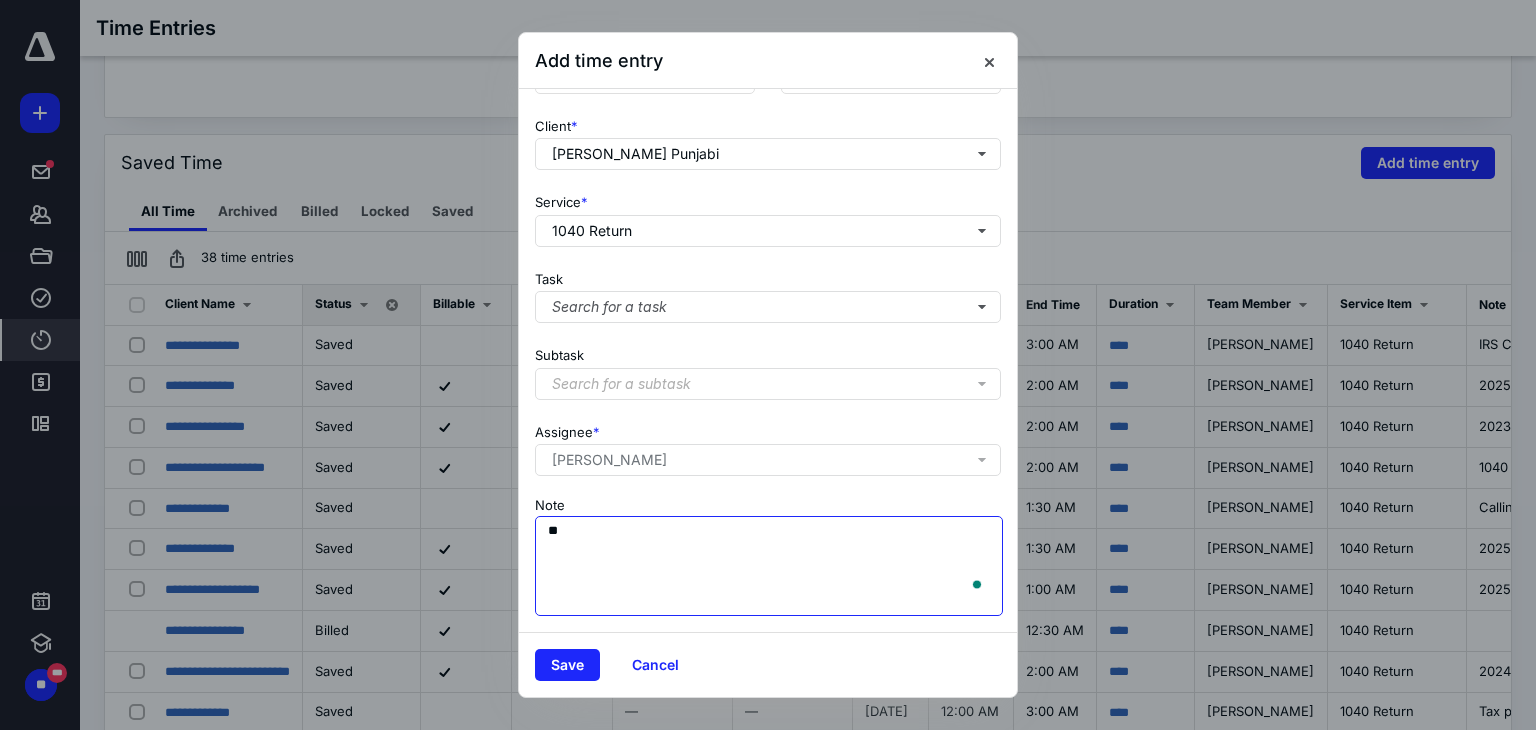 type on "*" 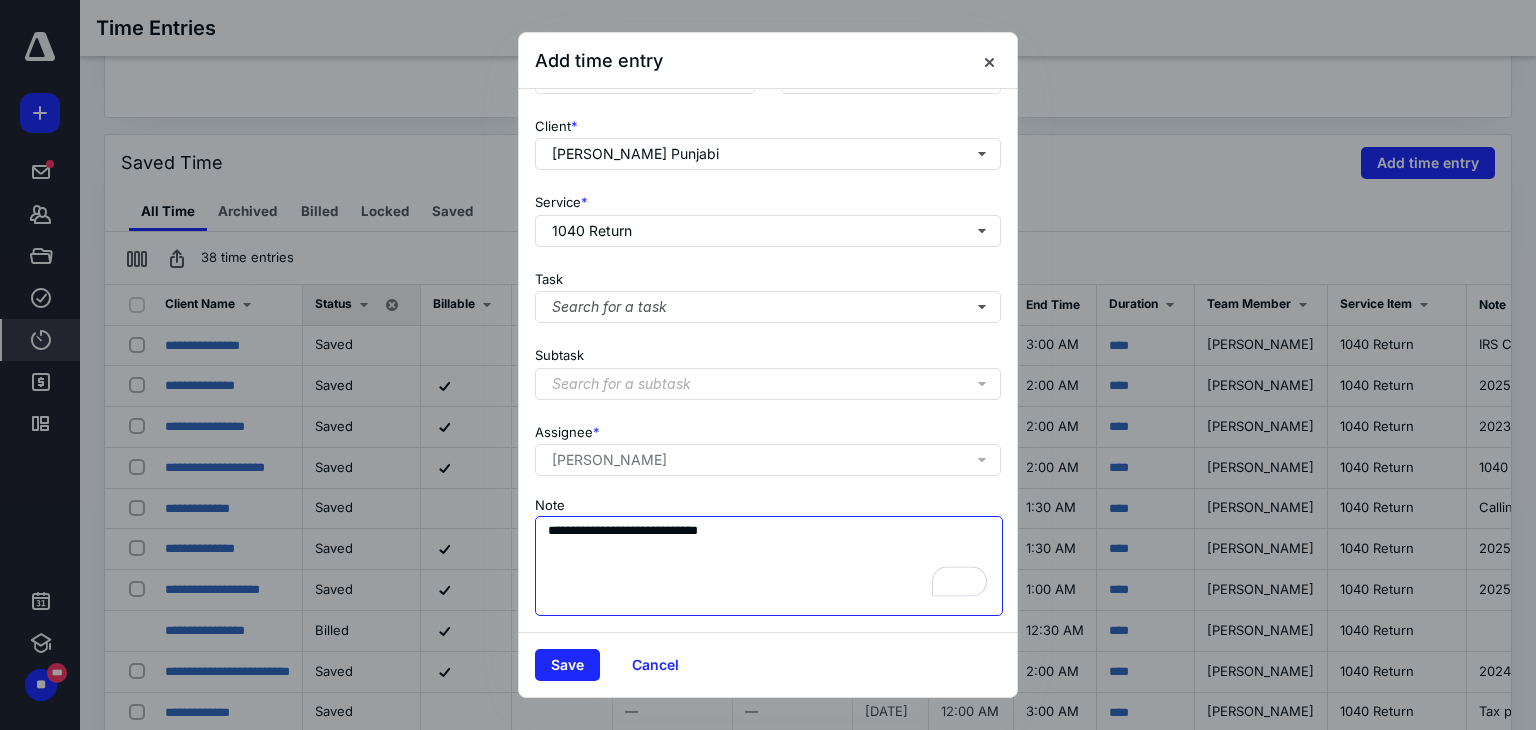 scroll, scrollTop: 0, scrollLeft: 0, axis: both 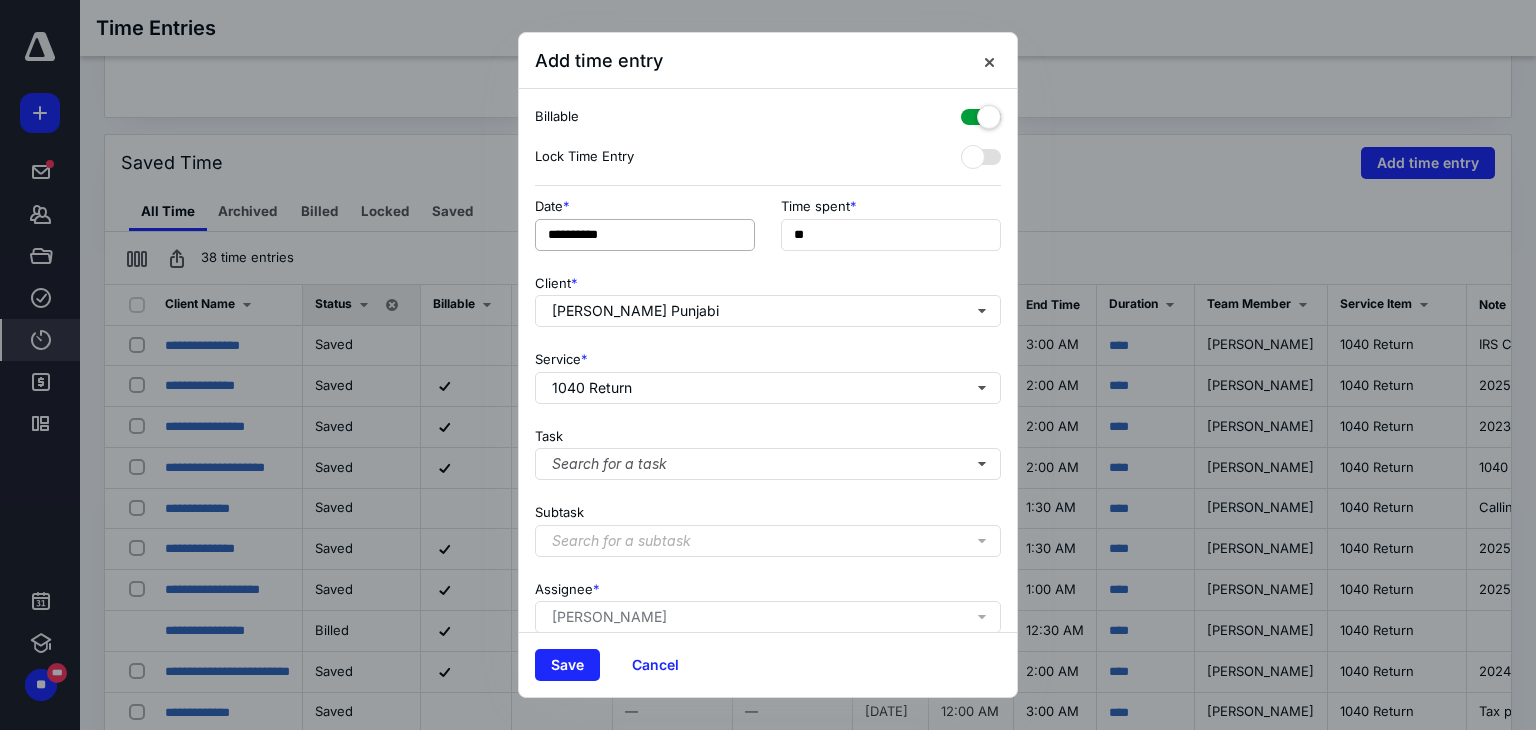 type on "**********" 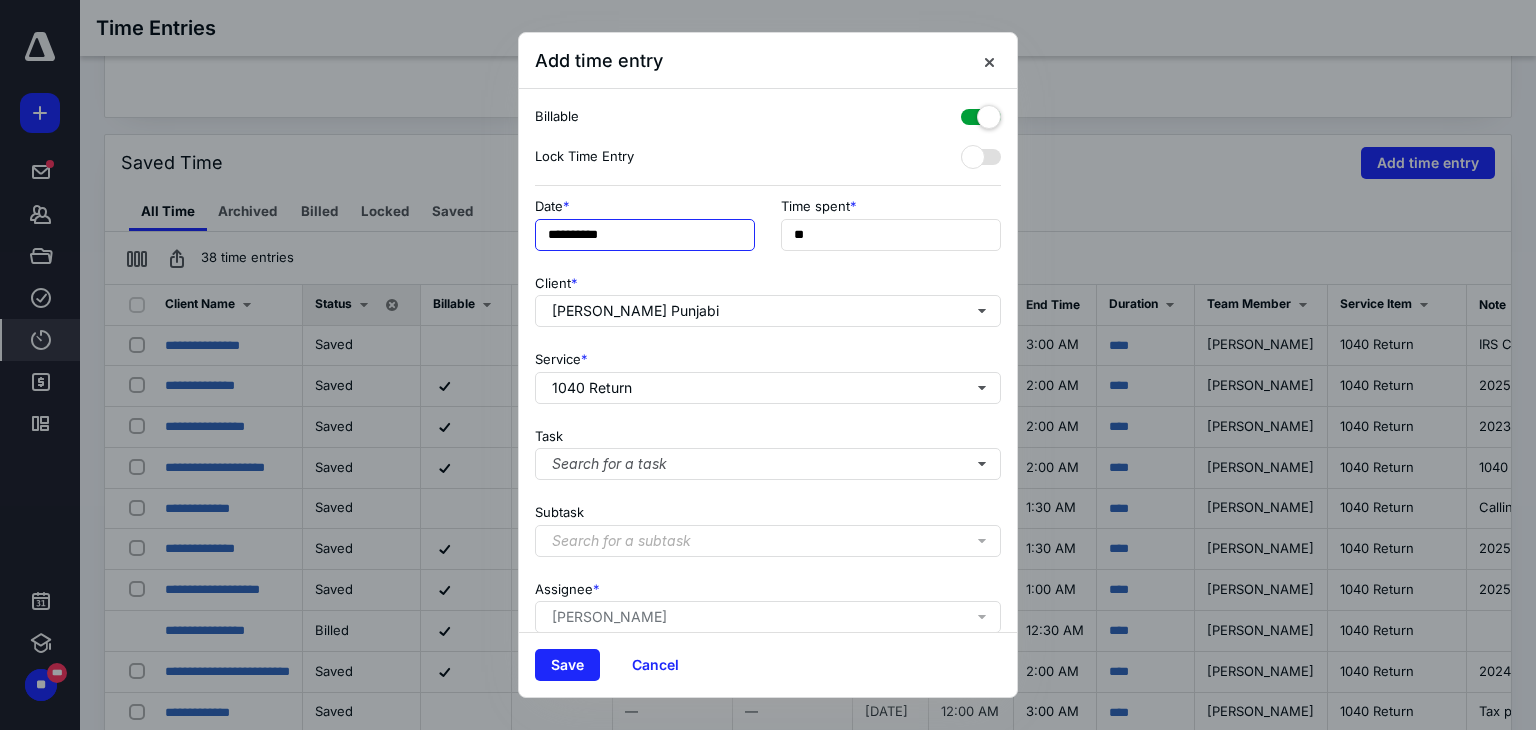 click on "**********" at bounding box center (645, 235) 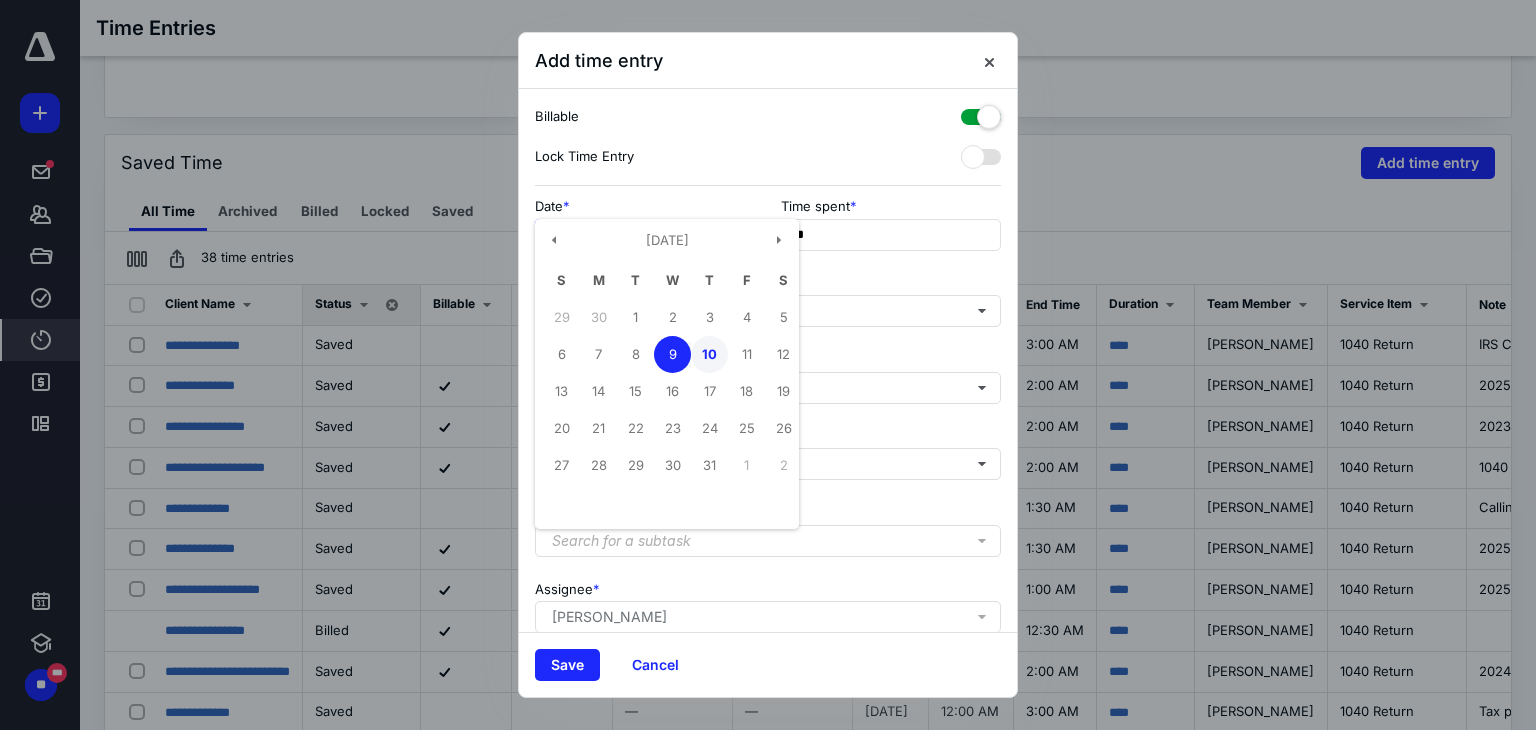 click on "10" at bounding box center (709, 354) 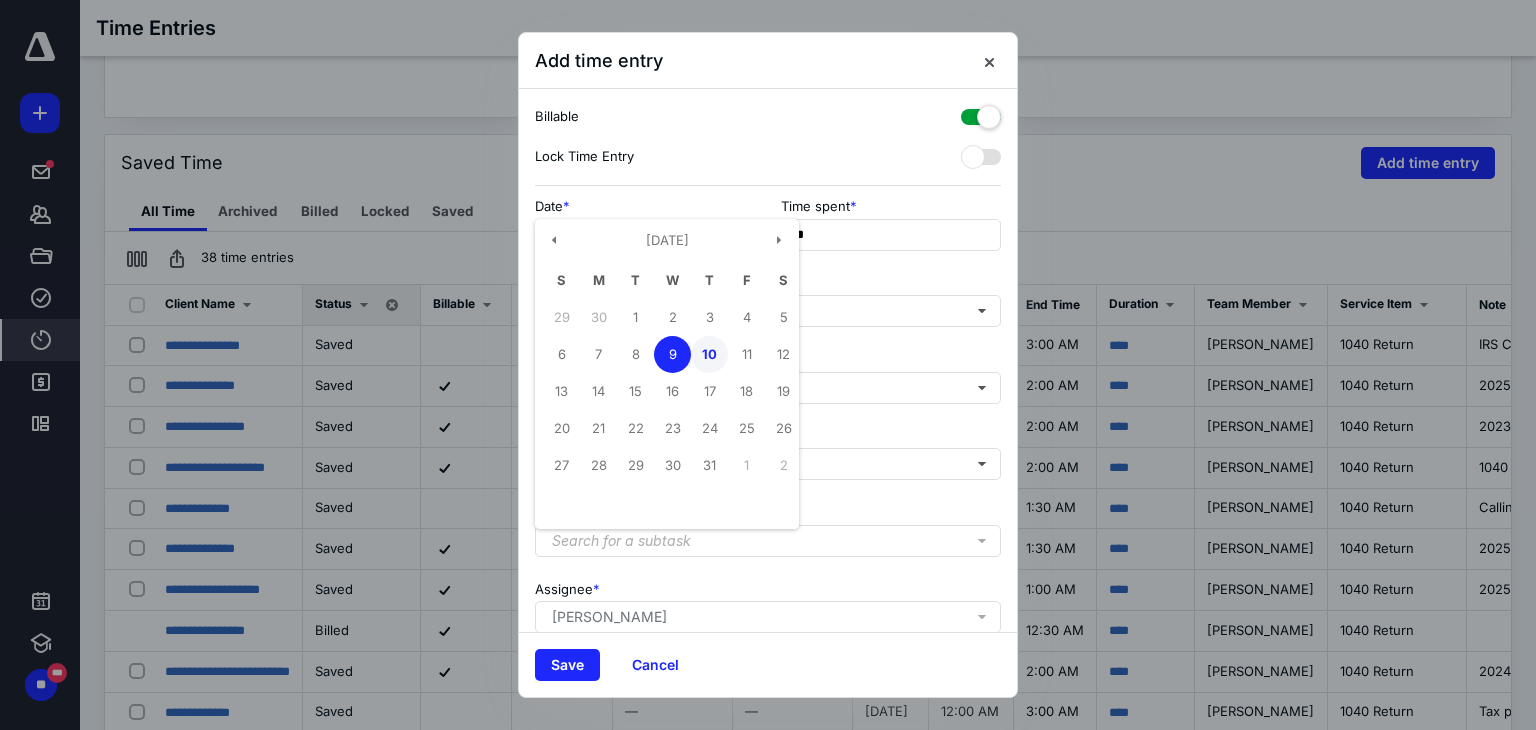 type on "**********" 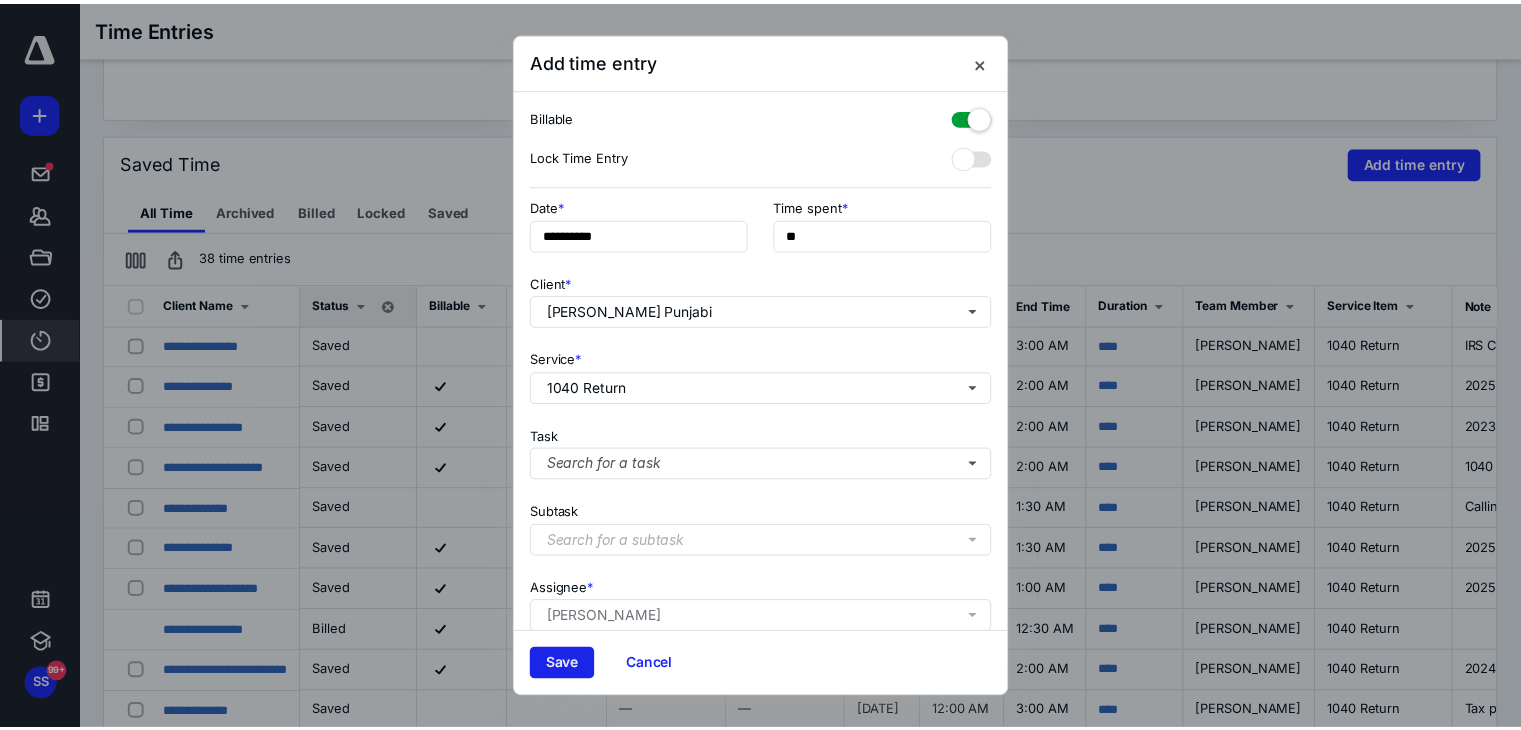 scroll, scrollTop: 367, scrollLeft: 0, axis: vertical 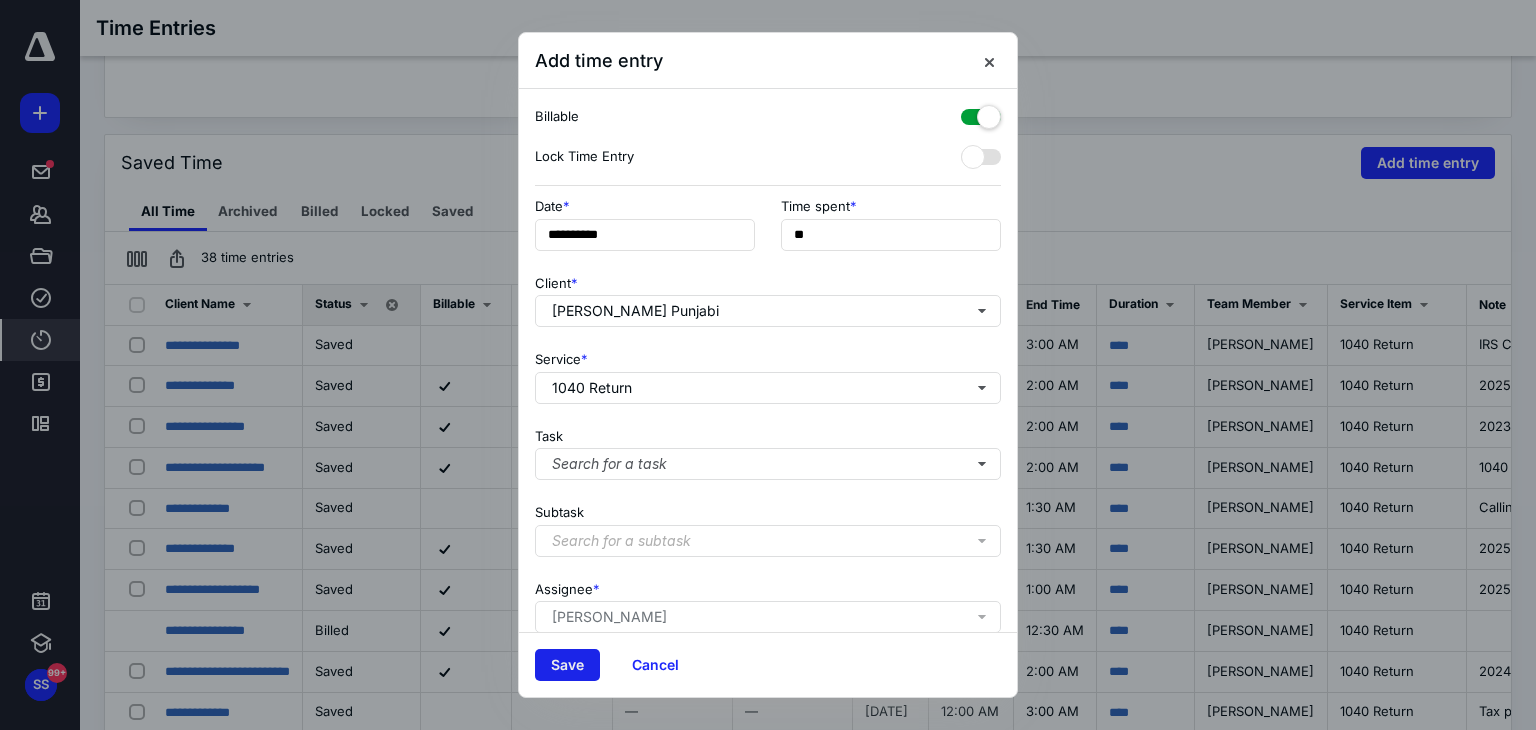 click on "Save" at bounding box center (567, 665) 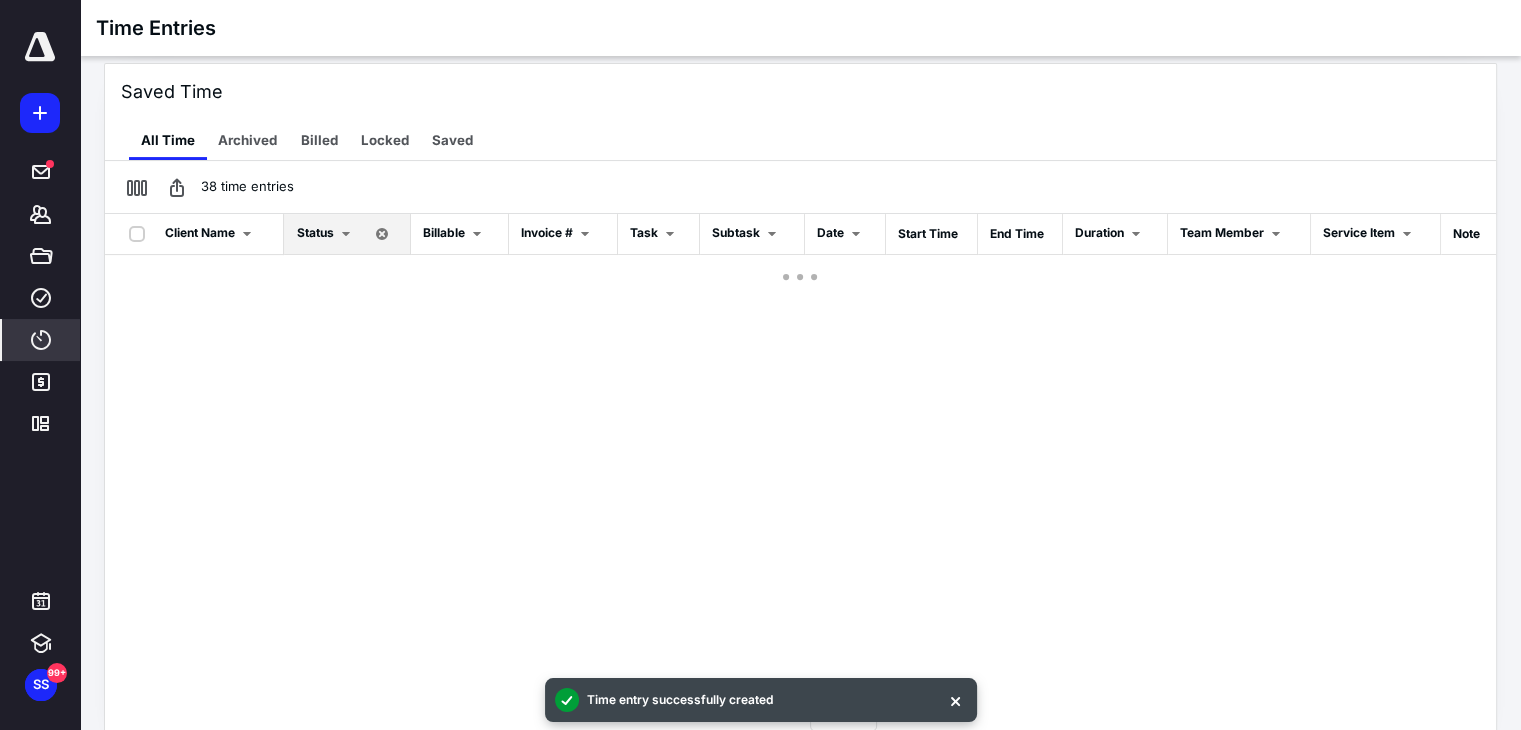 scroll, scrollTop: 439, scrollLeft: 0, axis: vertical 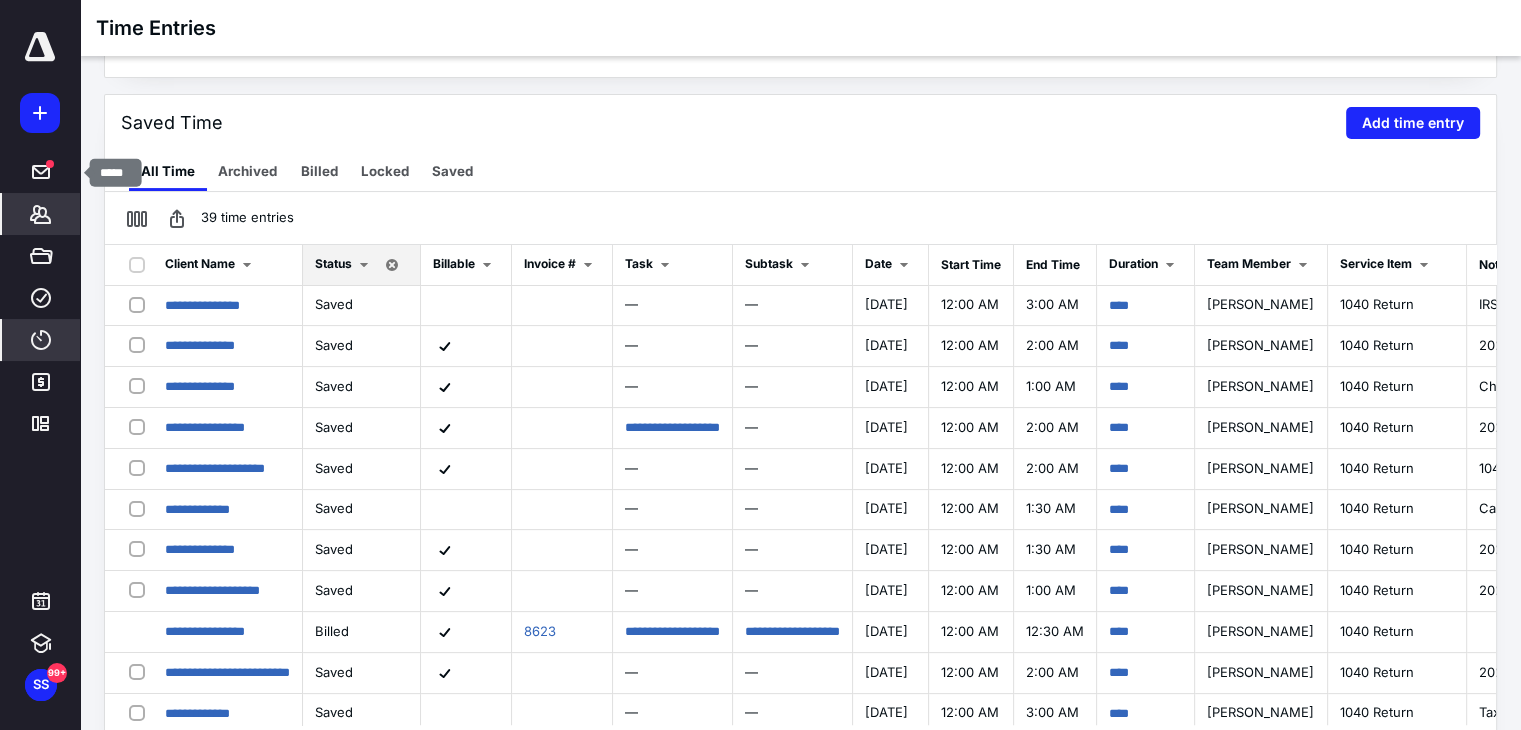 click 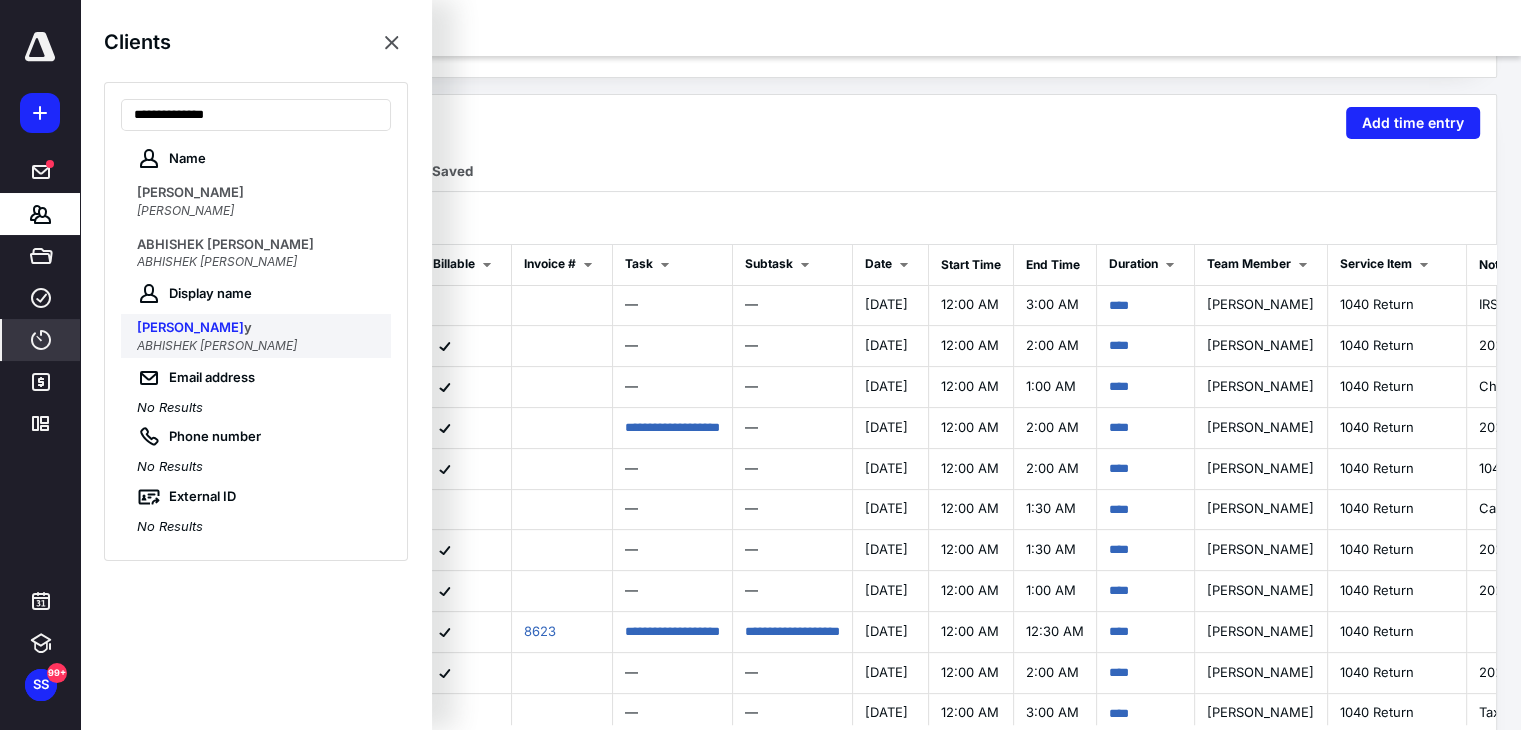 type on "**********" 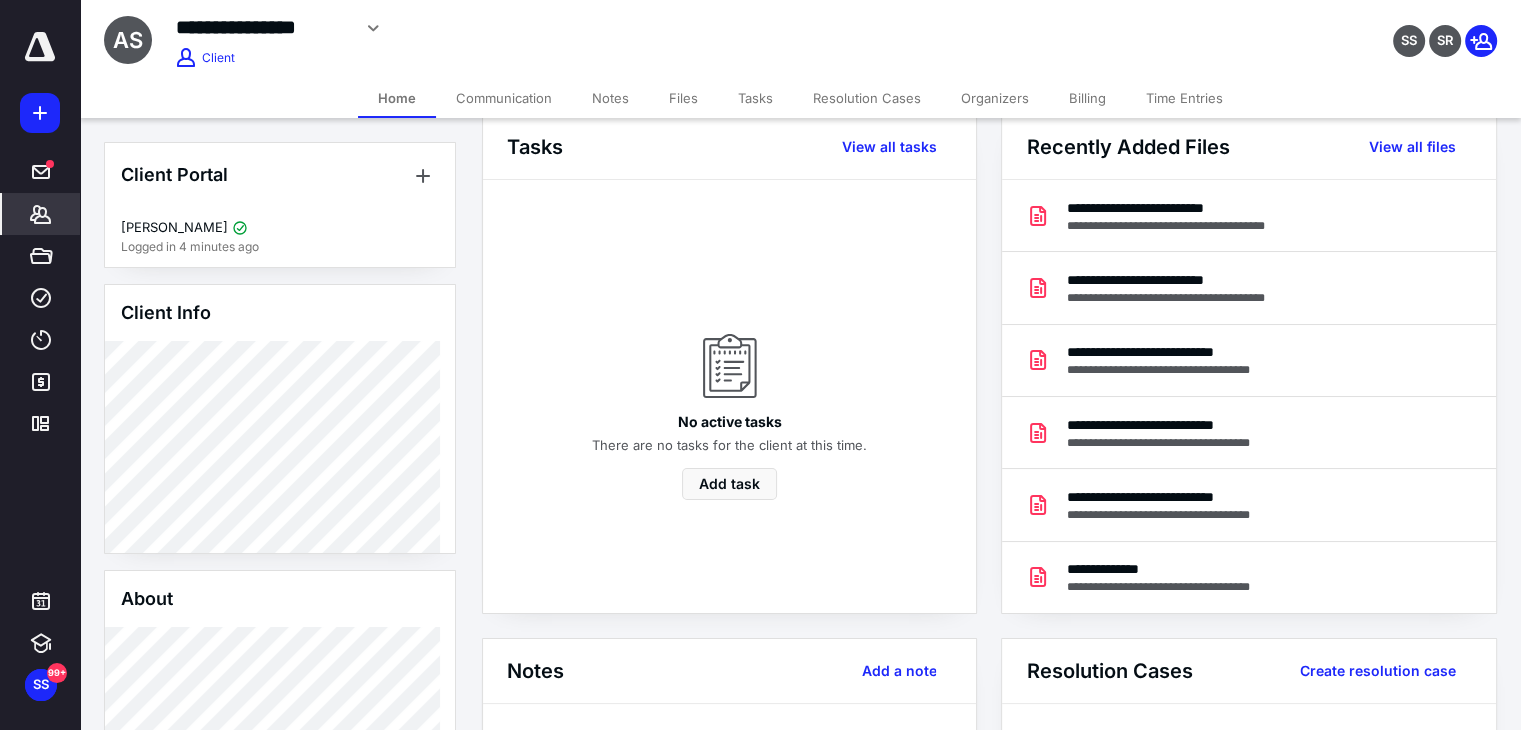 scroll, scrollTop: 0, scrollLeft: 0, axis: both 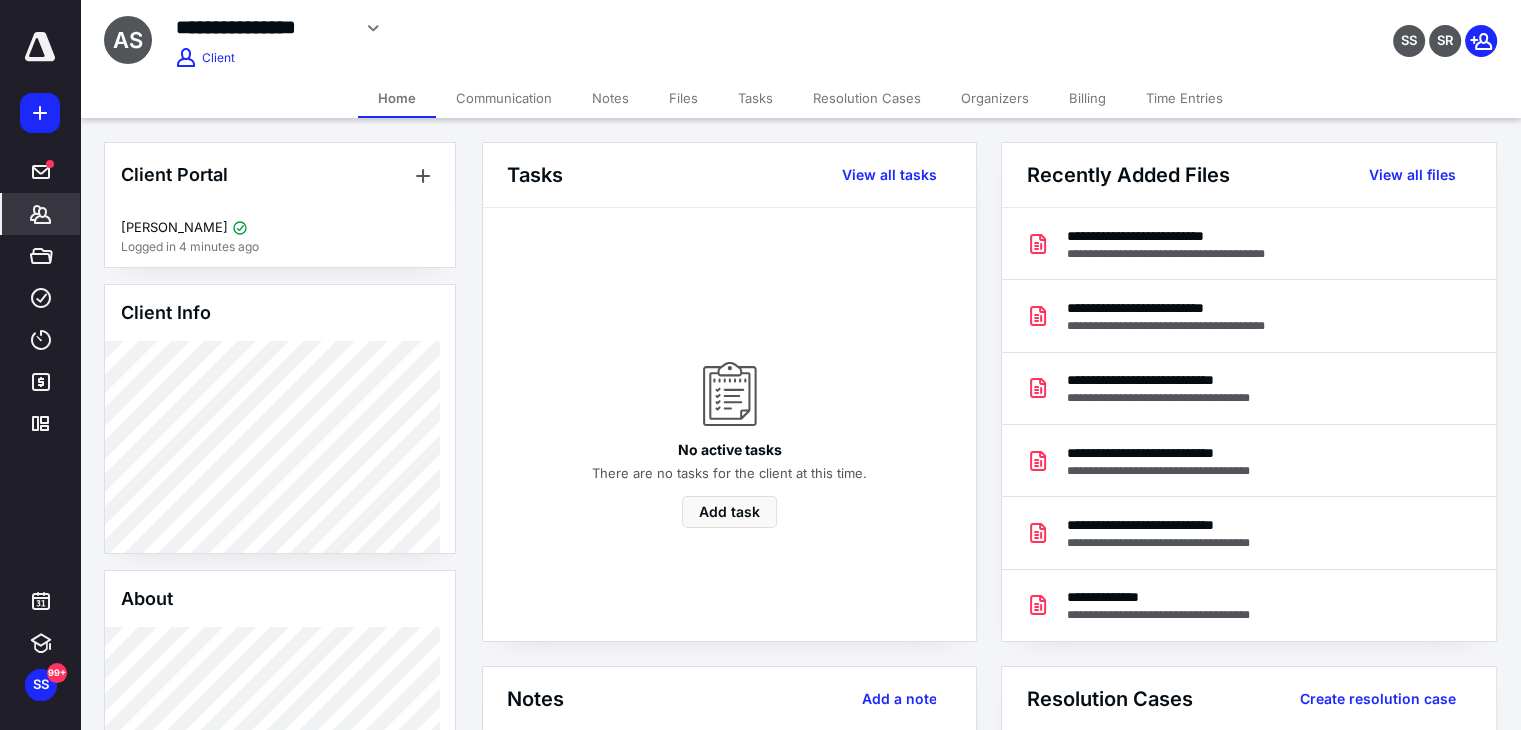 click on "Billing" at bounding box center [1087, 98] 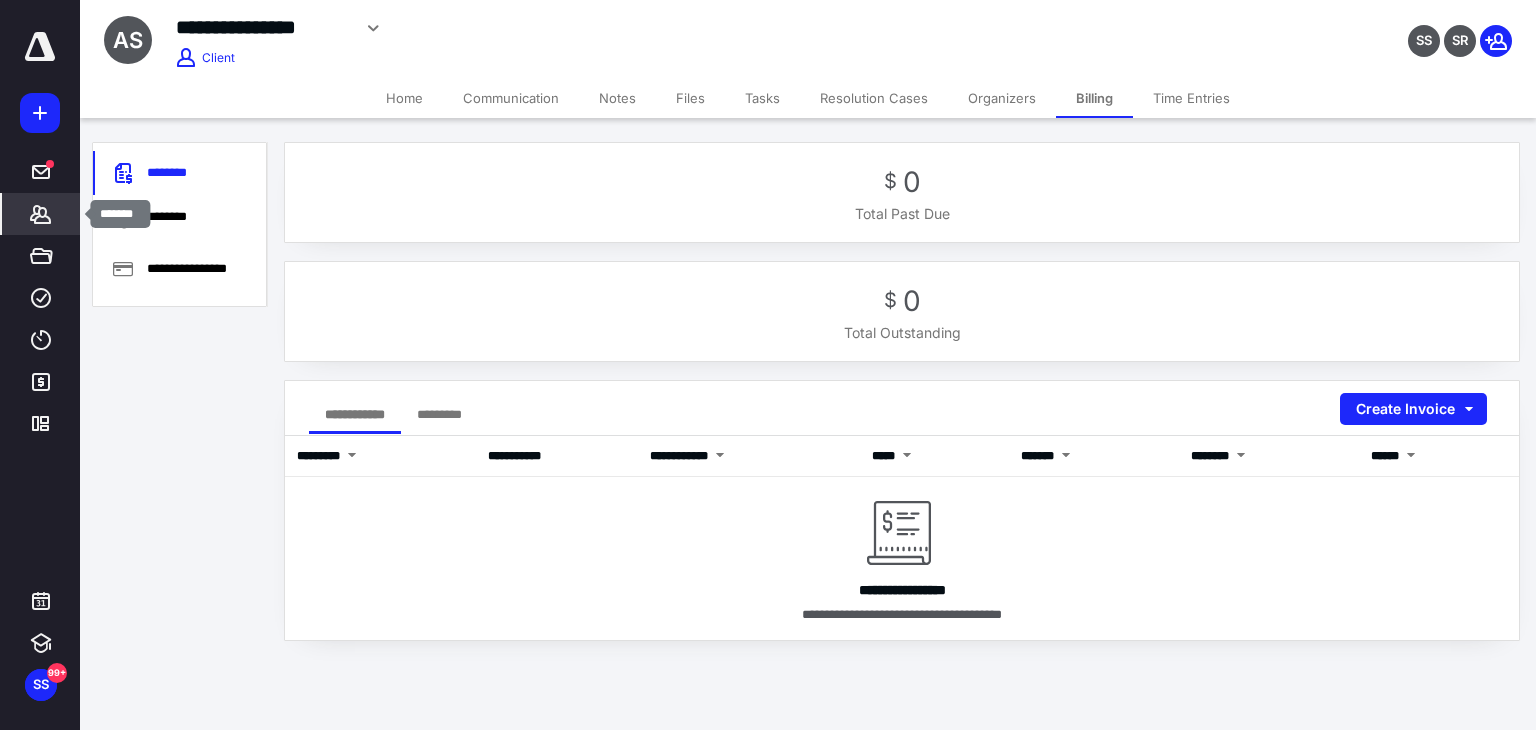 click 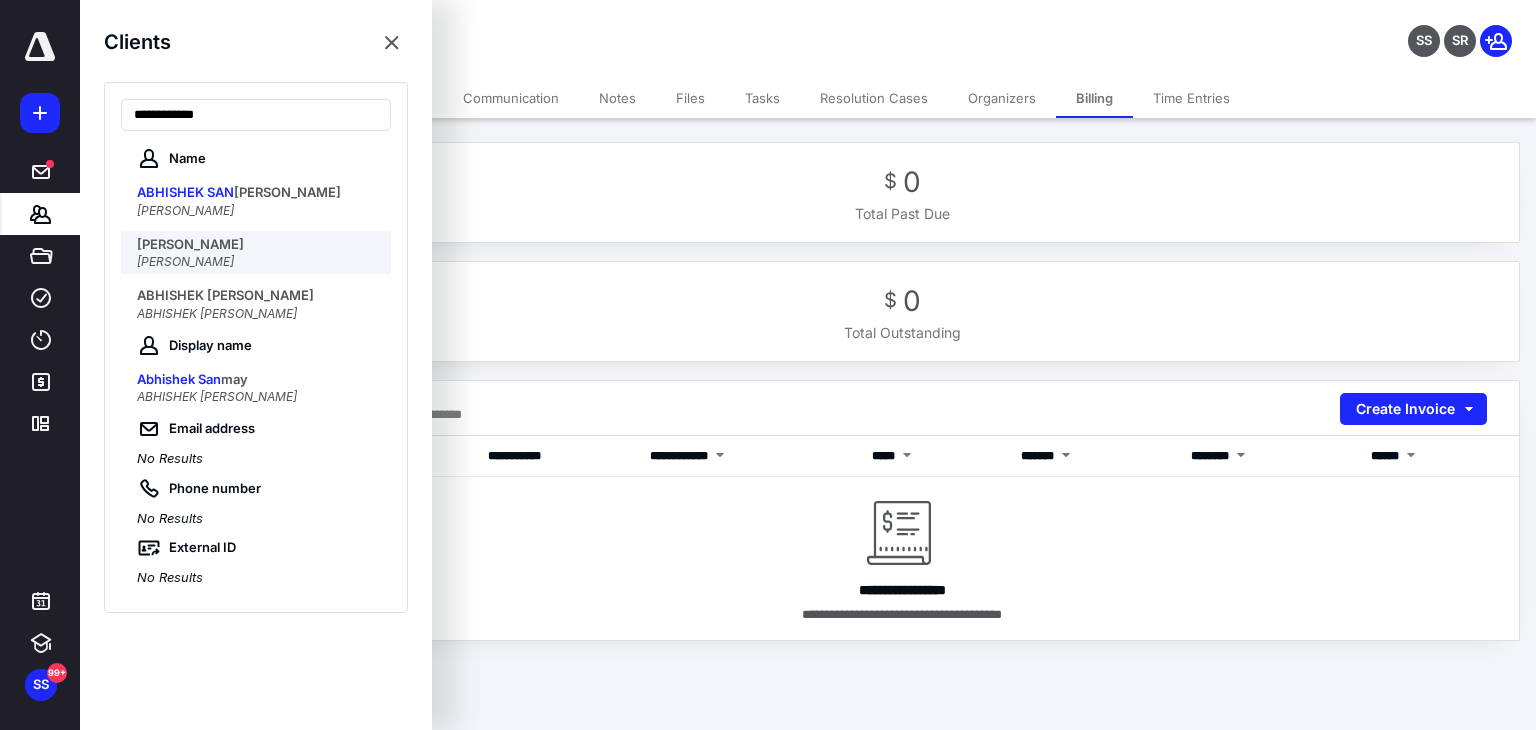 type on "**********" 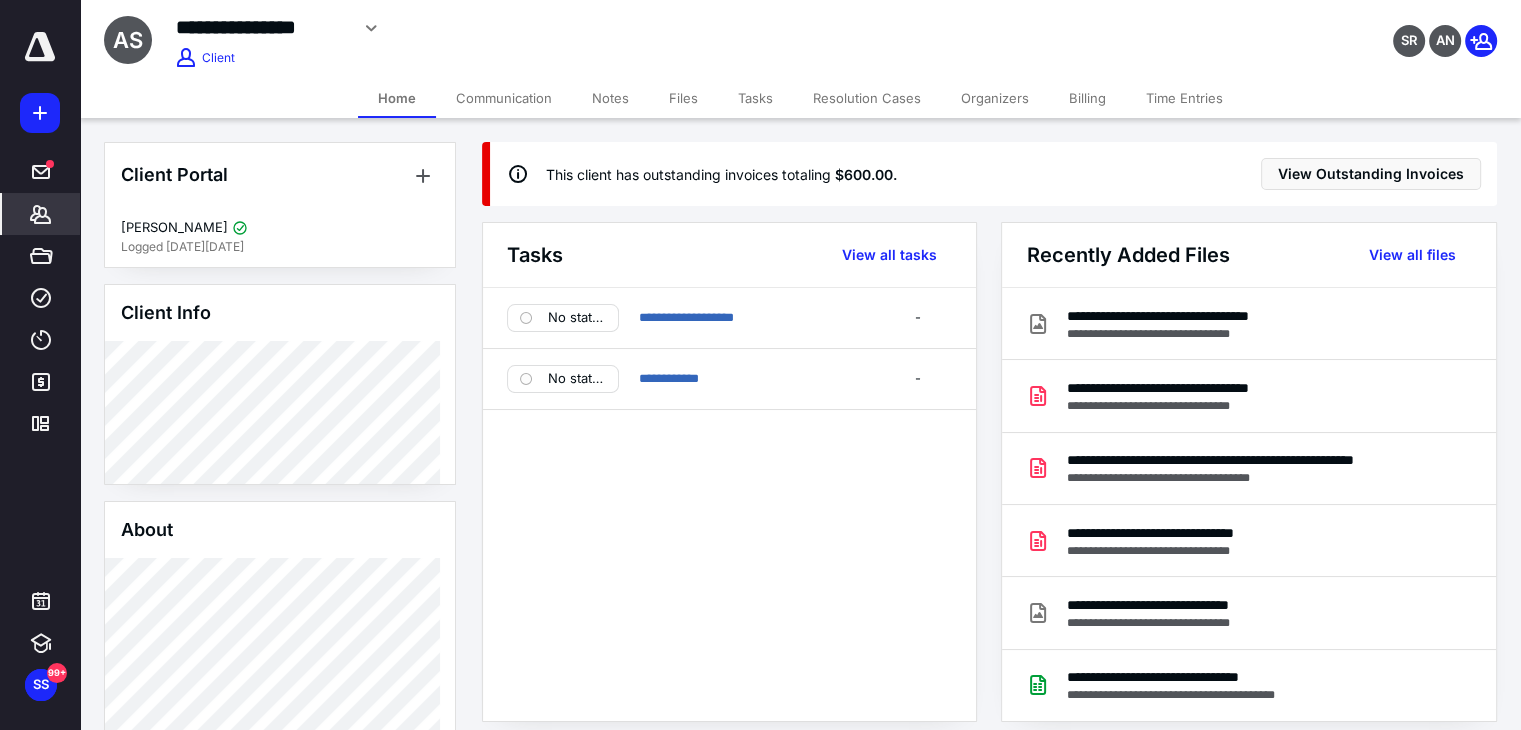 click on "Billing" at bounding box center [1087, 98] 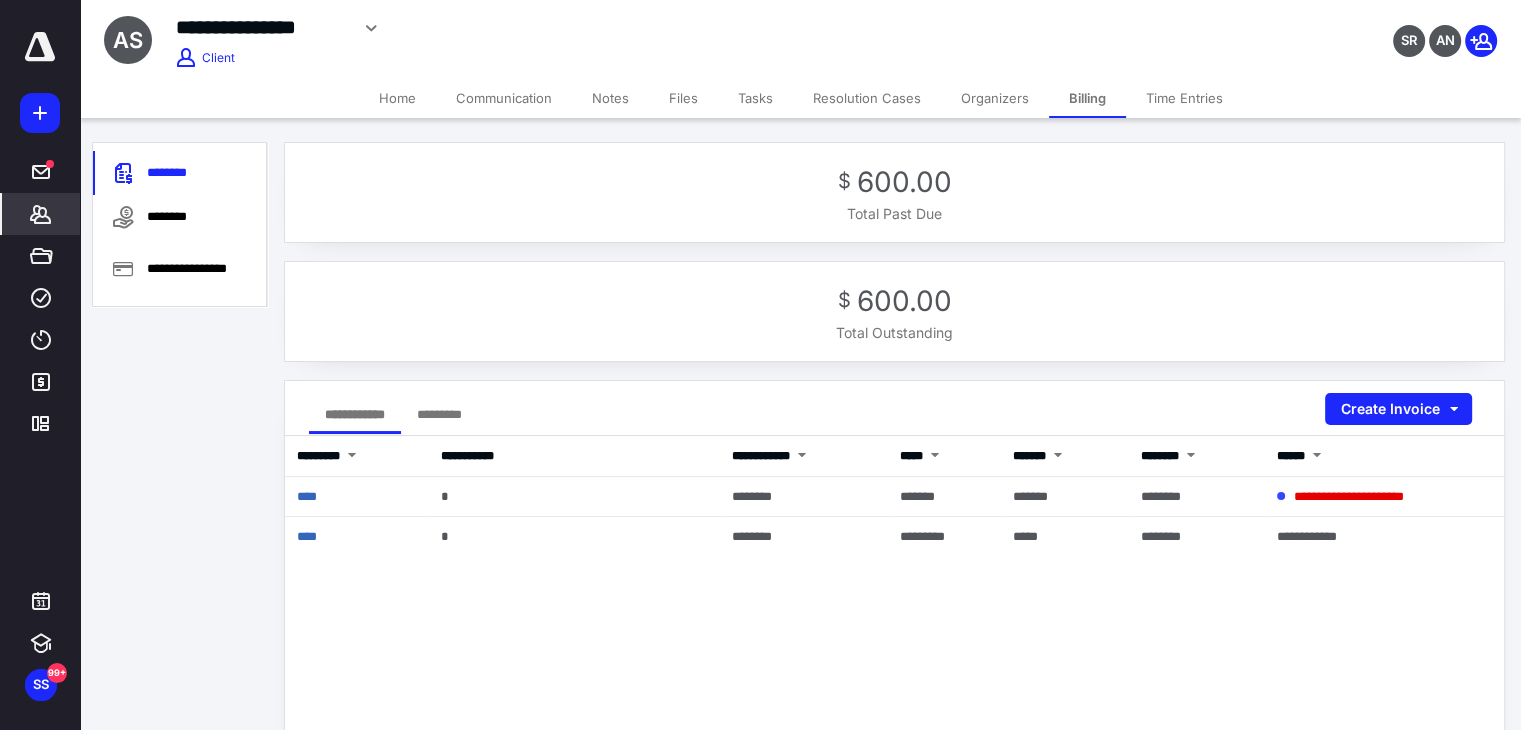 click on "$   600.00" at bounding box center [894, 182] 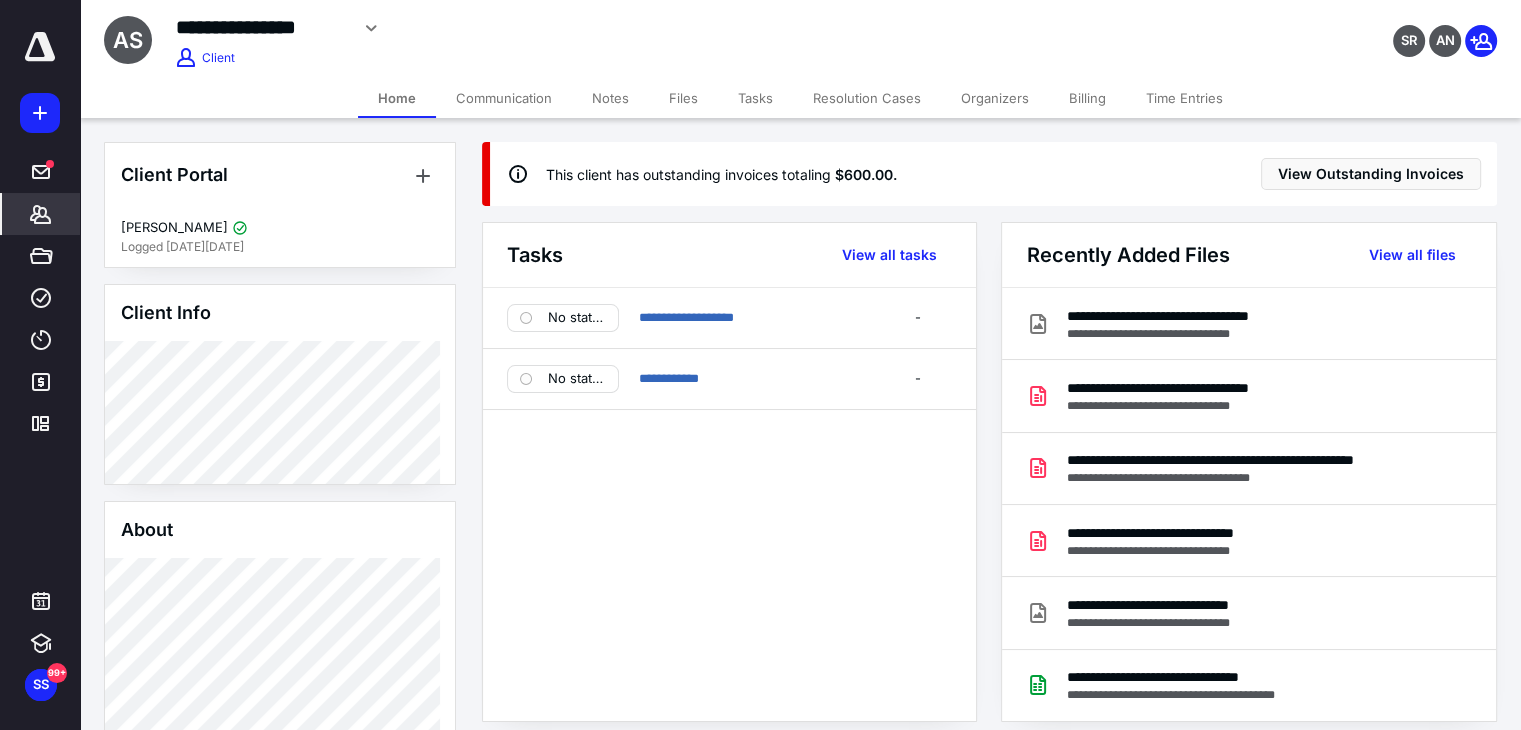 click on "Files" at bounding box center [683, 98] 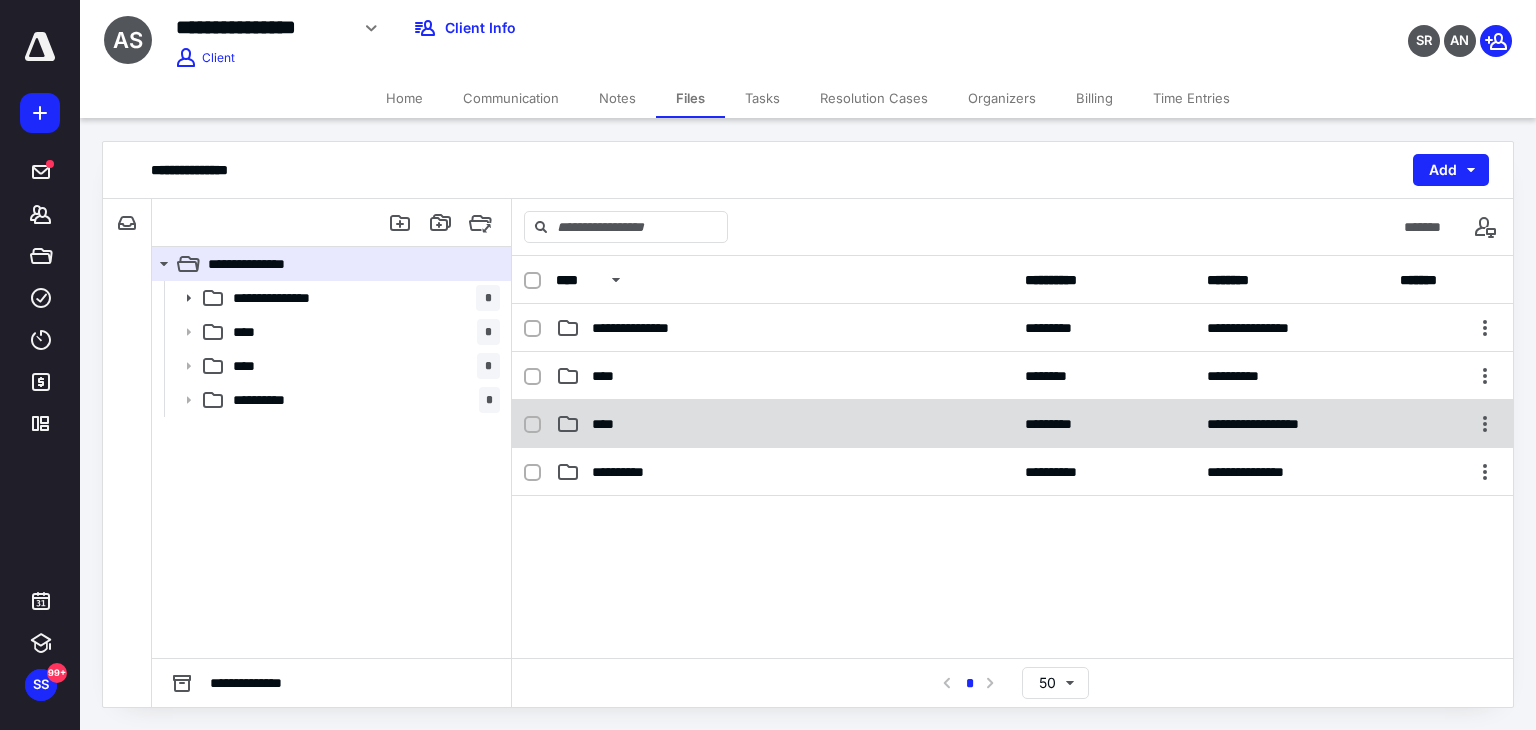 click on "****" at bounding box center (784, 424) 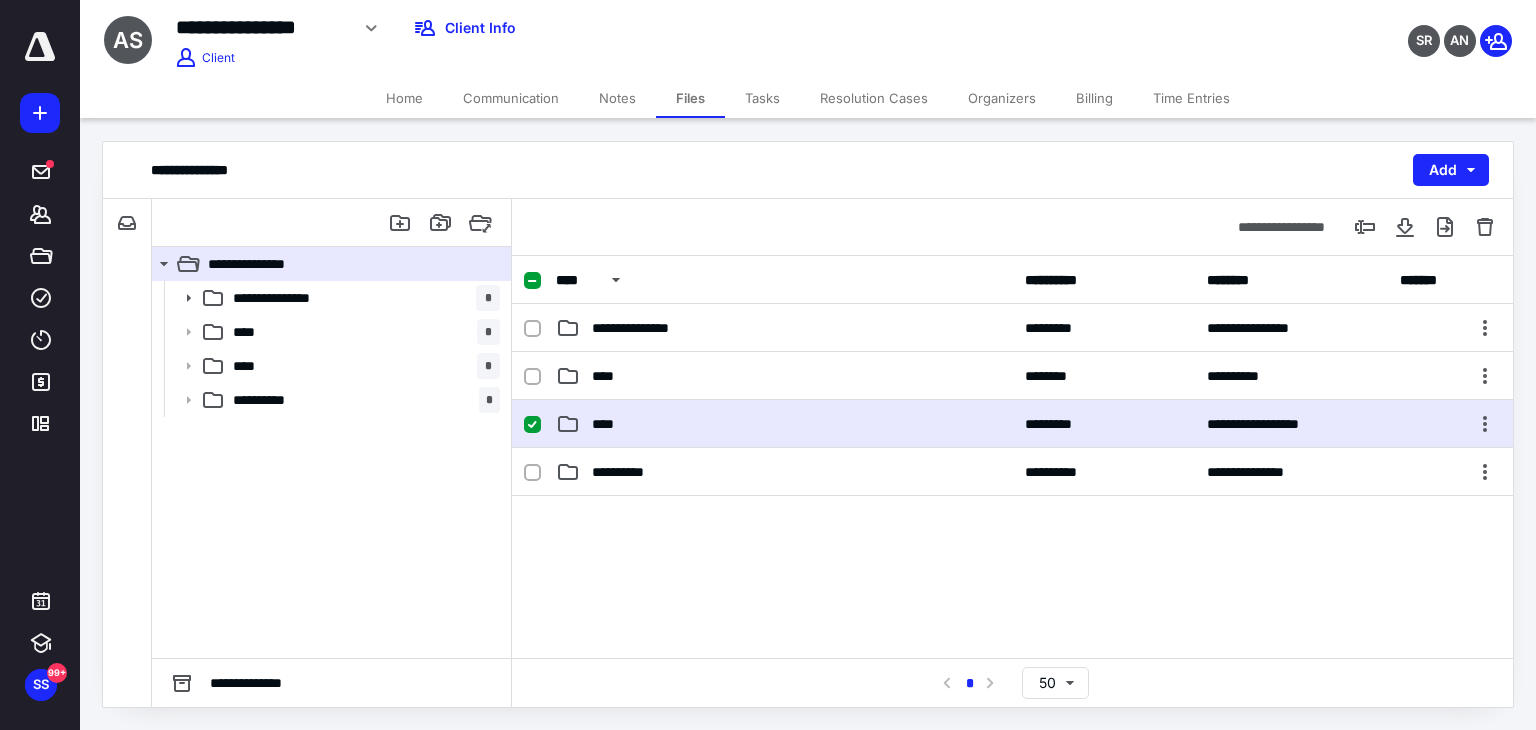 click on "****" at bounding box center (784, 424) 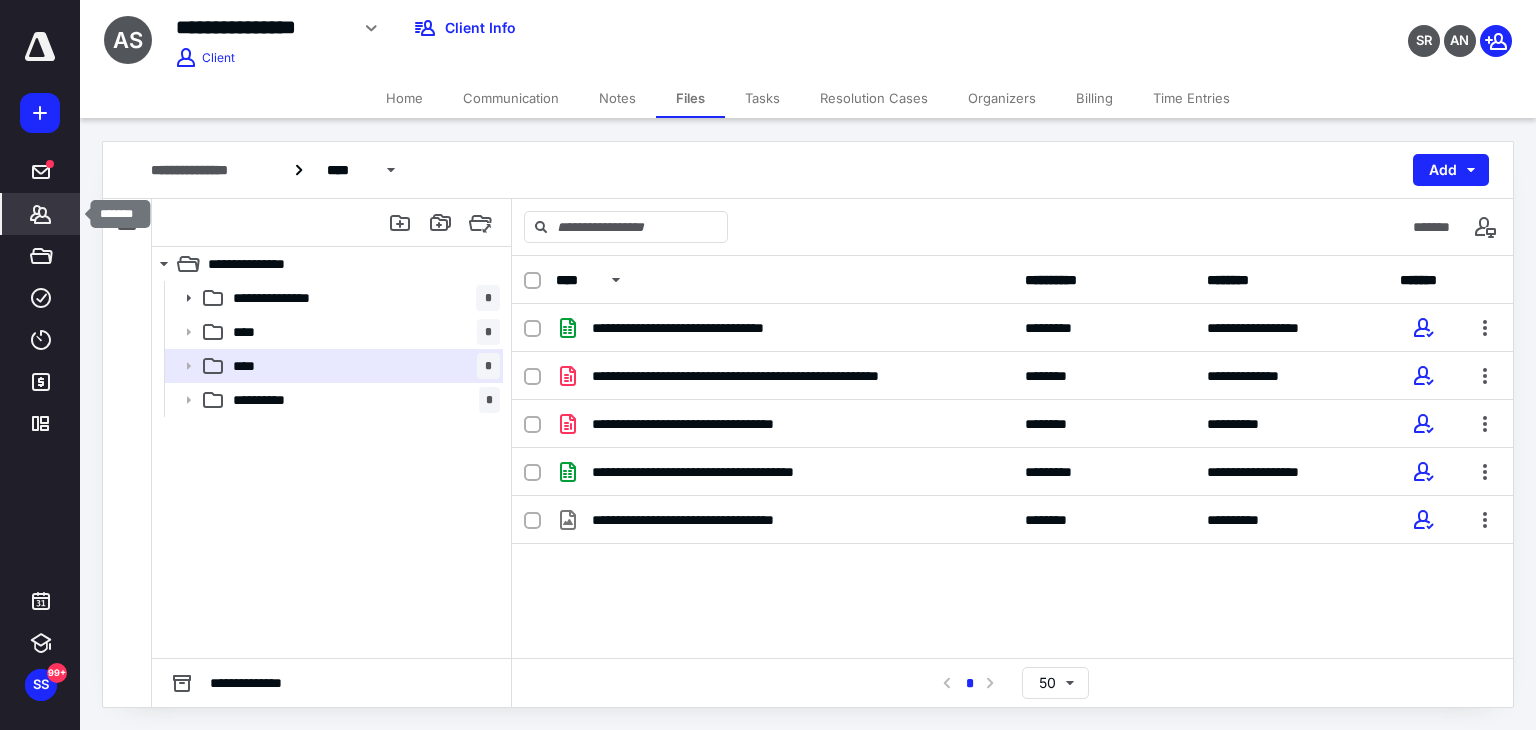 click on "Clients" at bounding box center [41, 214] 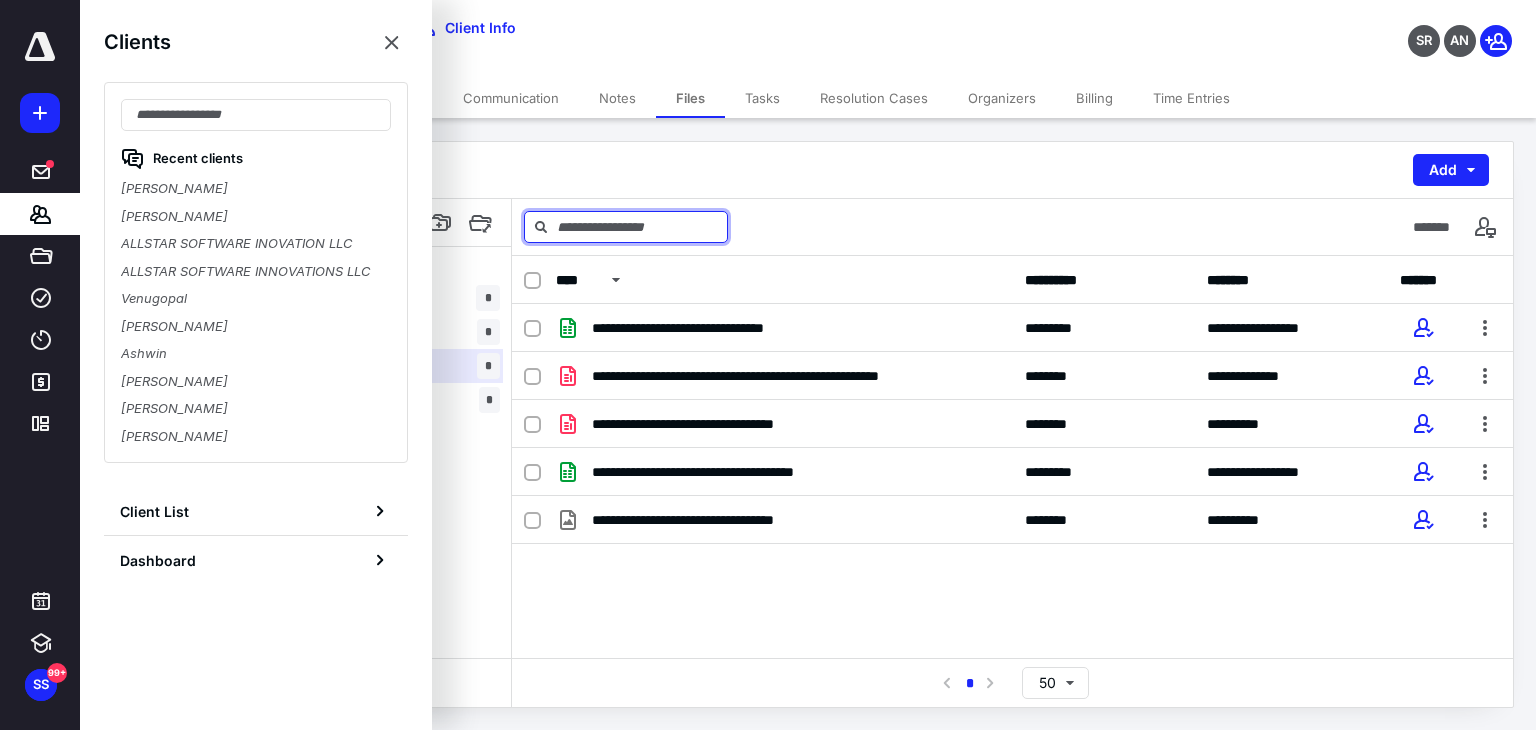 click at bounding box center [626, 227] 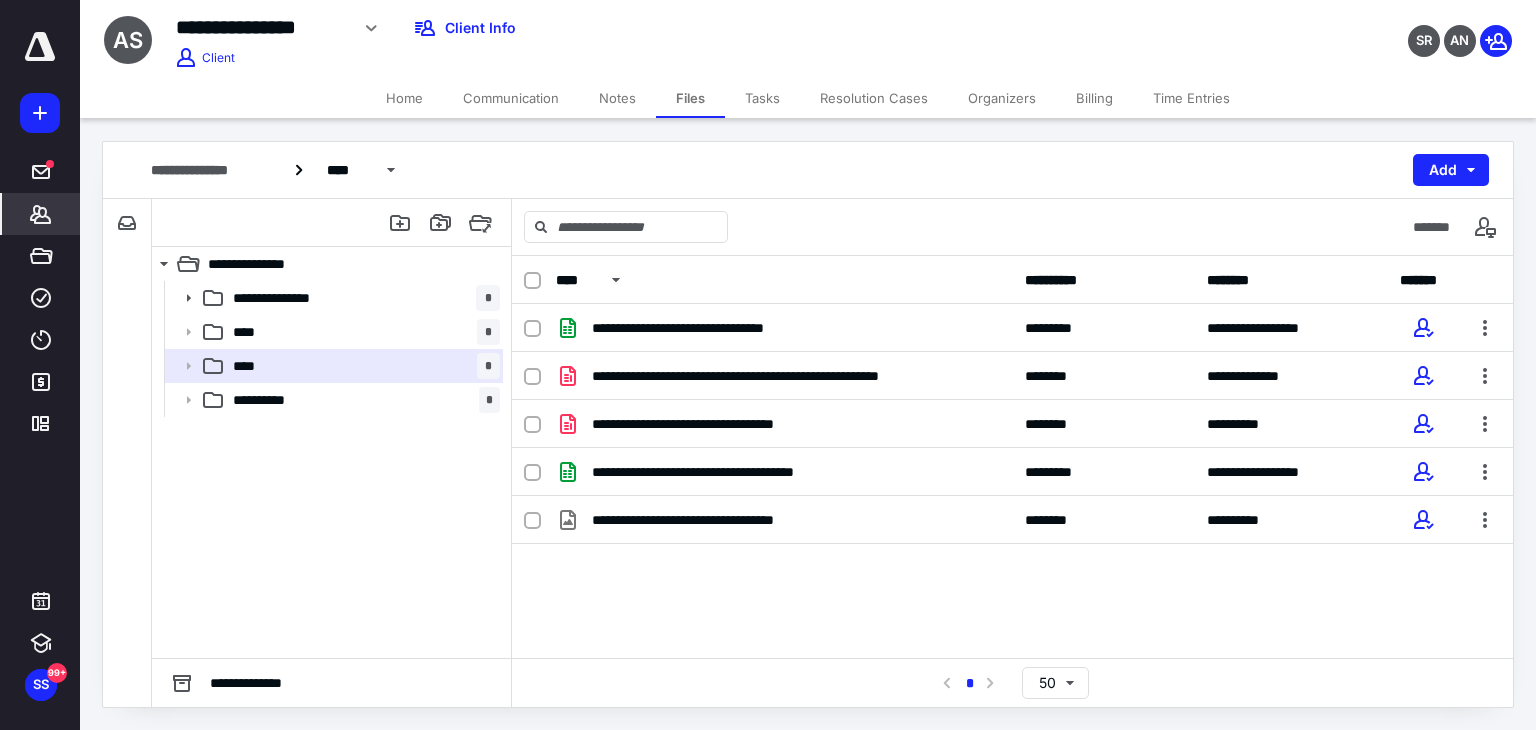 click 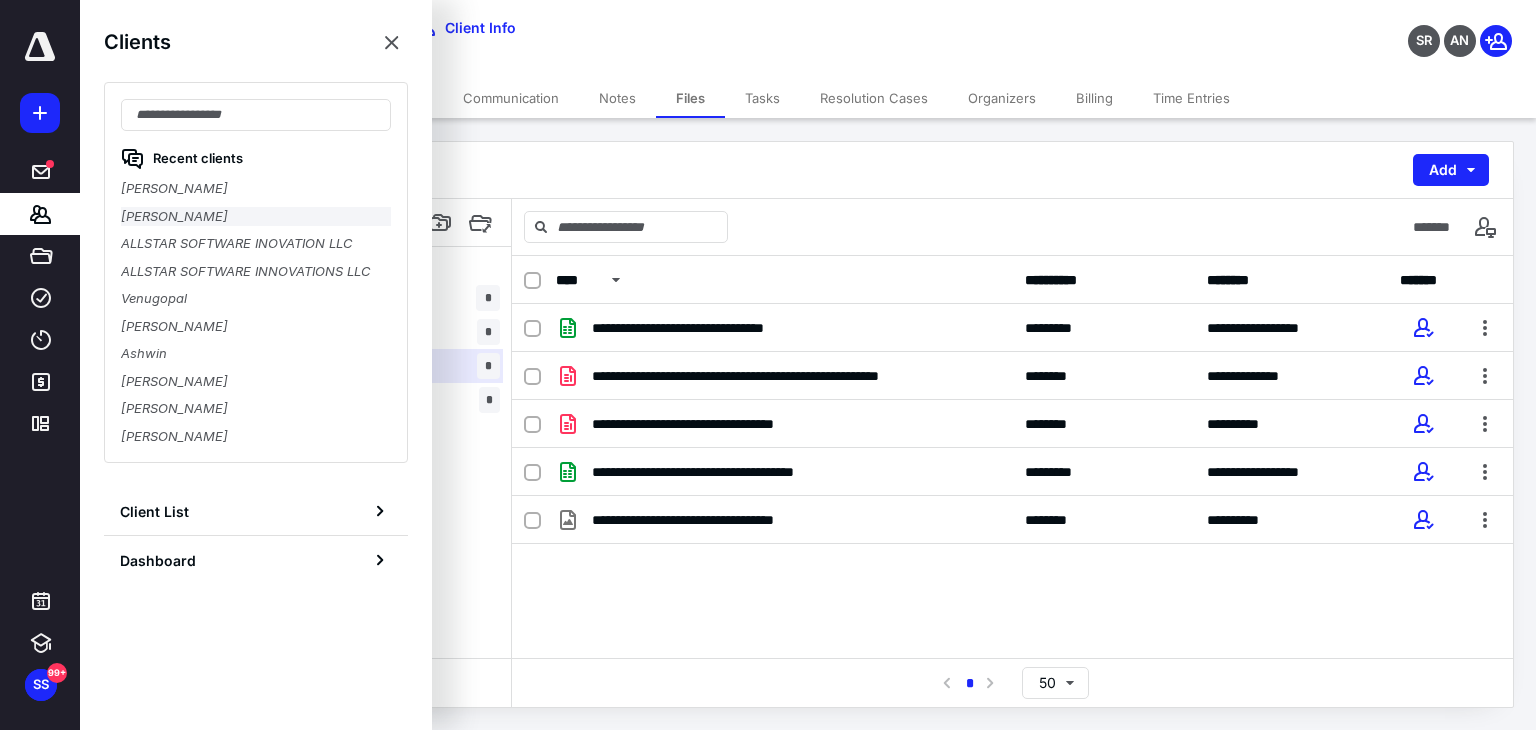 click on "Abhishek Sanmay" at bounding box center (256, 217) 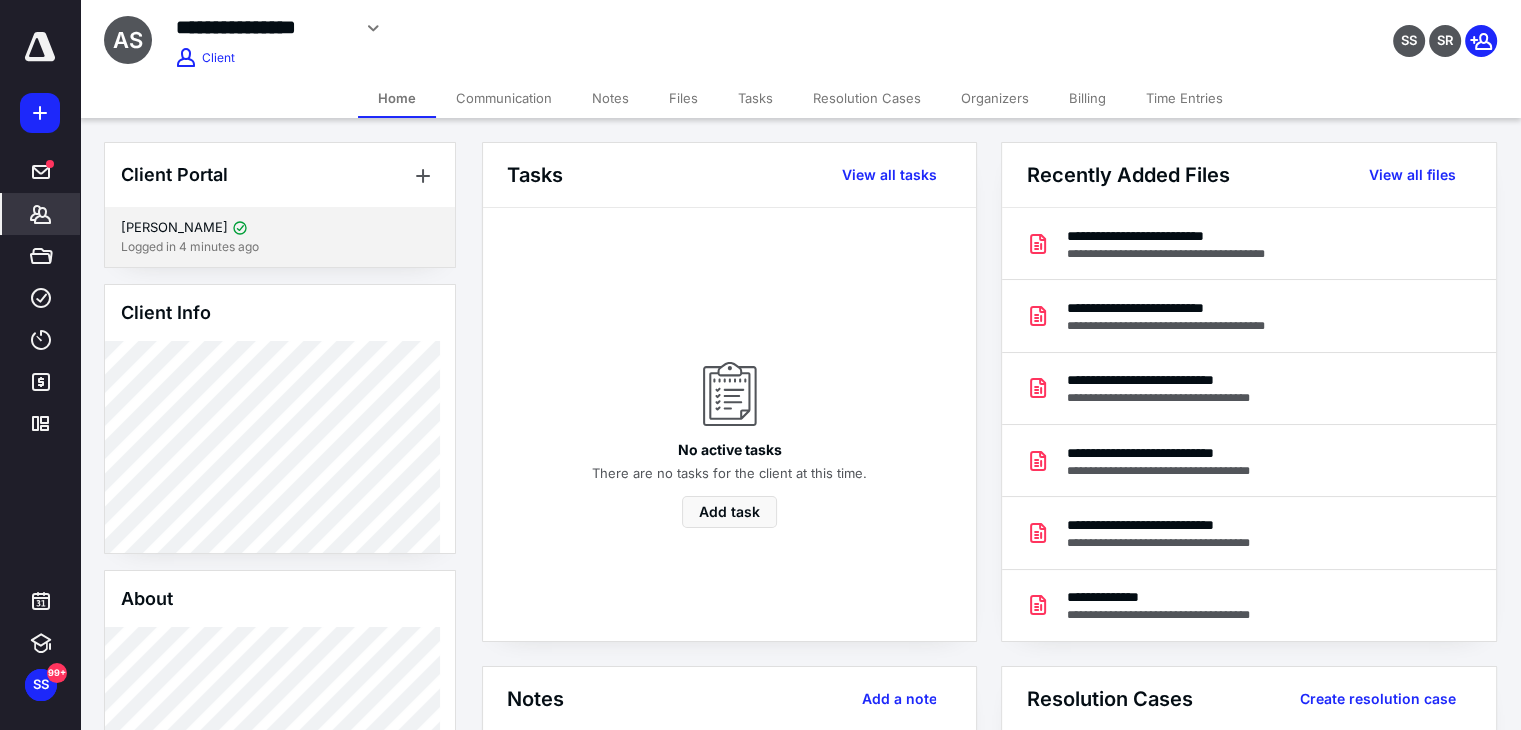 click on "ABHISHEK HARISH" at bounding box center (280, 228) 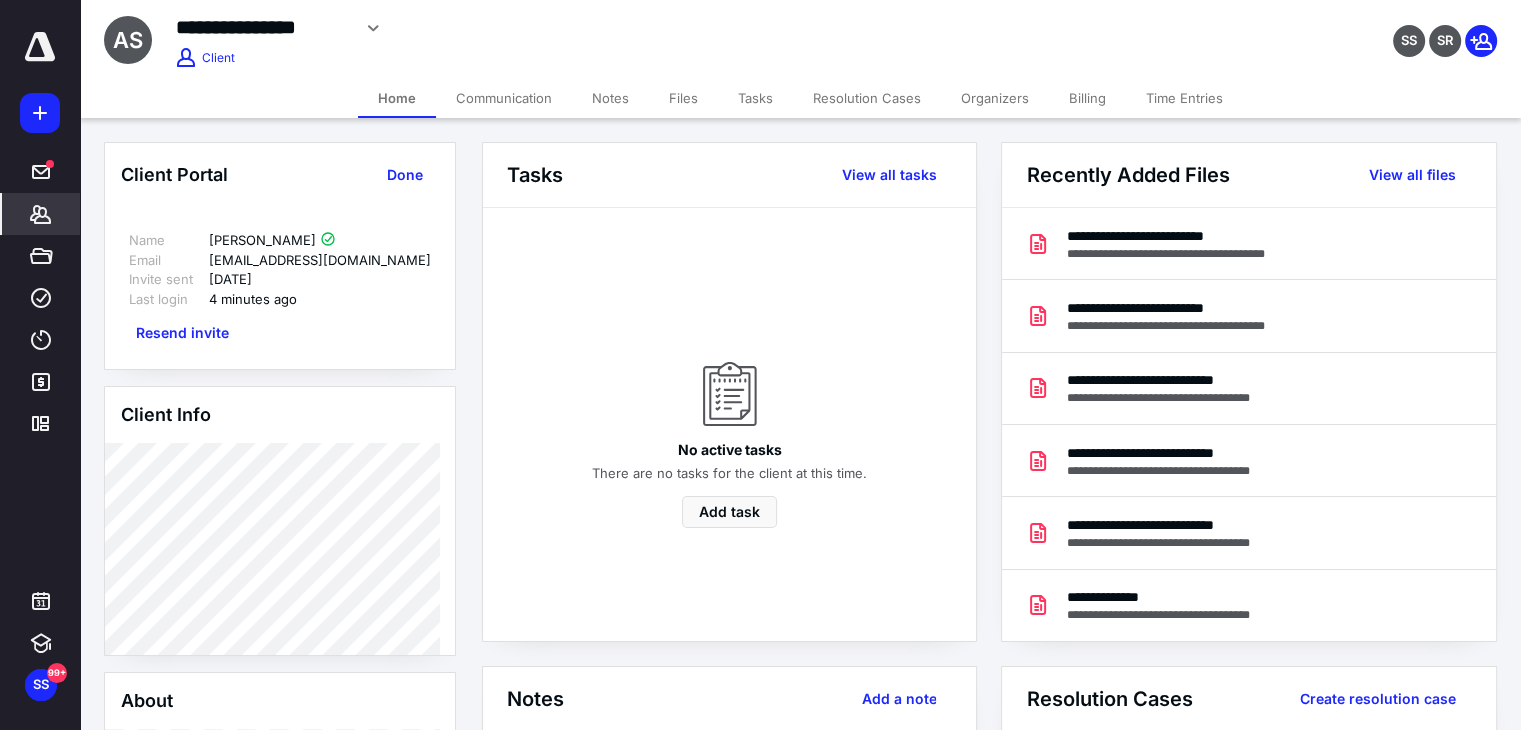 click on "Billing" at bounding box center (1087, 98) 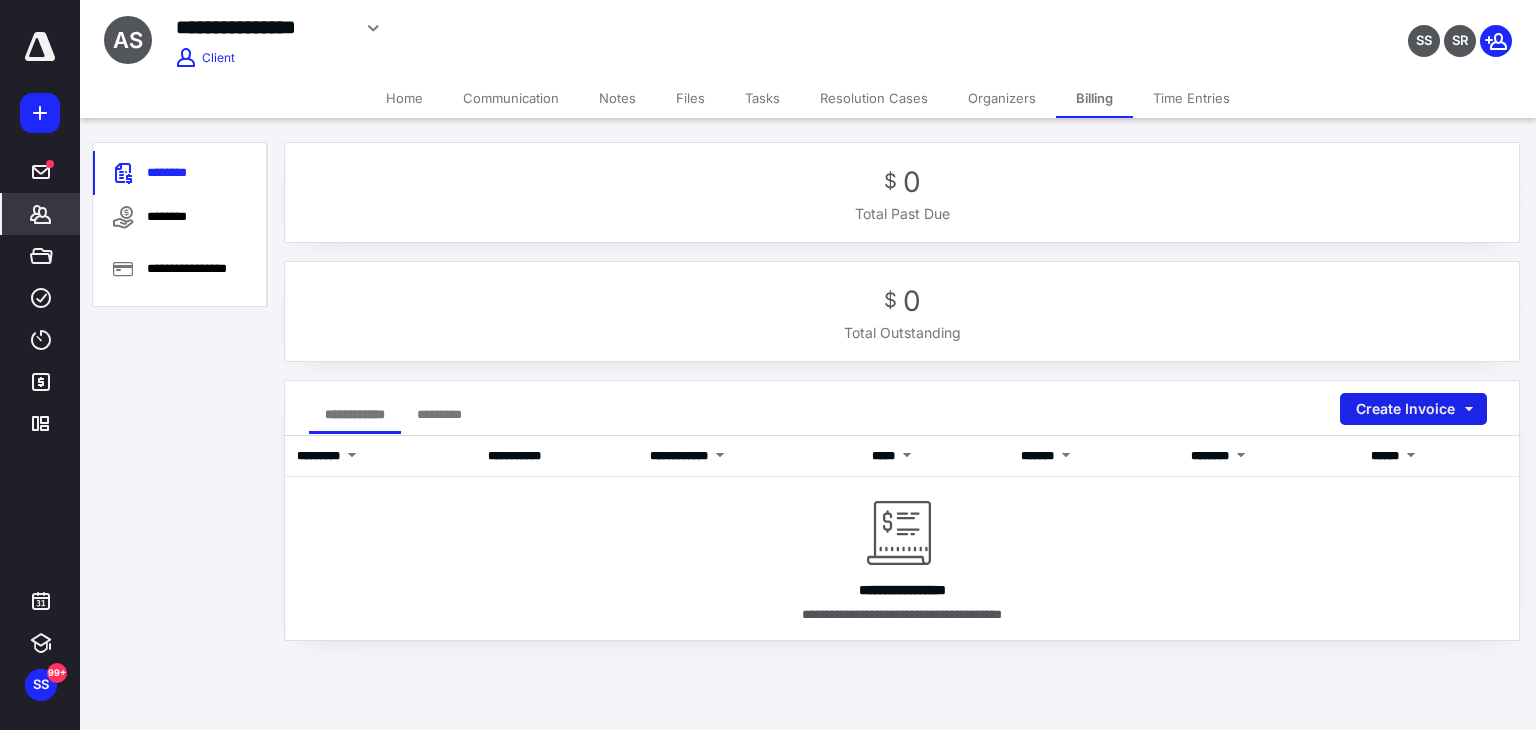 click on "Create Invoice" at bounding box center [1413, 409] 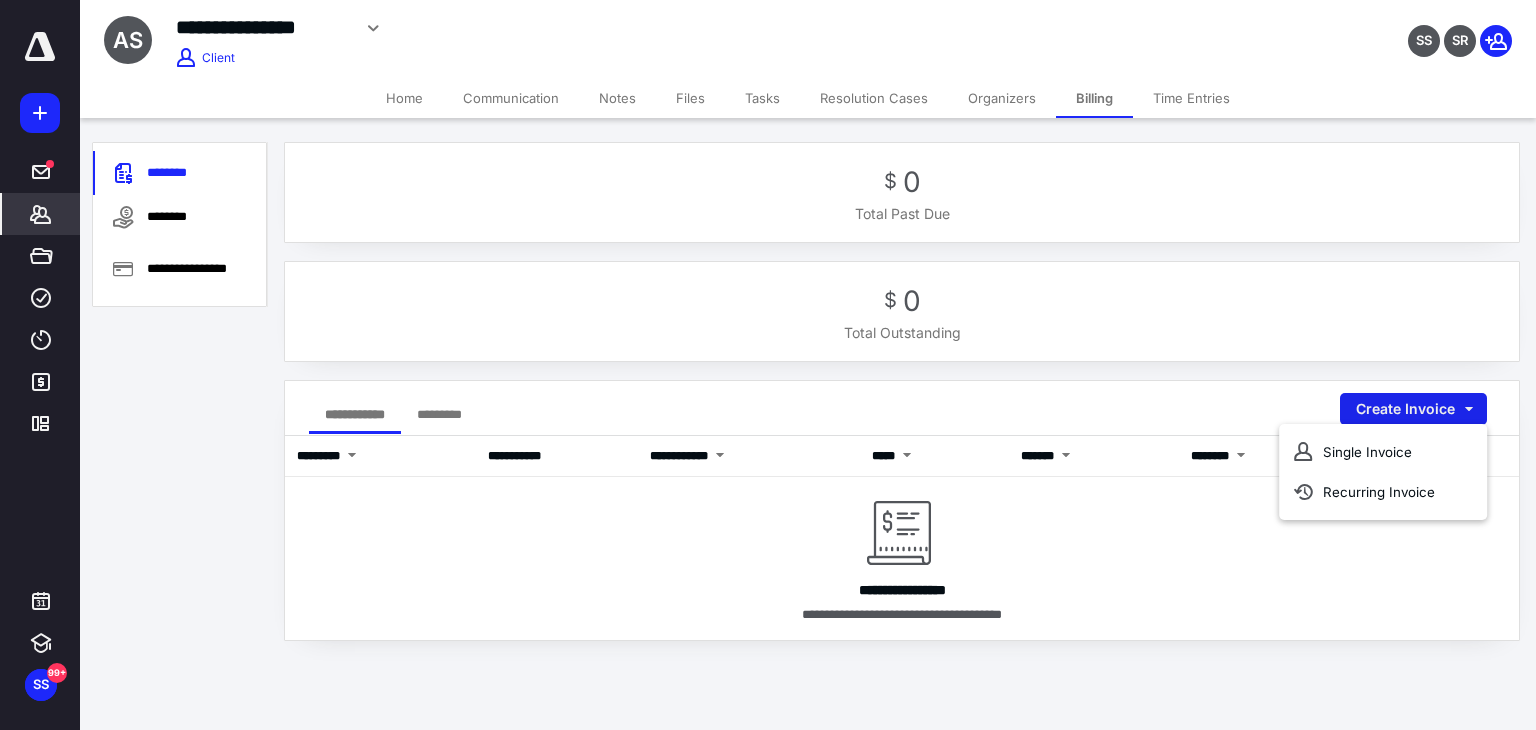 click on "Create Invoice" at bounding box center (1413, 409) 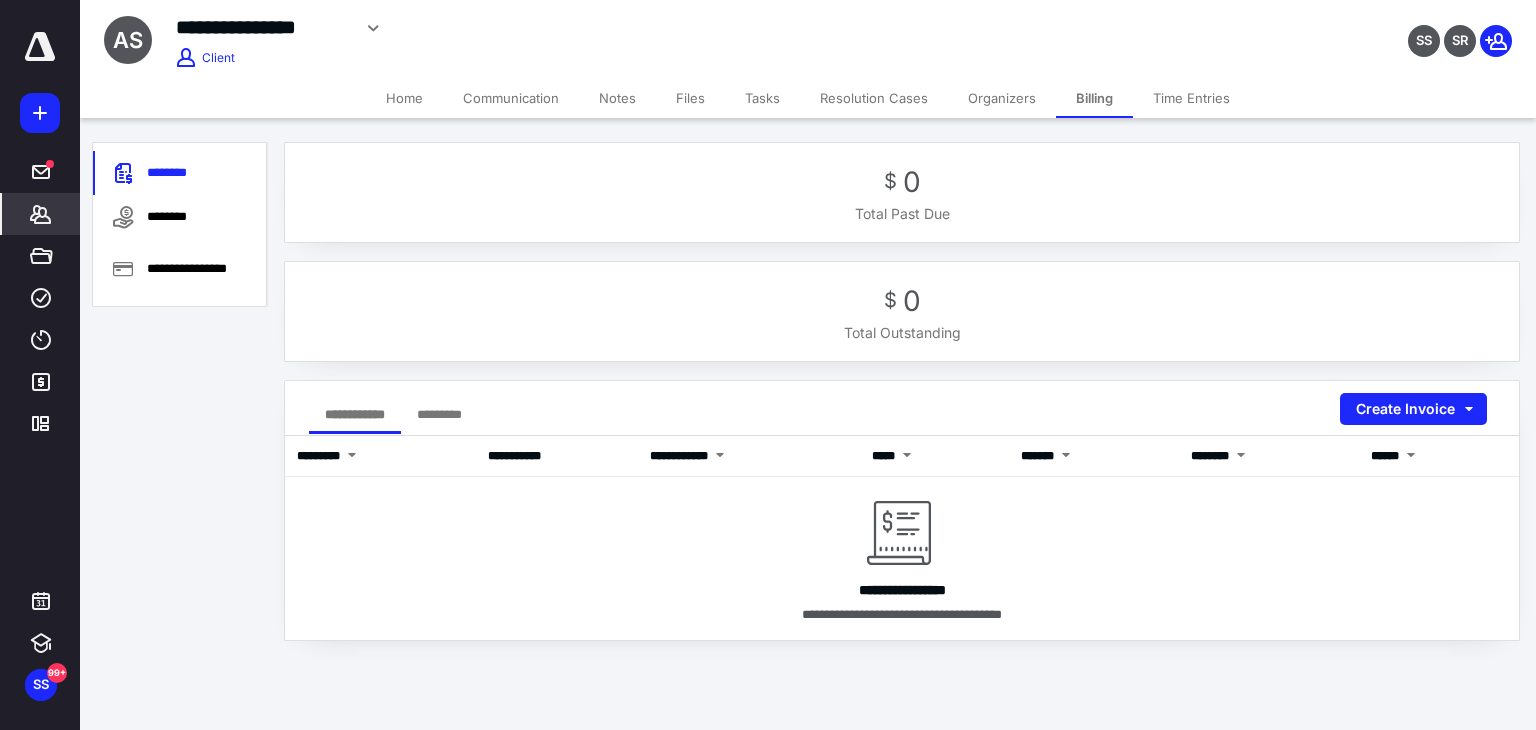 click on "Home" at bounding box center [404, 98] 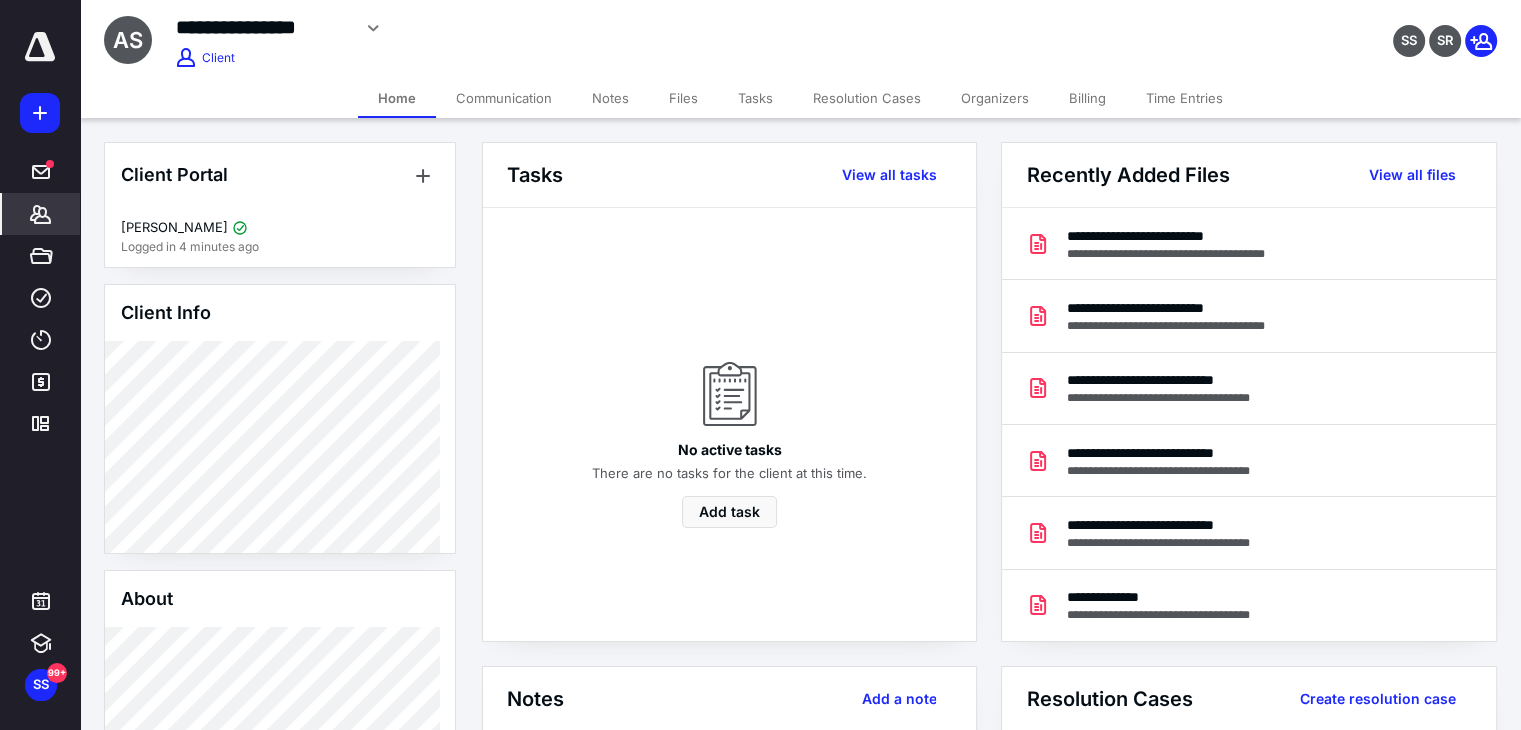 click on "Files" at bounding box center [683, 98] 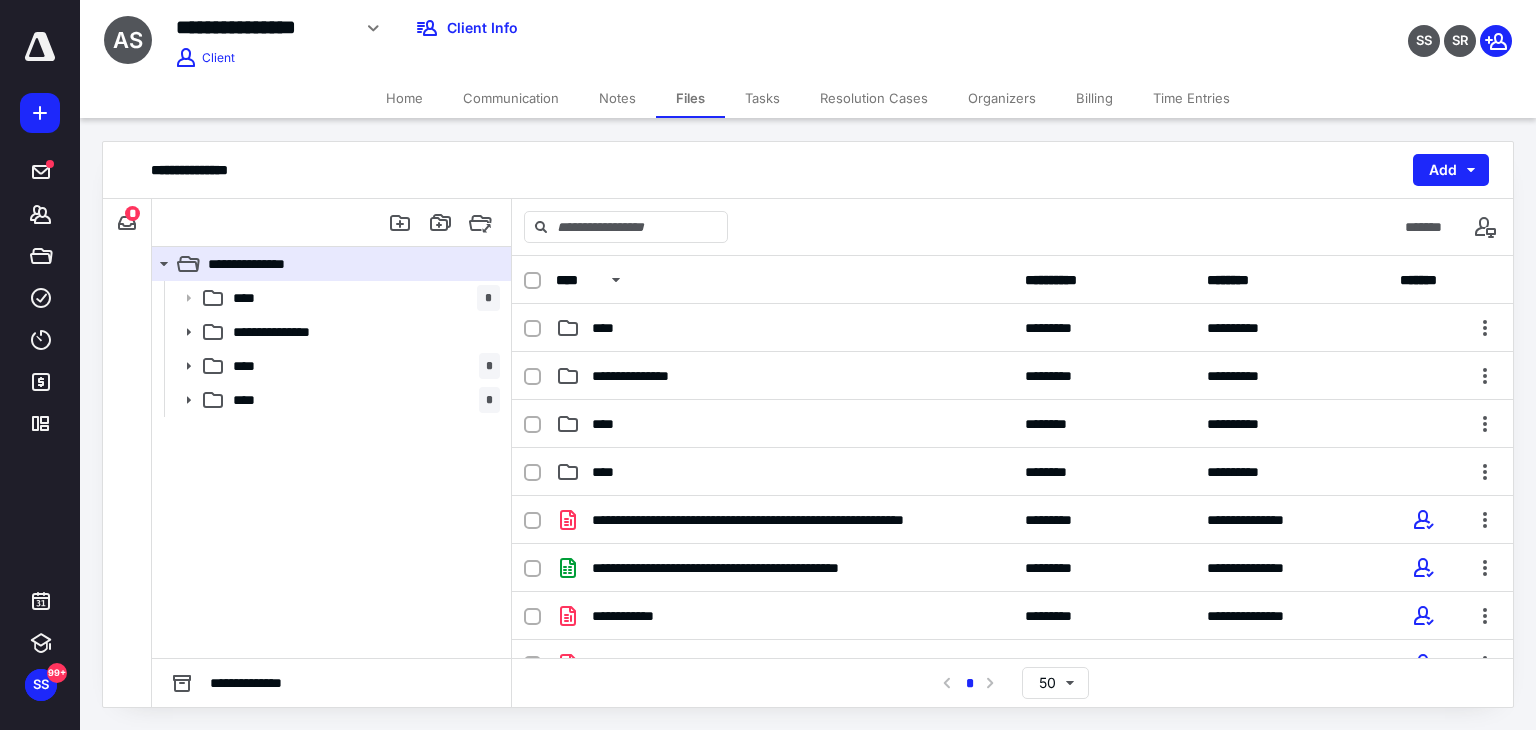 click on "**********" at bounding box center [808, 170] 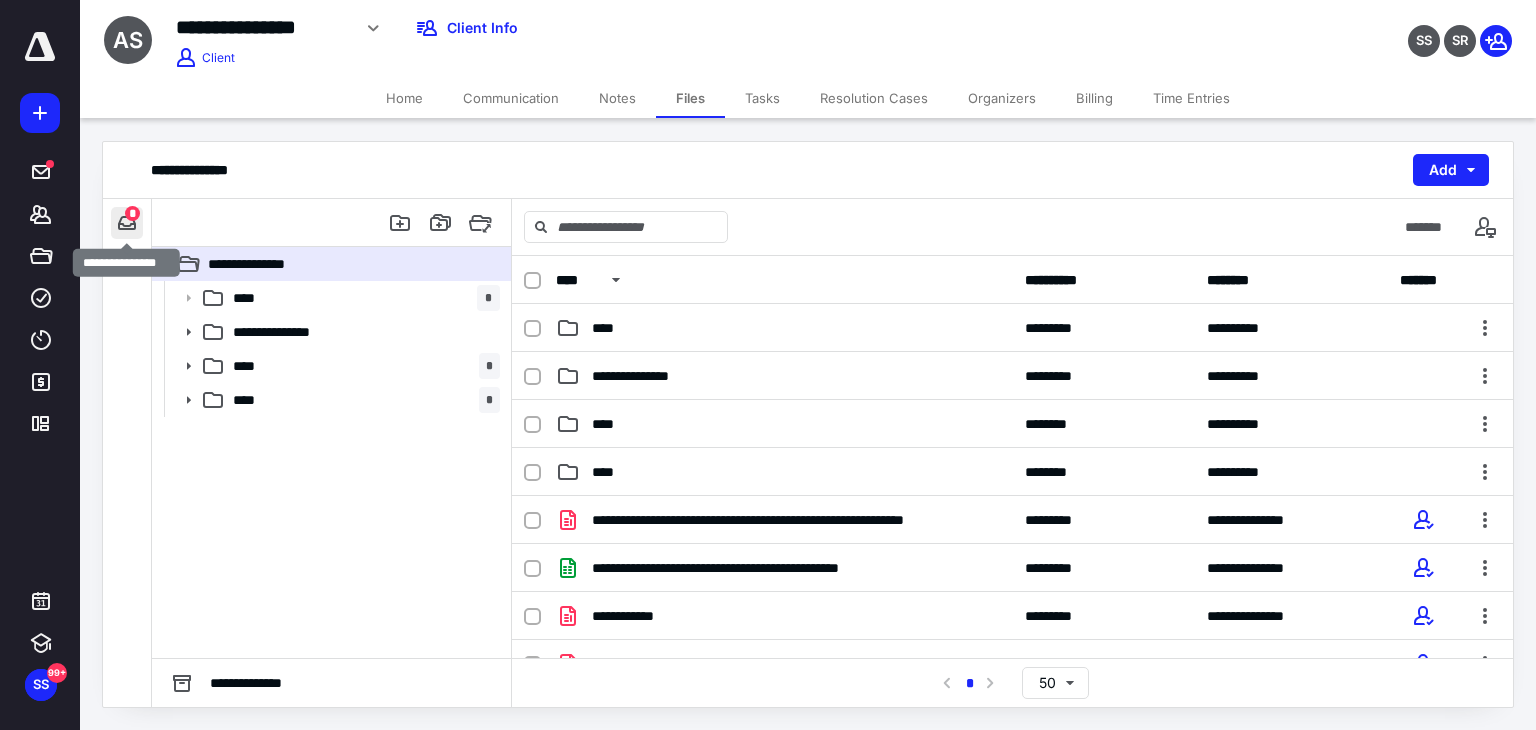 click at bounding box center (127, 223) 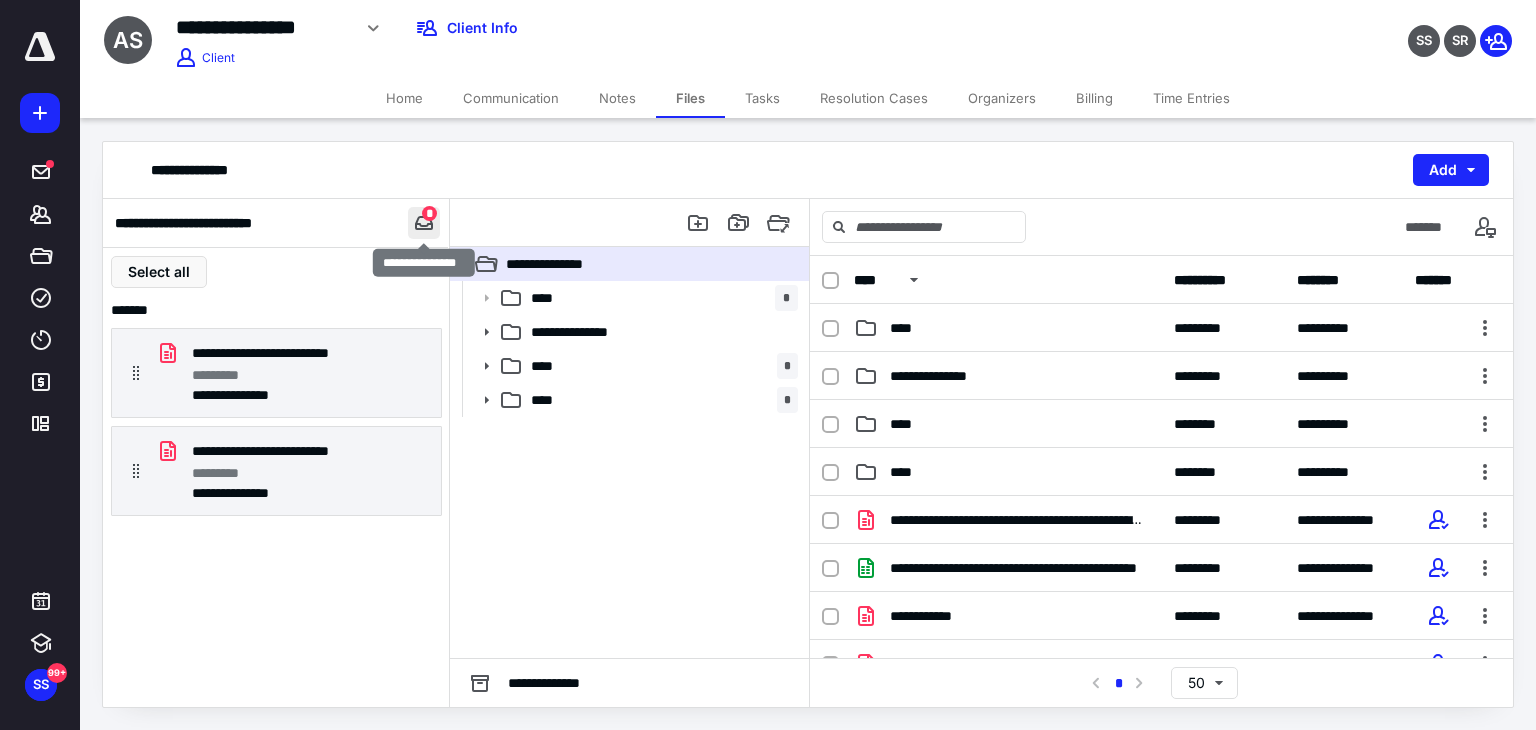 click at bounding box center [424, 223] 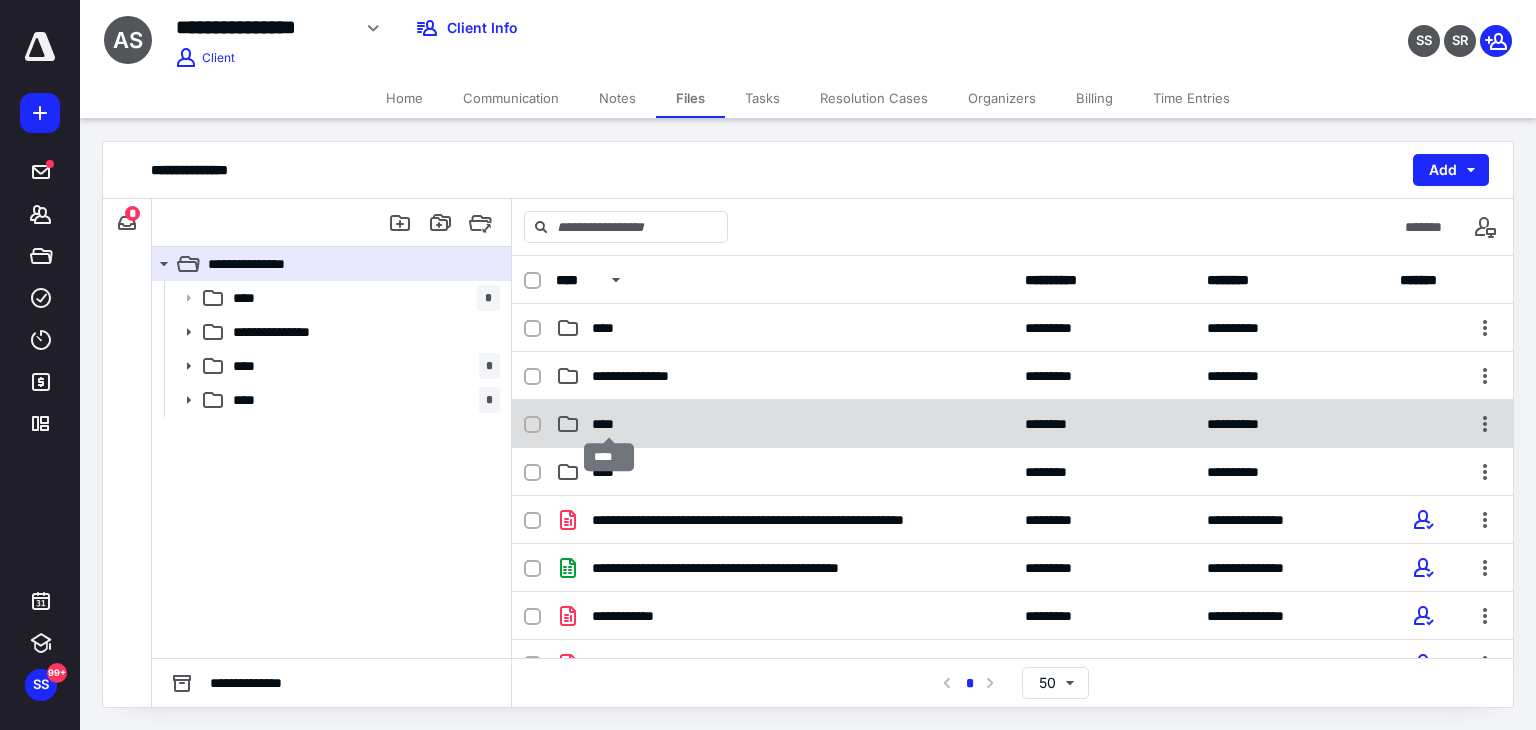 click on "****" at bounding box center [609, 424] 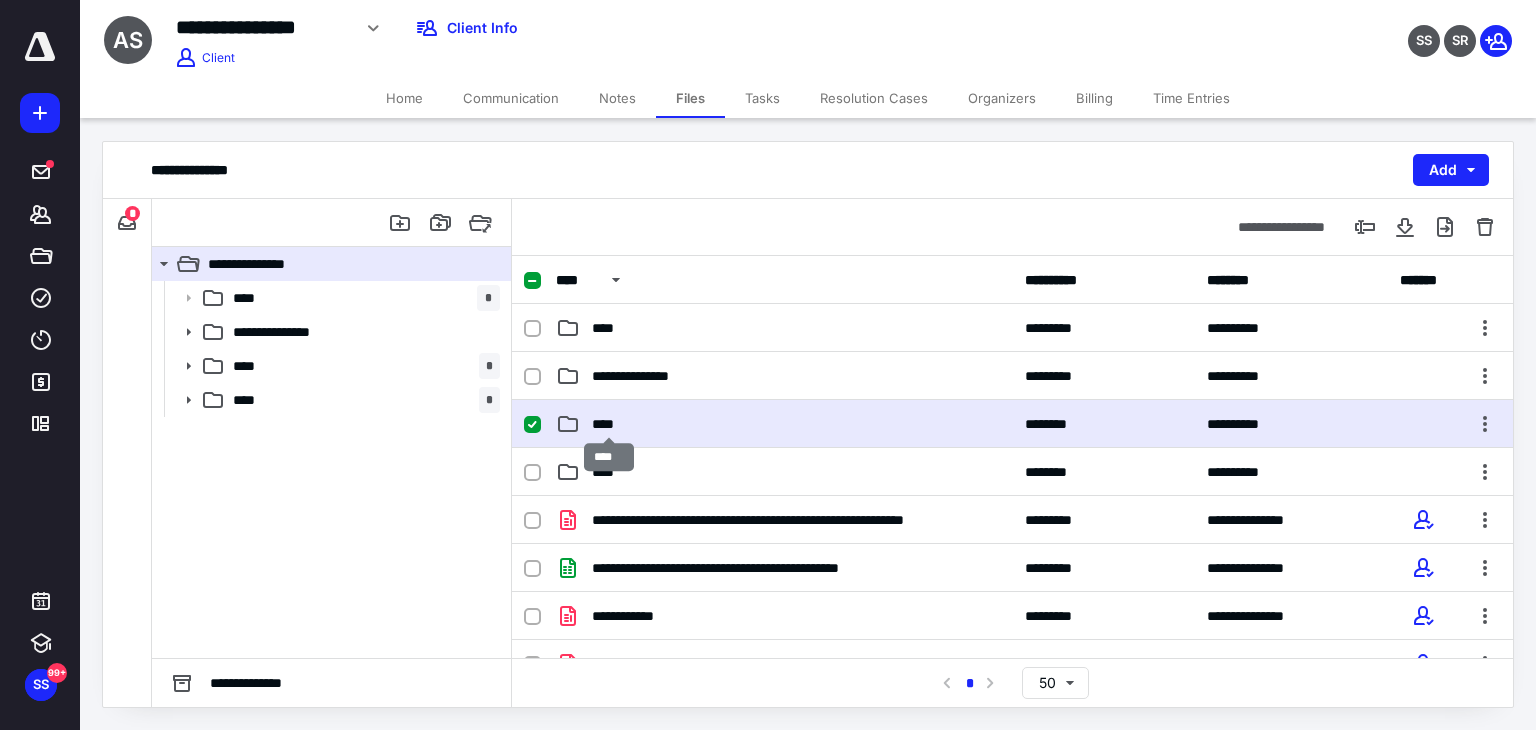 click on "****" at bounding box center (609, 424) 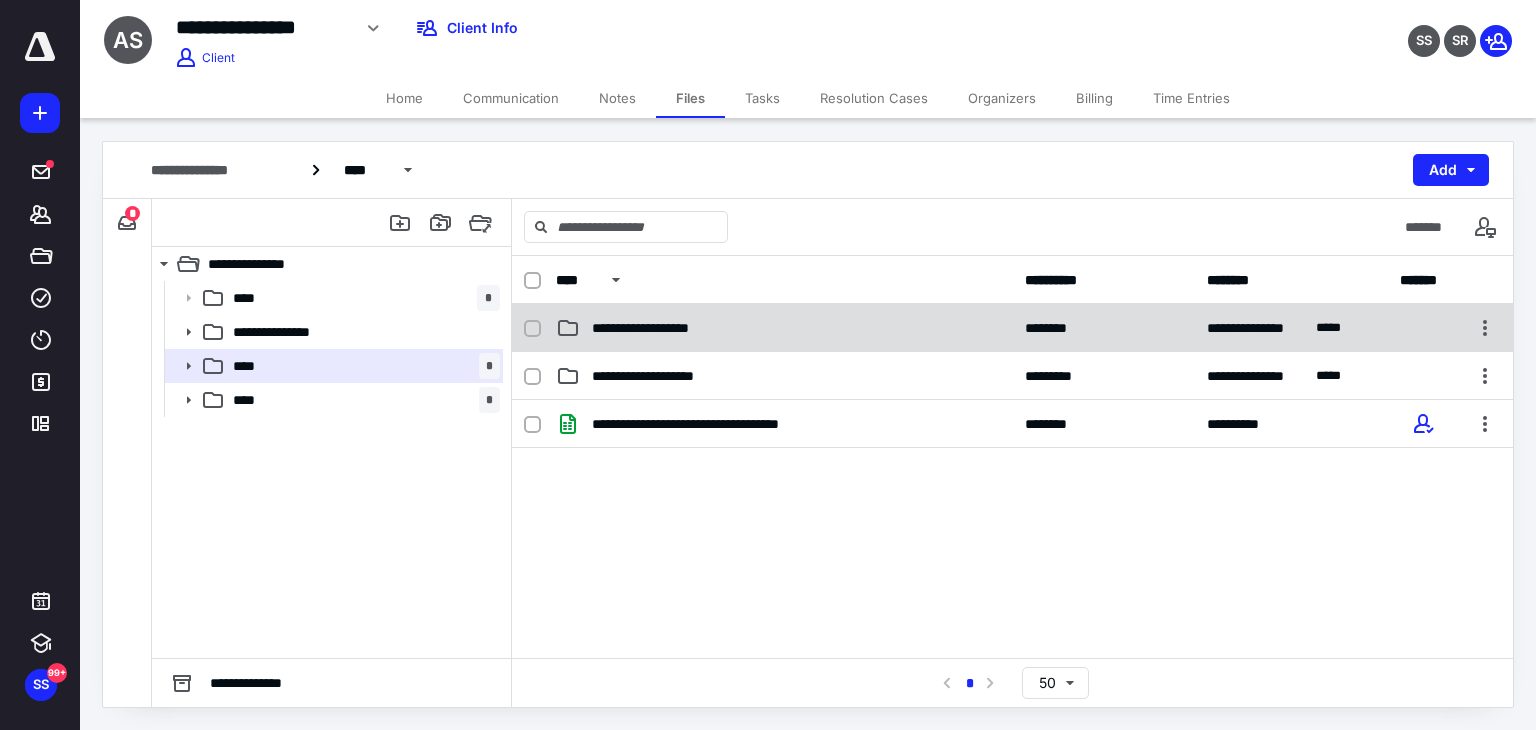 click on "**********" at bounding box center (664, 328) 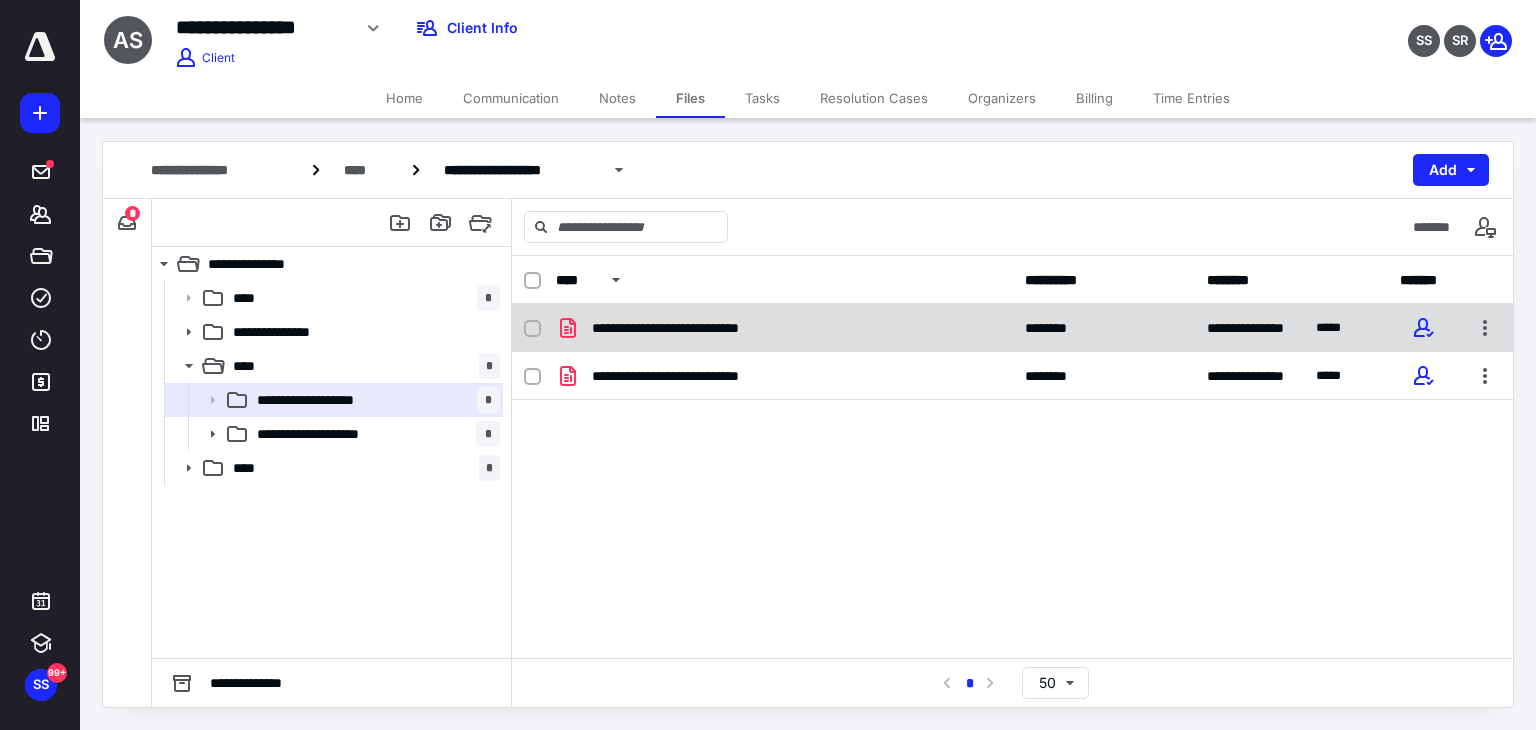 click on "**********" at bounding box center (696, 328) 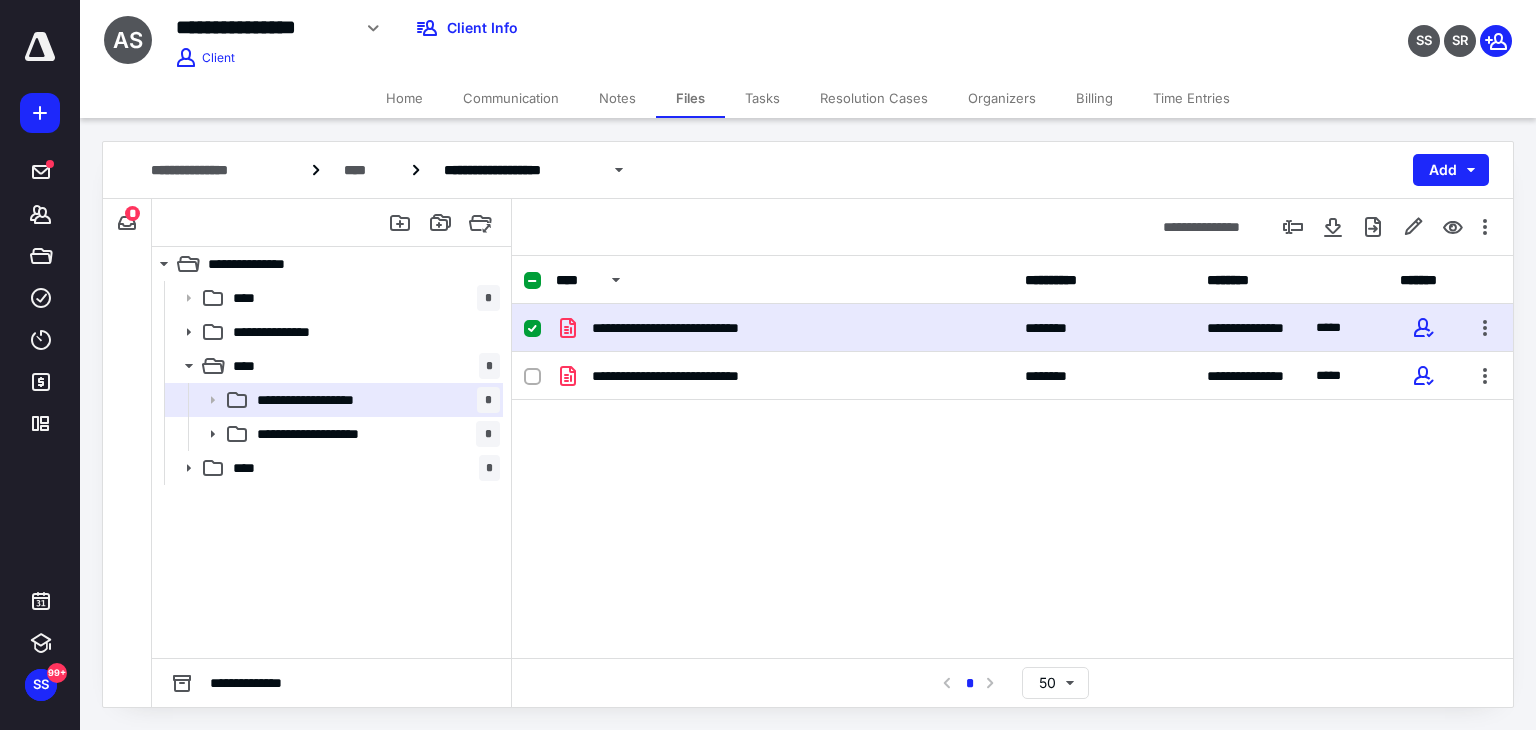 click on "**********" at bounding box center (696, 328) 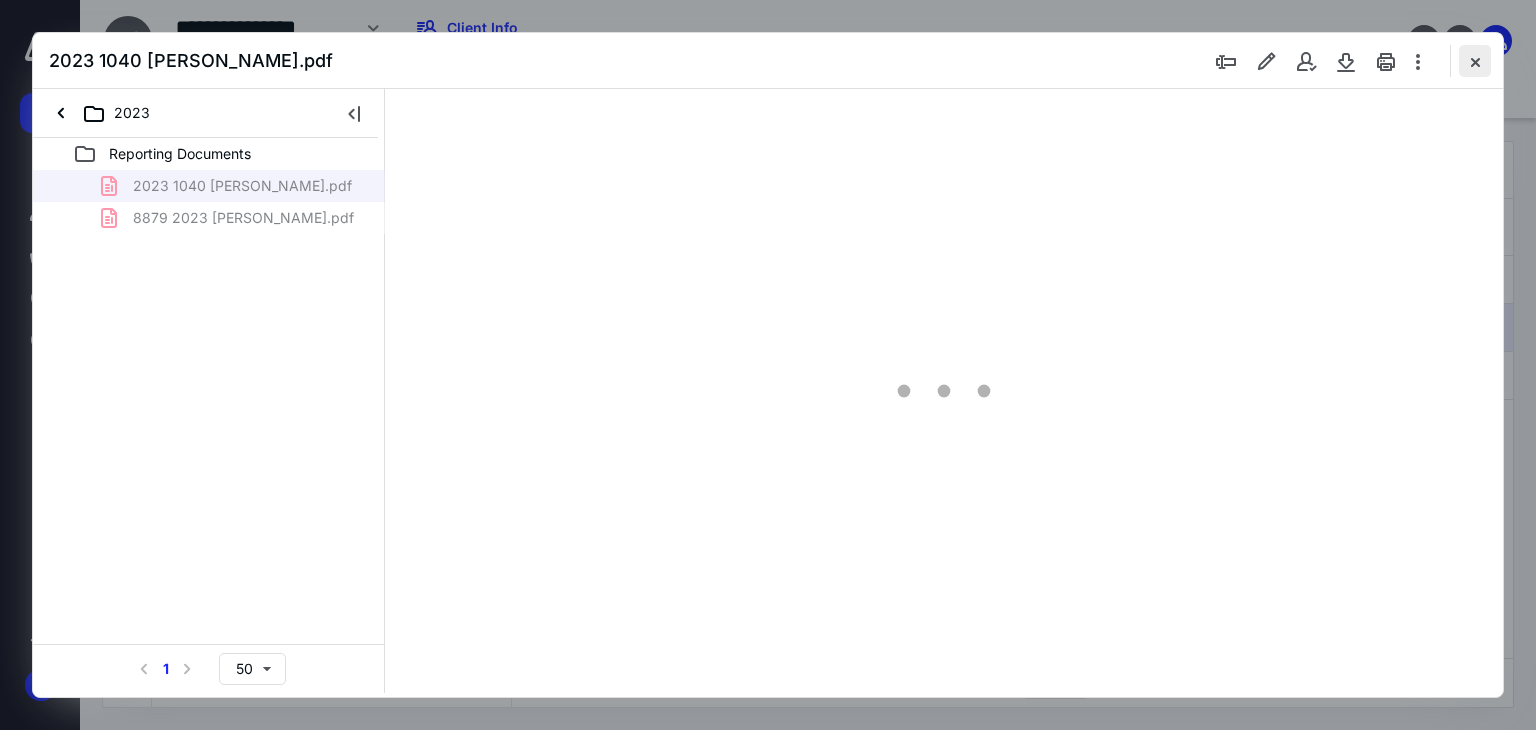 click at bounding box center [1475, 61] 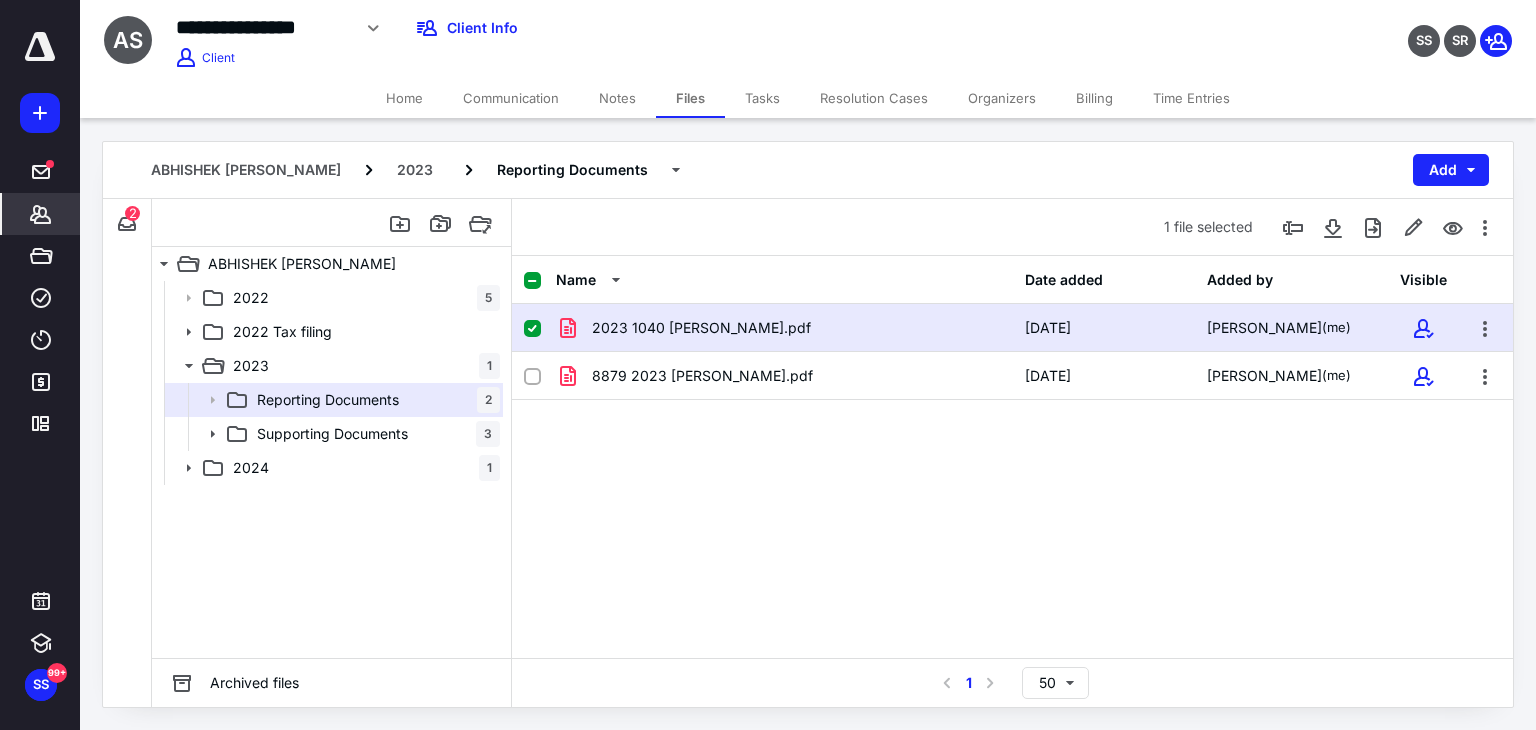 click on "Clients" at bounding box center (41, 214) 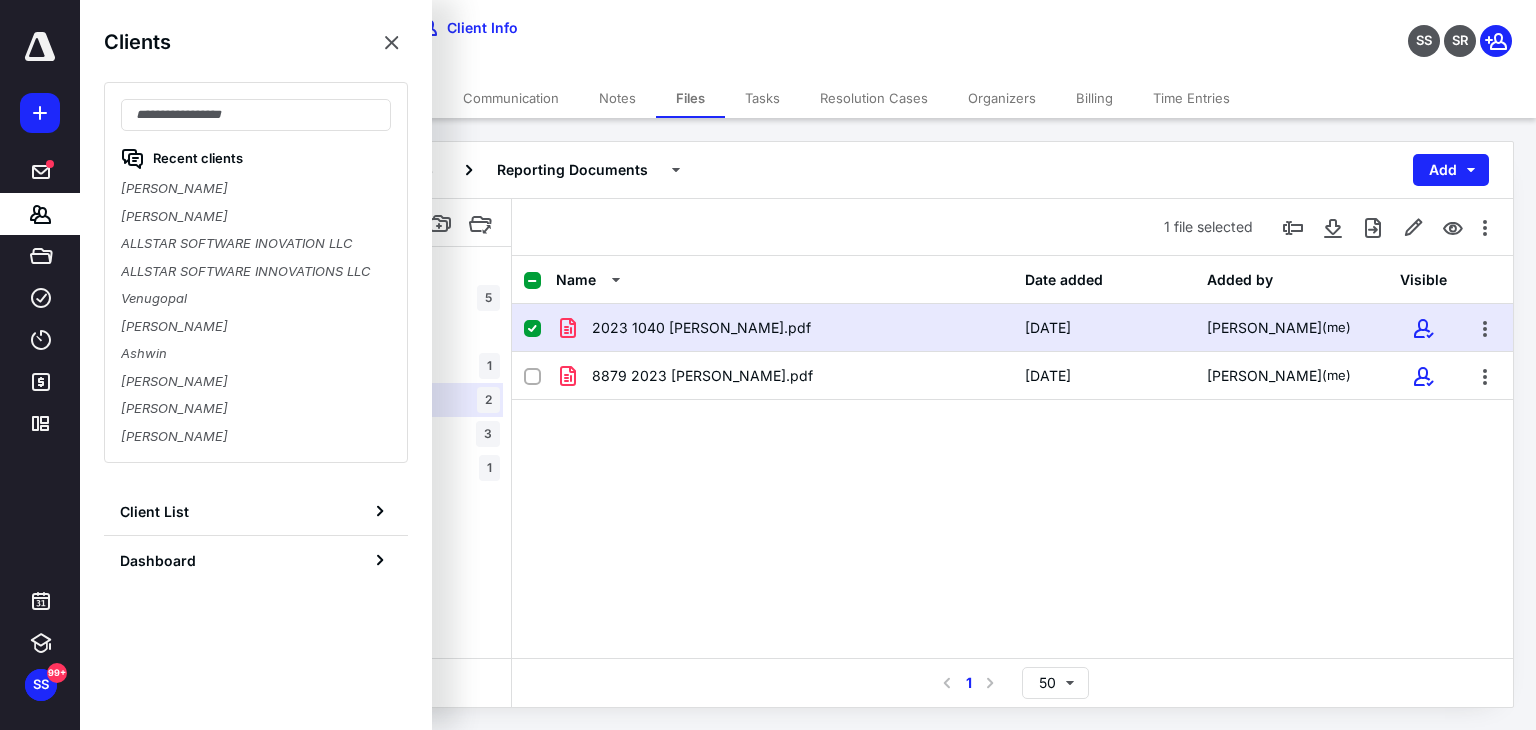 click on "2023 1040 Abhishek Harish.pdf 7/2/2025 Sidharth Shenoy  (me) 8879 2023 Abhishek Harsih.pdf 7/2/2025 Sidharth Shenoy  (me)" at bounding box center [1012, 454] 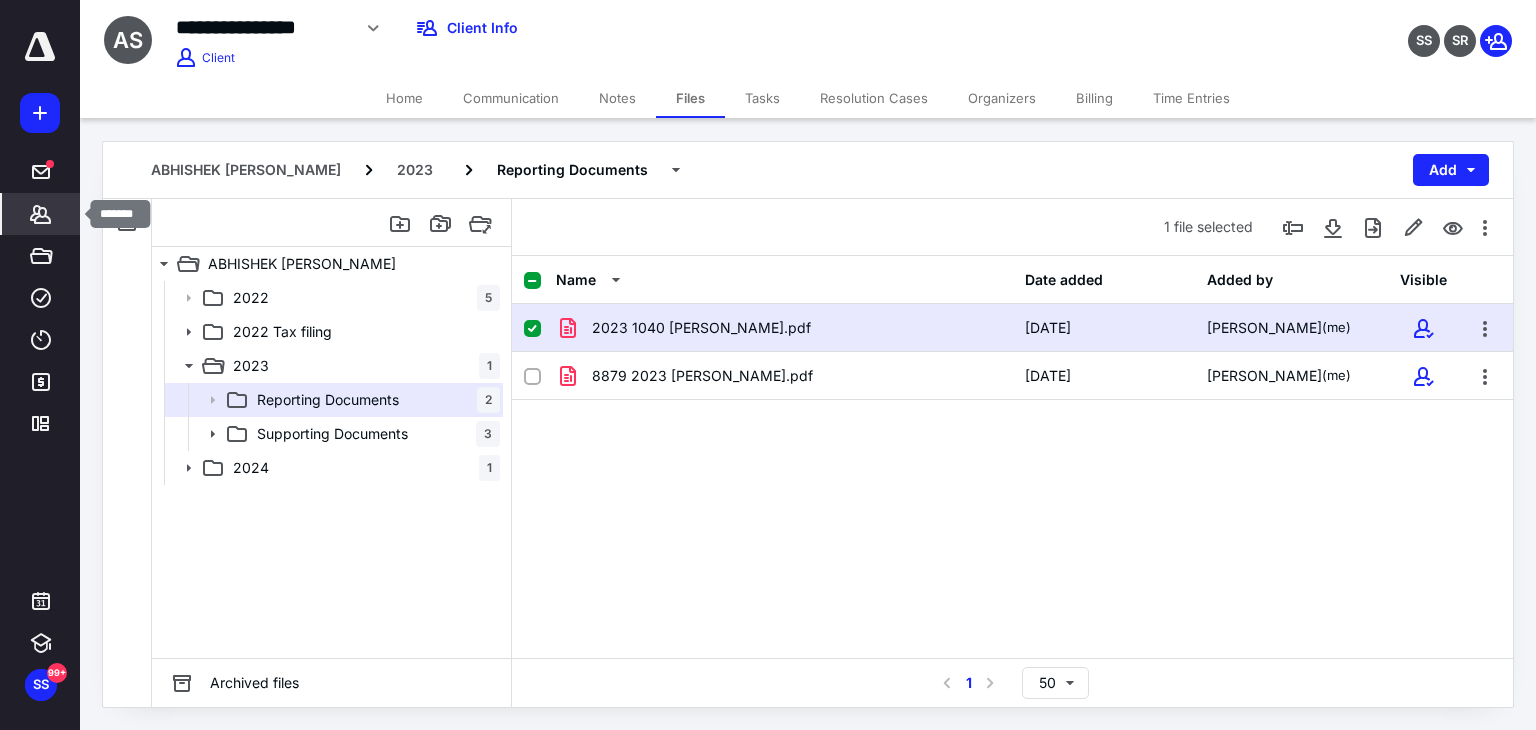 click on "Clients" at bounding box center [41, 214] 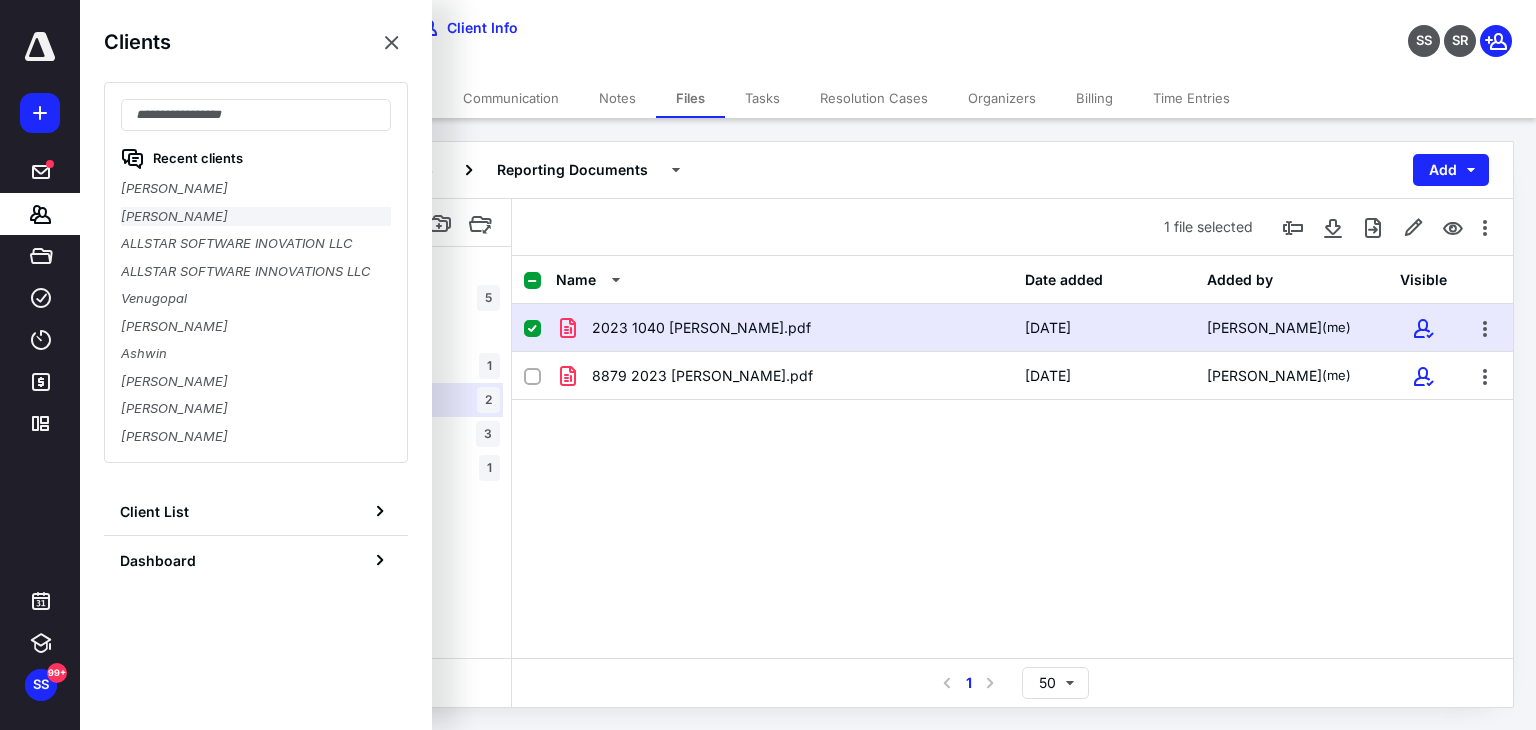 click on "[PERSON_NAME]" at bounding box center [256, 217] 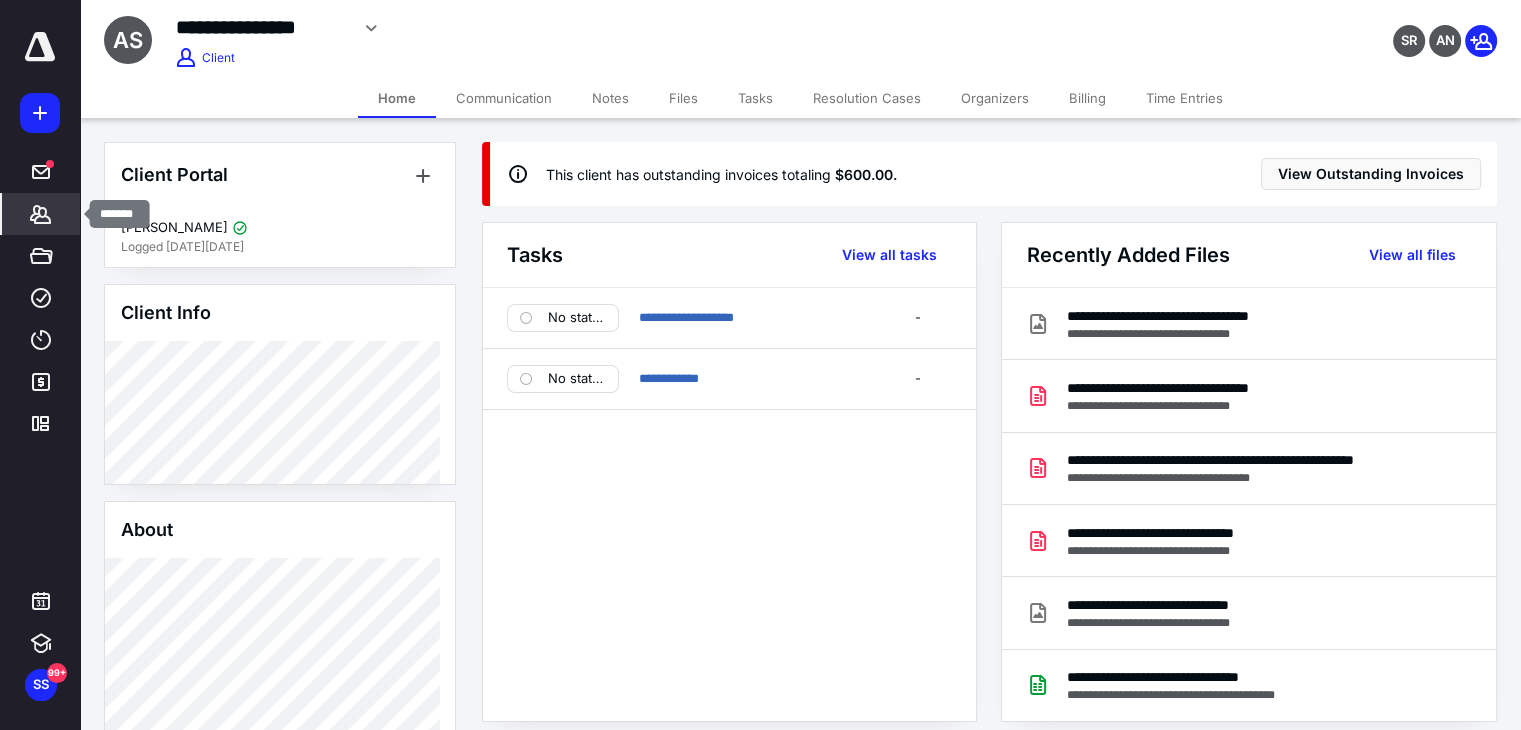 click 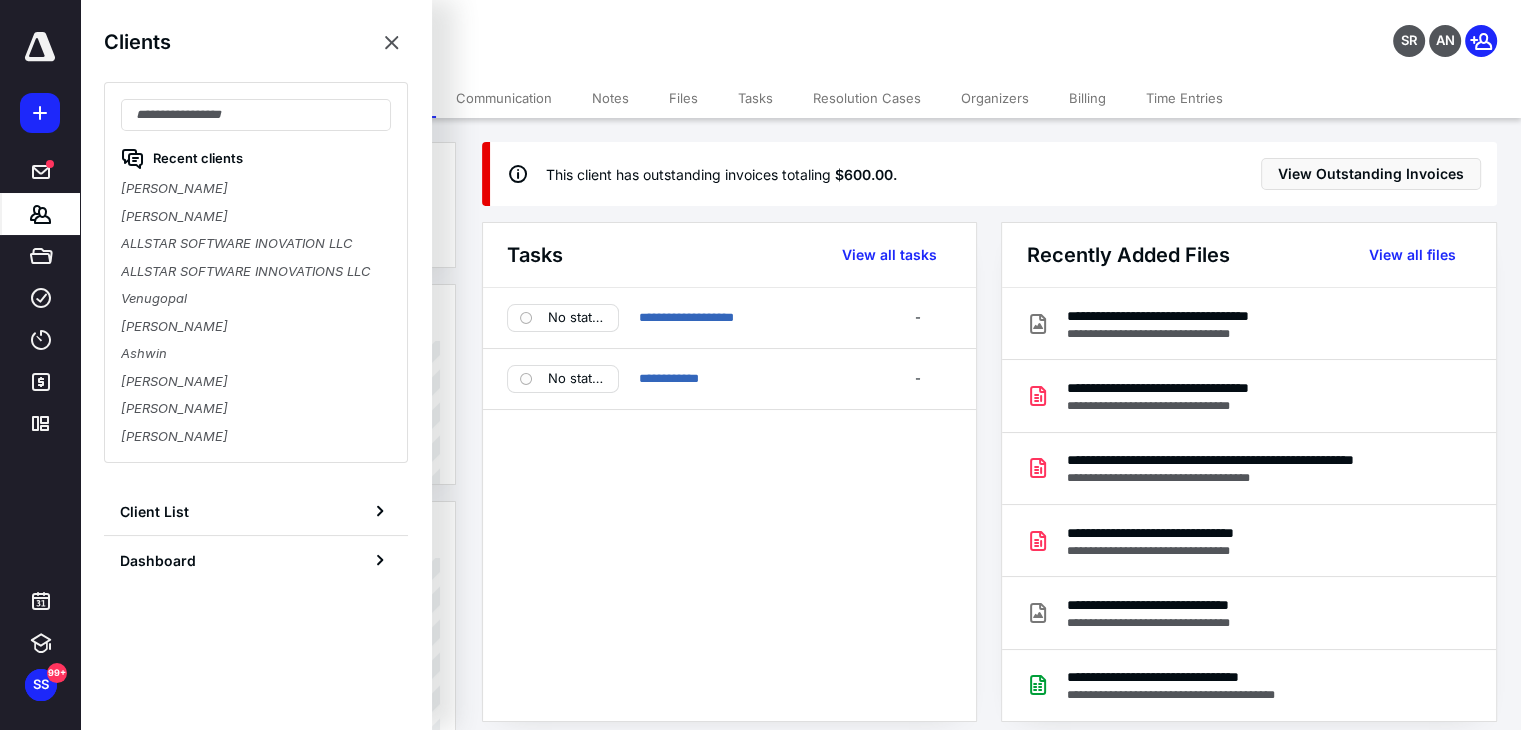 click on "Abhishek Sanmay" at bounding box center [256, 217] 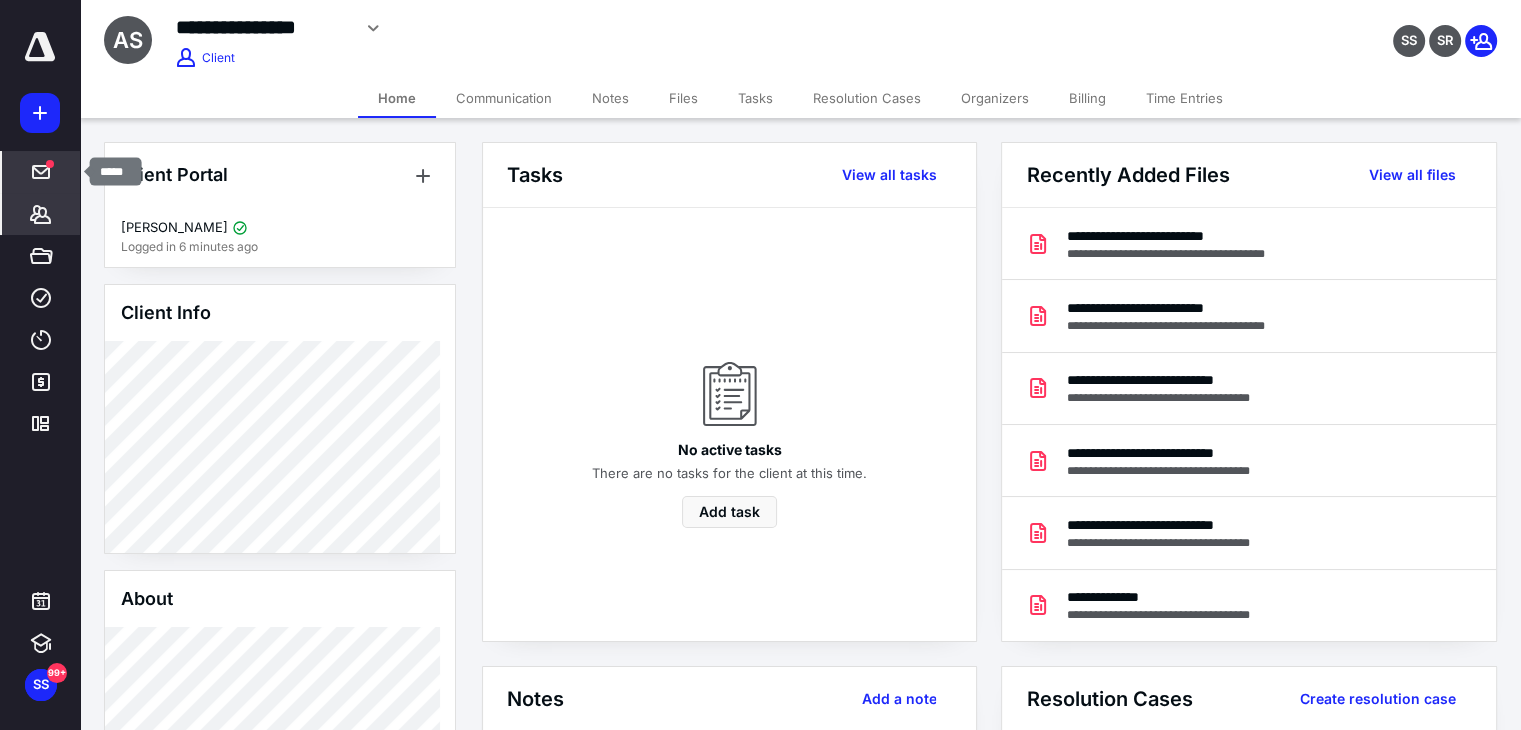 click at bounding box center (41, 172) 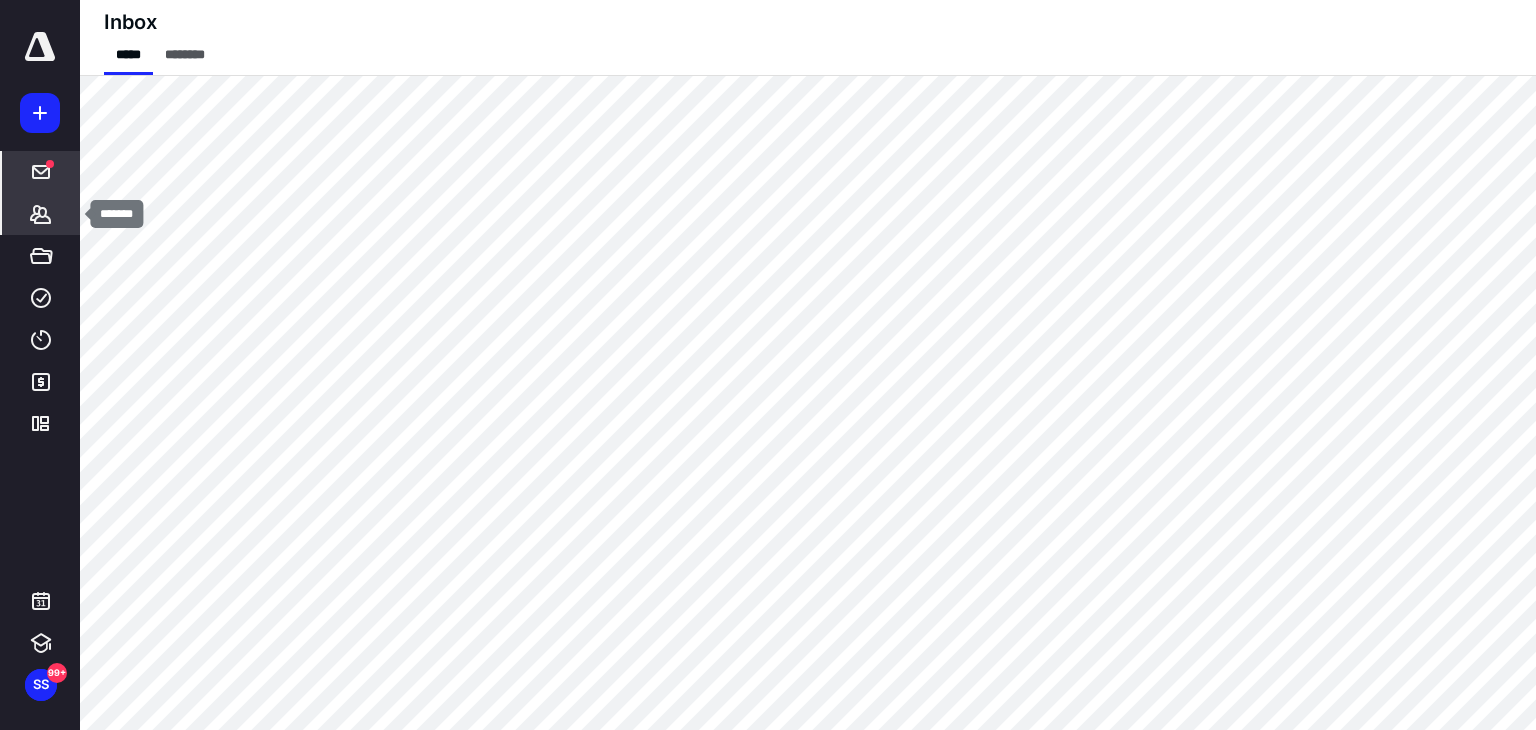 click 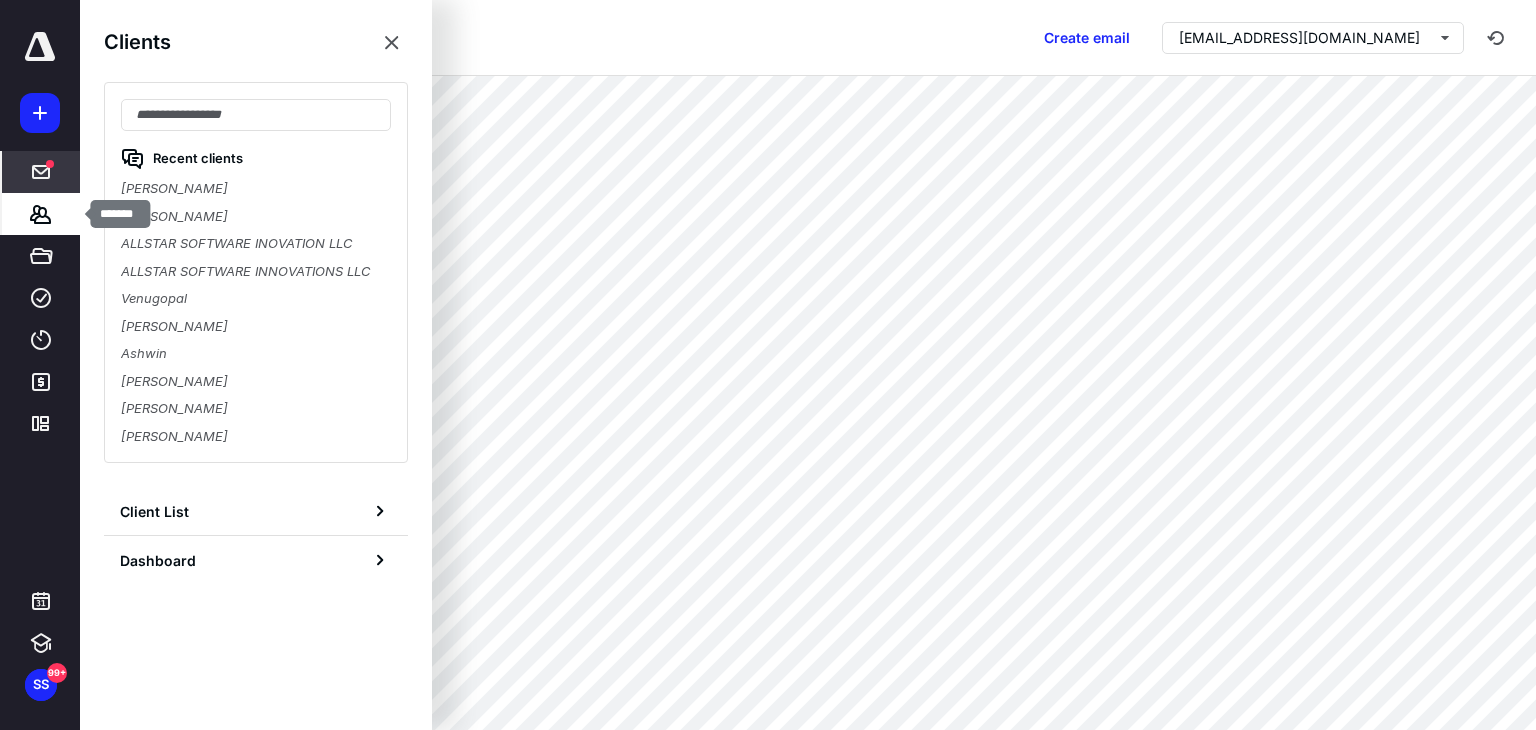 type on "*" 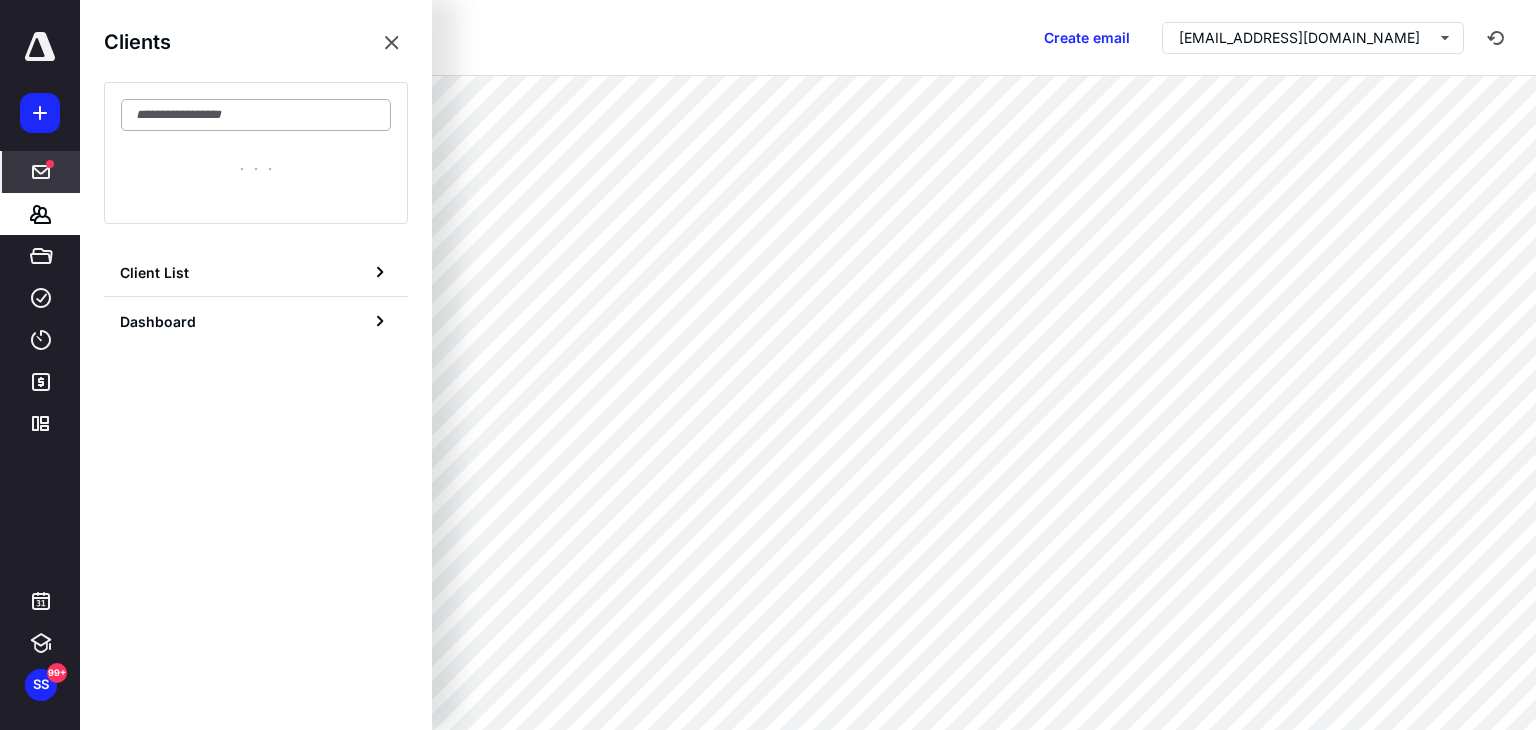 type on "**********" 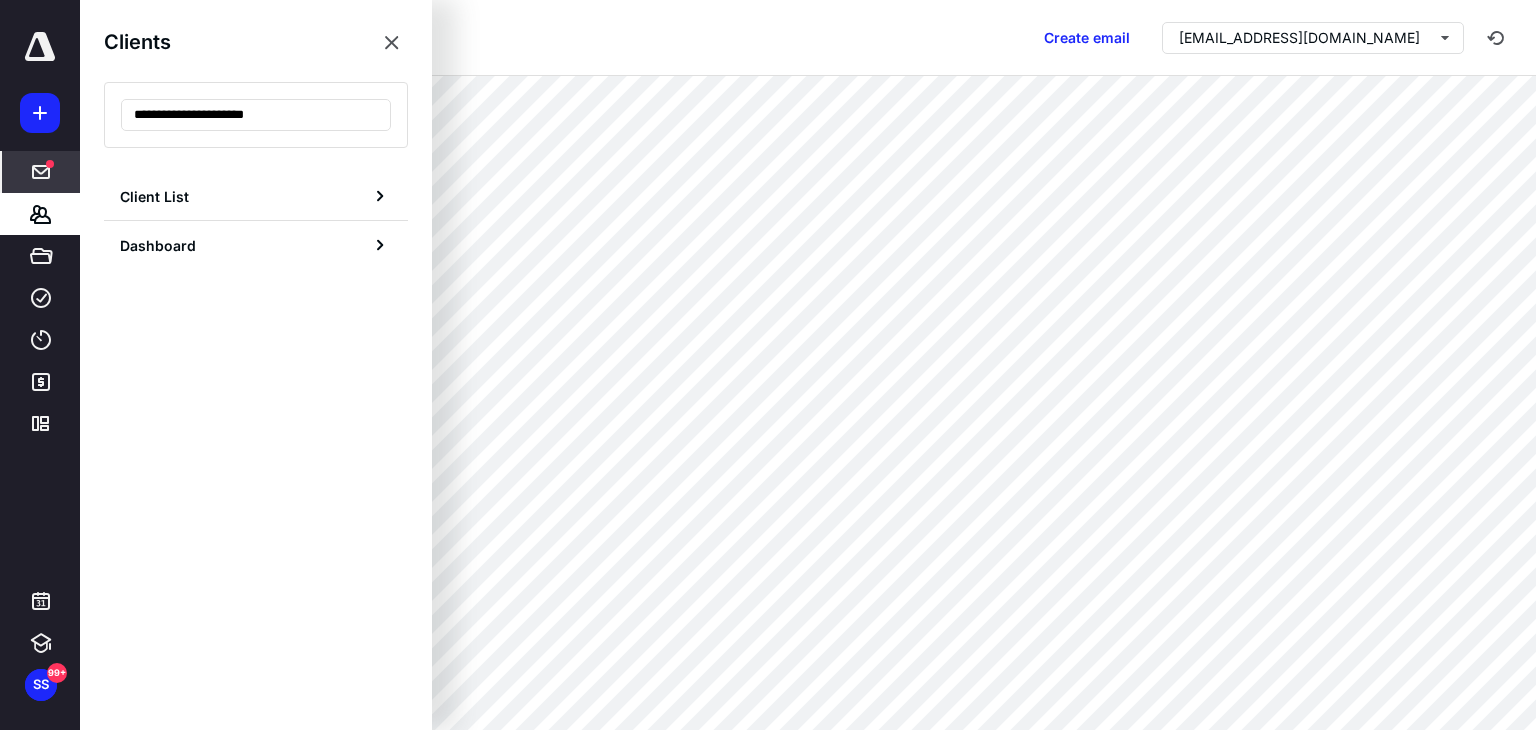 drag, startPoint x: 335, startPoint y: 123, endPoint x: 24, endPoint y: 138, distance: 311.3615 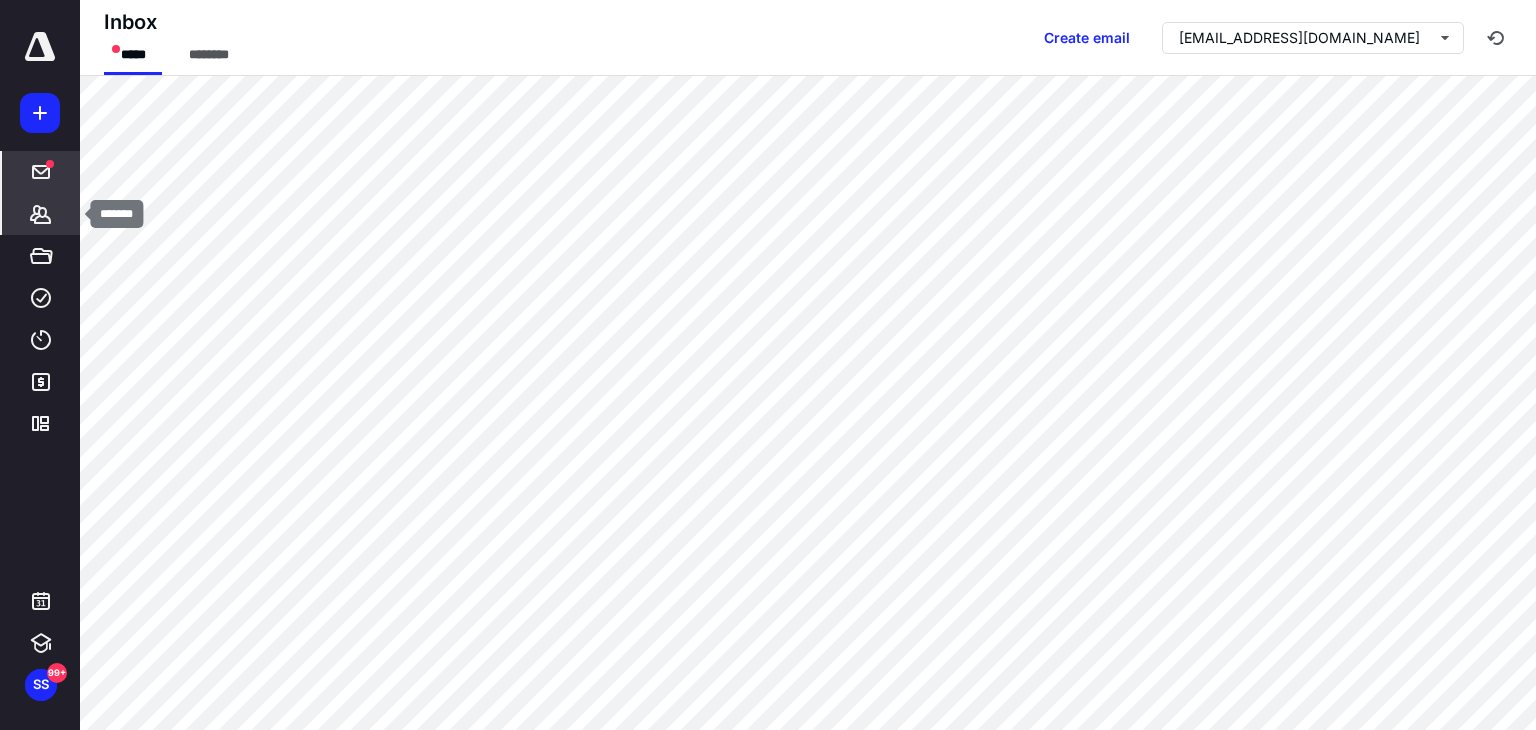 click on "Clients" at bounding box center [41, 214] 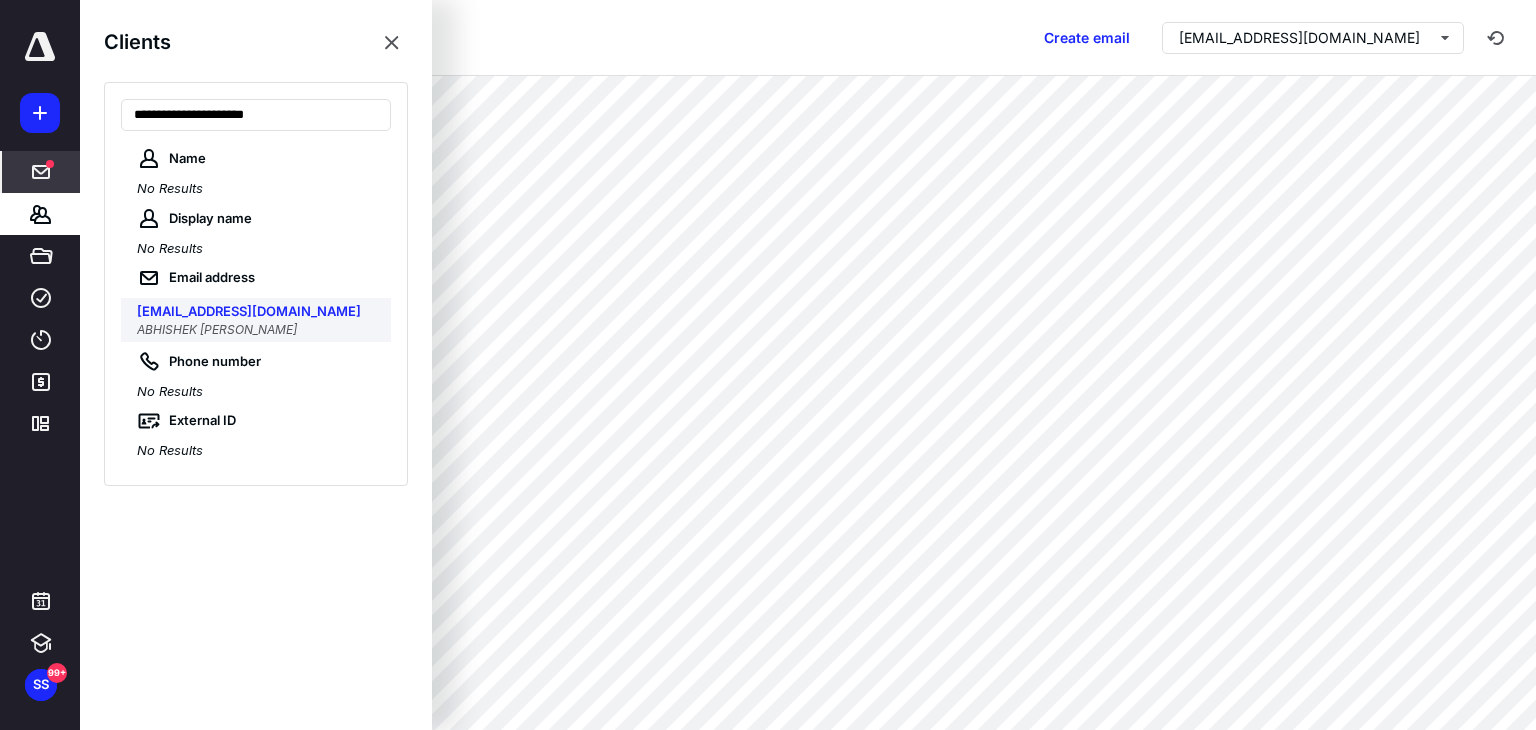 type on "**********" 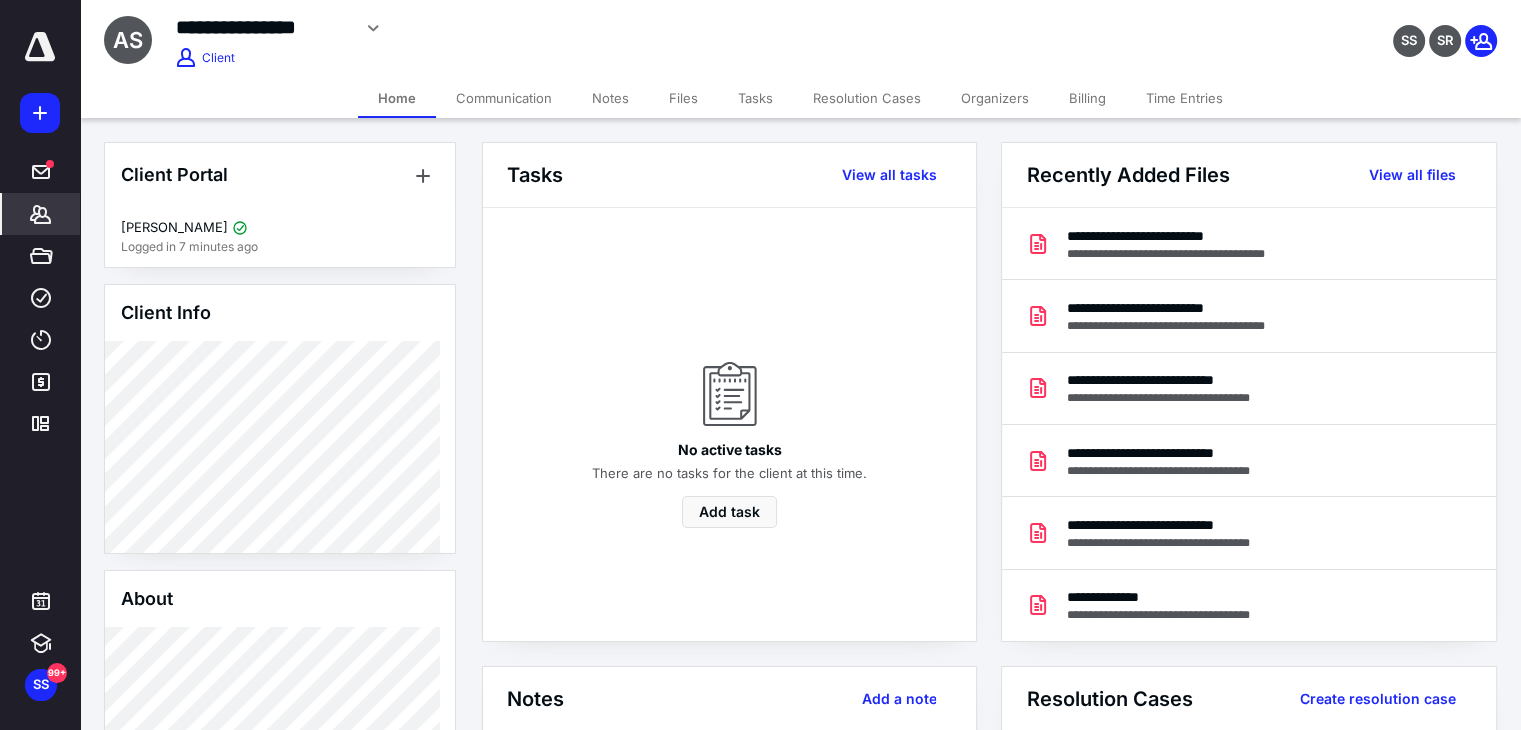 click 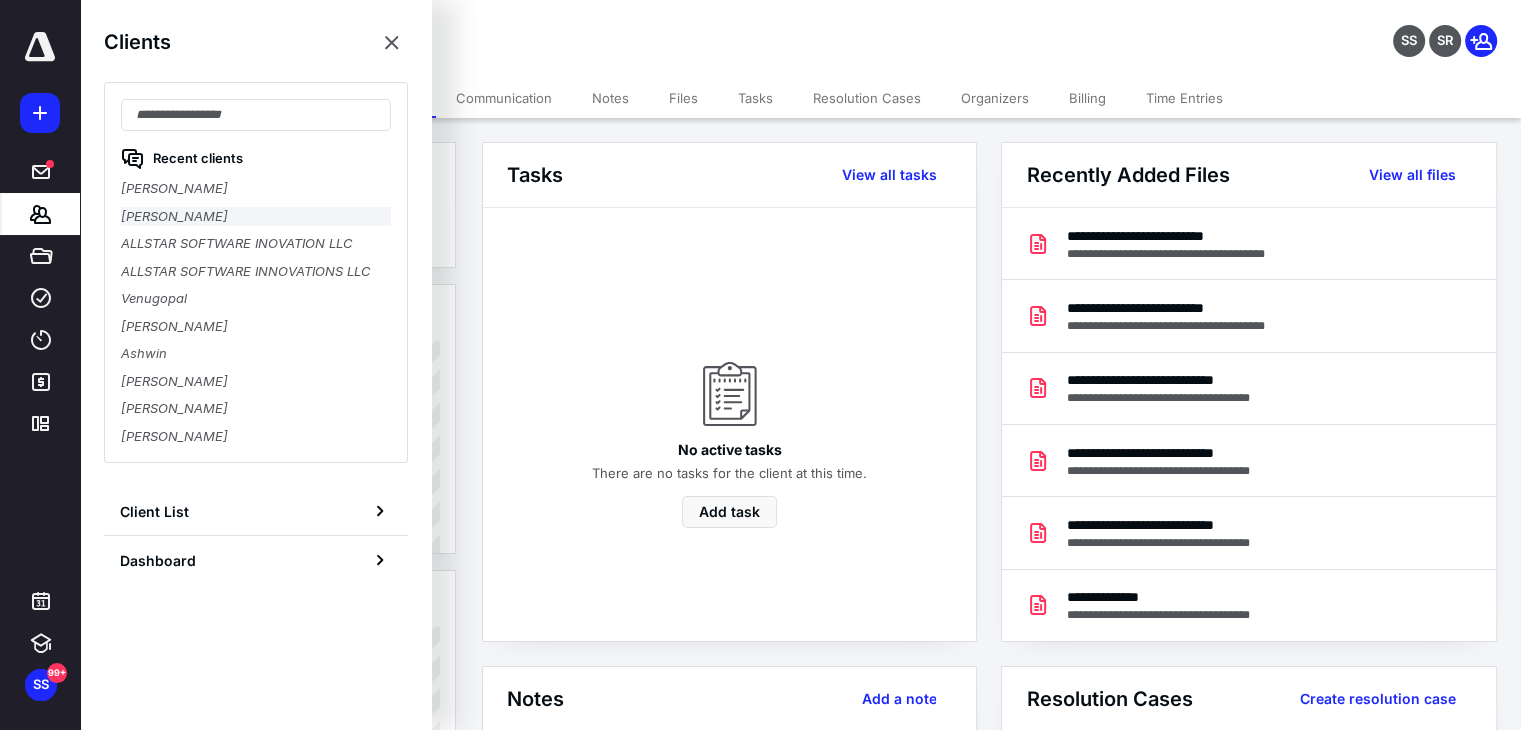 click on "[PERSON_NAME]" at bounding box center [256, 217] 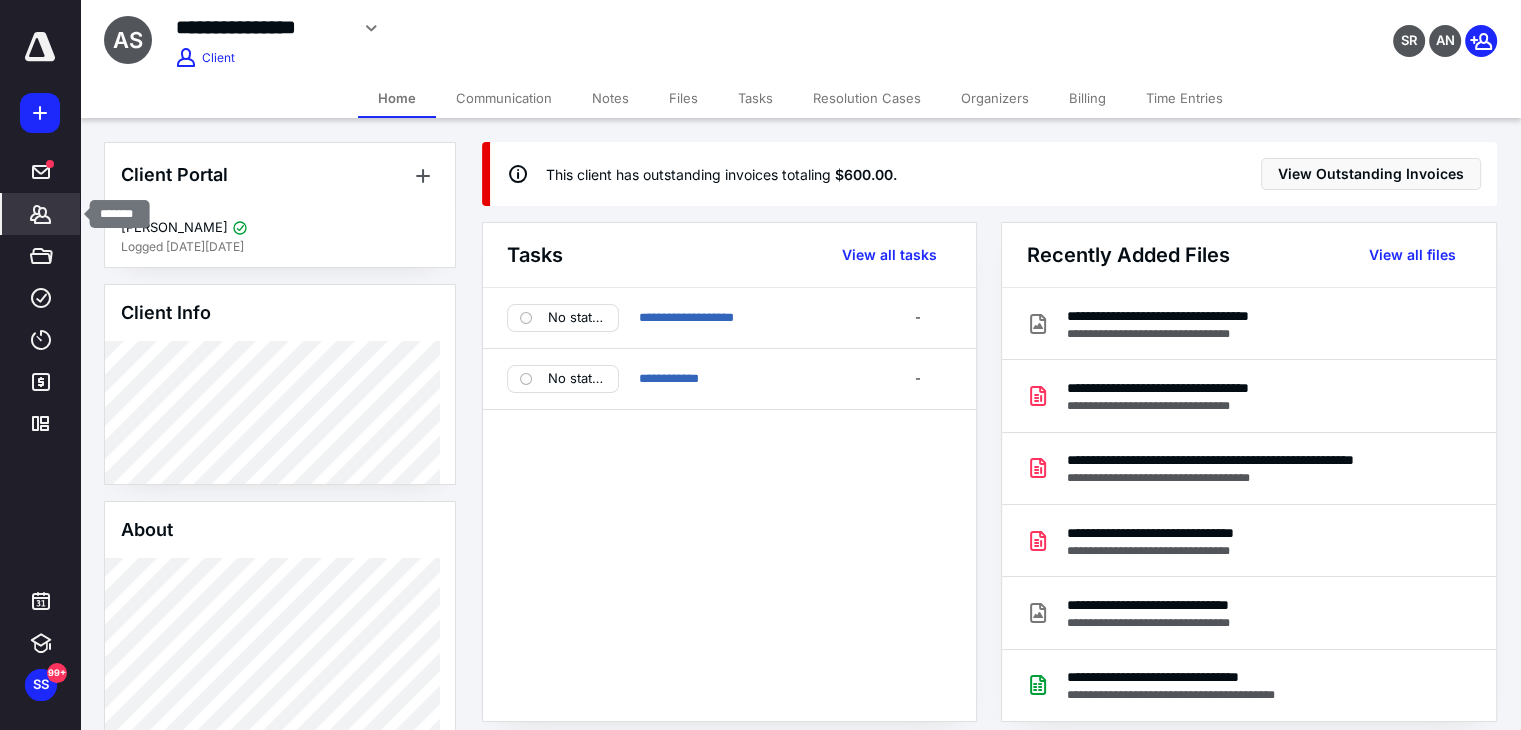 click on "Clients" at bounding box center (41, 214) 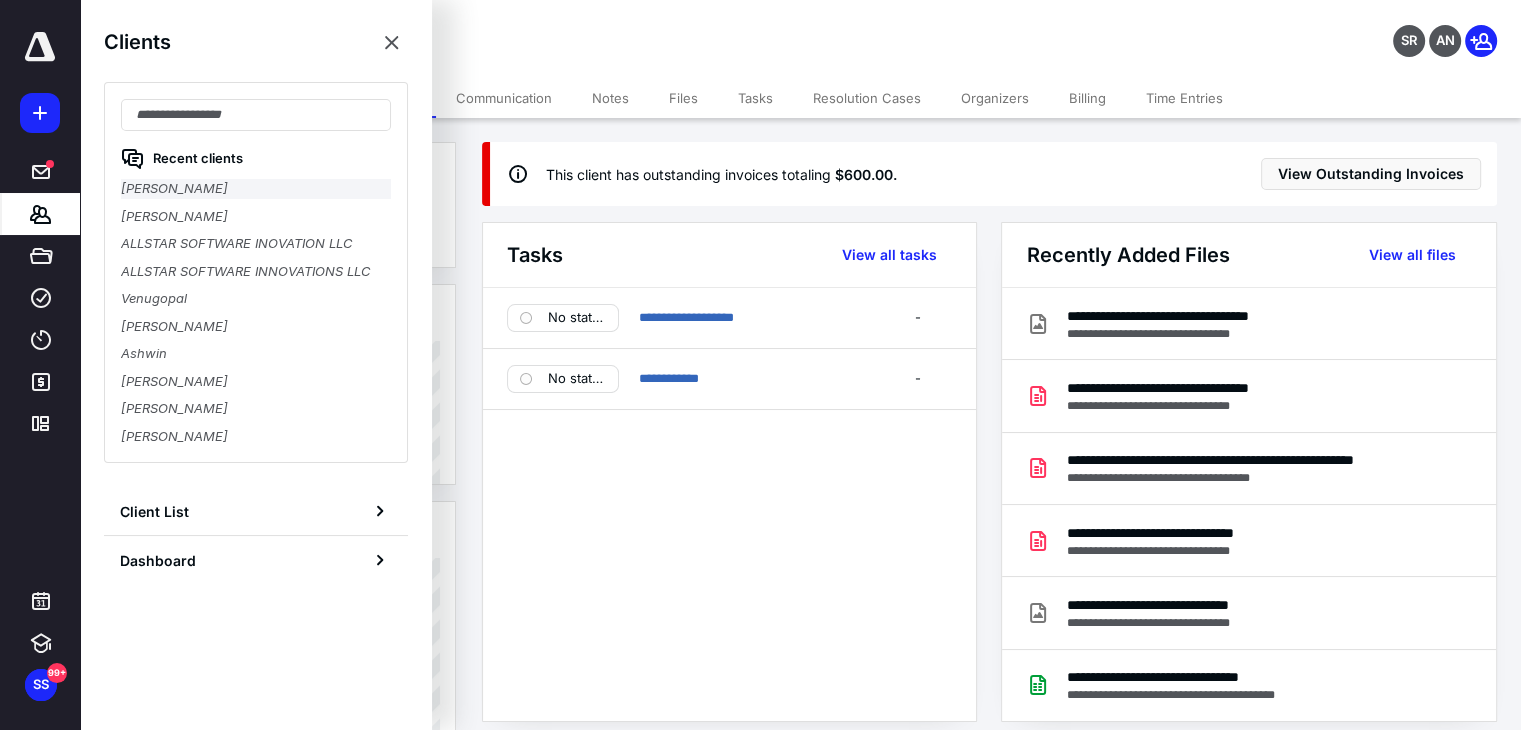 click on "[PERSON_NAME]" at bounding box center (256, 189) 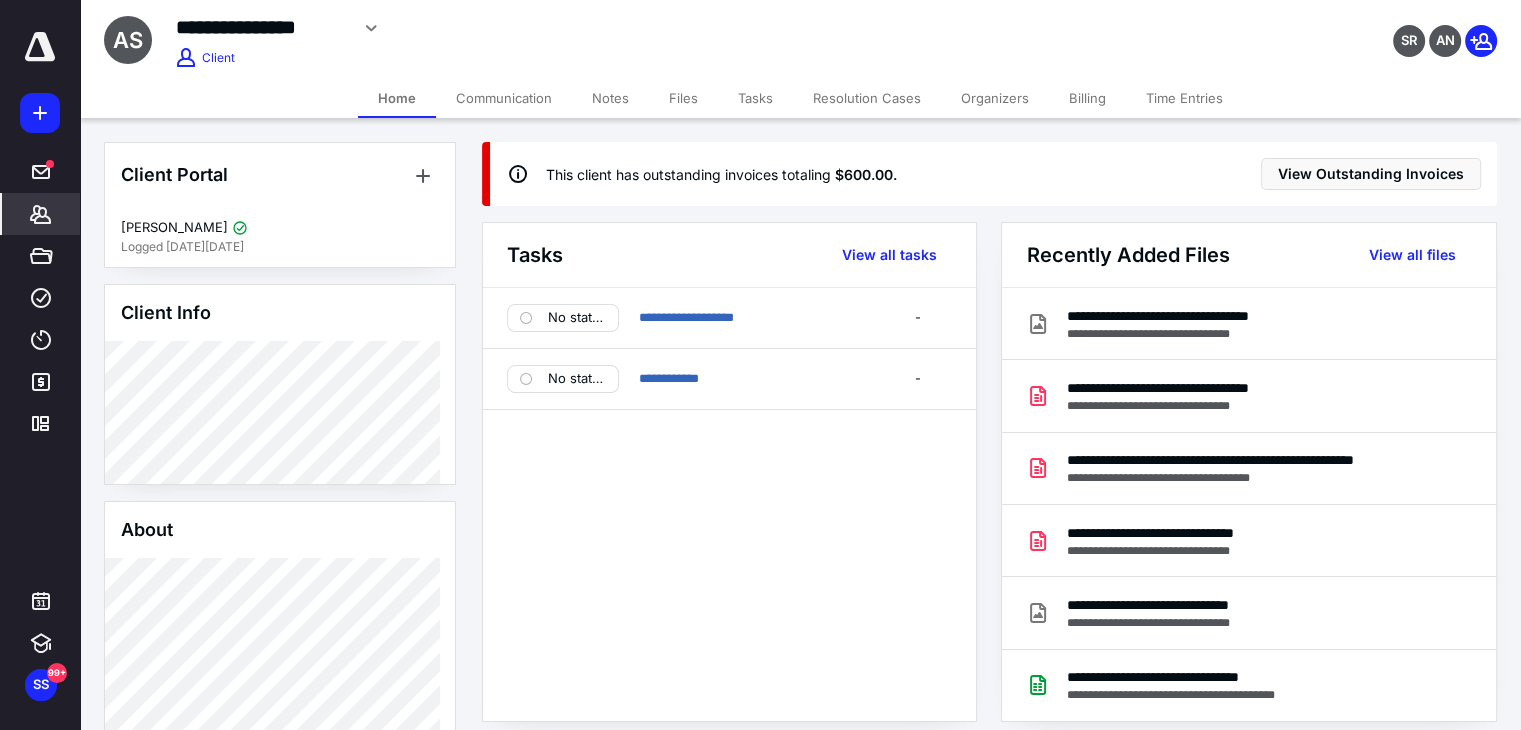 click on "Clients" at bounding box center (41, 214) 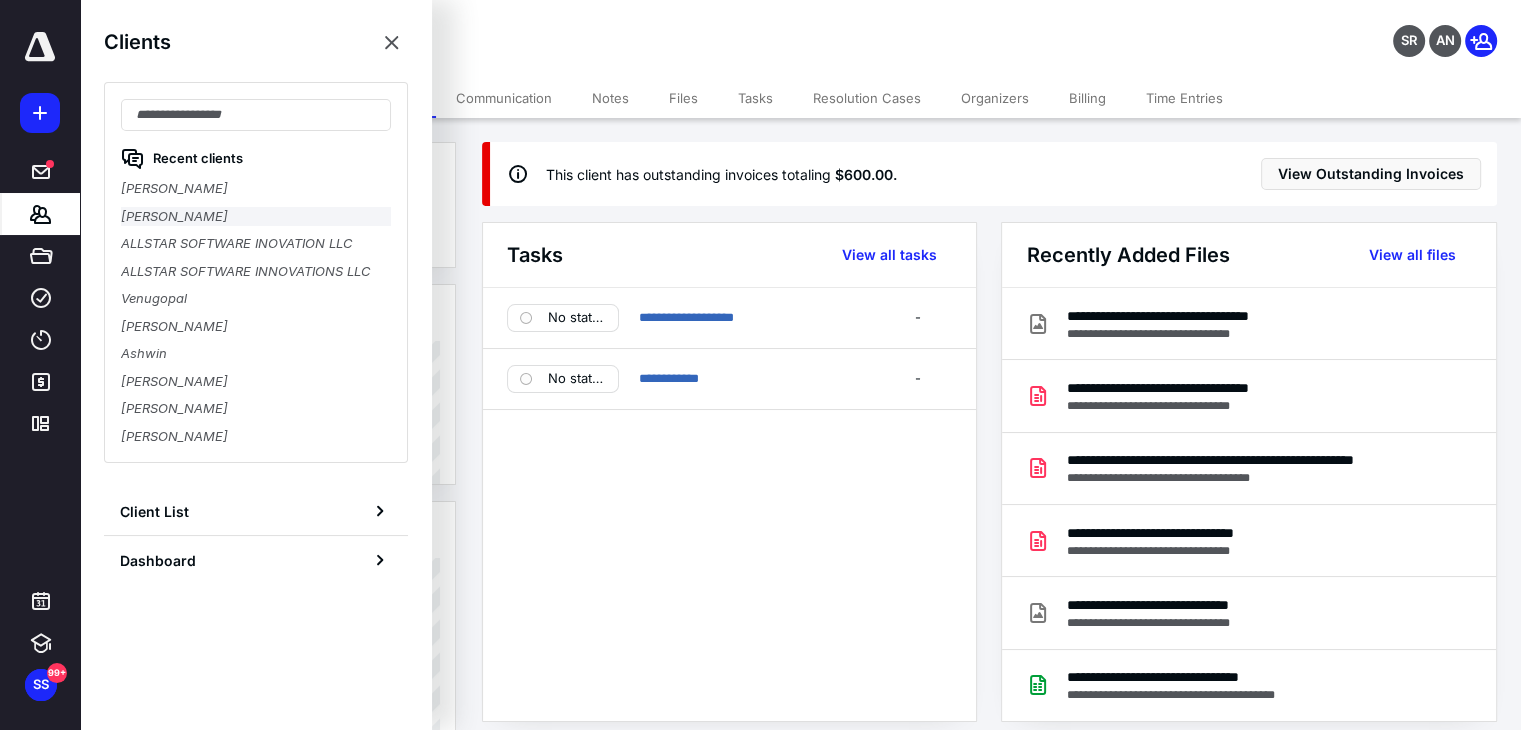 click on "Abhishek Sanmay" at bounding box center (256, 217) 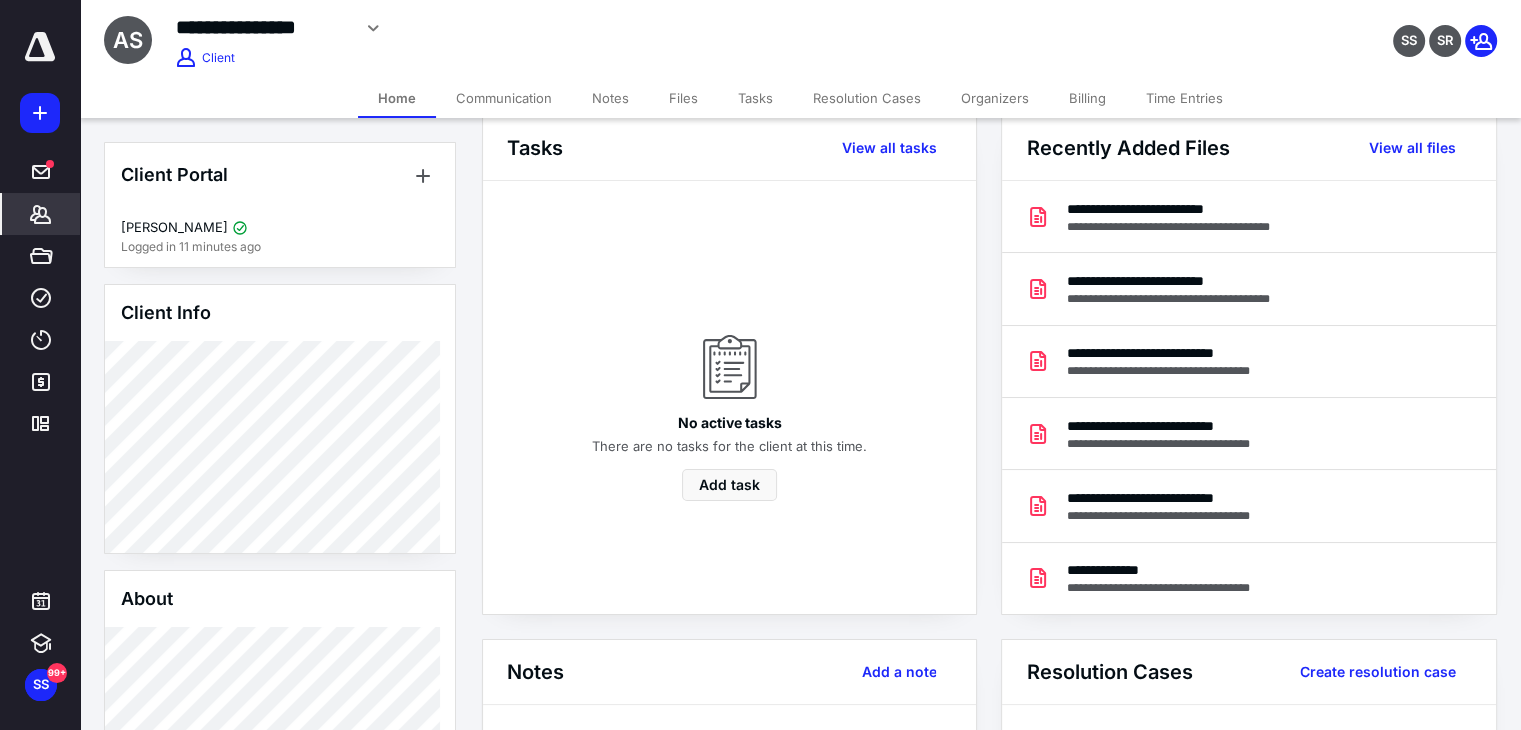 scroll, scrollTop: 0, scrollLeft: 0, axis: both 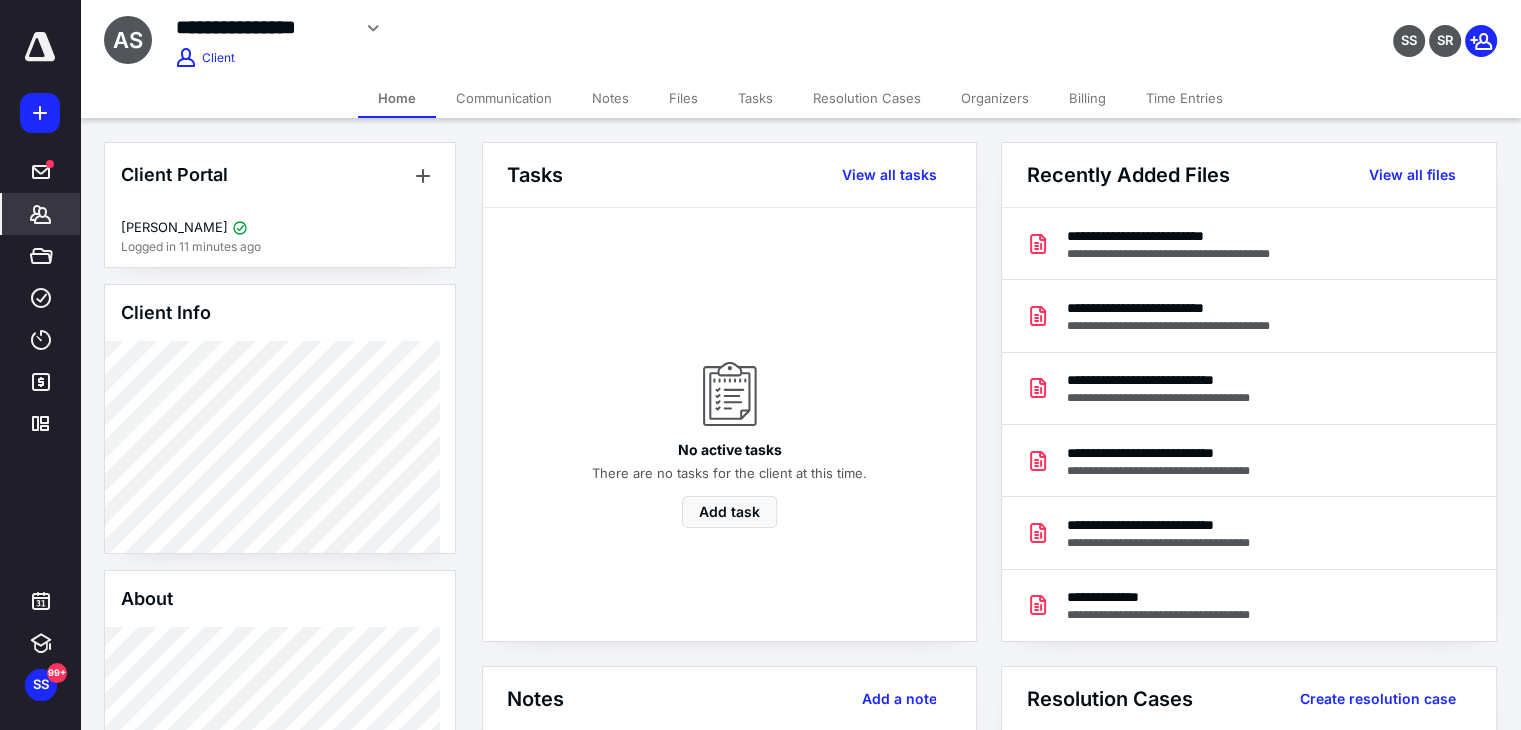 click on "No active tasks" at bounding box center (729, 449) 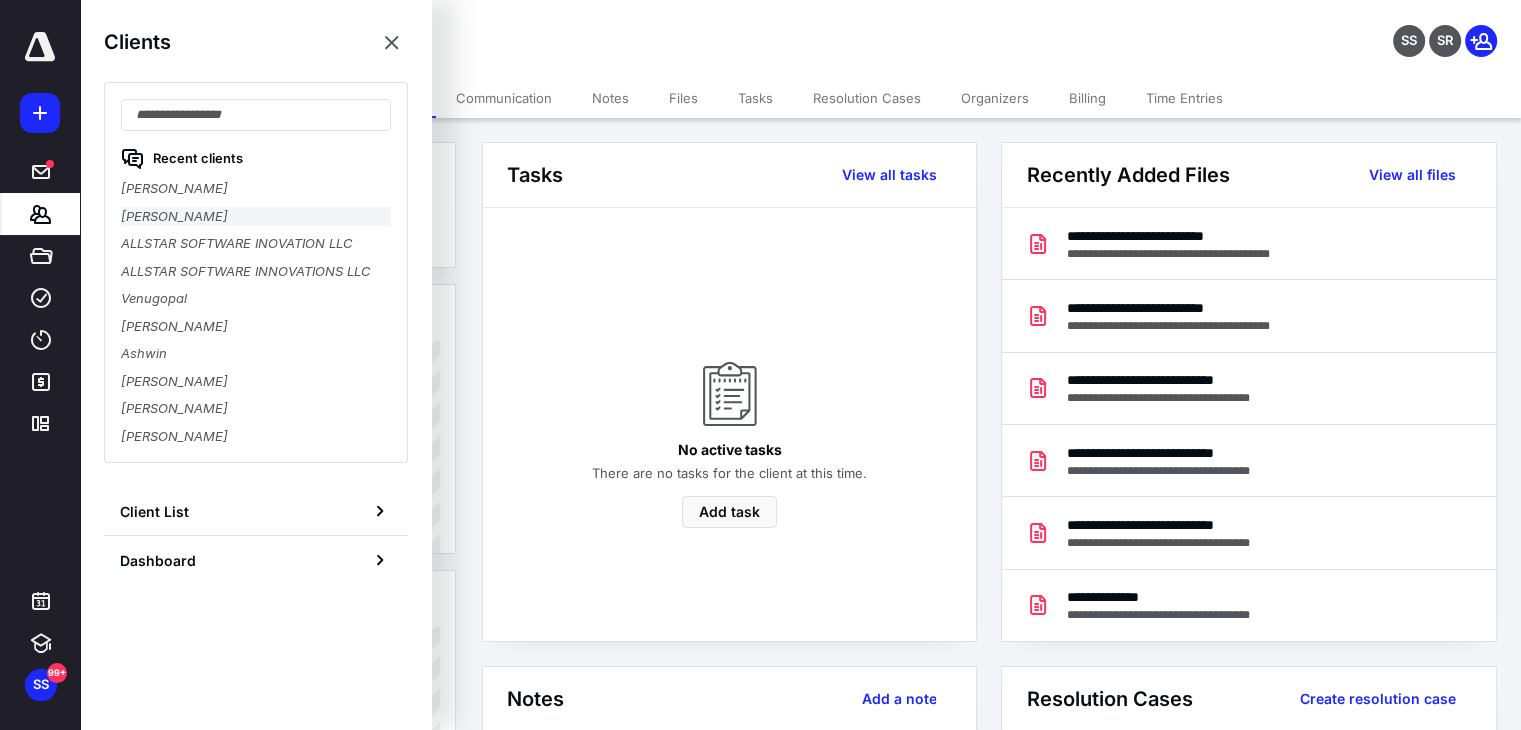 click on "[PERSON_NAME]" at bounding box center (256, 217) 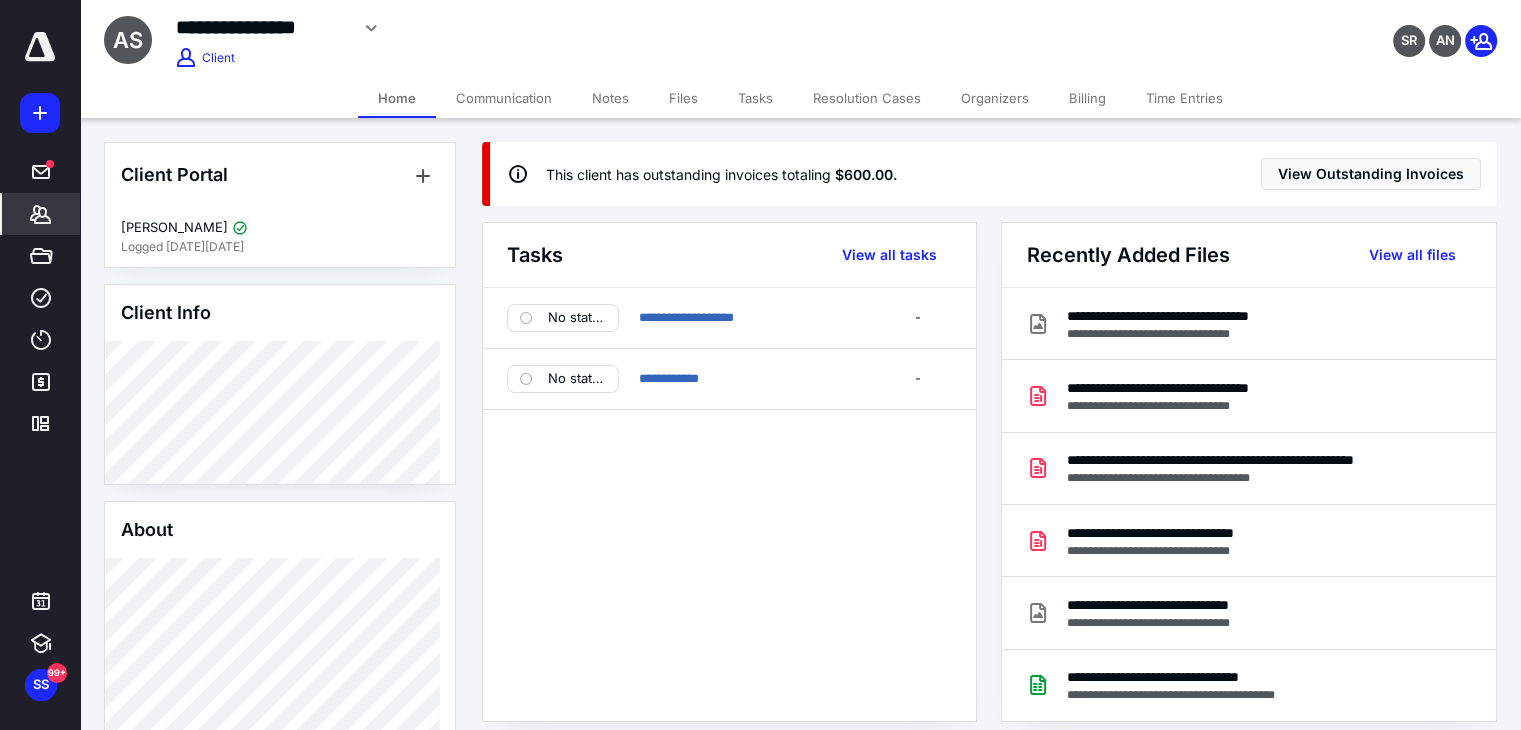 click on "$600.00 ." at bounding box center [866, 174] 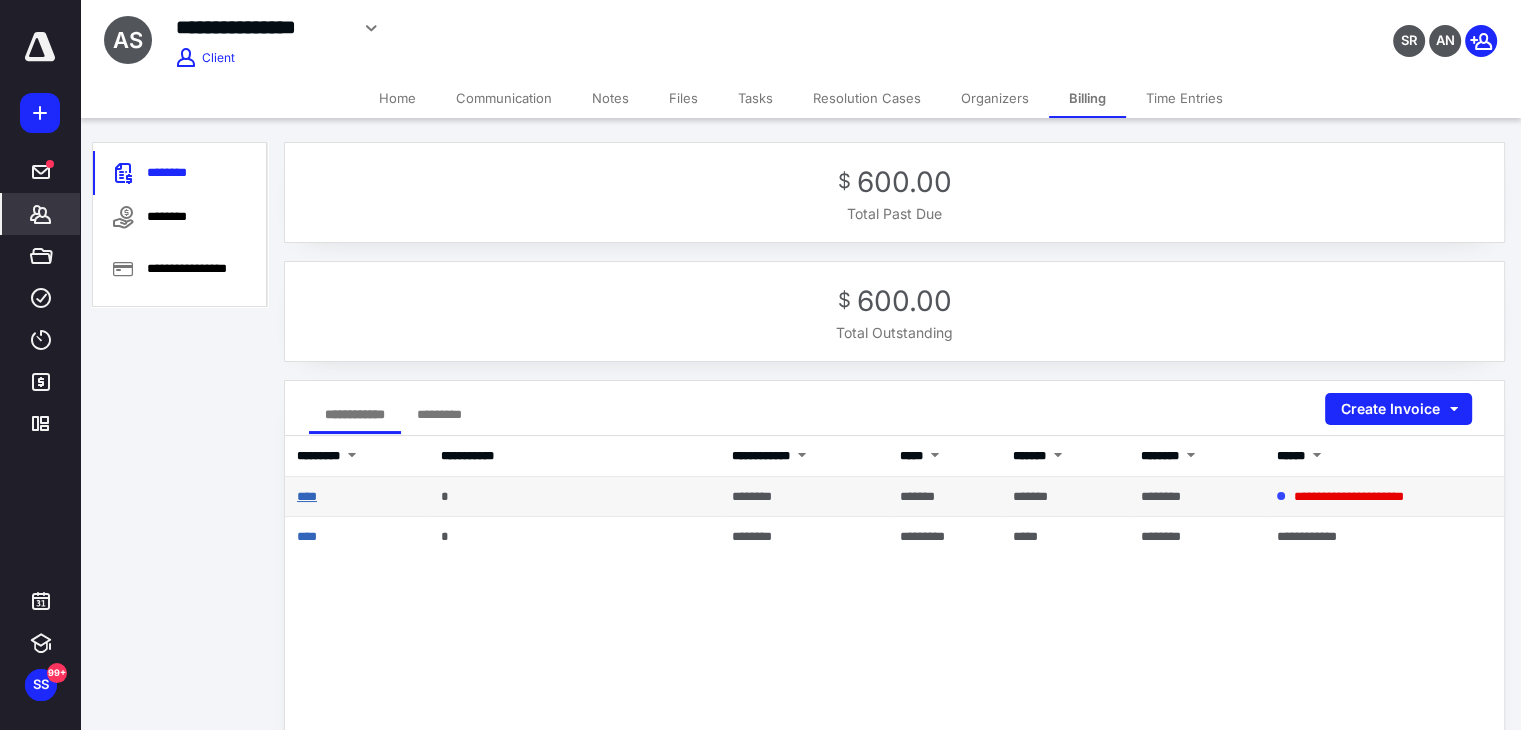 drag, startPoint x: 344, startPoint y: 497, endPoint x: 321, endPoint y: 497, distance: 23 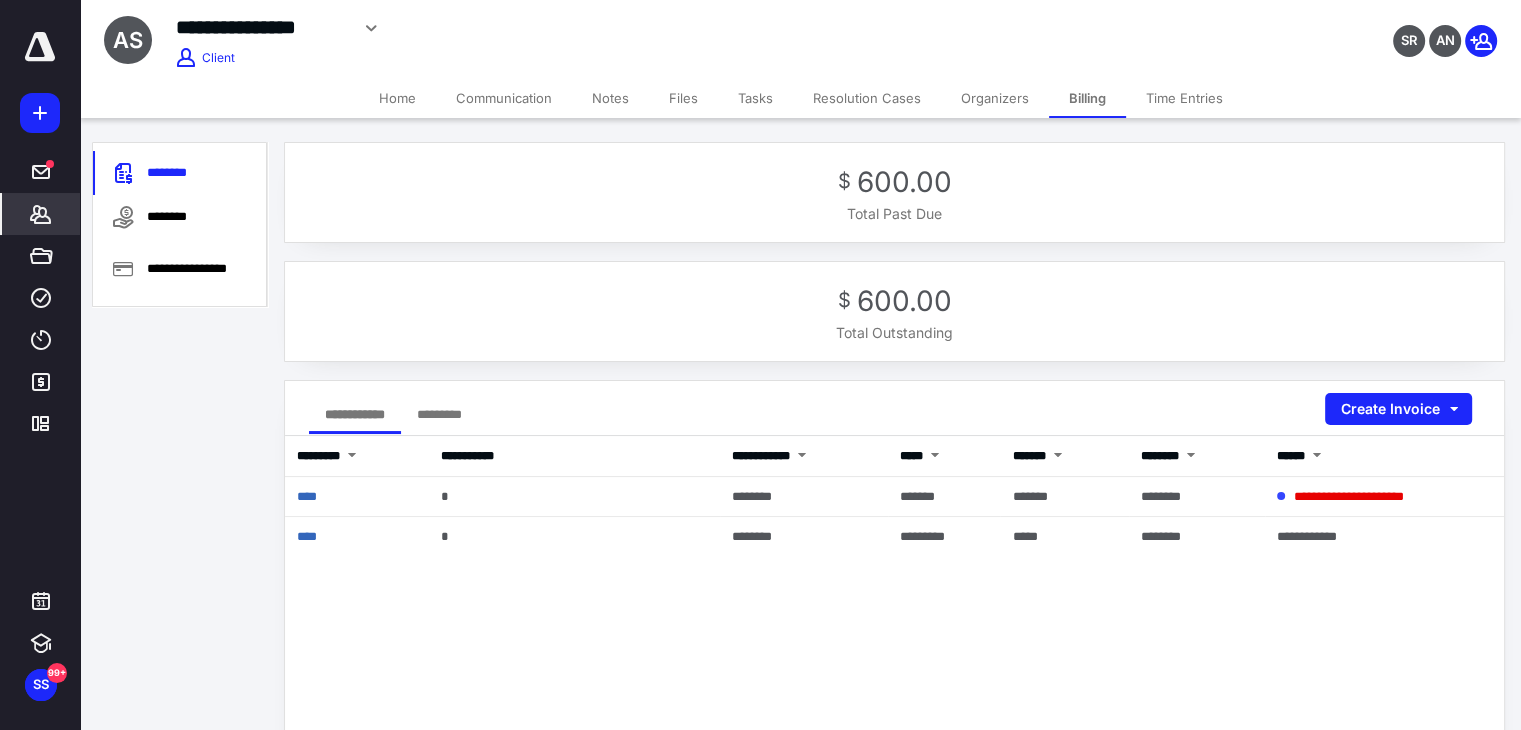 click 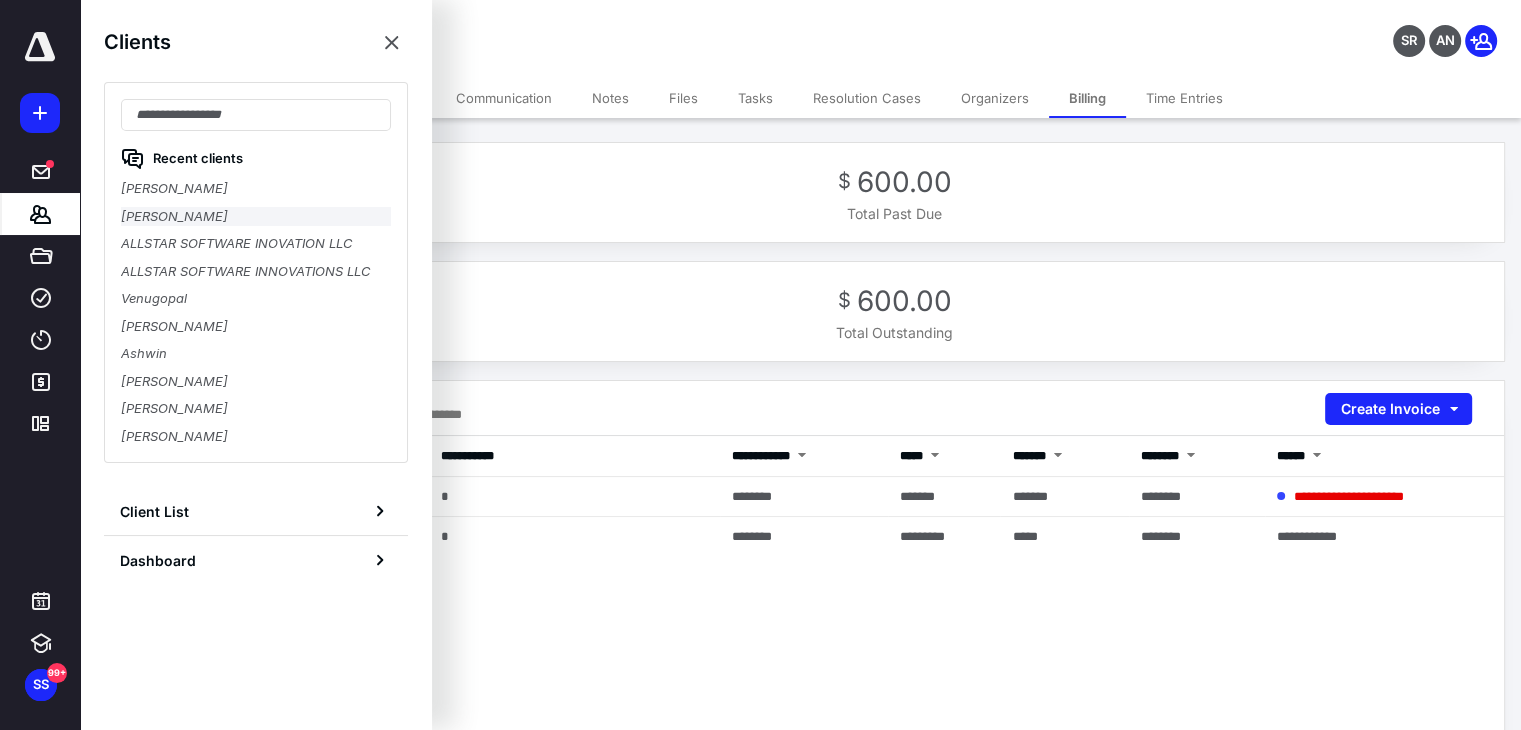 click on "Abhishek Sanmay" at bounding box center [256, 217] 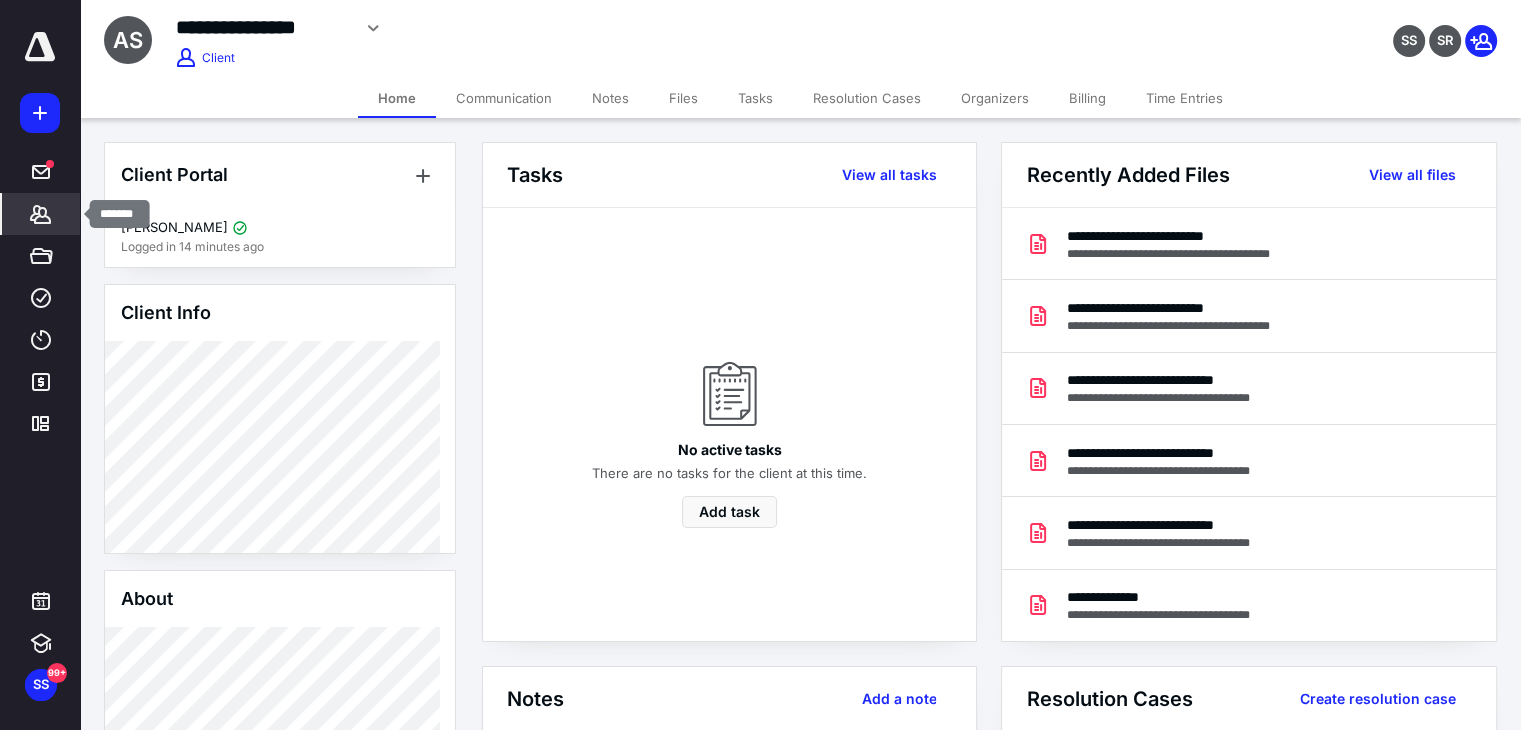 click 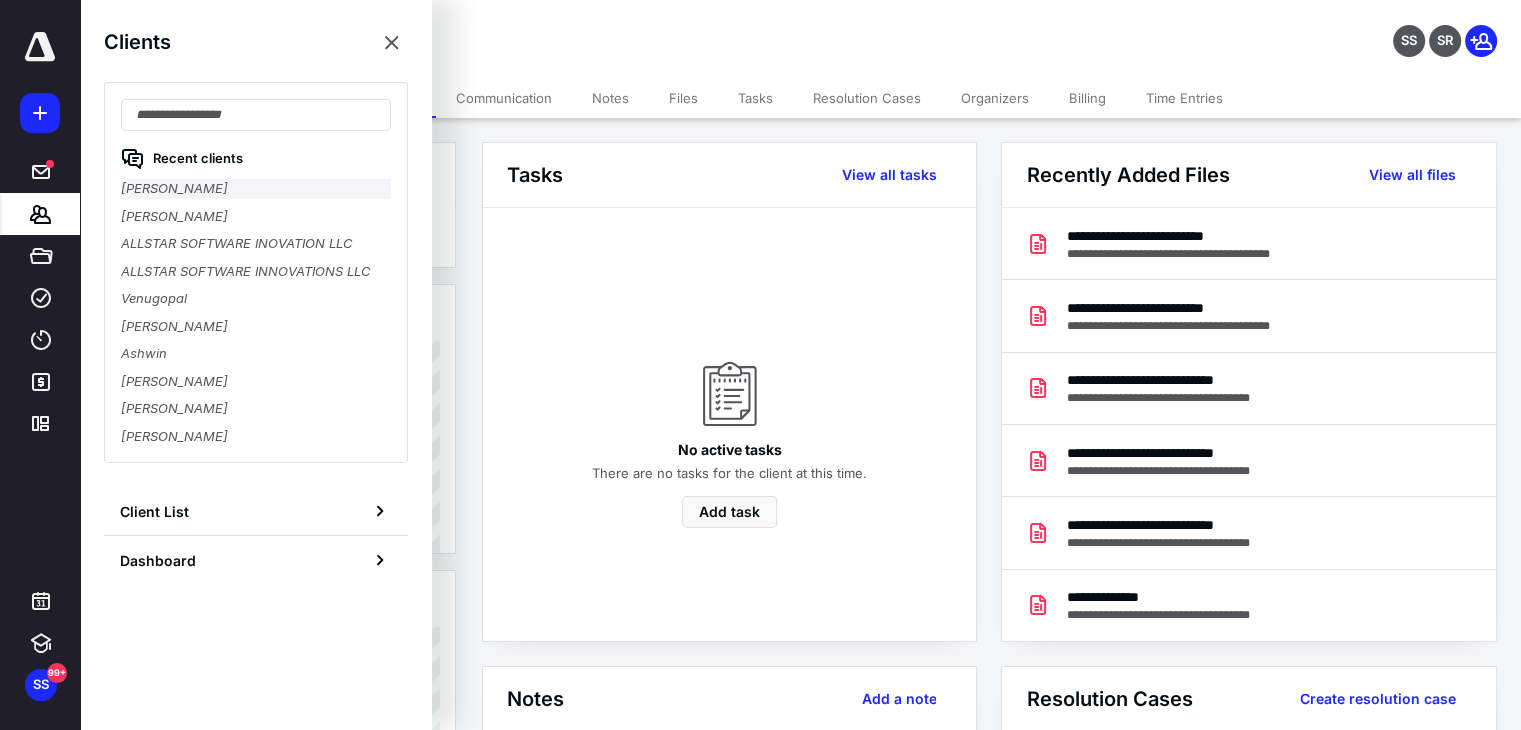 click on "Abhishek Sanmay" at bounding box center (256, 189) 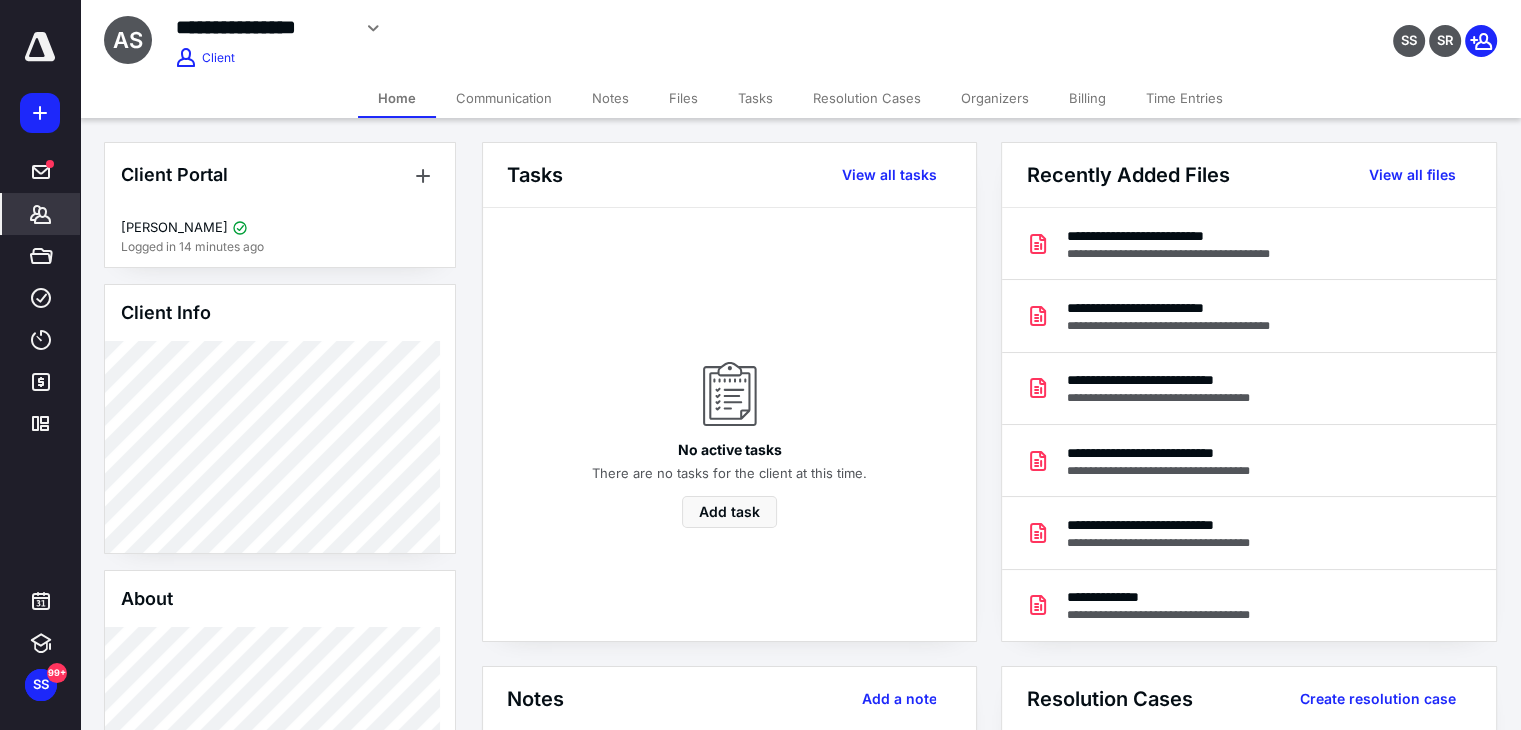 click 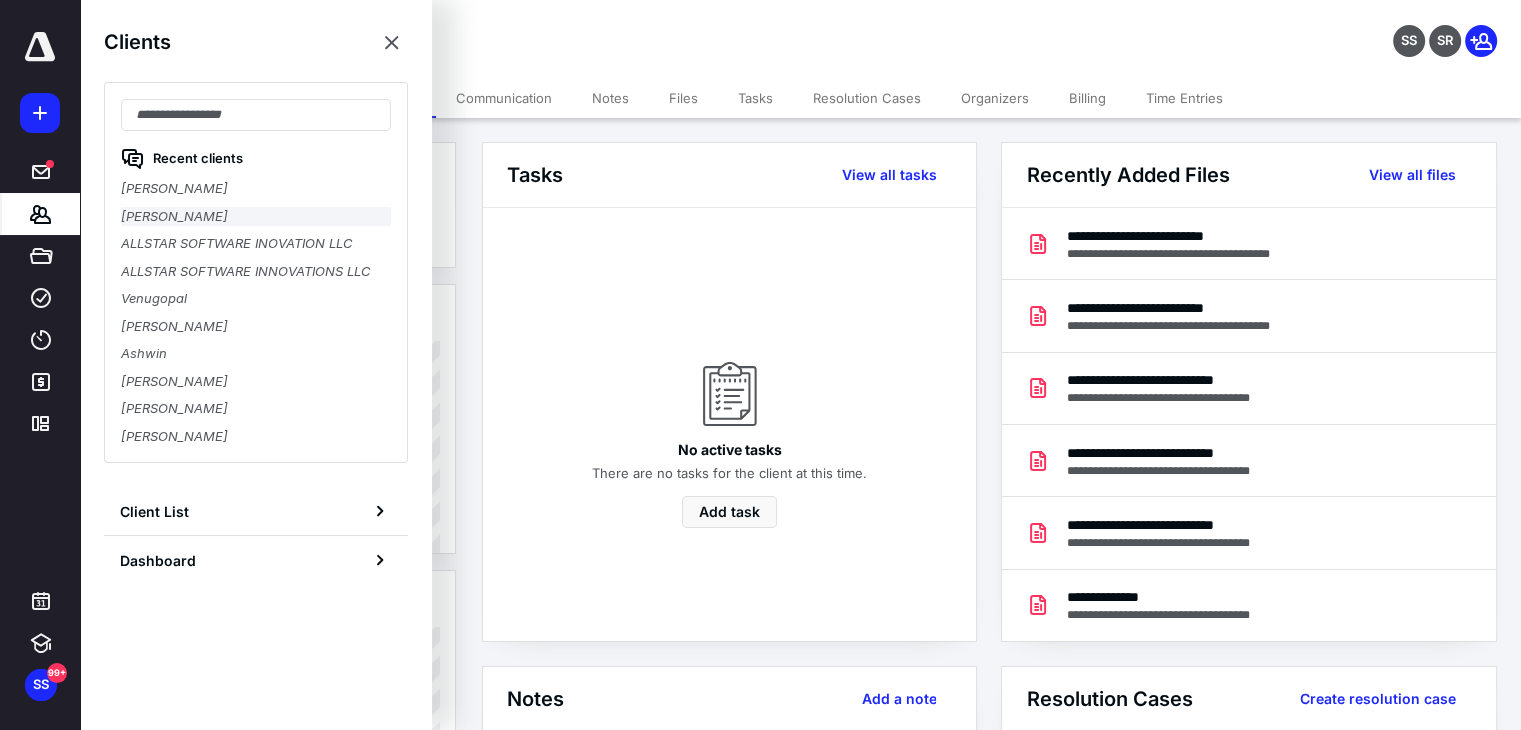 click on "[PERSON_NAME]" at bounding box center (256, 217) 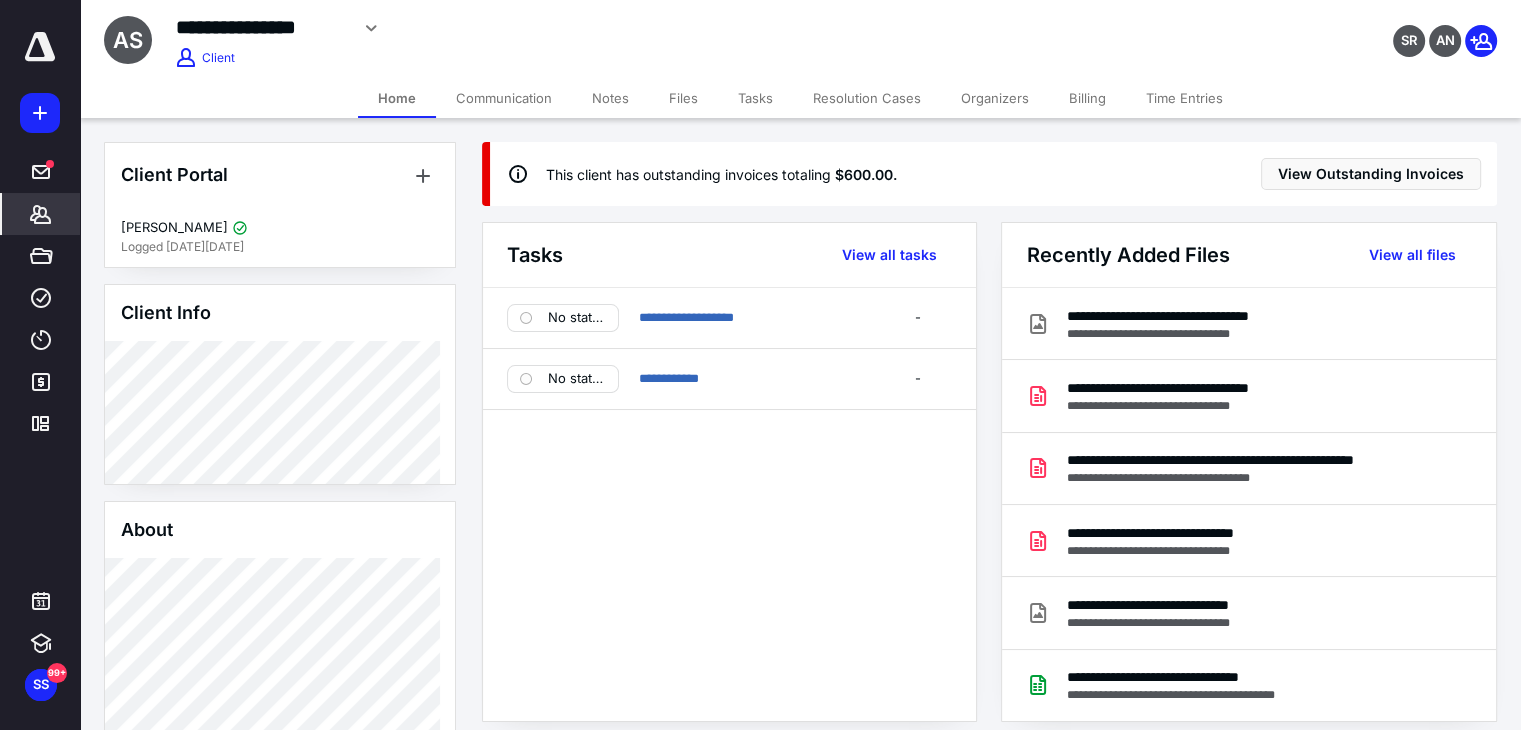 click on "Billing" at bounding box center [1087, 98] 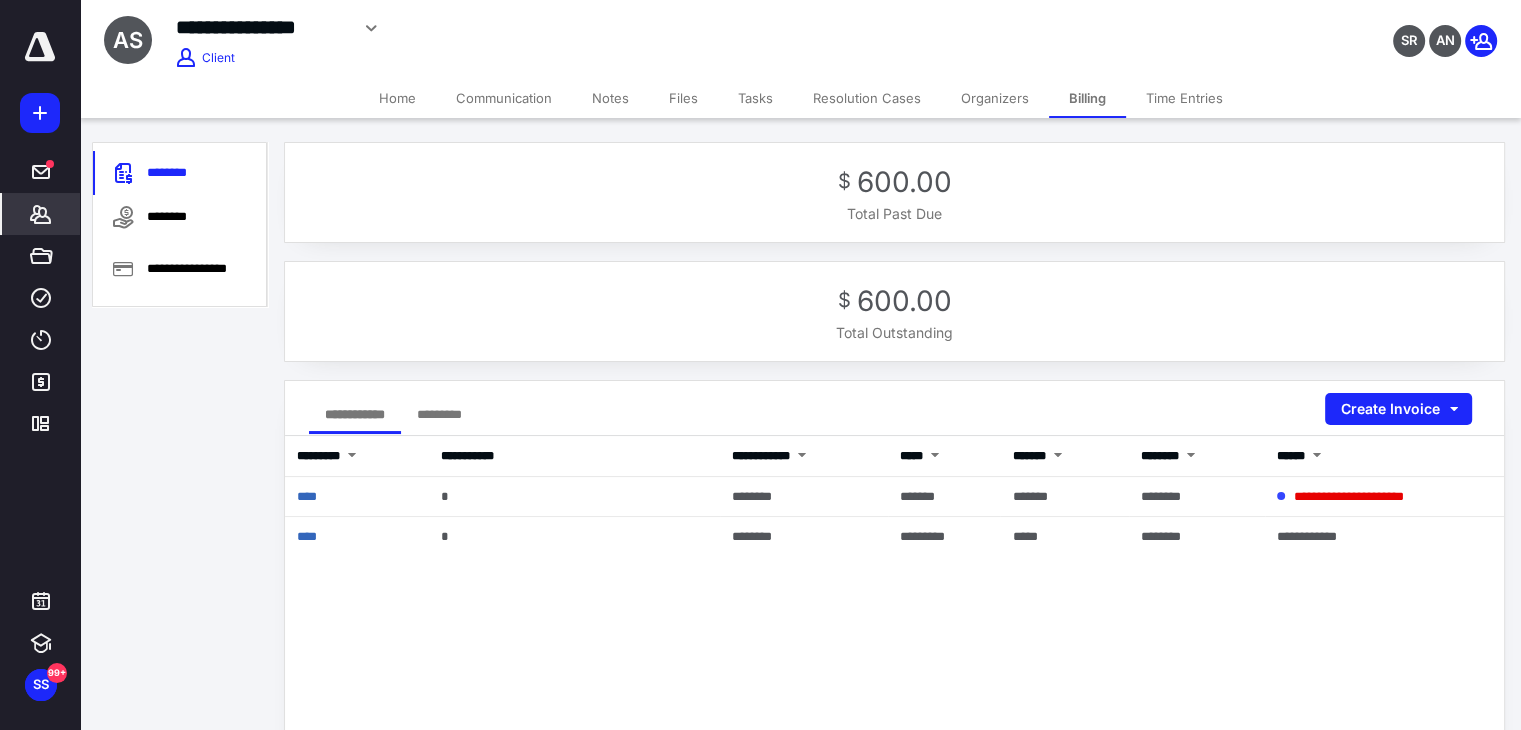 drag, startPoint x: 360, startPoint y: 497, endPoint x: 284, endPoint y: 501, distance: 76.105194 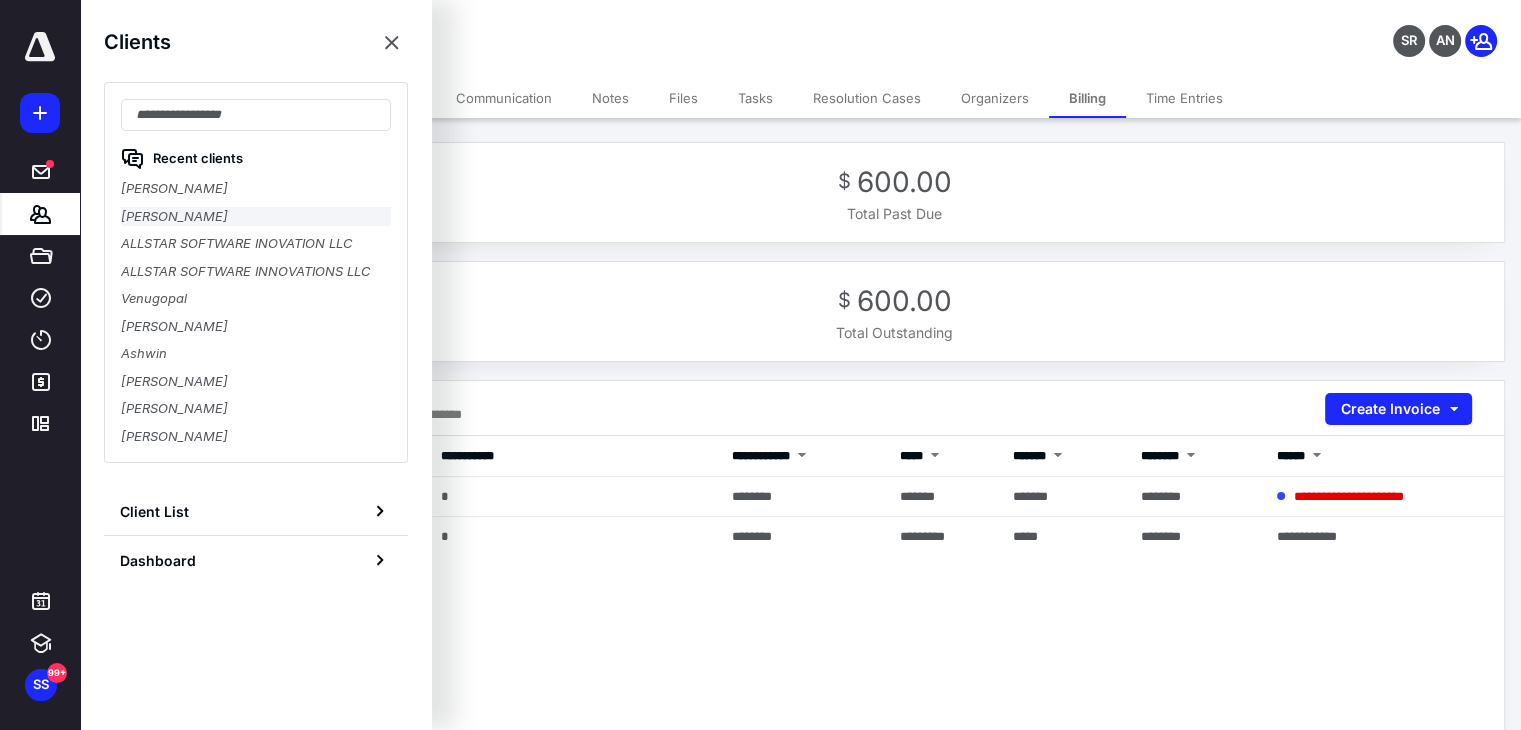 click on "Abhishek Sanmay" at bounding box center (256, 217) 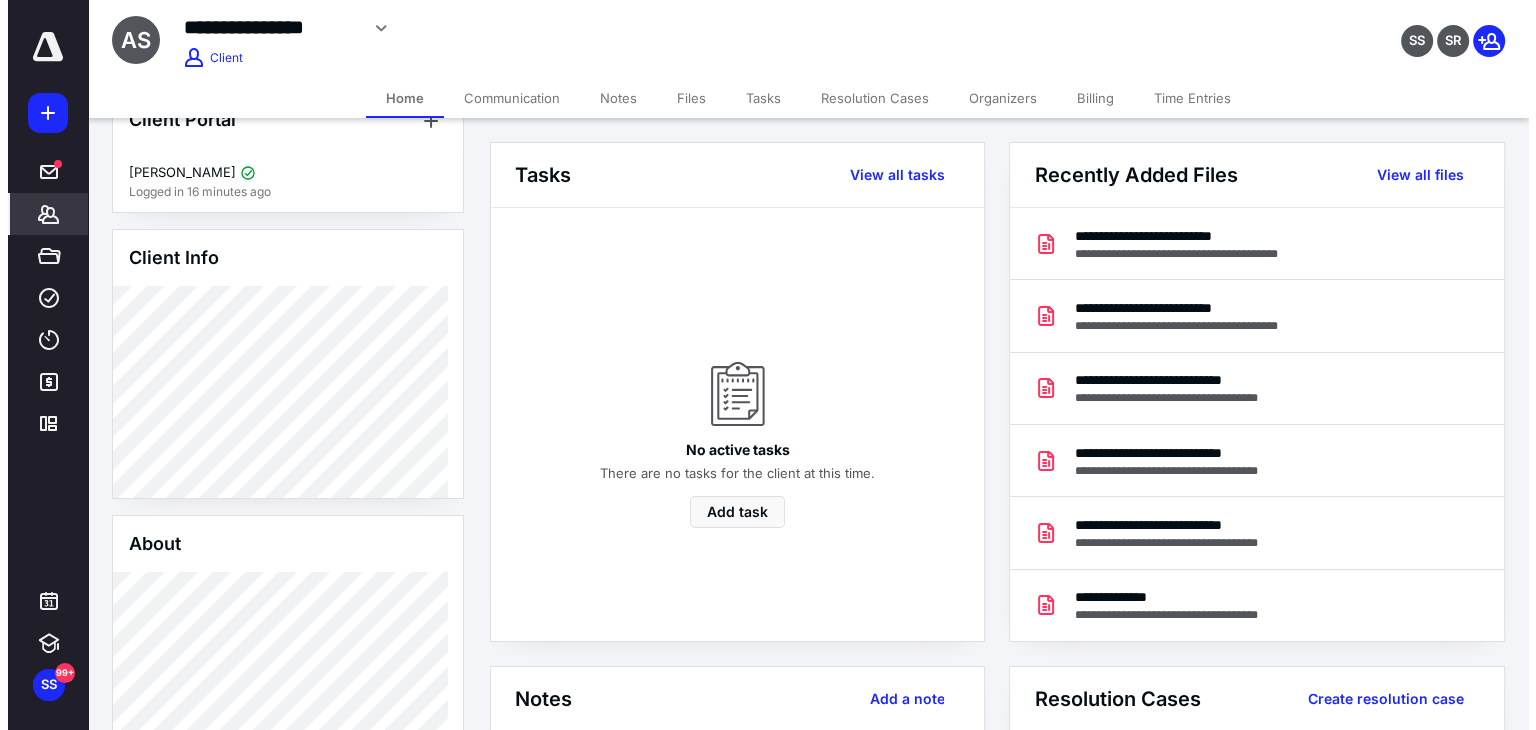 scroll, scrollTop: 0, scrollLeft: 0, axis: both 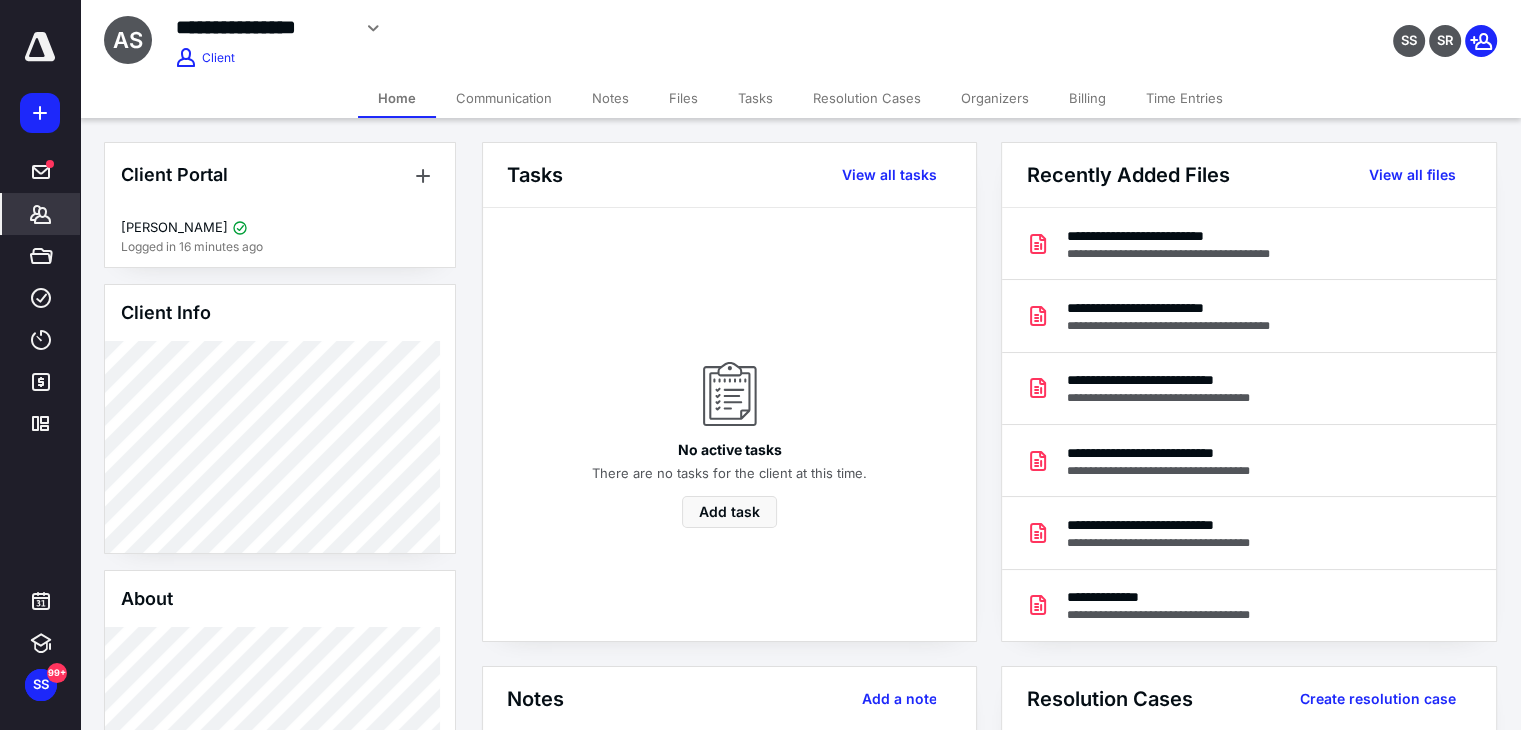 click on "Billing" at bounding box center (1087, 98) 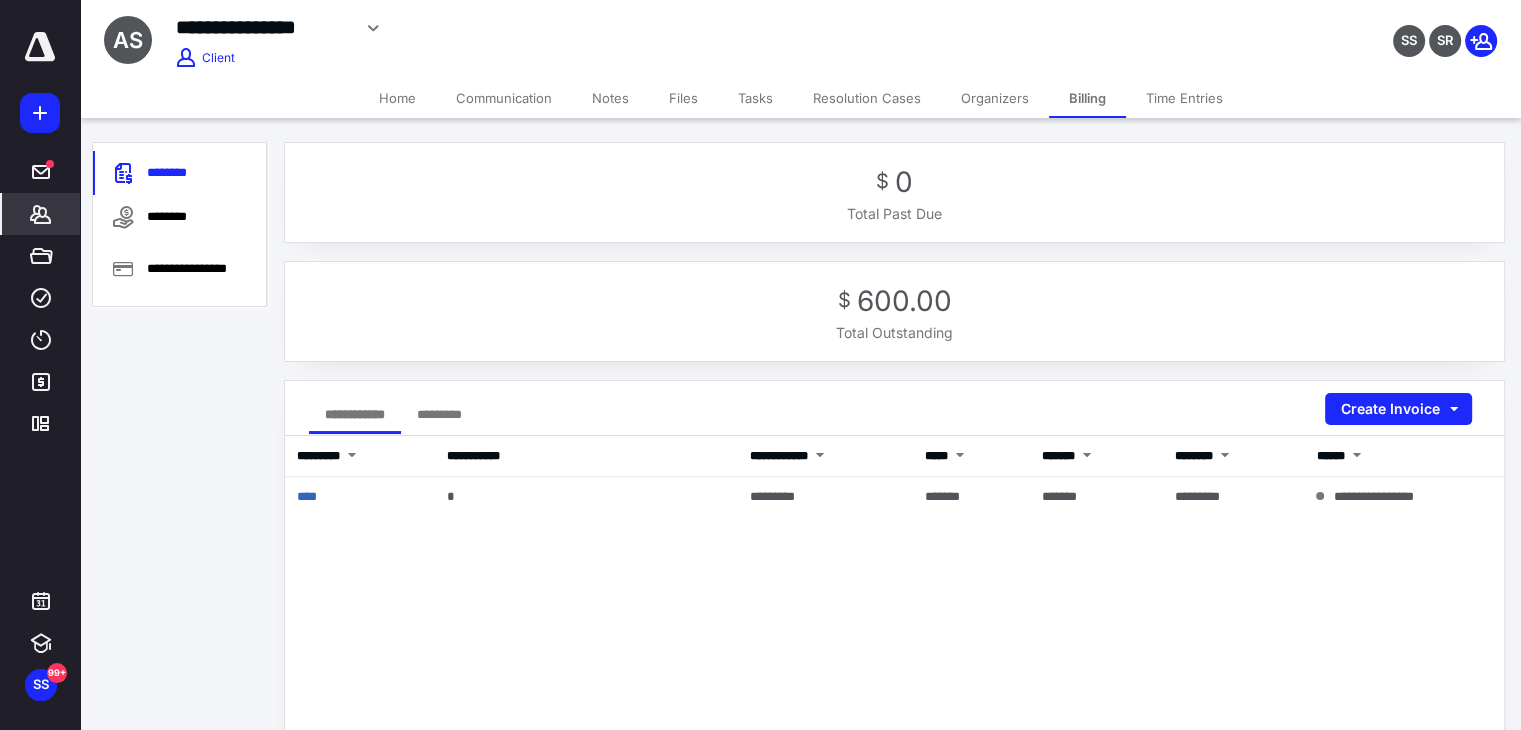 click on "Home" at bounding box center [397, 98] 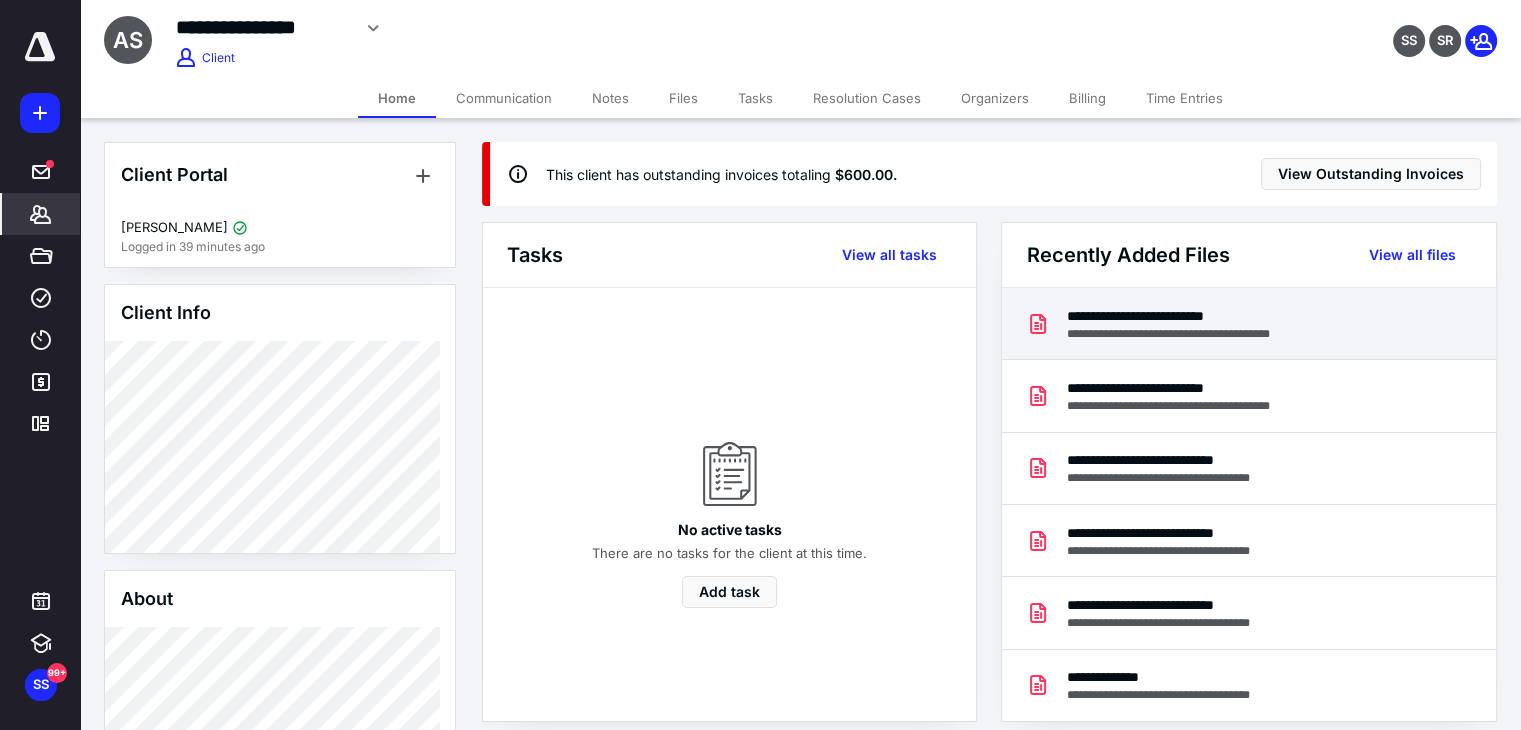click on "**********" at bounding box center (1197, 316) 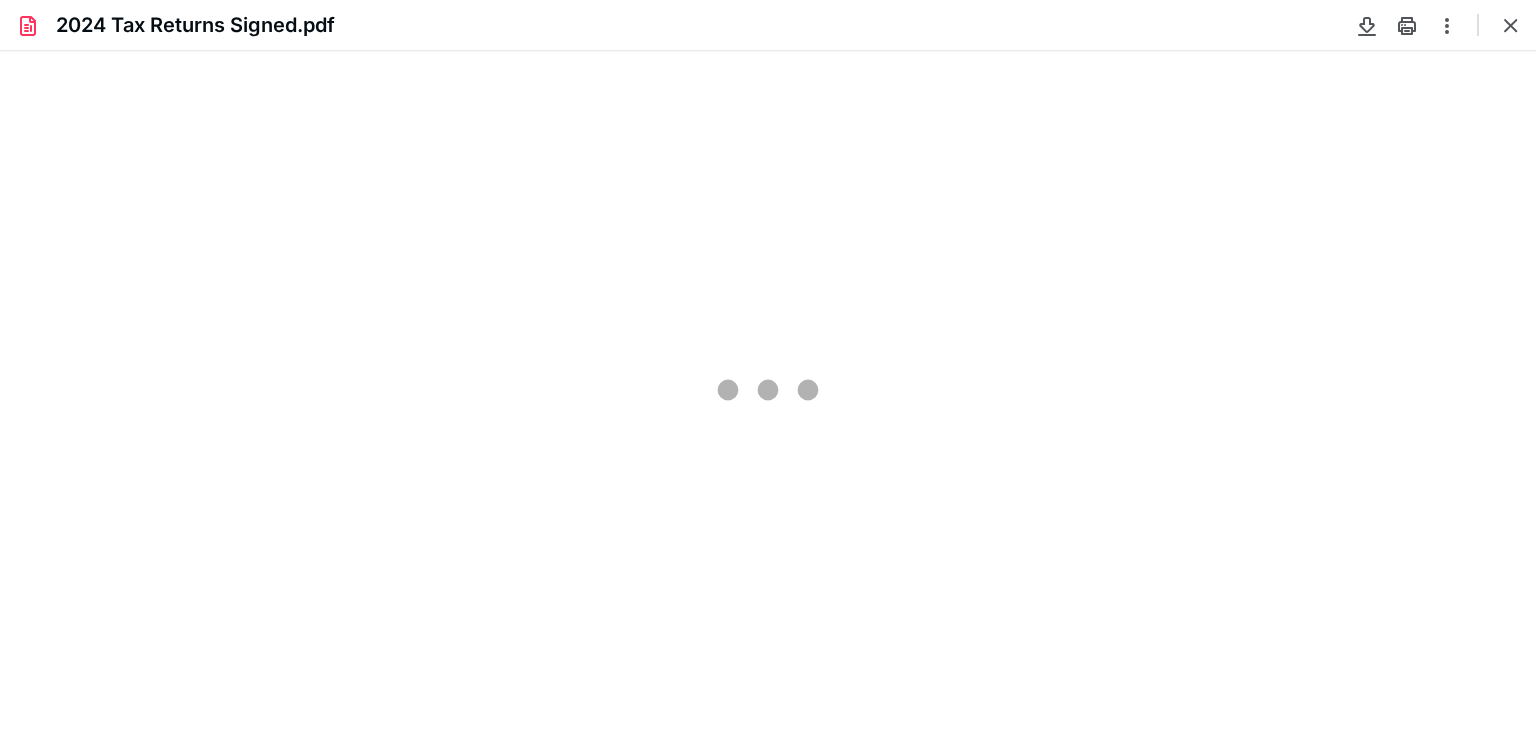 scroll, scrollTop: 0, scrollLeft: 0, axis: both 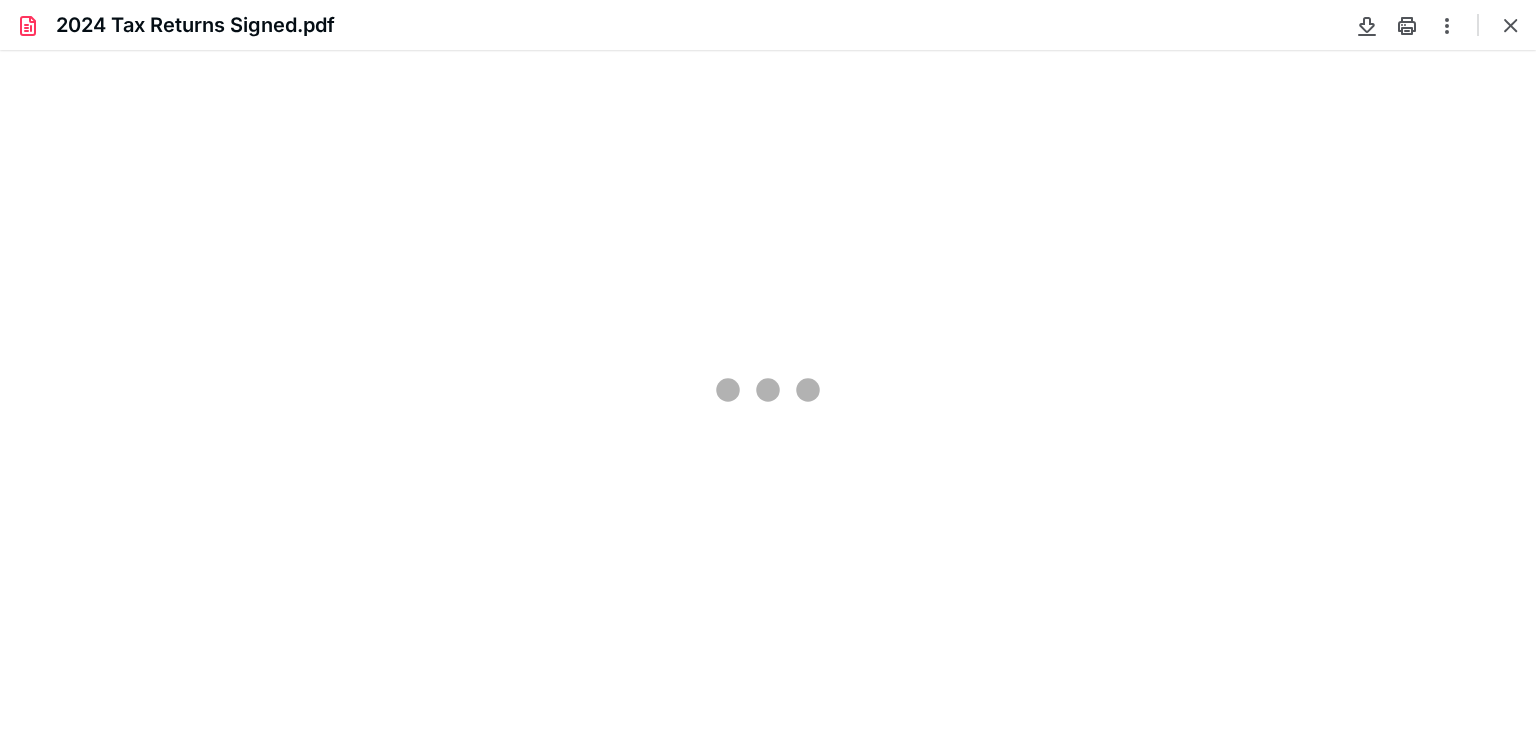 type on "82" 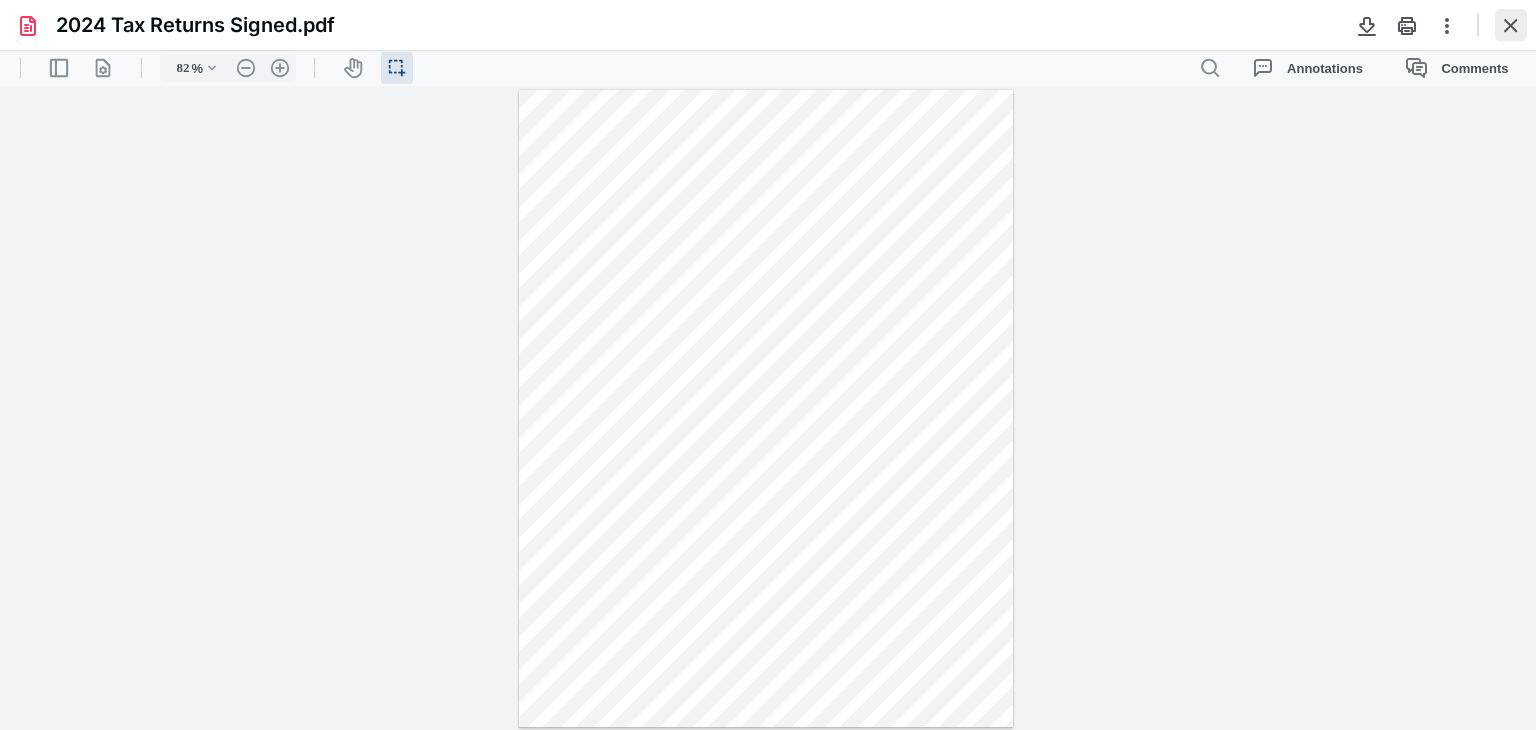 click at bounding box center [1511, 25] 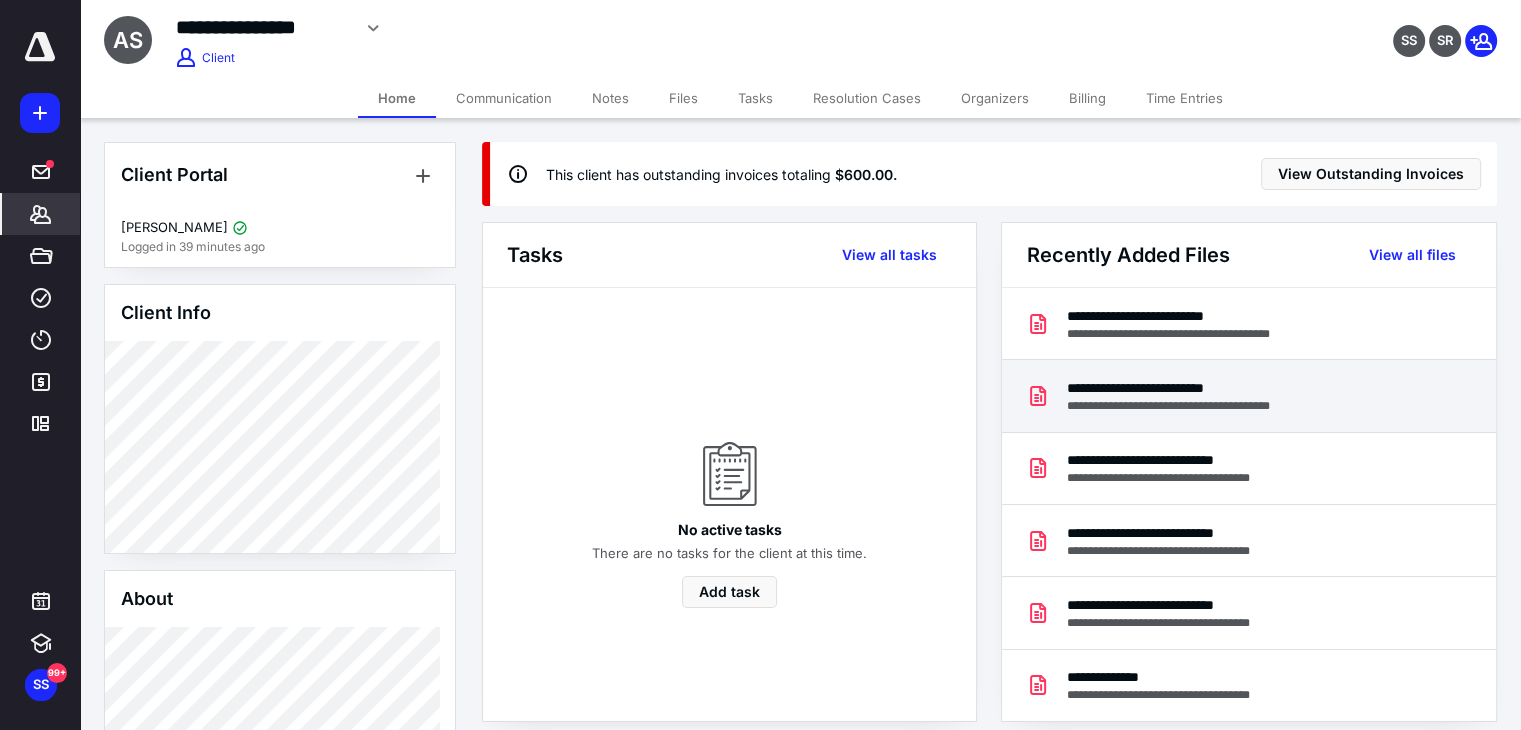 click on "**********" at bounding box center (1197, 406) 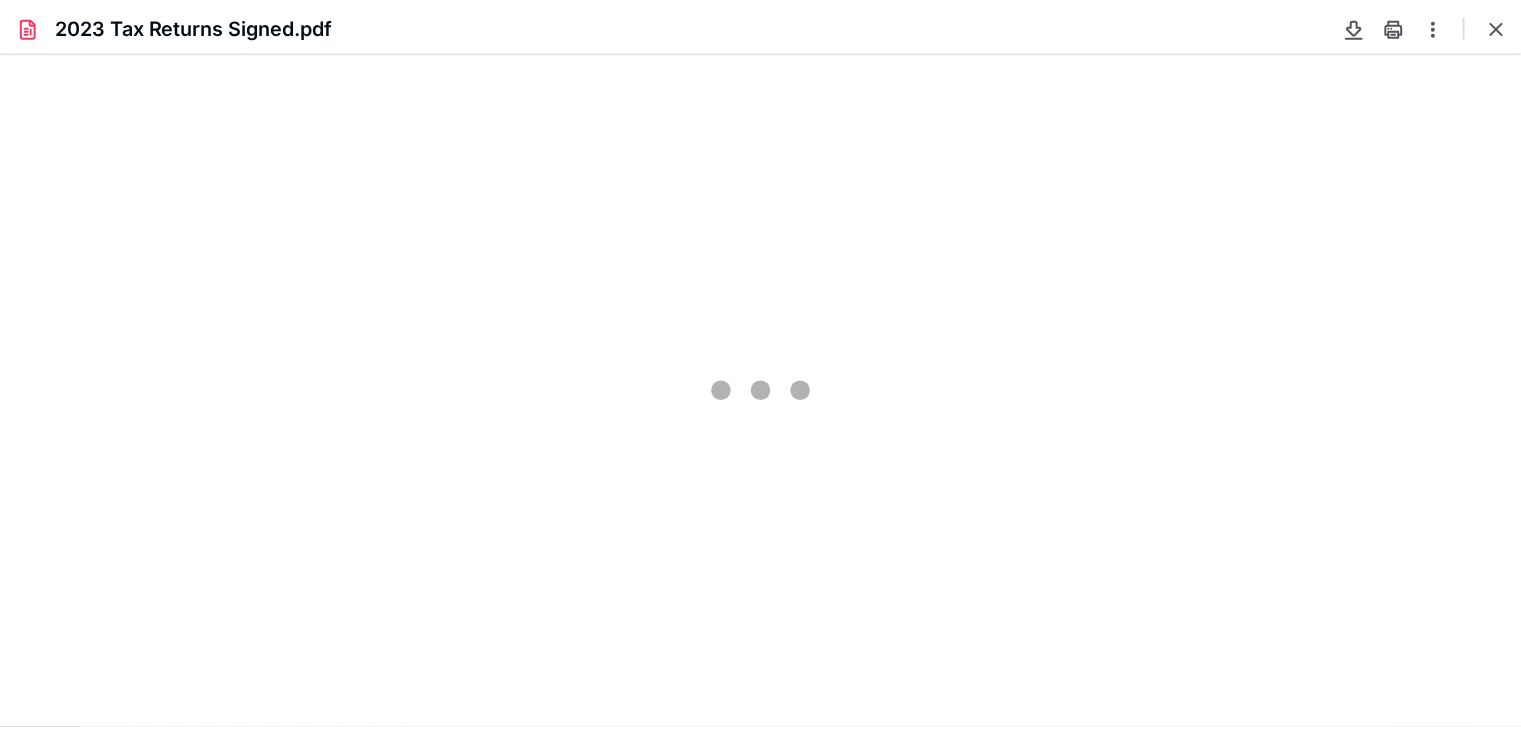 scroll, scrollTop: 0, scrollLeft: 0, axis: both 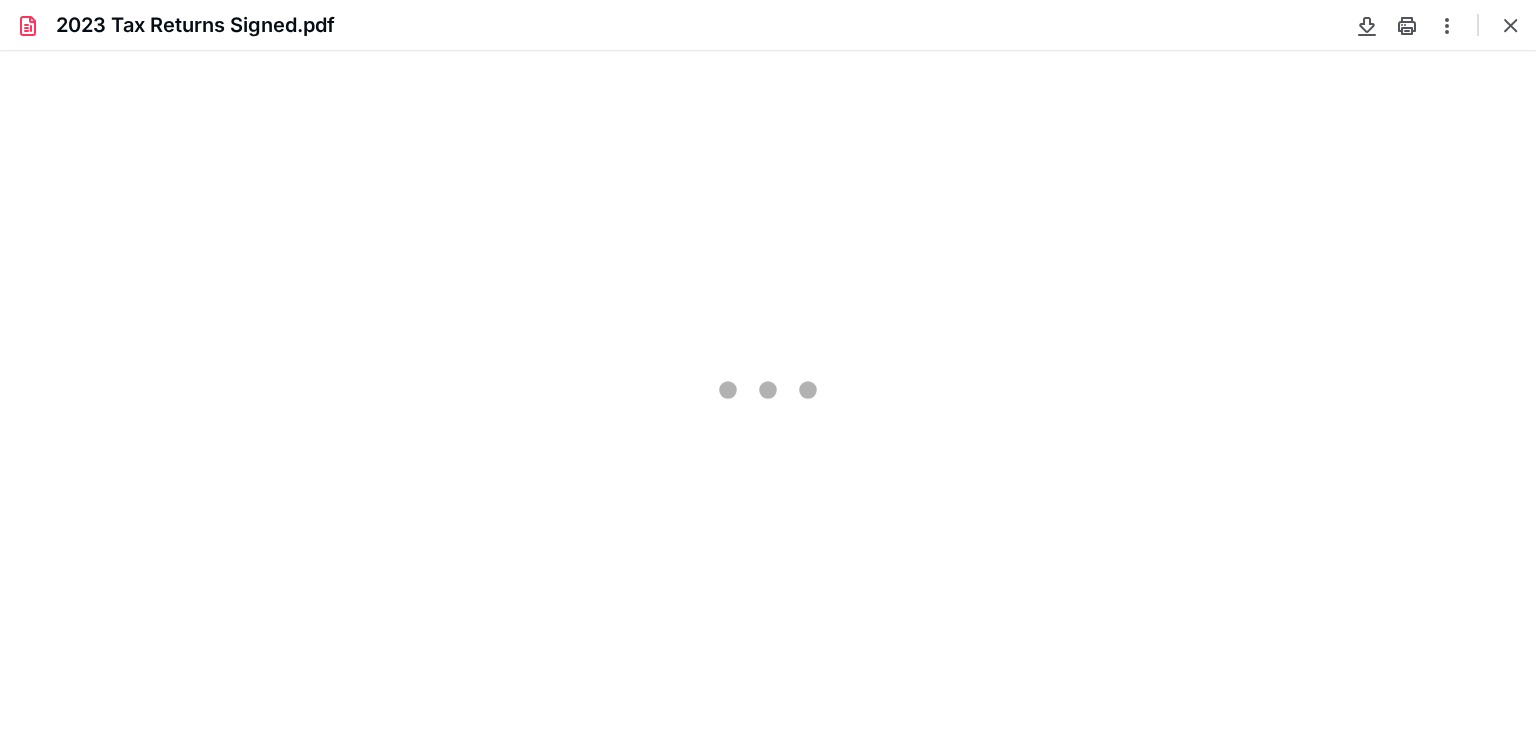 type on "82" 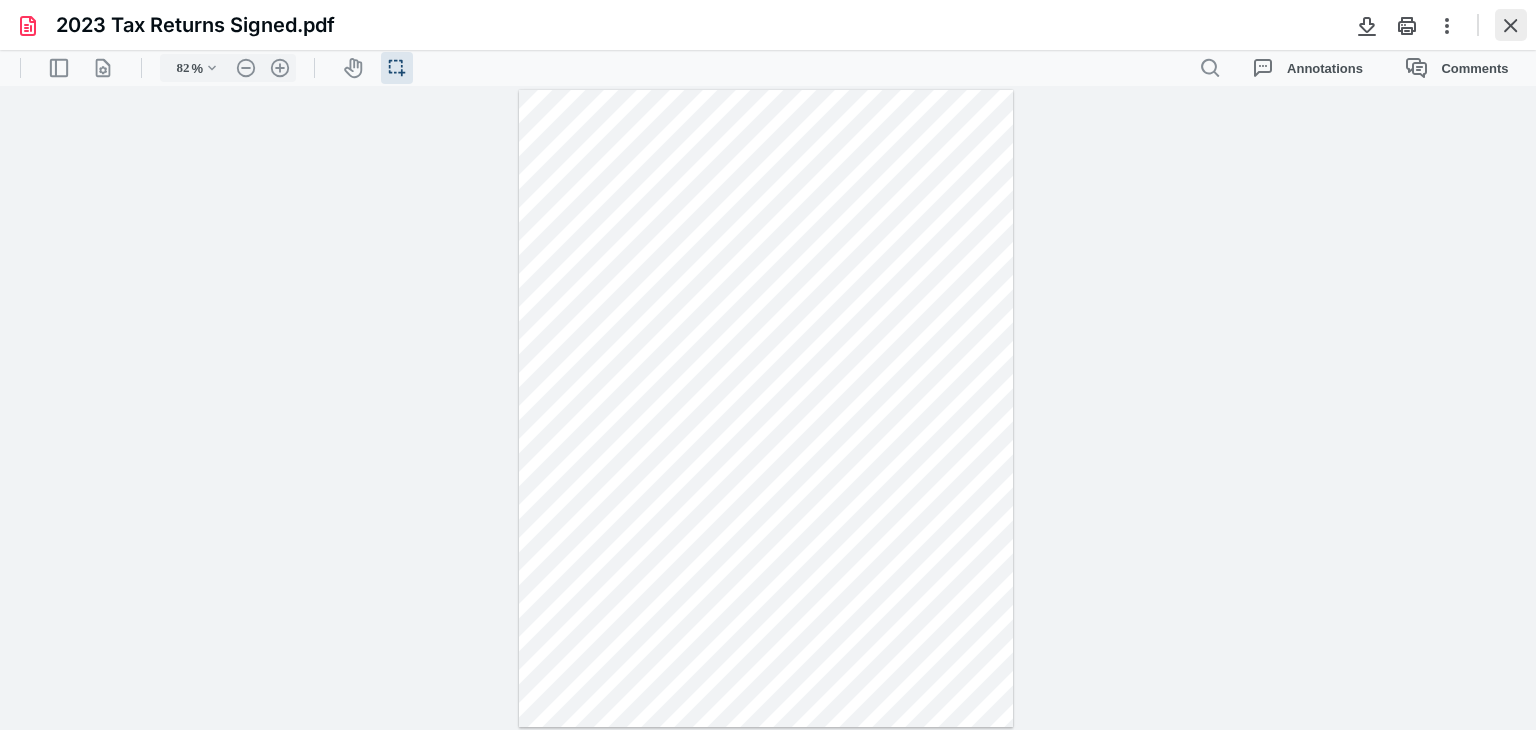 click at bounding box center (1511, 25) 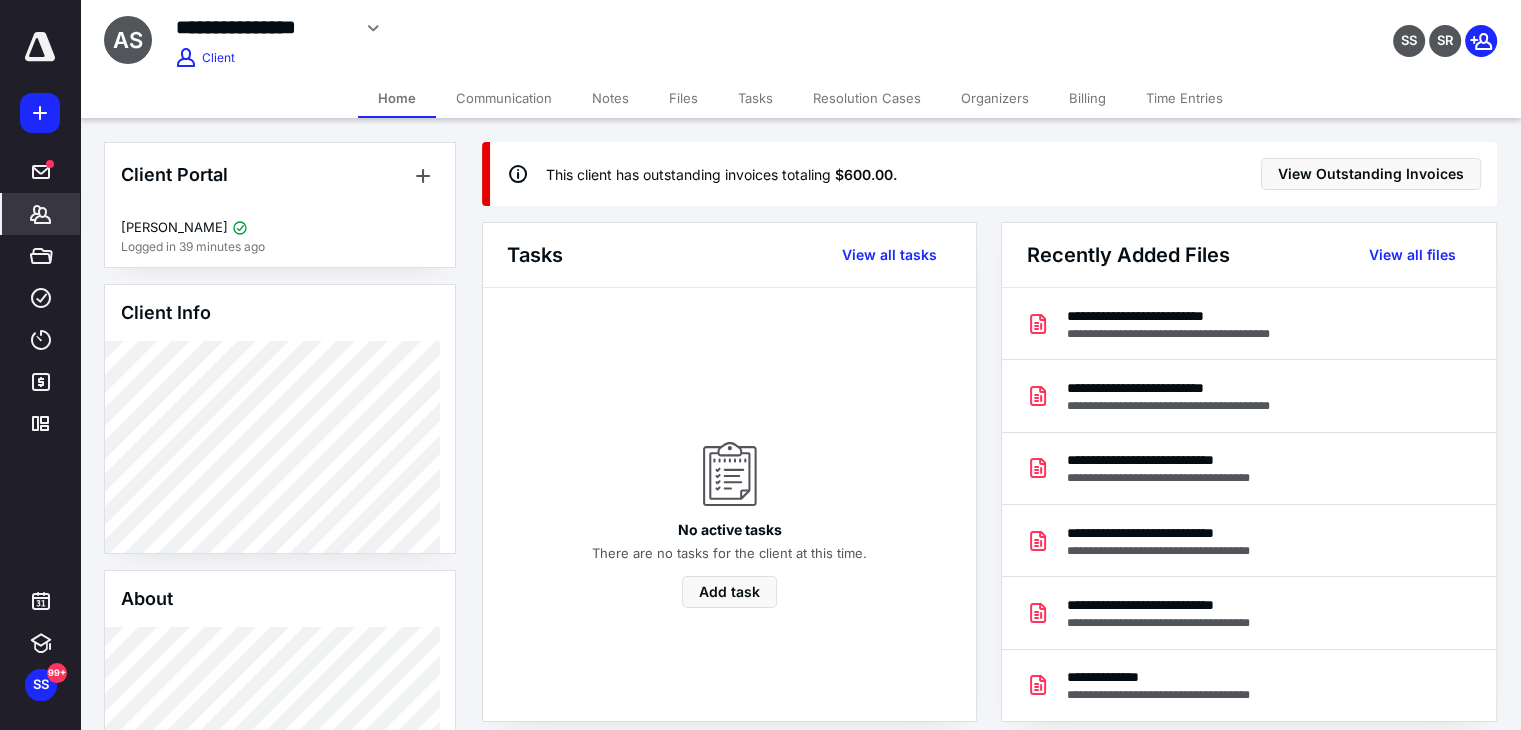 click on "Billing" at bounding box center [1087, 98] 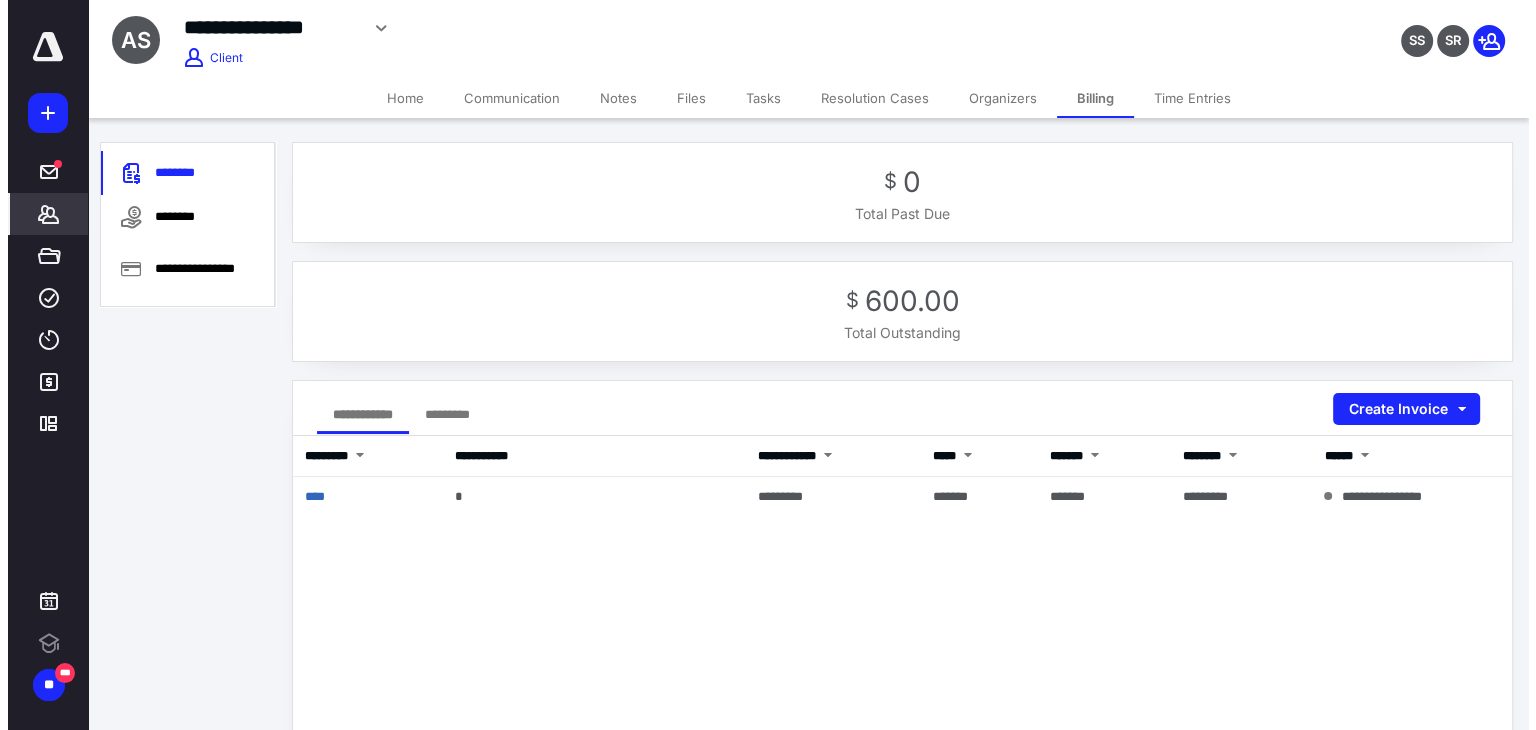 scroll, scrollTop: 0, scrollLeft: 0, axis: both 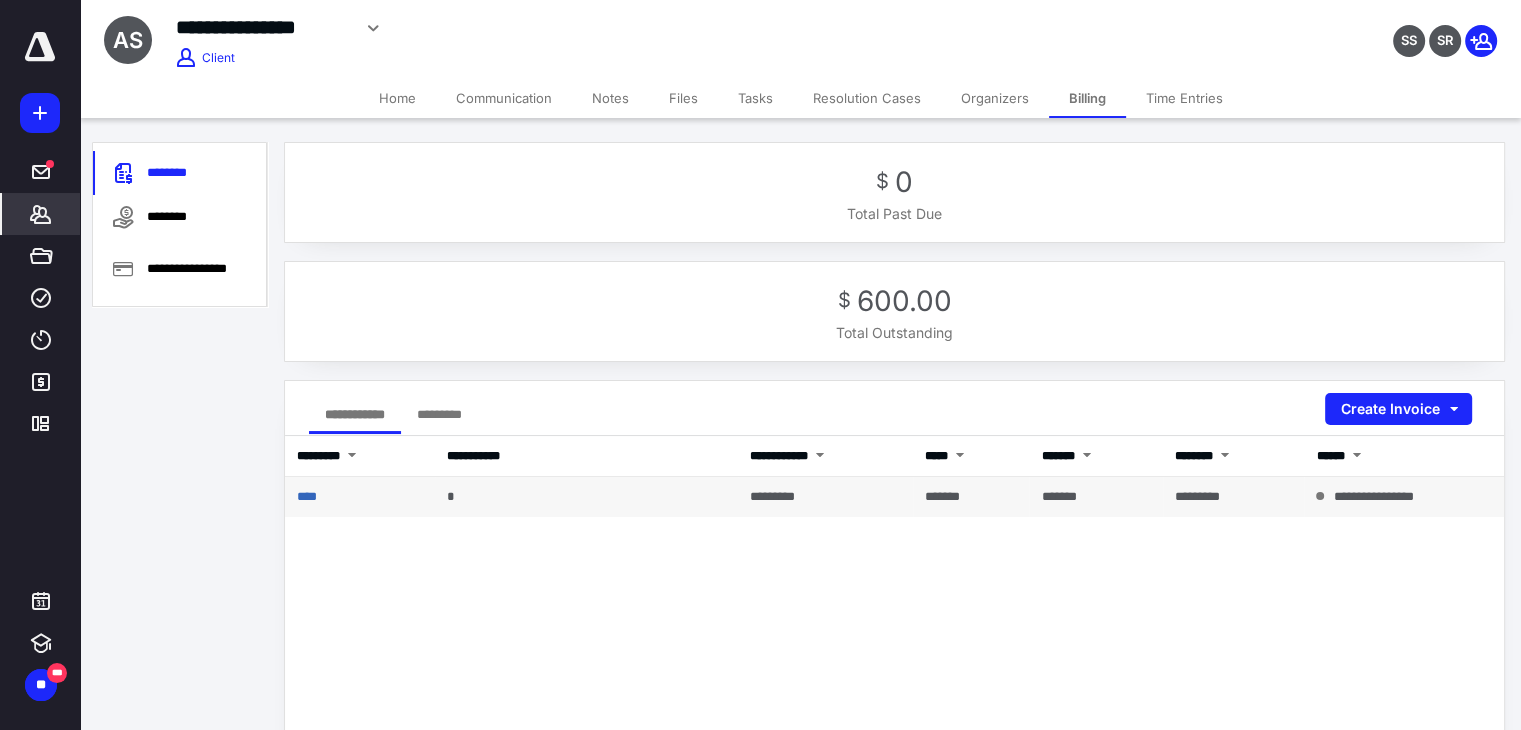 click on "*********" at bounding box center (772, 496) 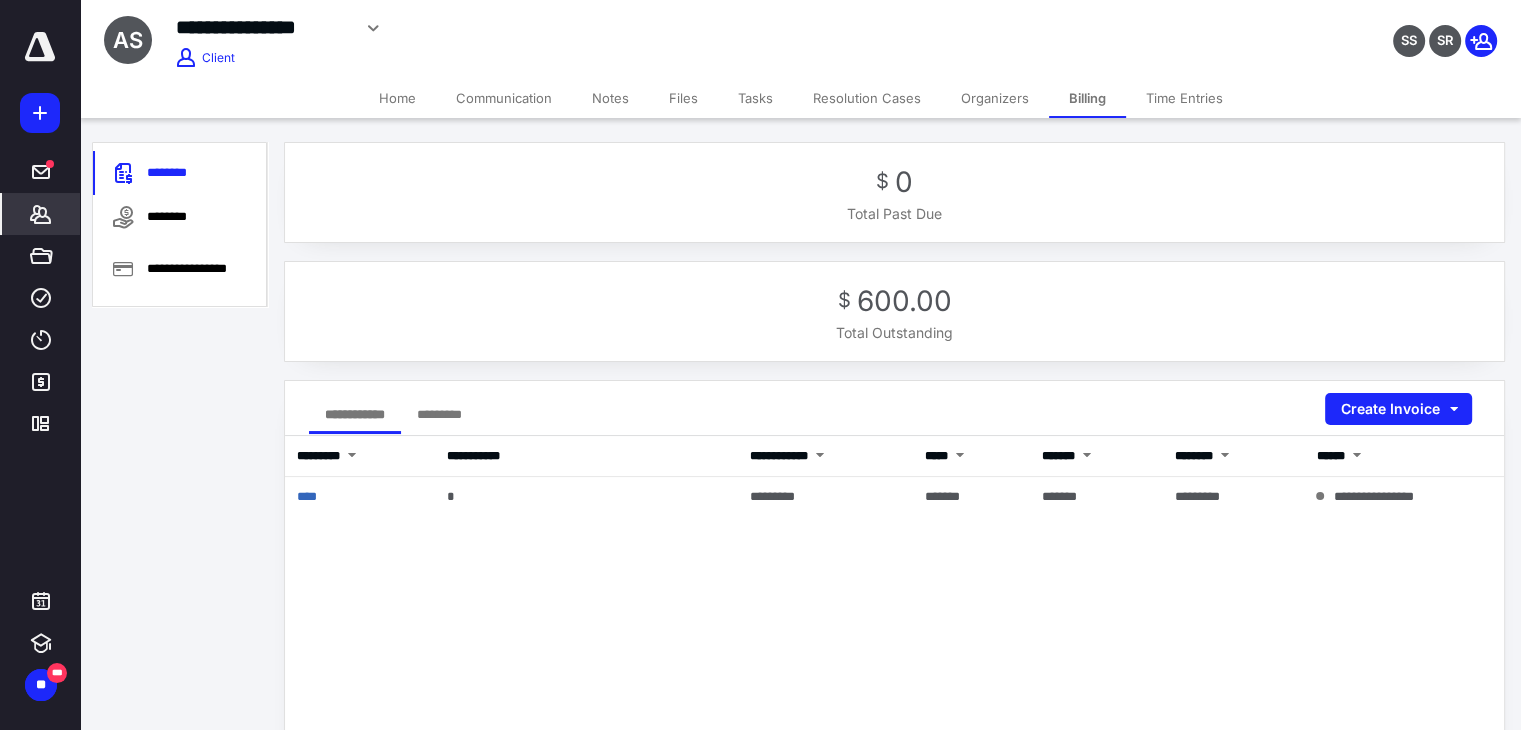 click on "Home" at bounding box center (397, 98) 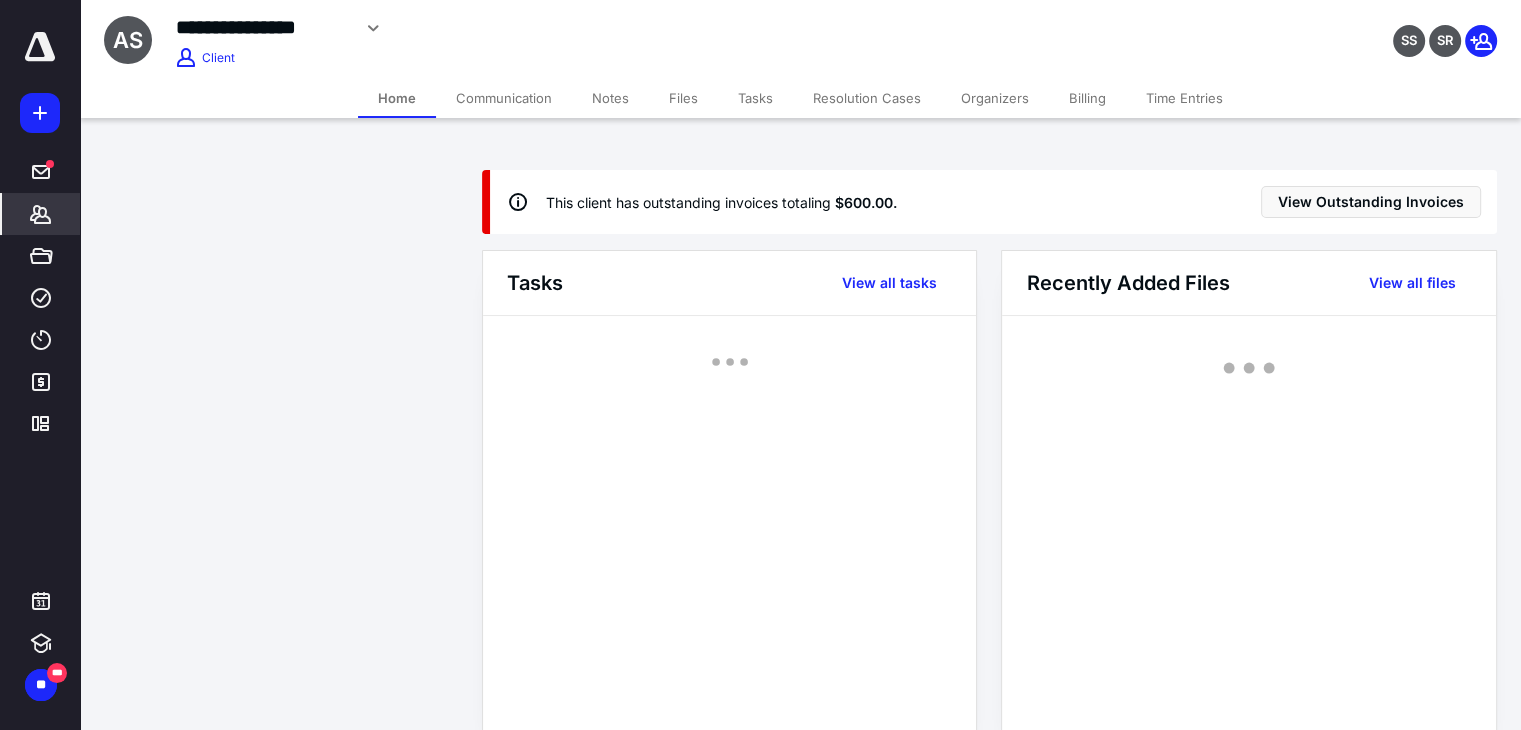 click on "**********" at bounding box center (263, 27) 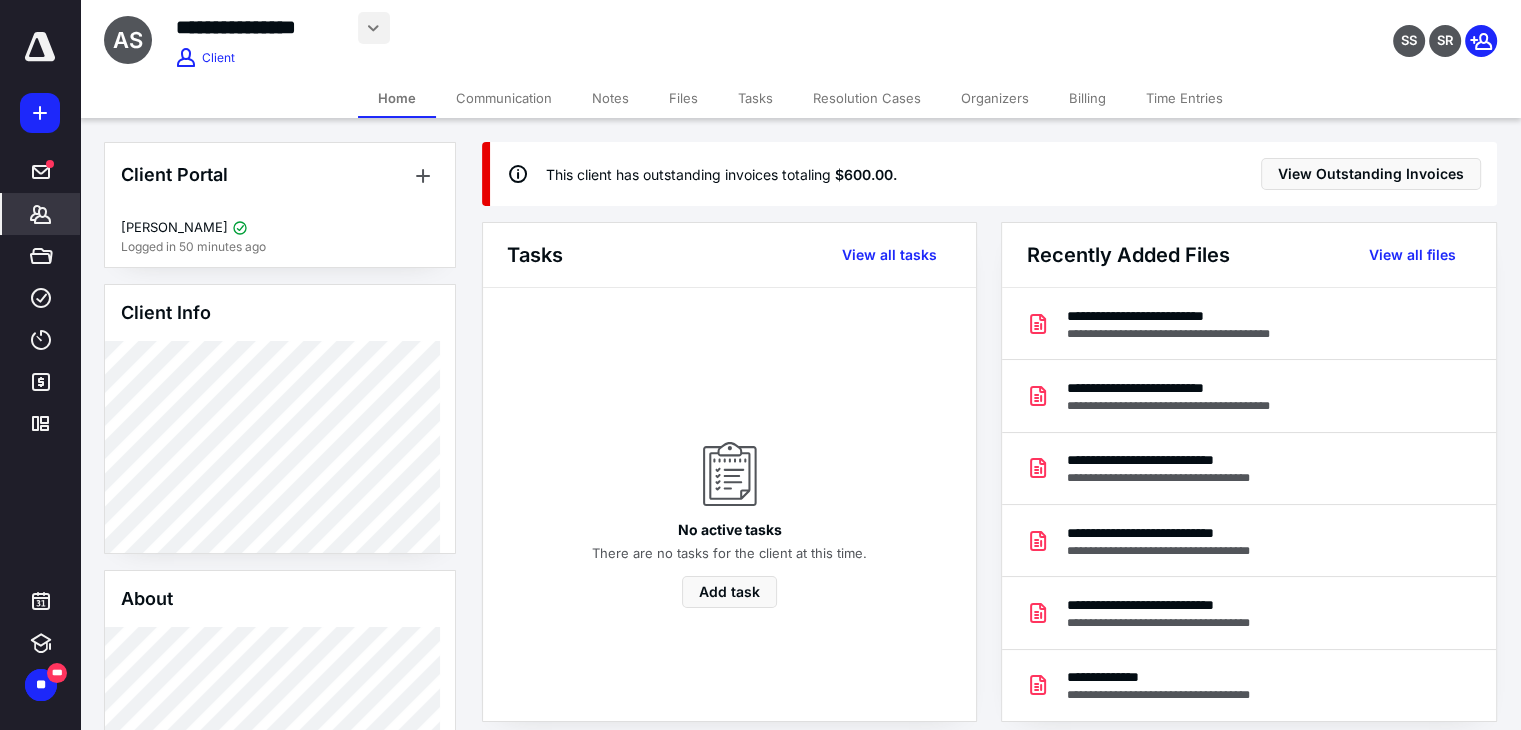 click at bounding box center [374, 28] 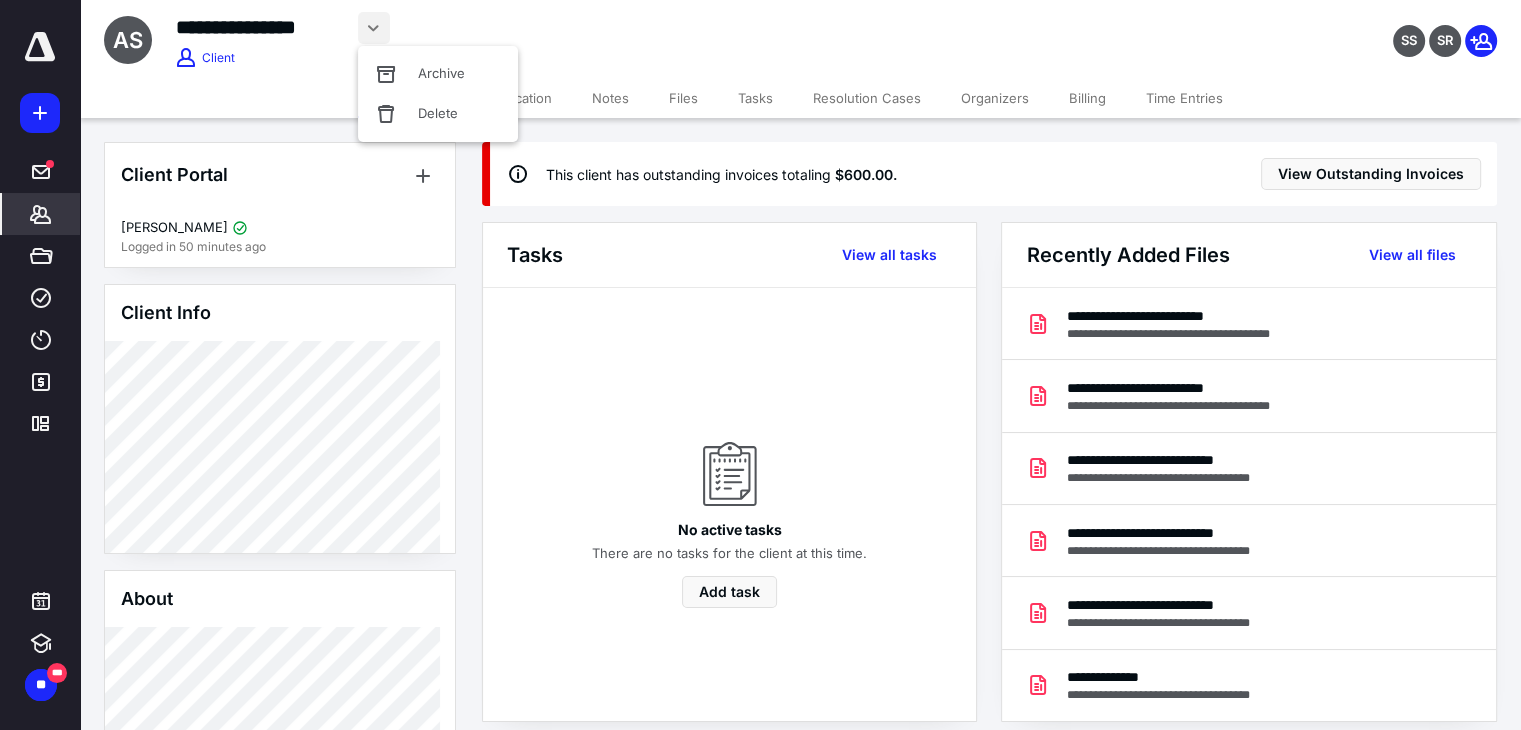 click at bounding box center (186, 58) 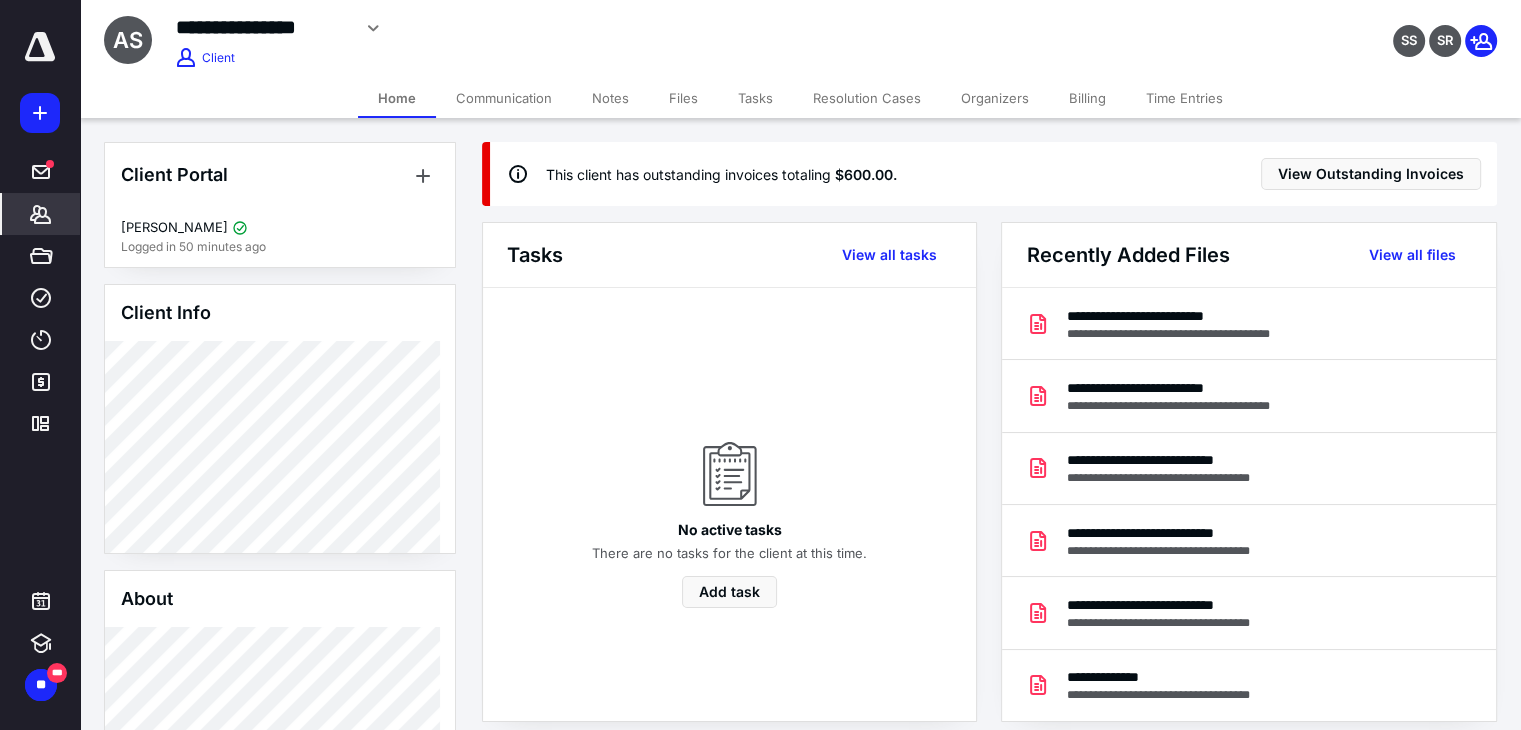 click on "Client" at bounding box center [218, 58] 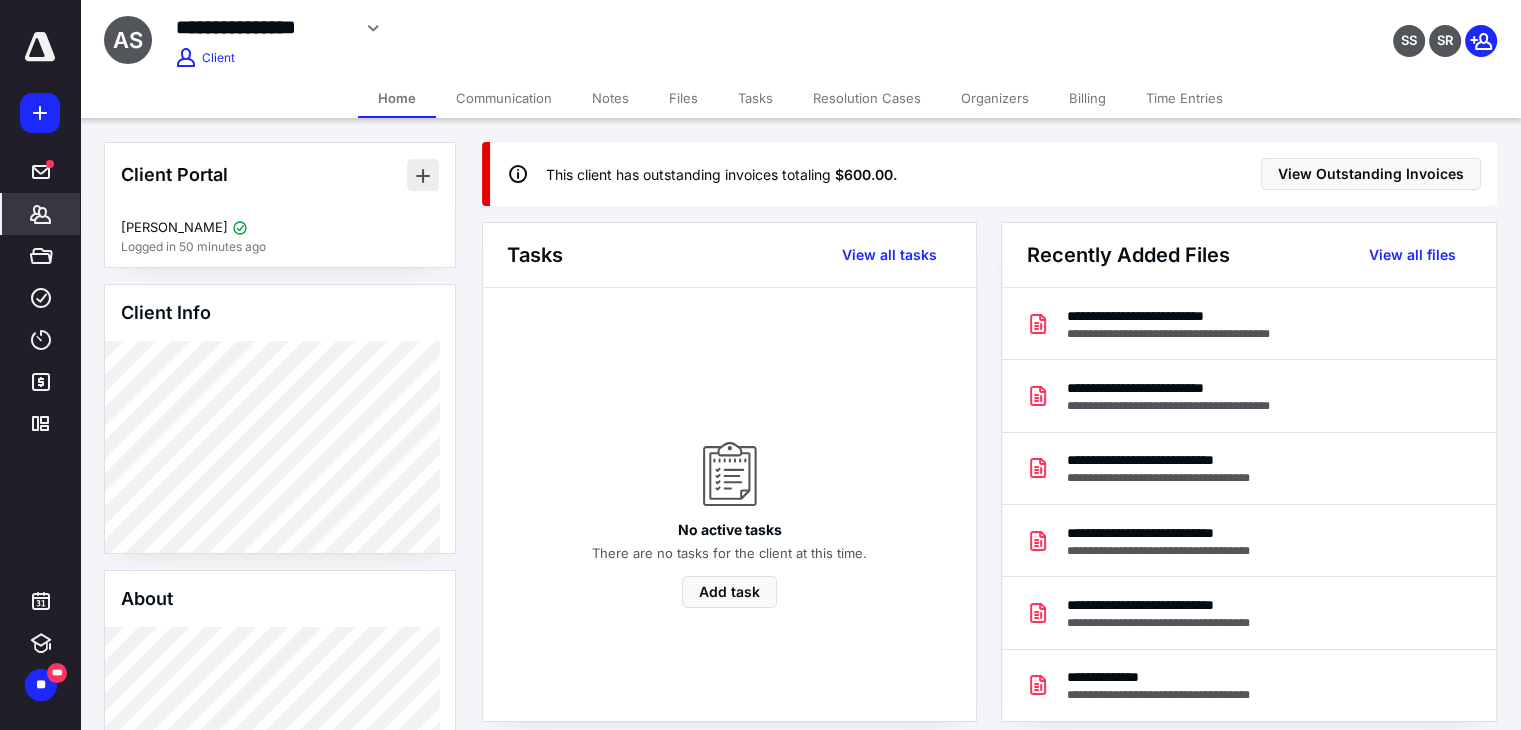 click at bounding box center [423, 175] 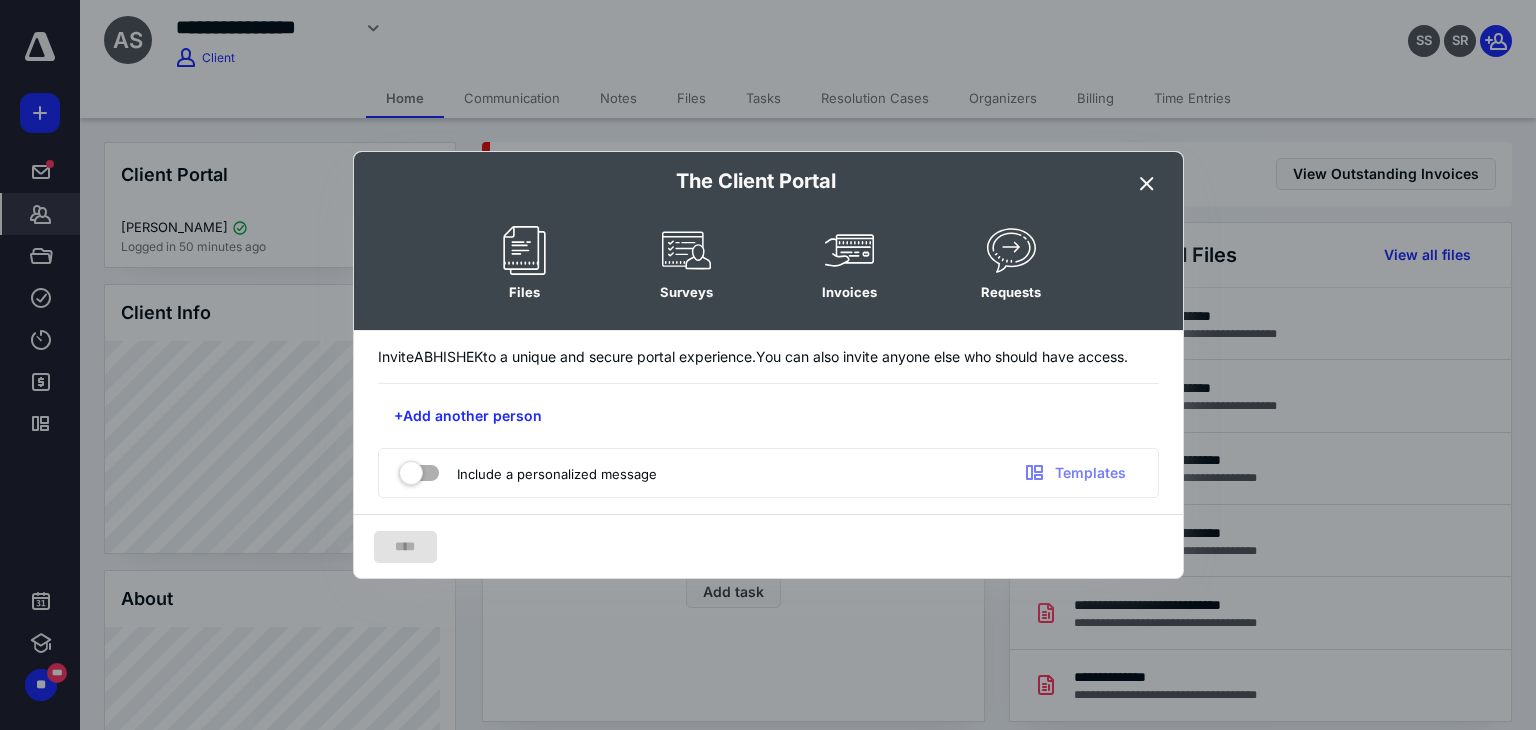 click on "Include a personalized message" at bounding box center (526, 473) 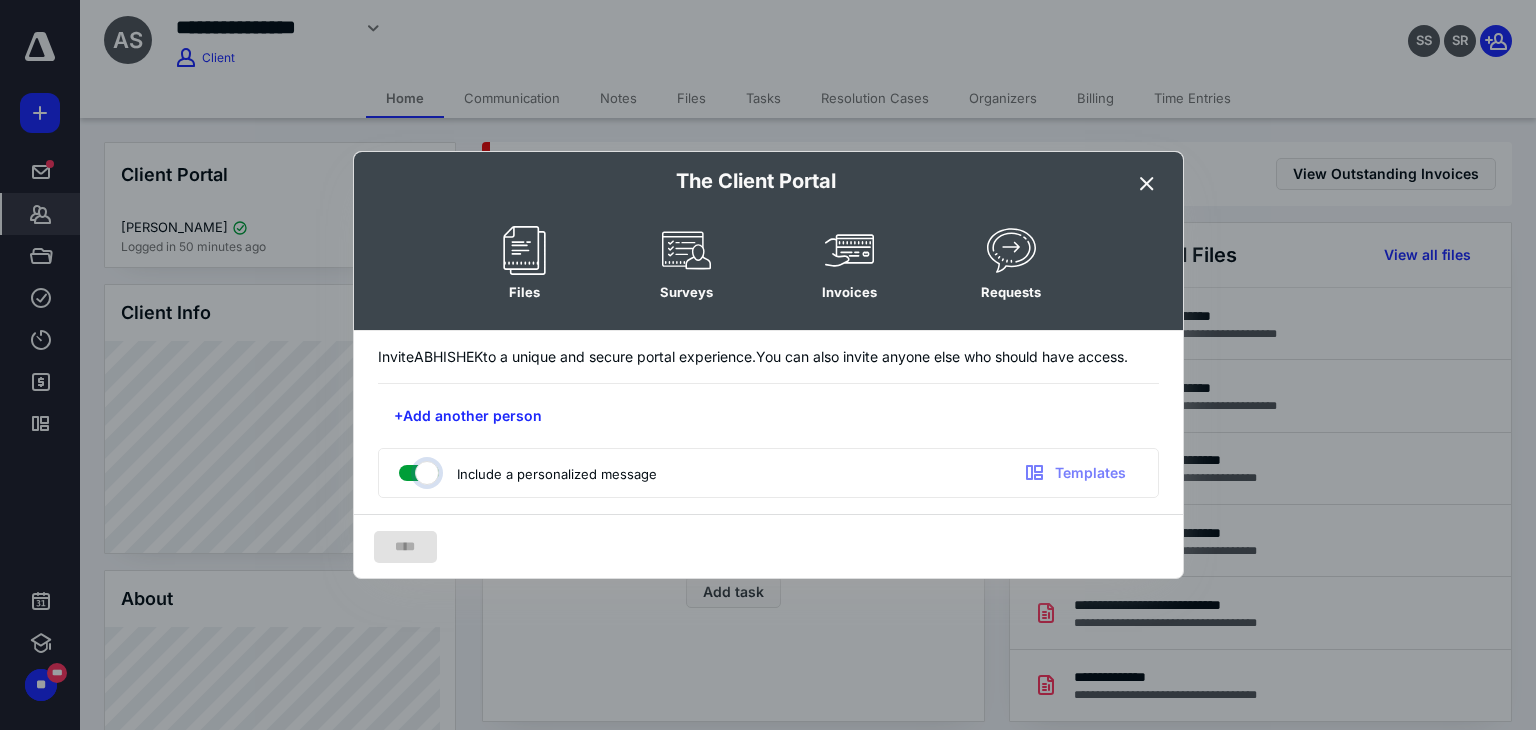 checkbox on "true" 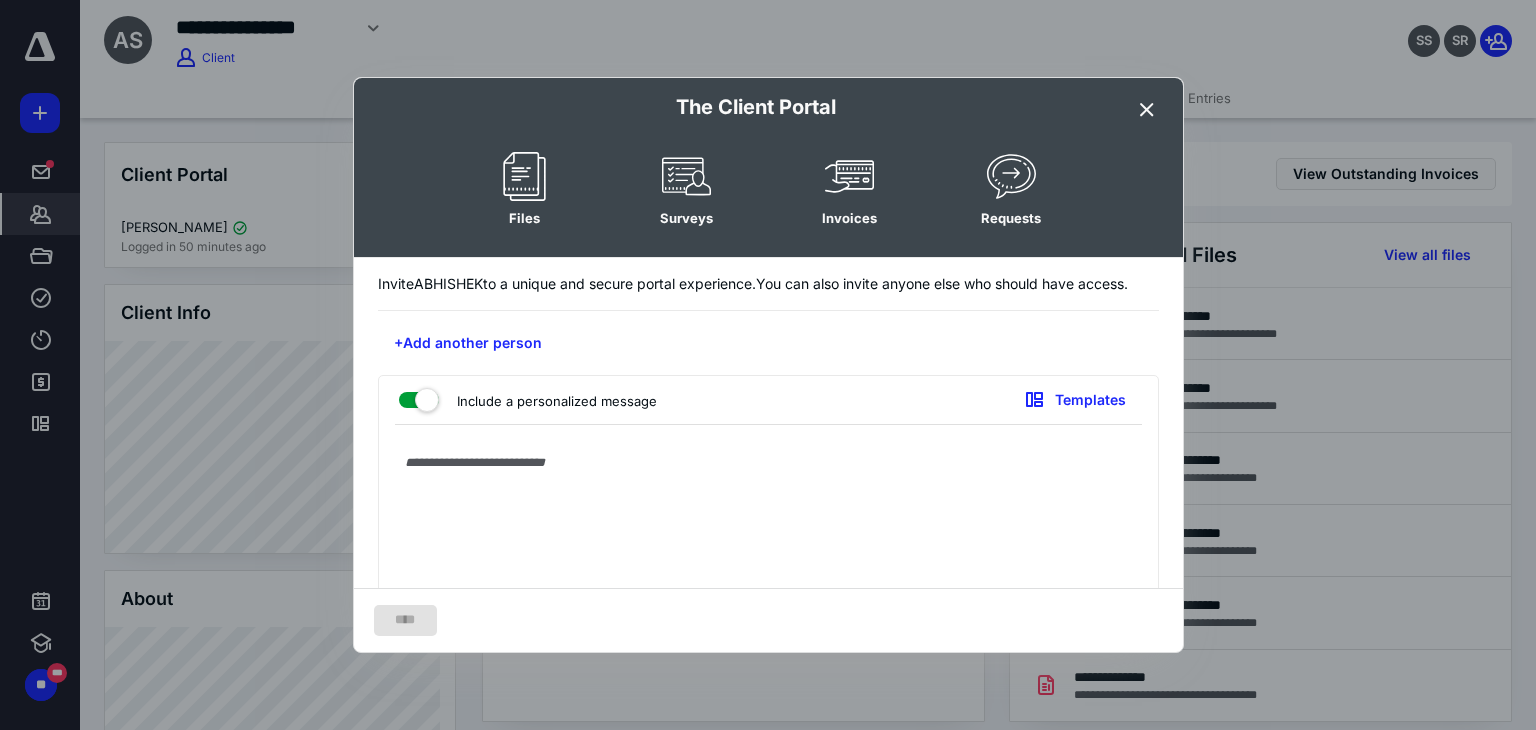 click at bounding box center (768, 533) 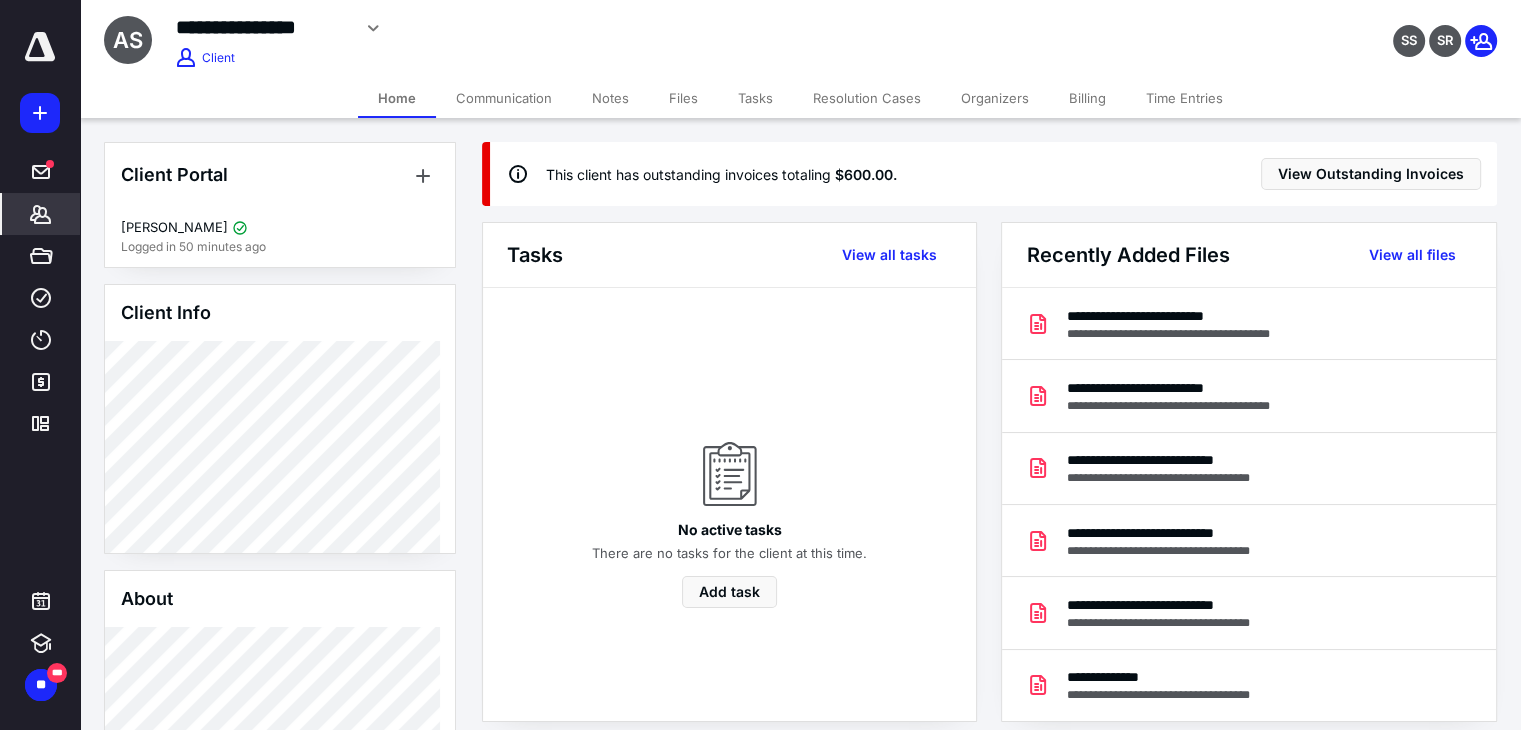click at bounding box center (186, 58) 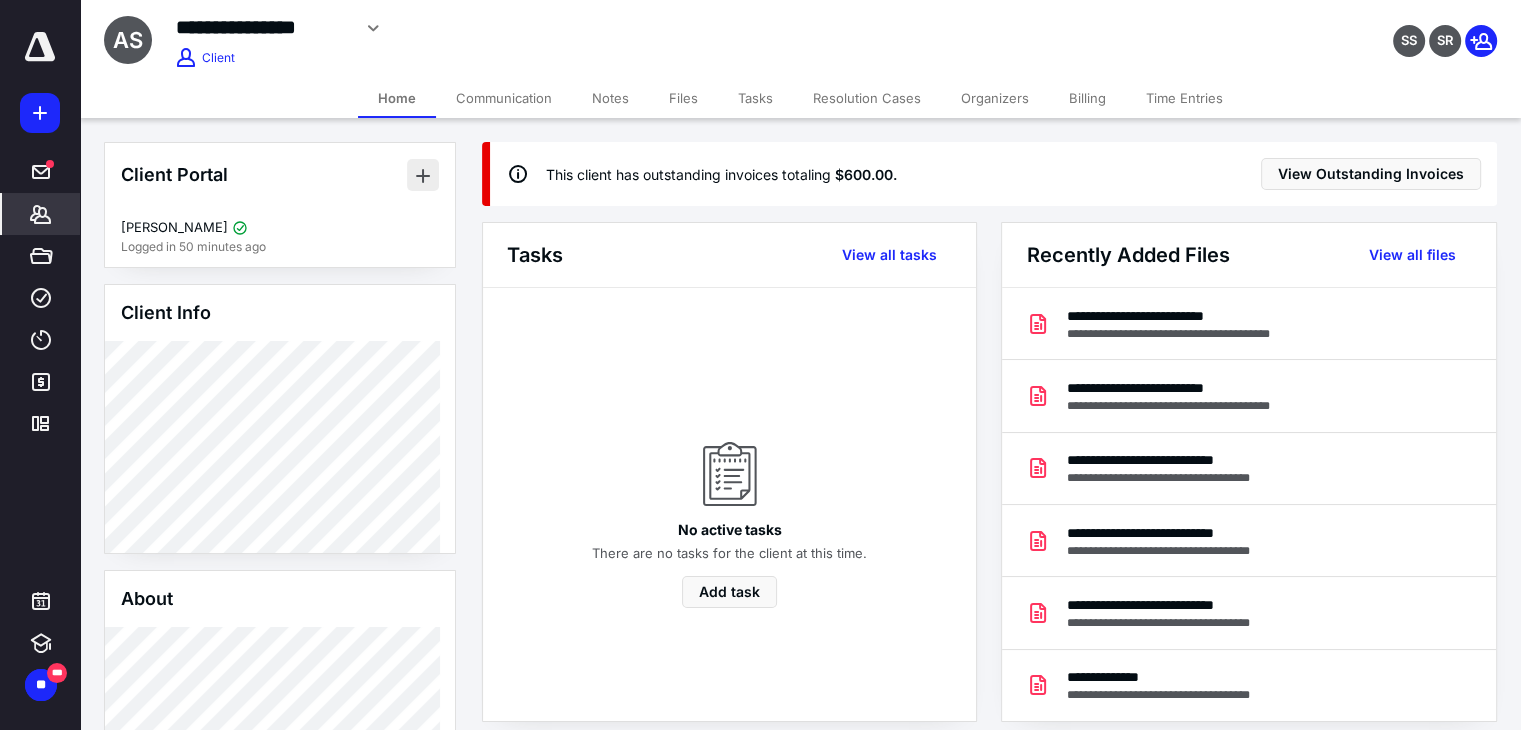 click at bounding box center [423, 175] 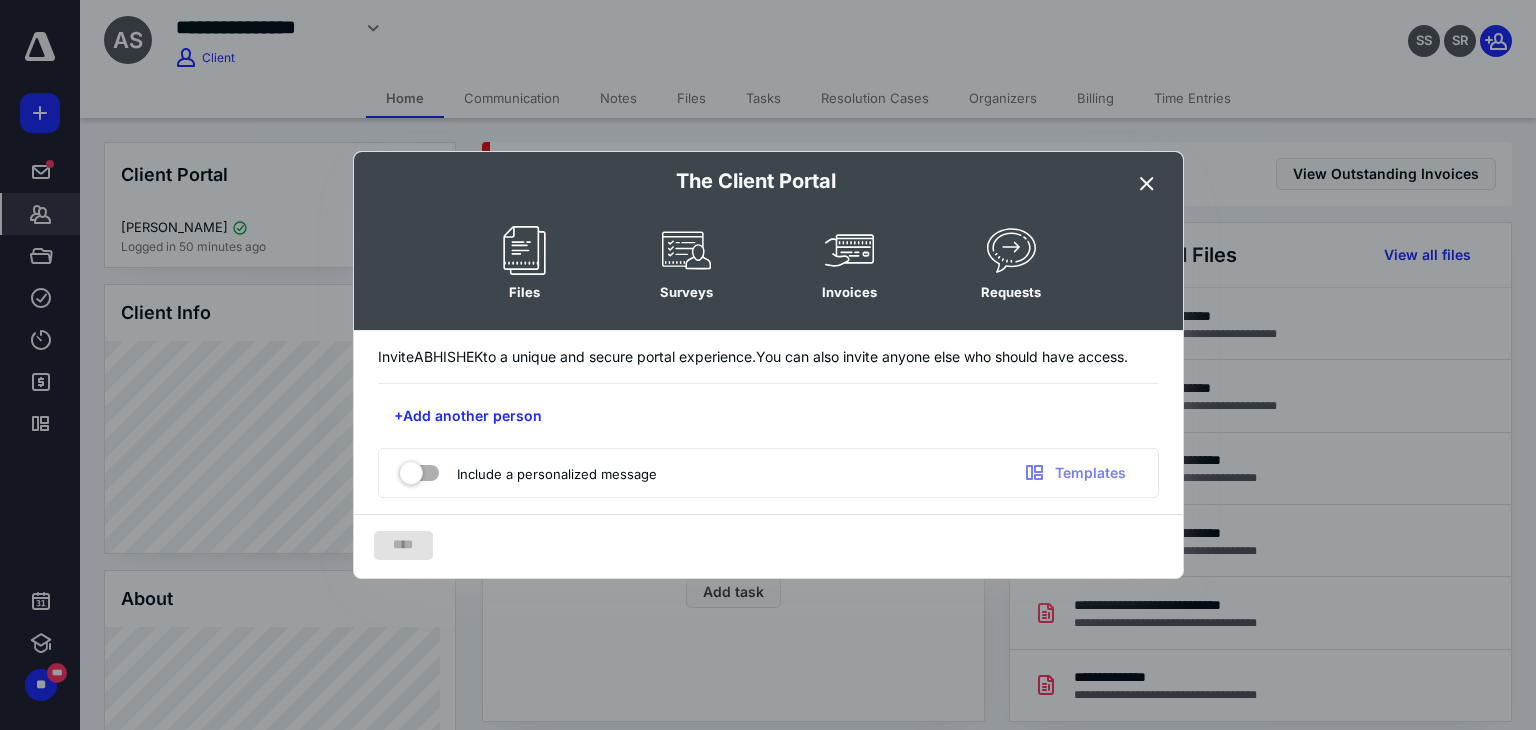 click at bounding box center (419, 469) 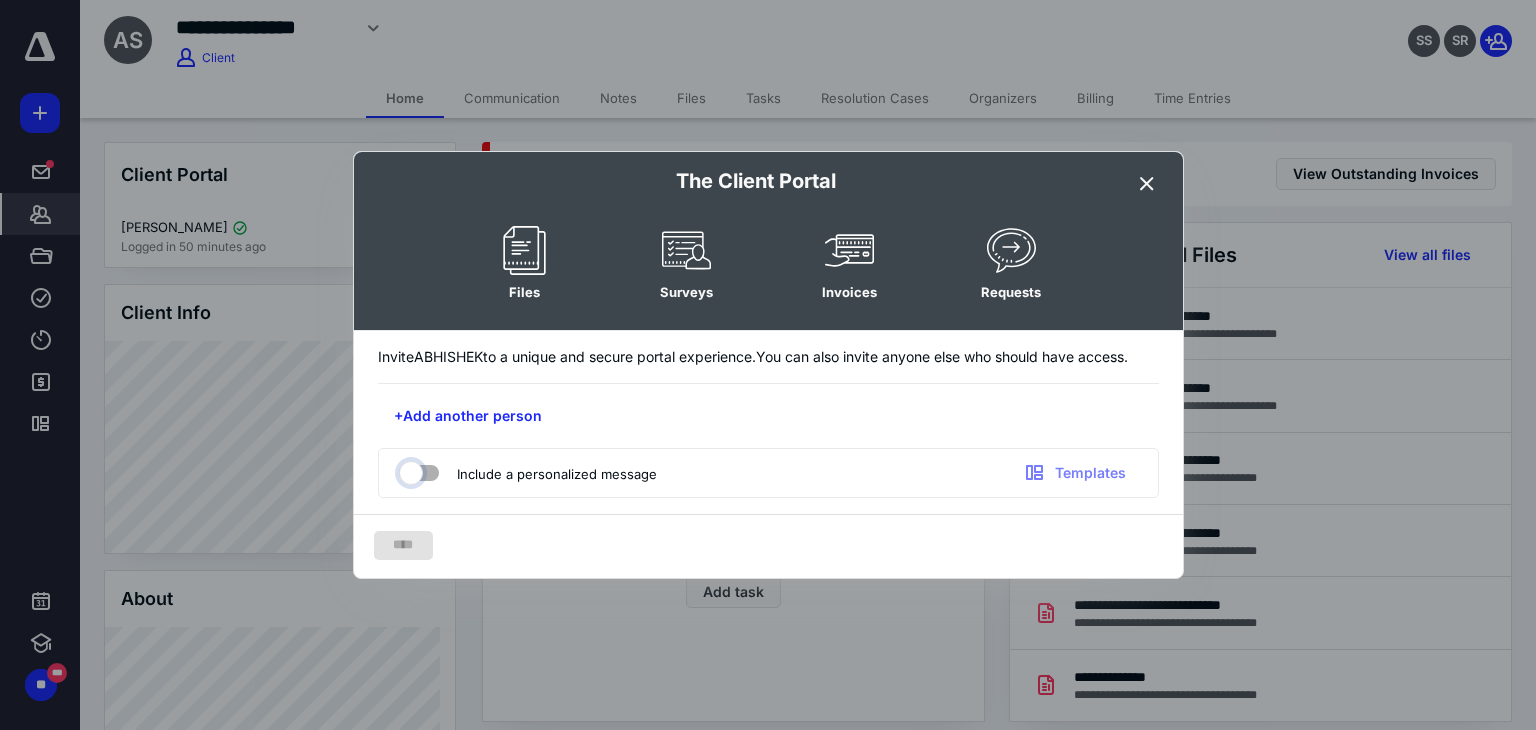 click at bounding box center [409, 470] 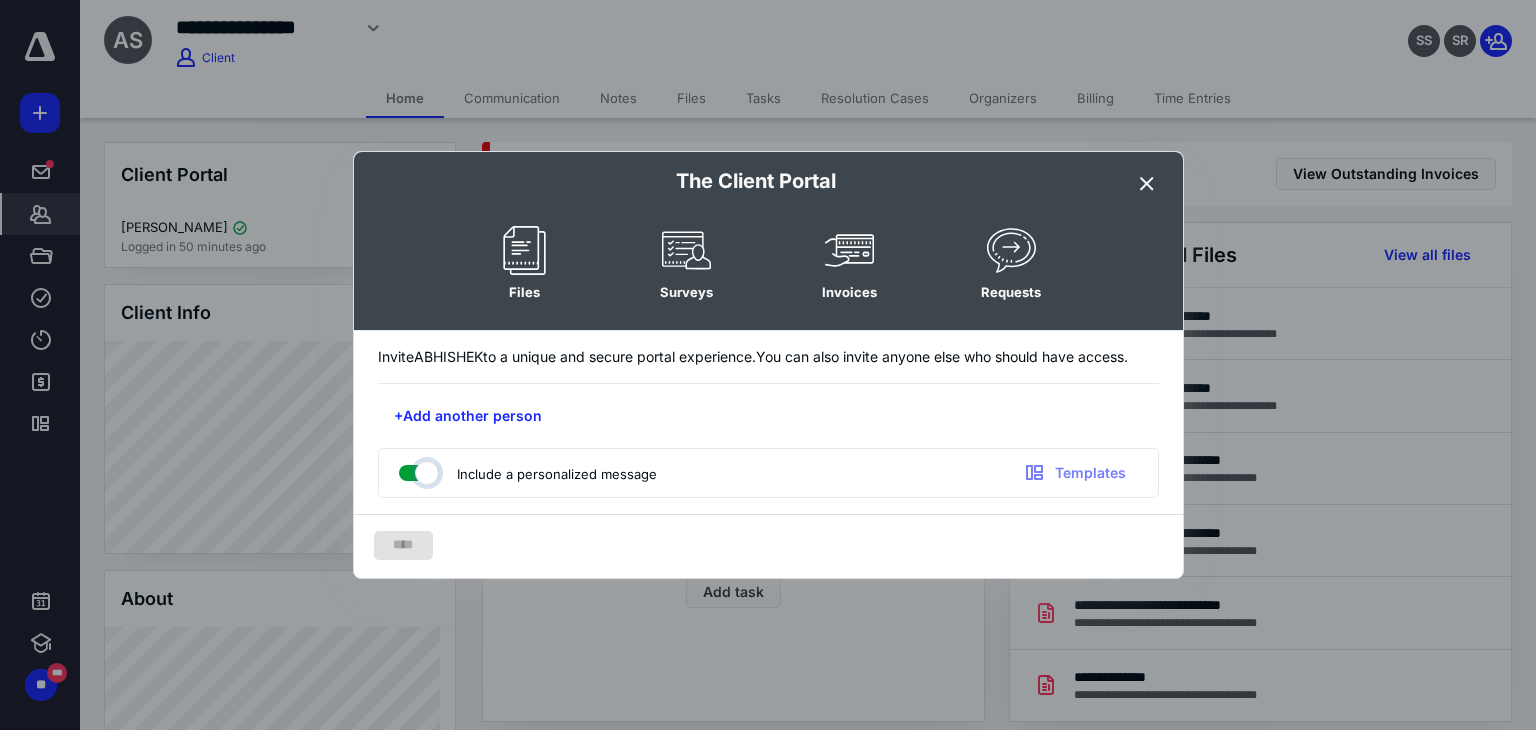 checkbox on "true" 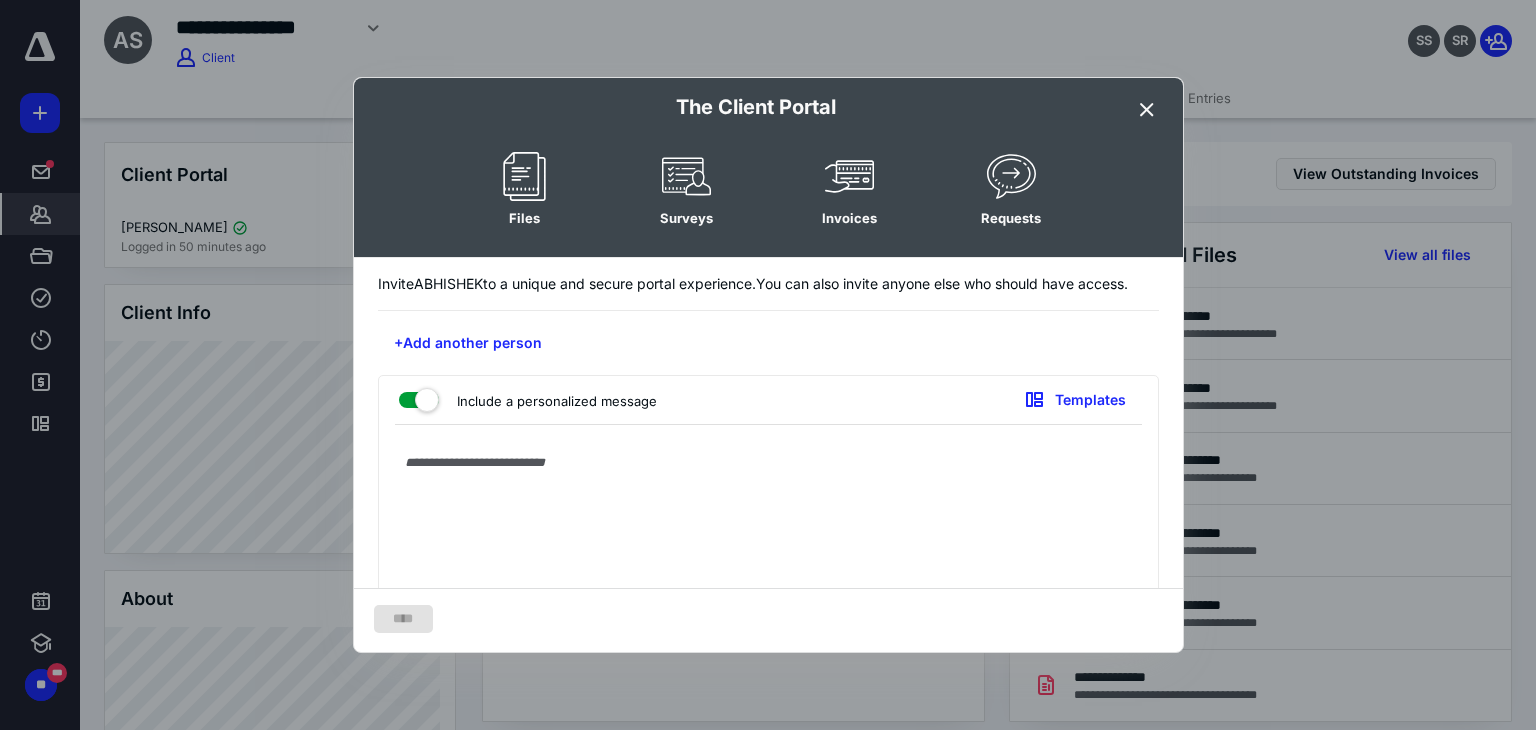 click at bounding box center (768, 533) 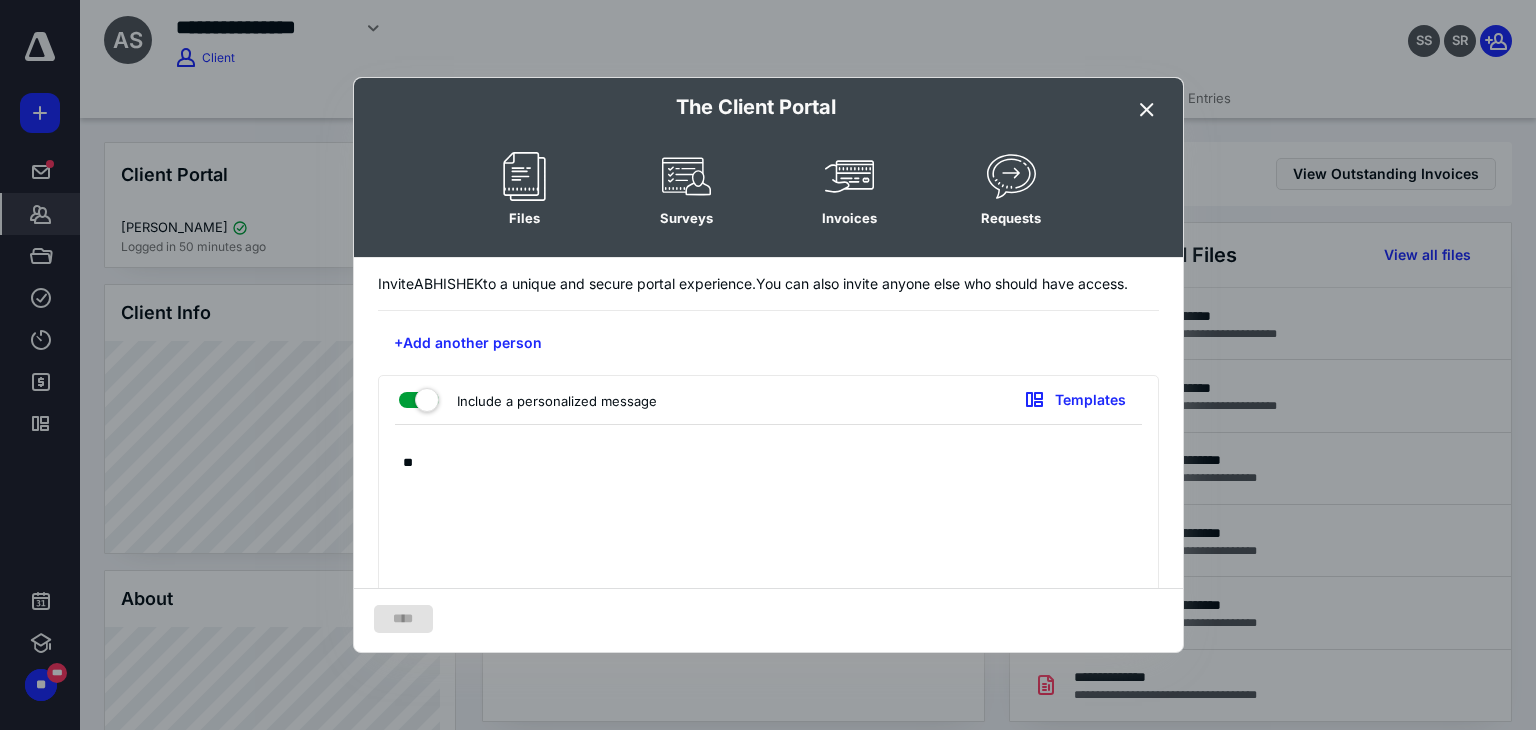 type on "*" 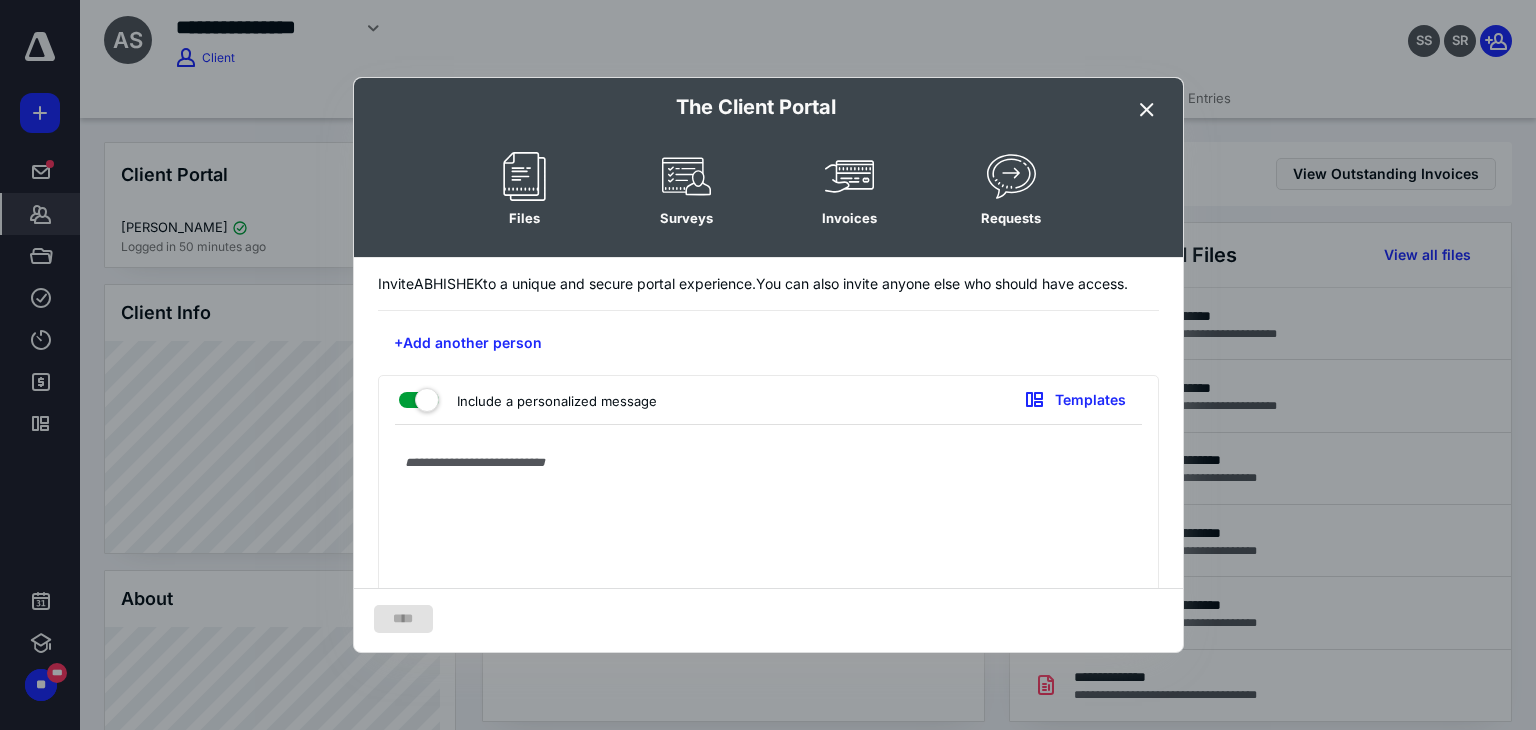 click at bounding box center [761, 533] 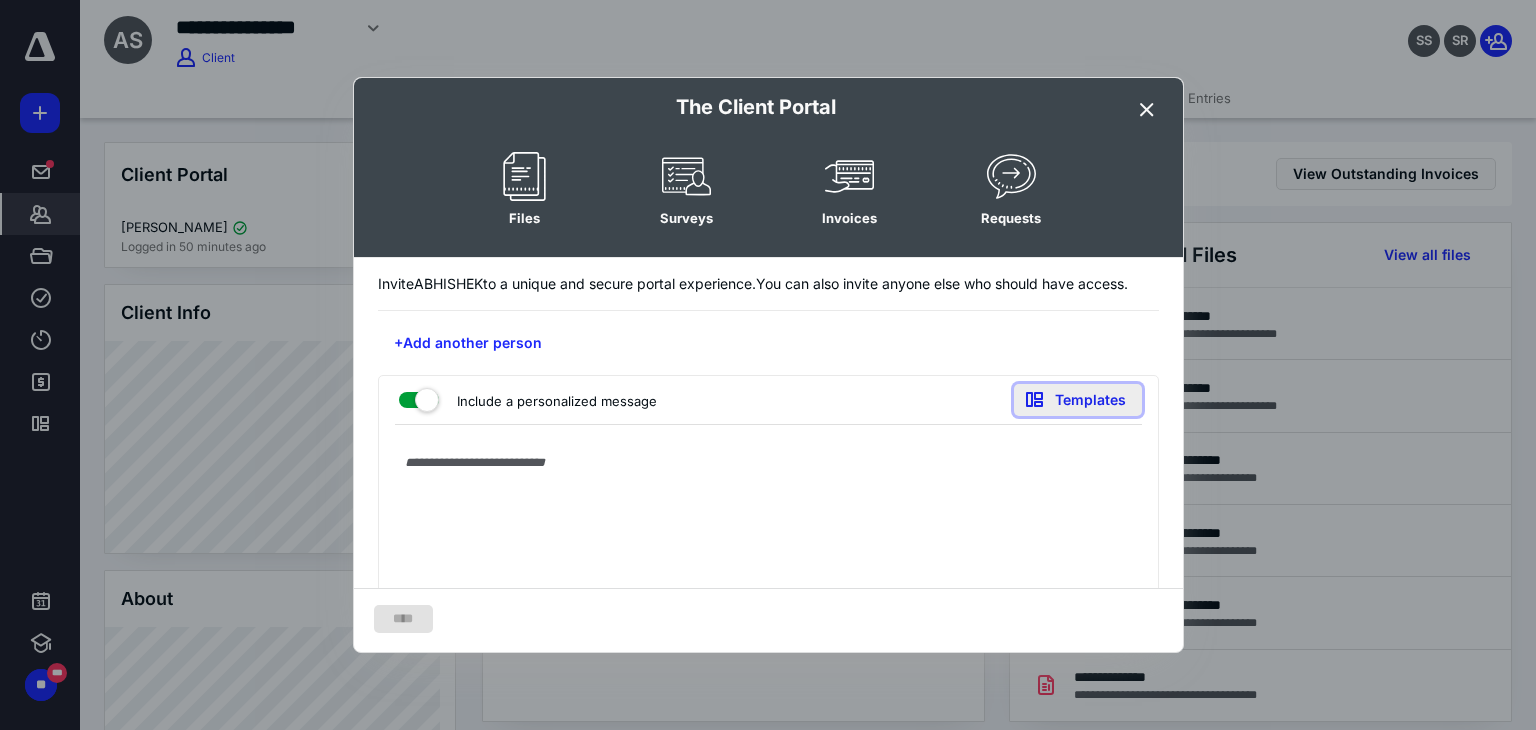 click on "Templates" at bounding box center [1078, 400] 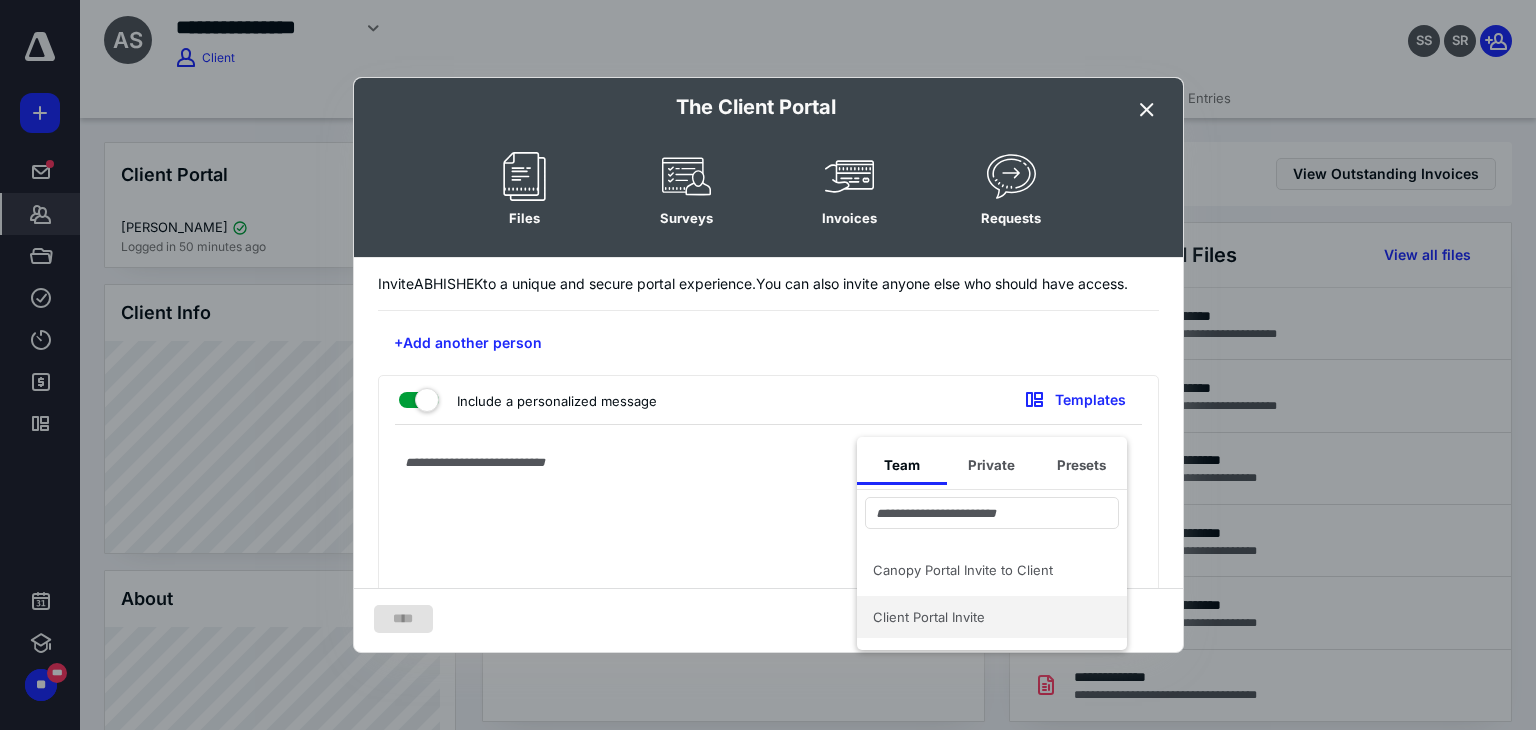 click on "Client Portal Invite" at bounding box center [980, 617] 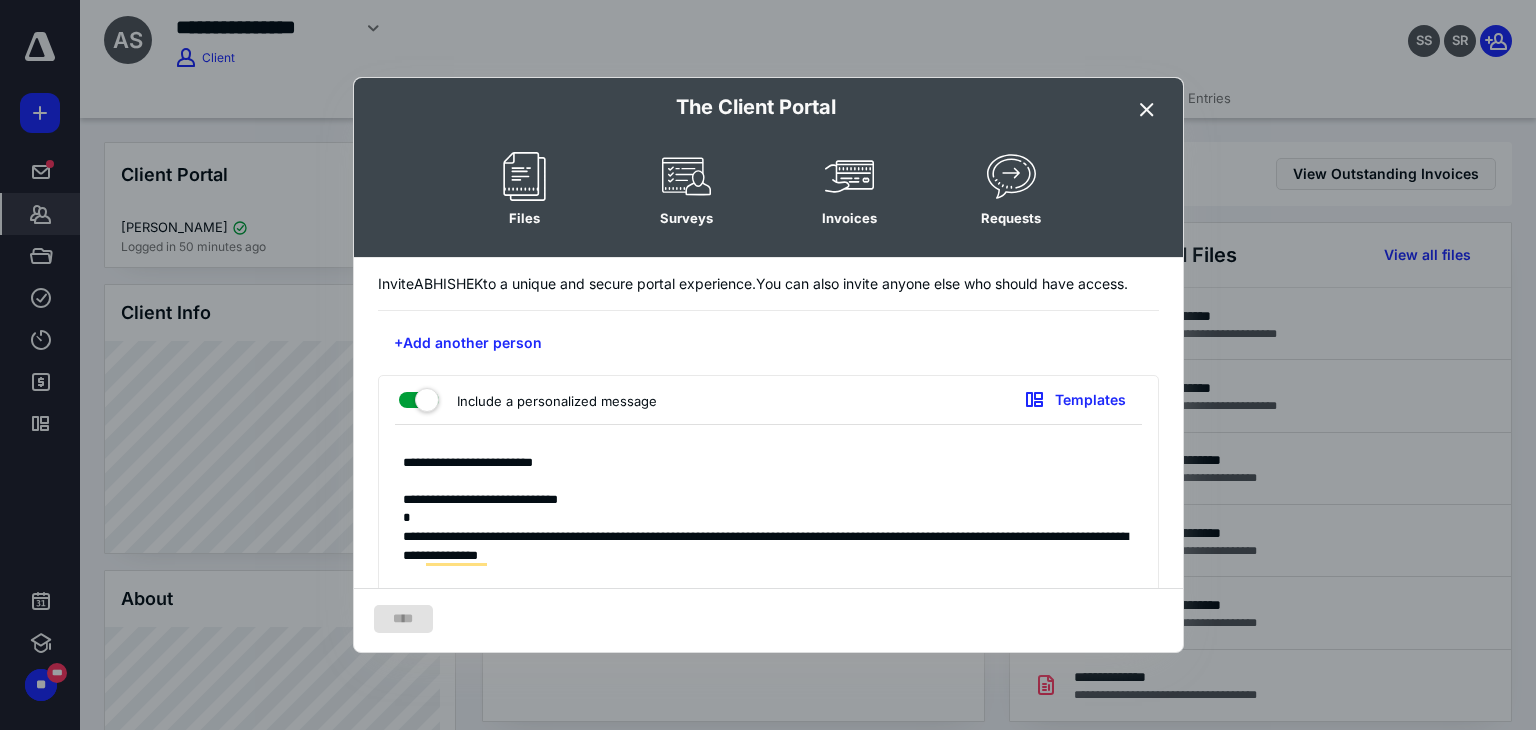 scroll, scrollTop: 16, scrollLeft: 0, axis: vertical 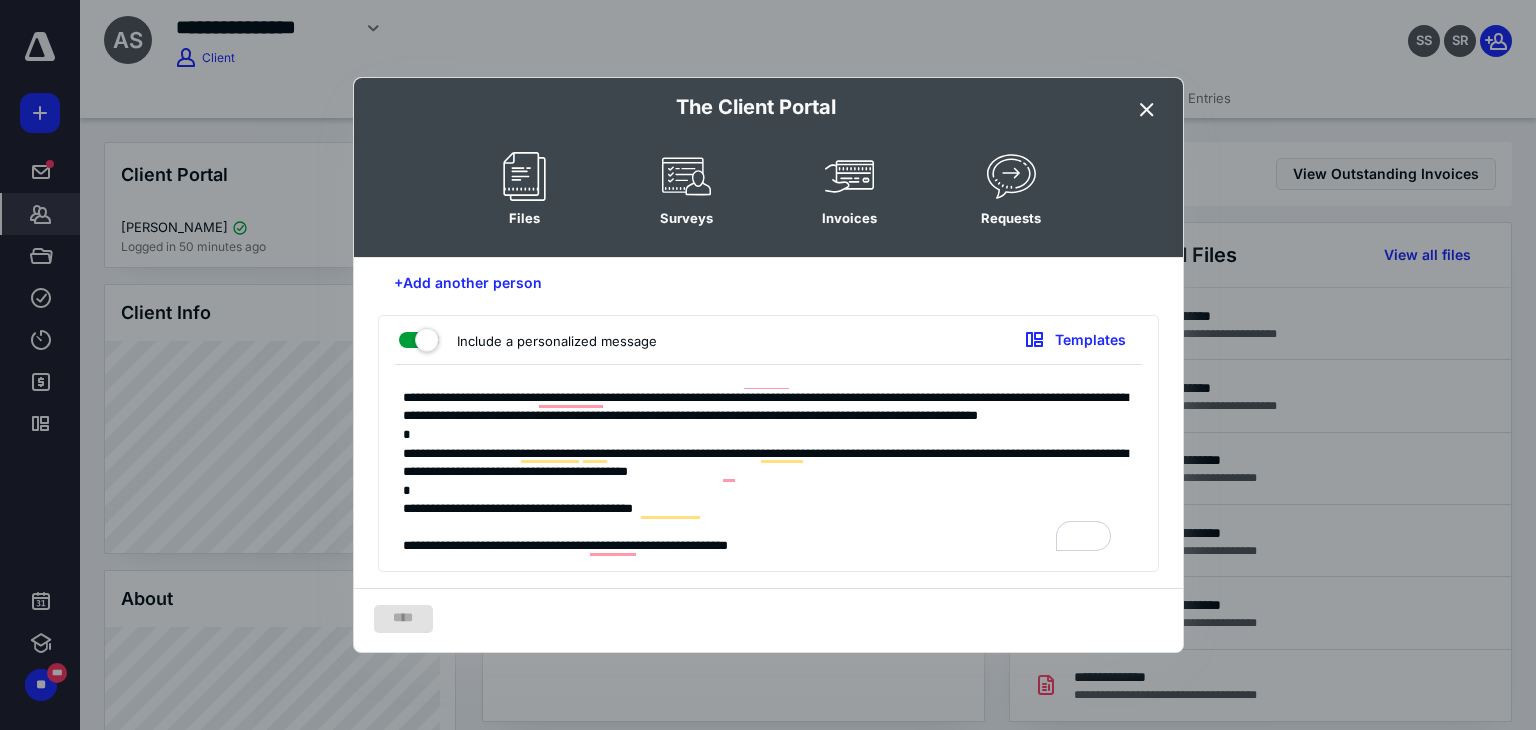 click on "**********" at bounding box center (761, 473) 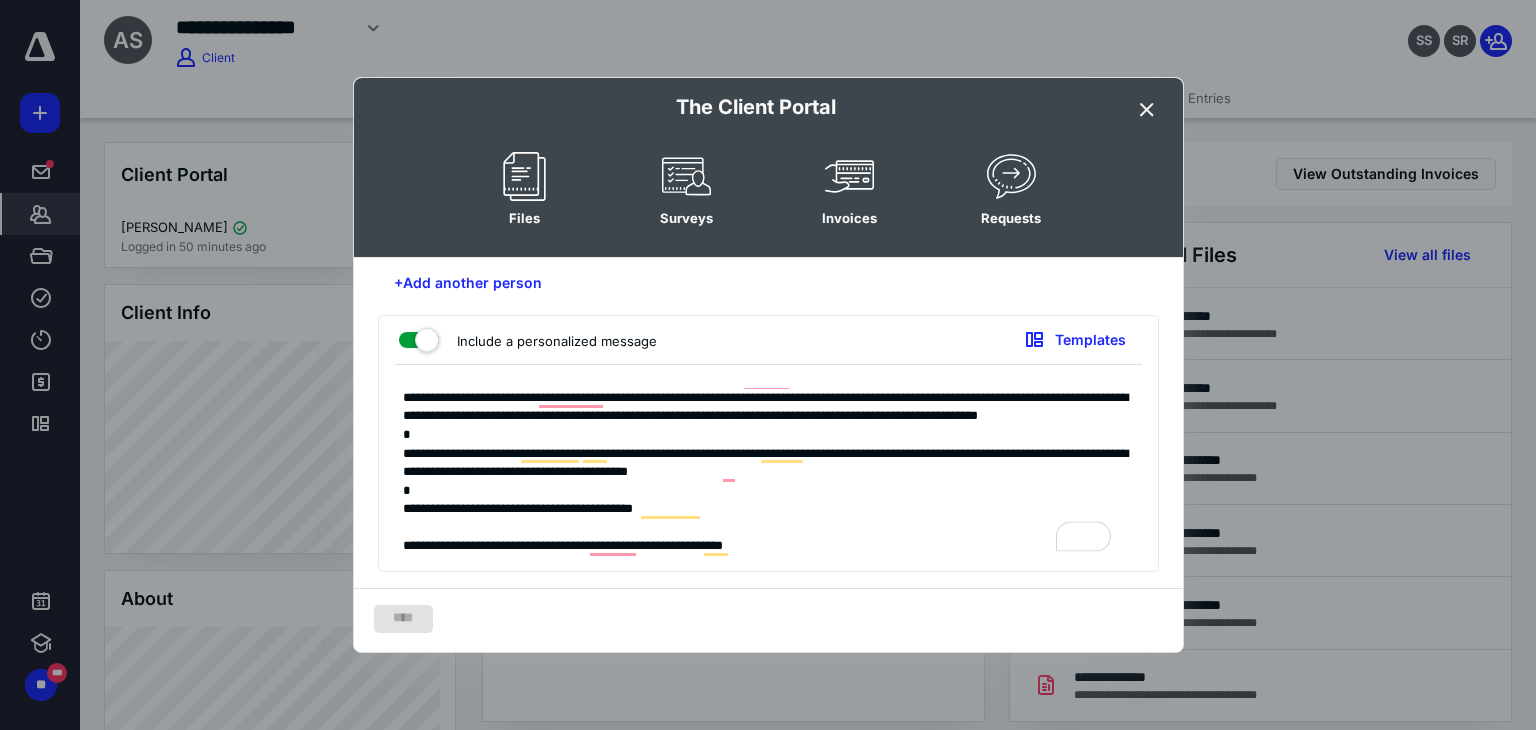 click on "**********" at bounding box center [761, 473] 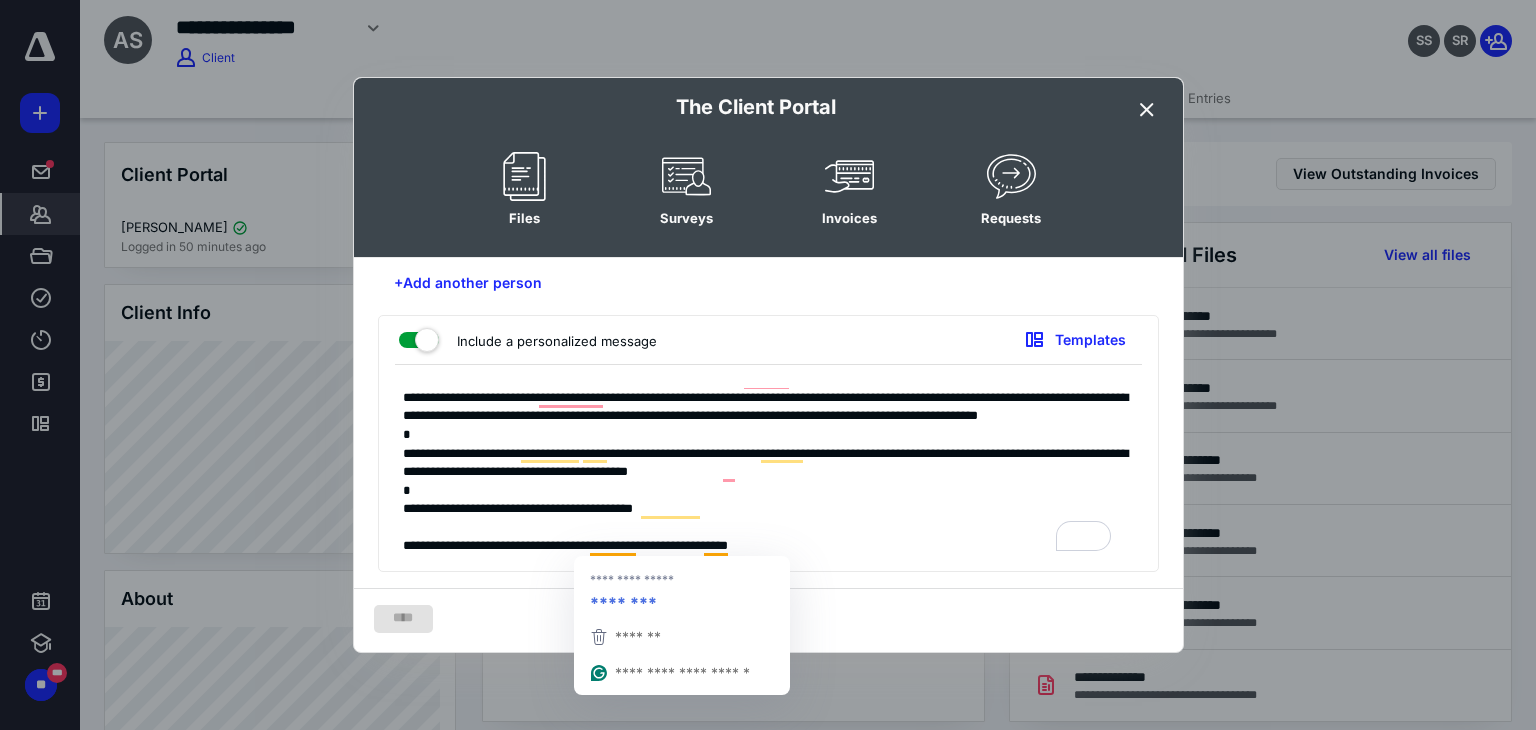 click on "**********" at bounding box center (761, 473) 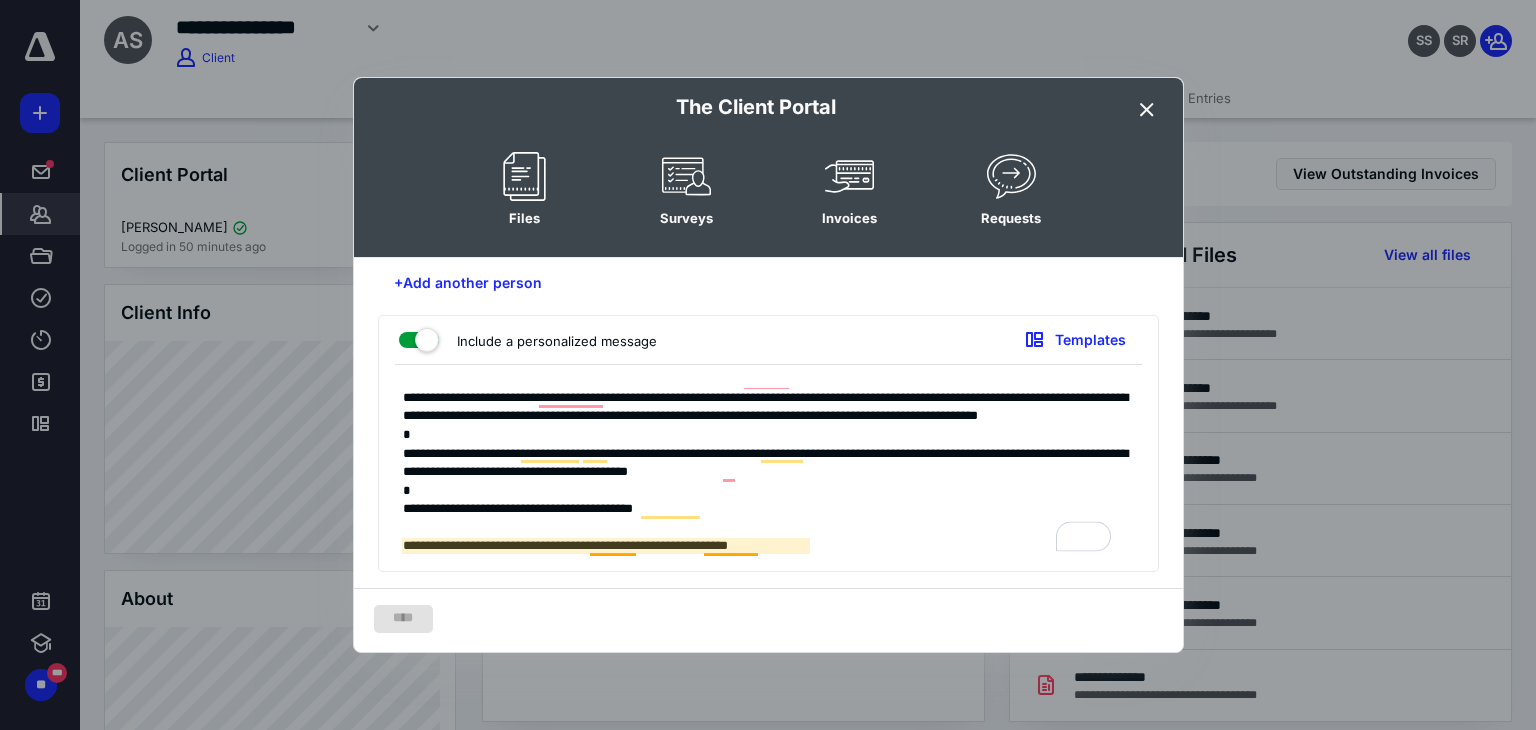 click on "**********" at bounding box center (761, 473) 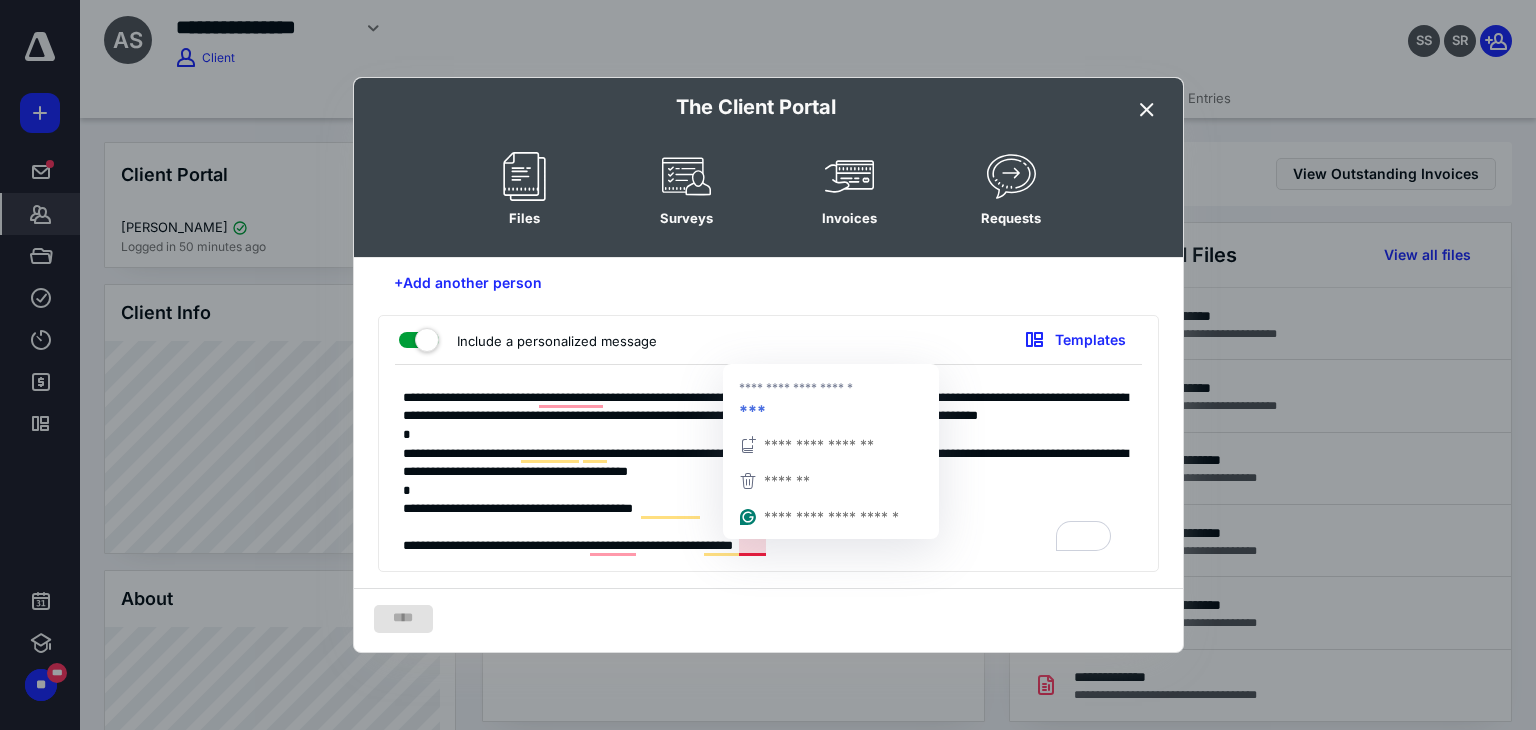 click on "**********" at bounding box center [761, 473] 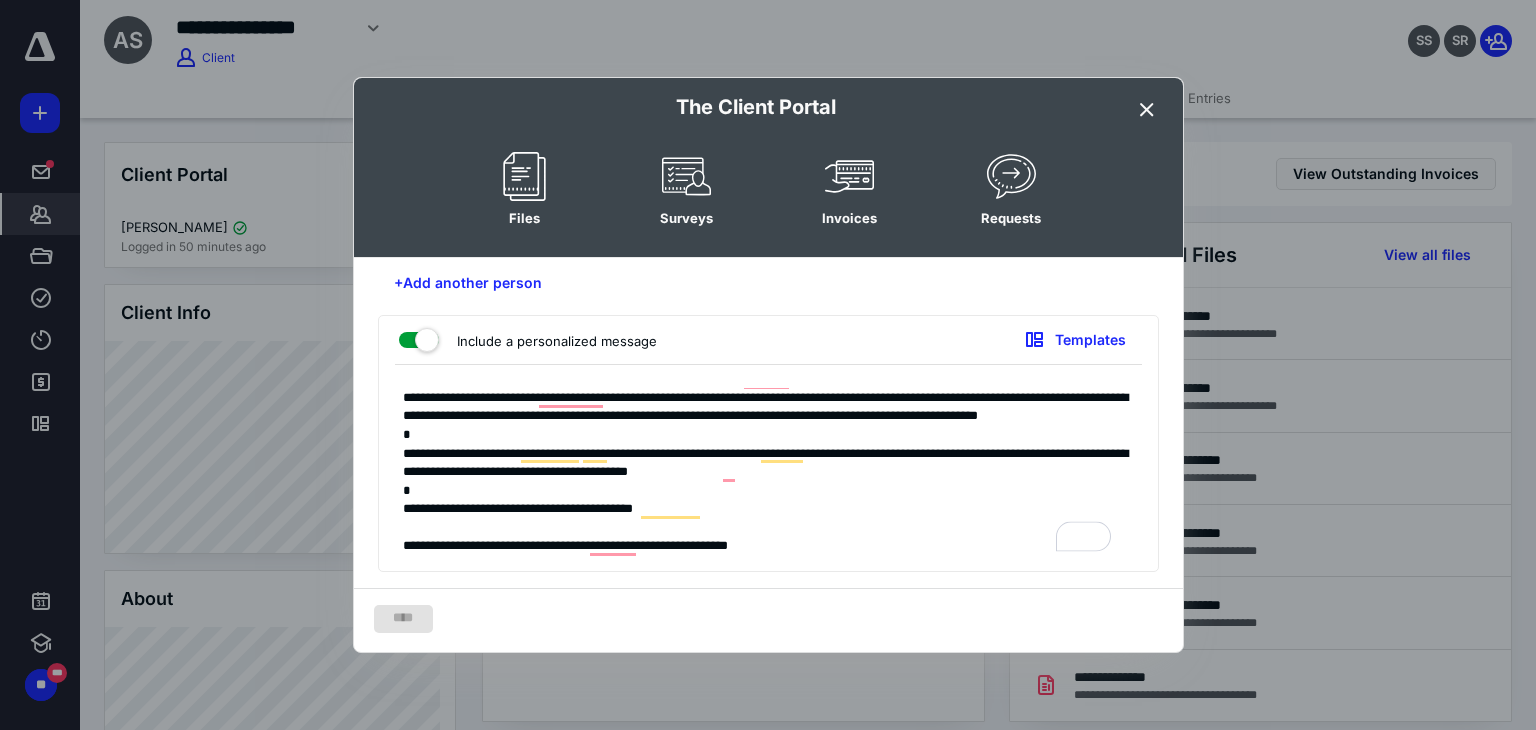 scroll, scrollTop: 0, scrollLeft: 0, axis: both 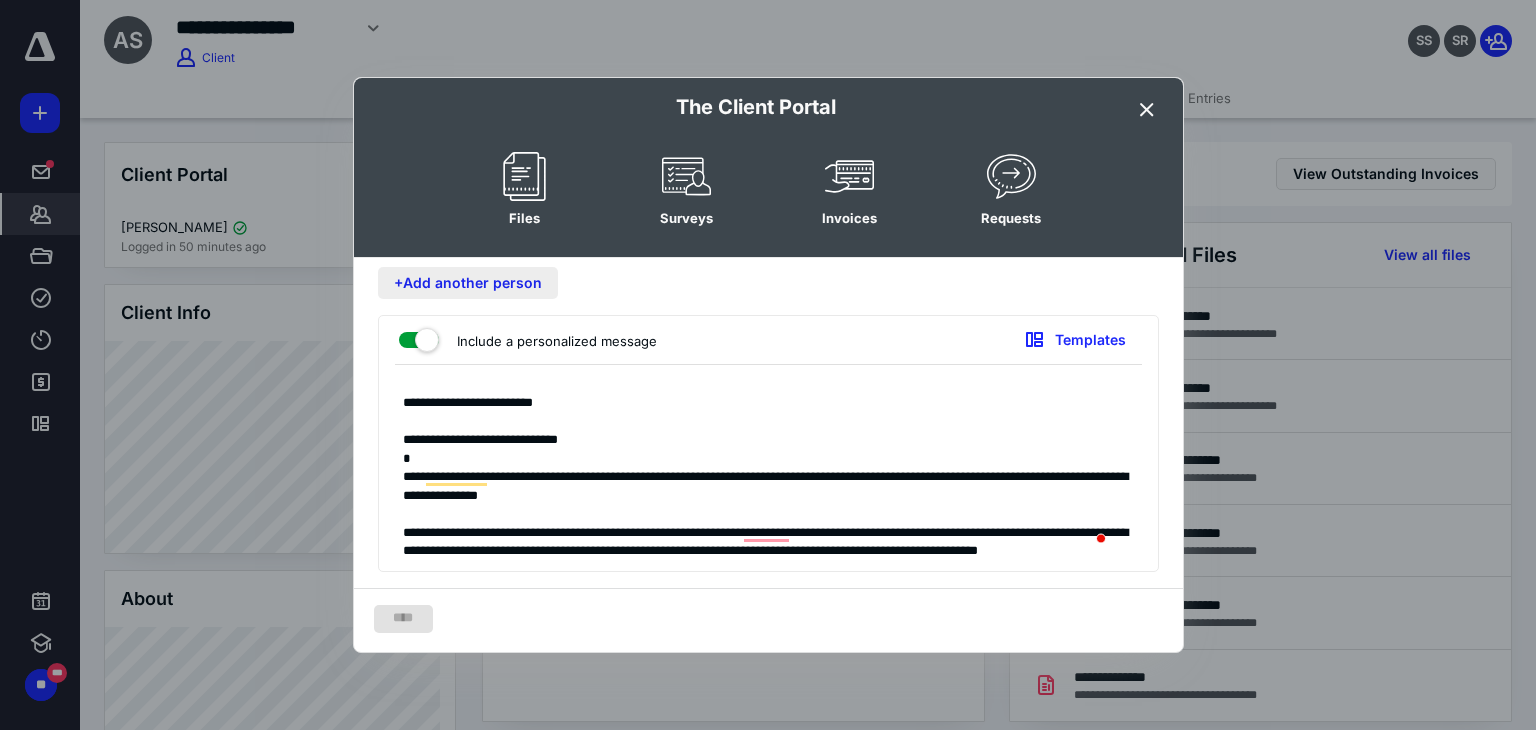 type on "**********" 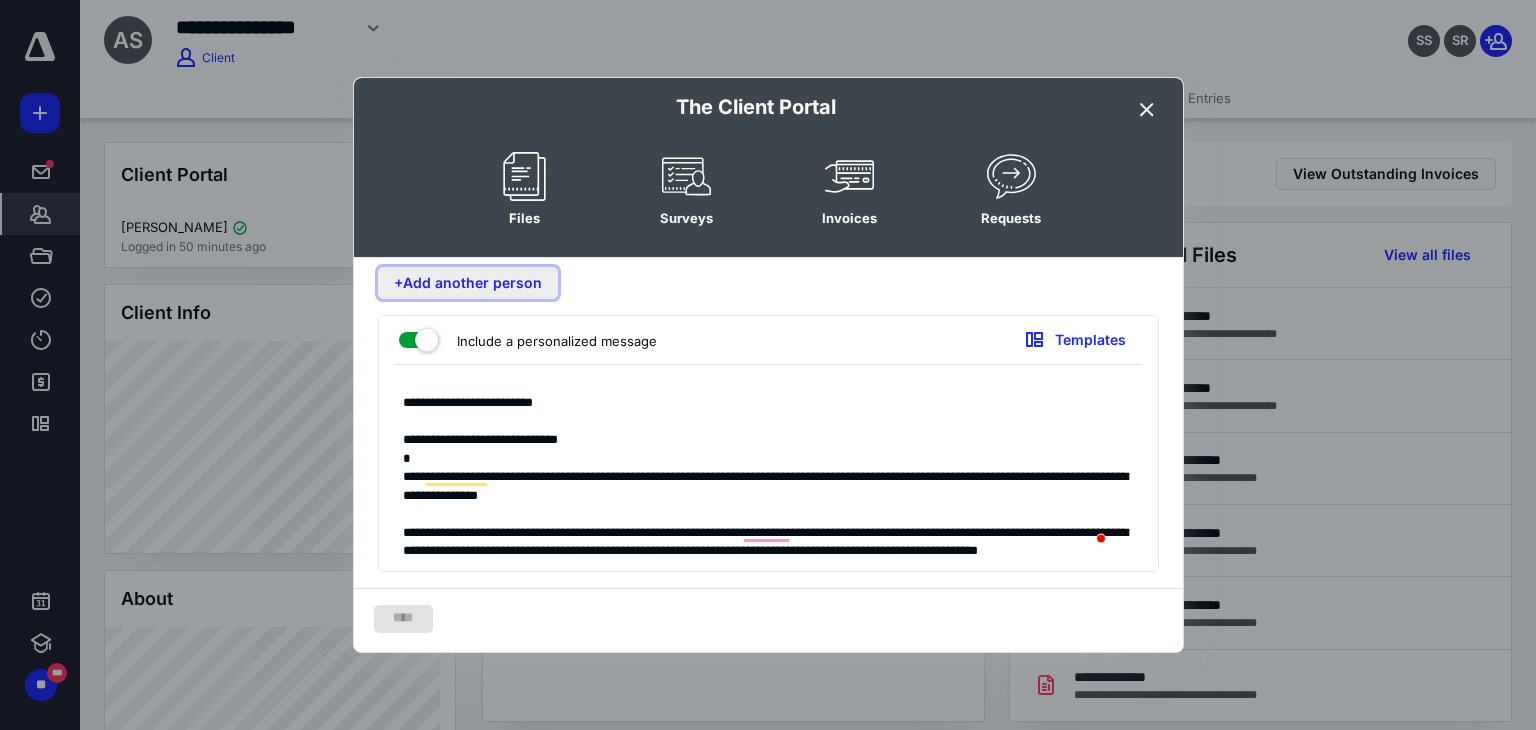 click on "+Add another person" at bounding box center (468, 283) 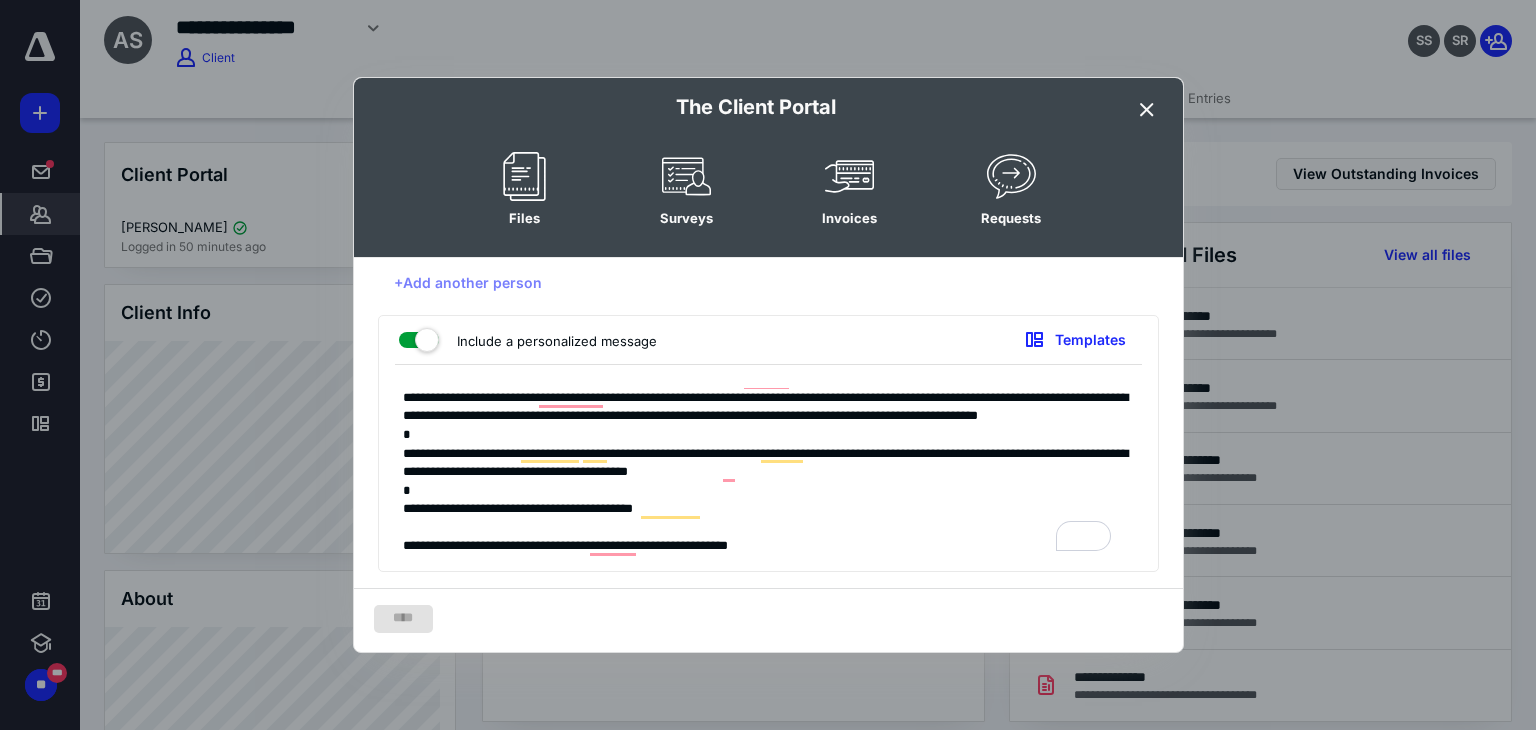 click on "****" at bounding box center [768, 620] 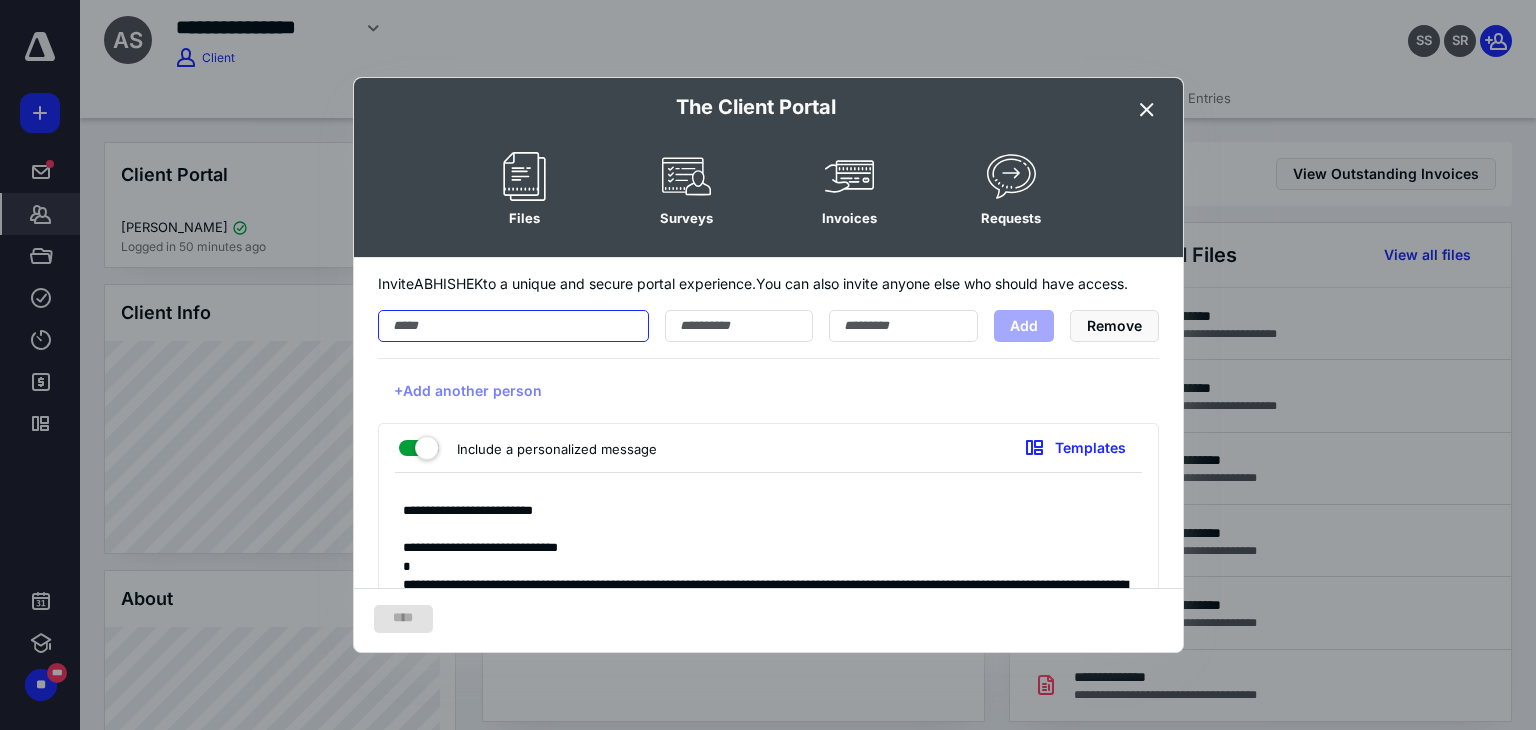 click at bounding box center [513, 326] 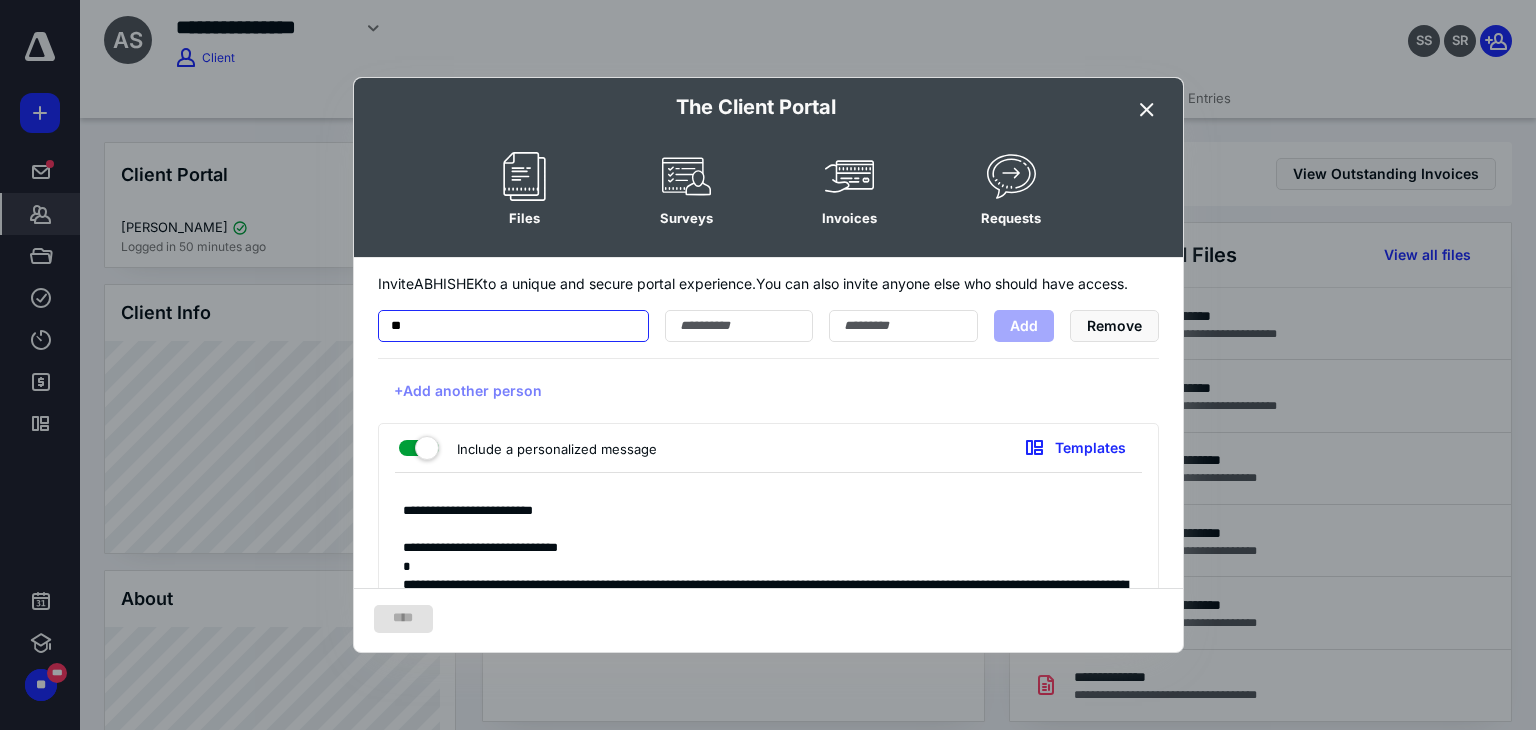type on "*" 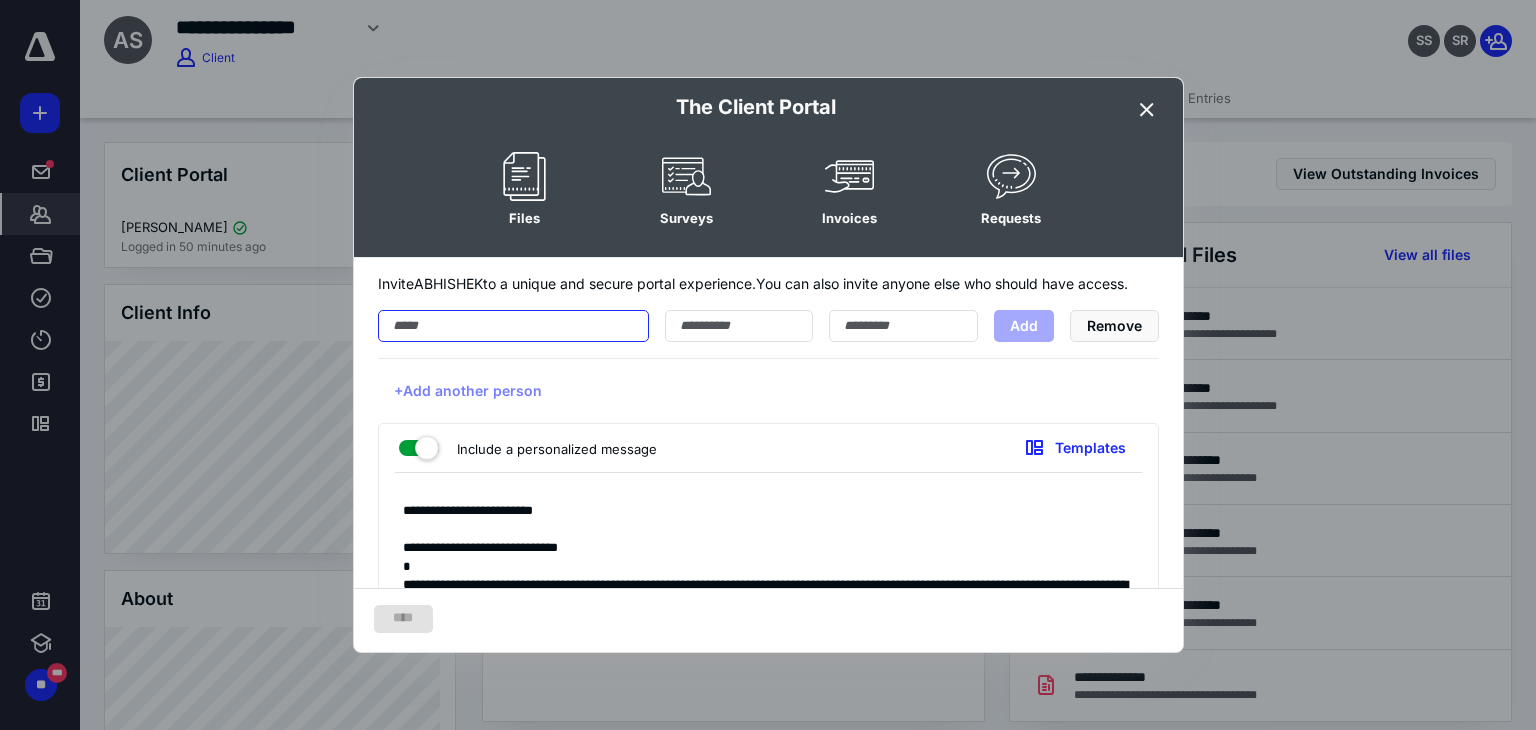 paste on "**********" 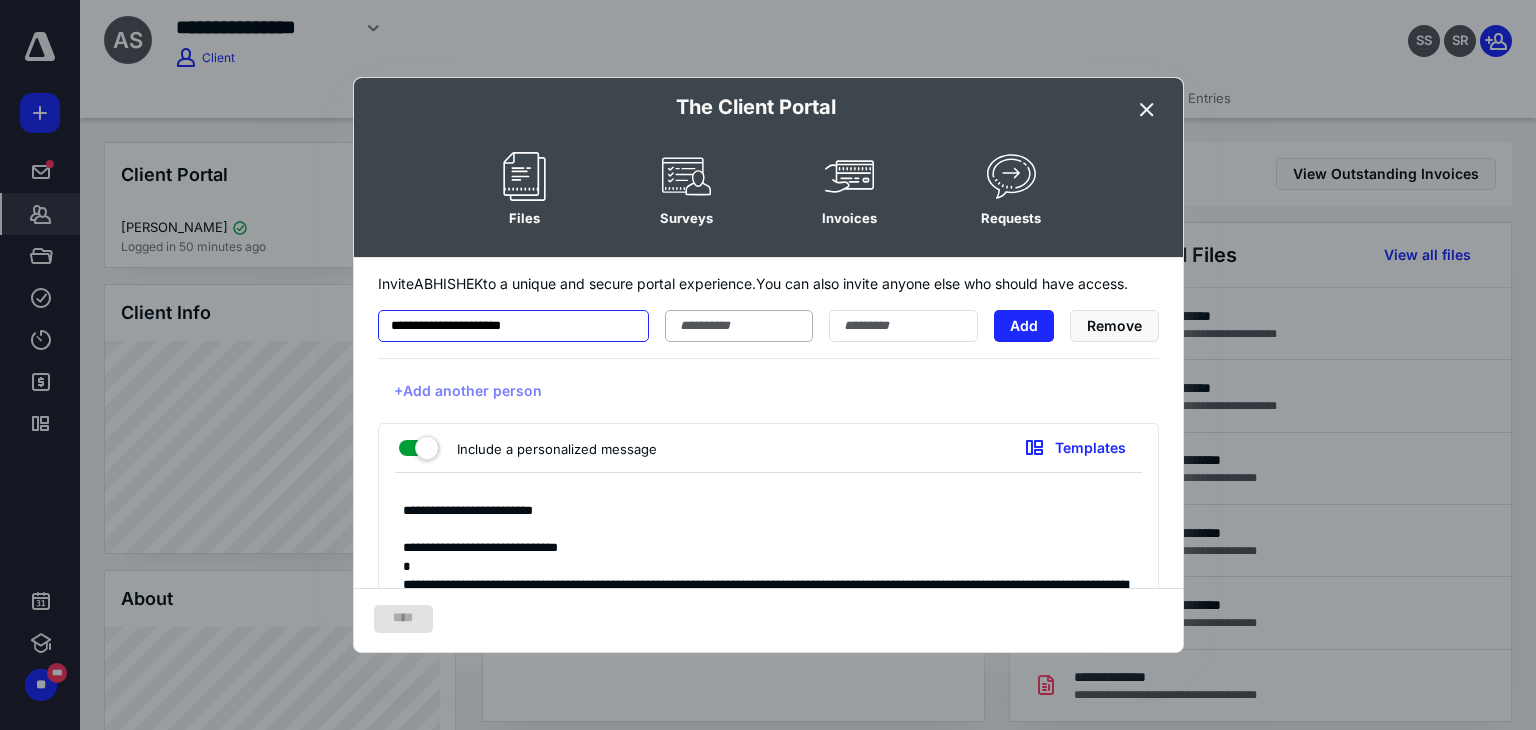 type on "**********" 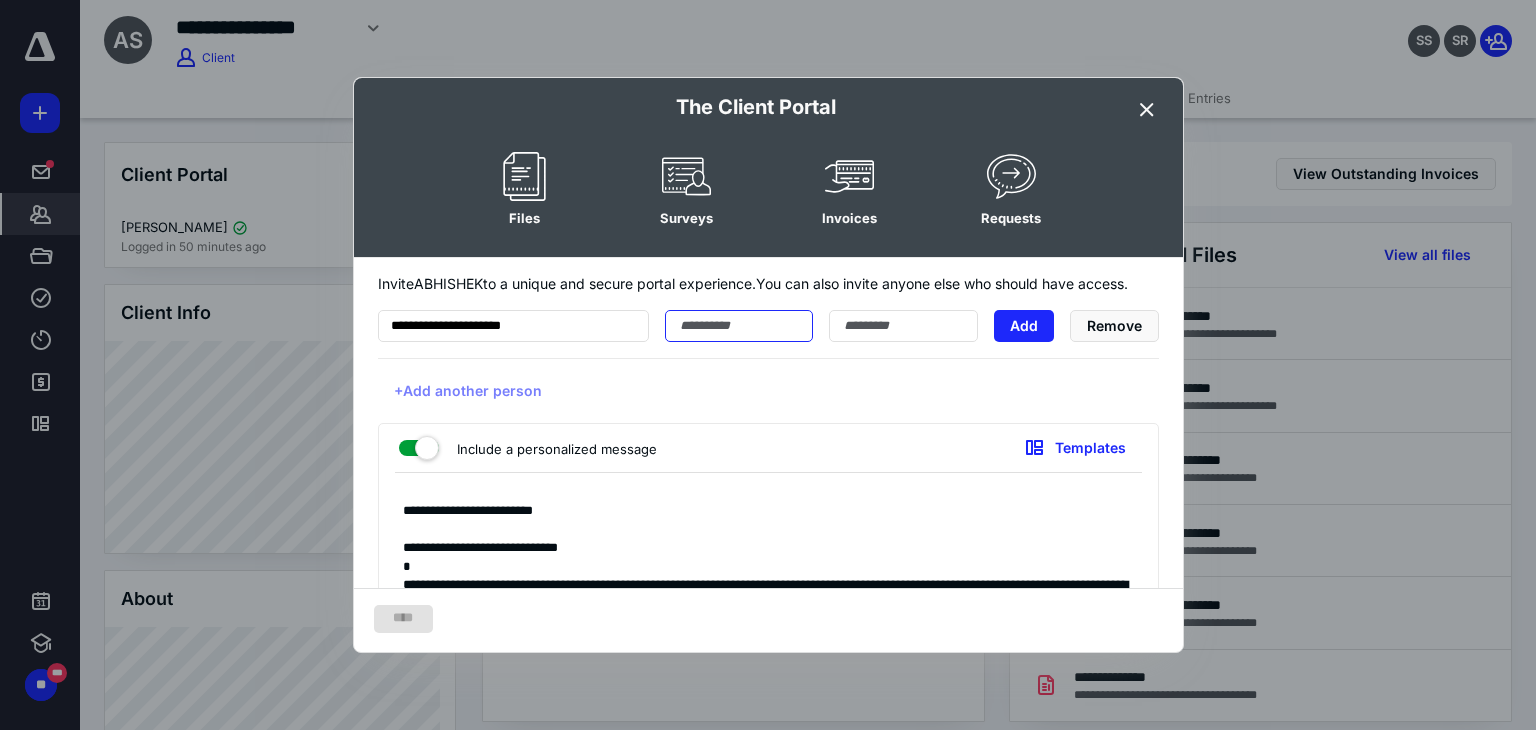 click at bounding box center [739, 326] 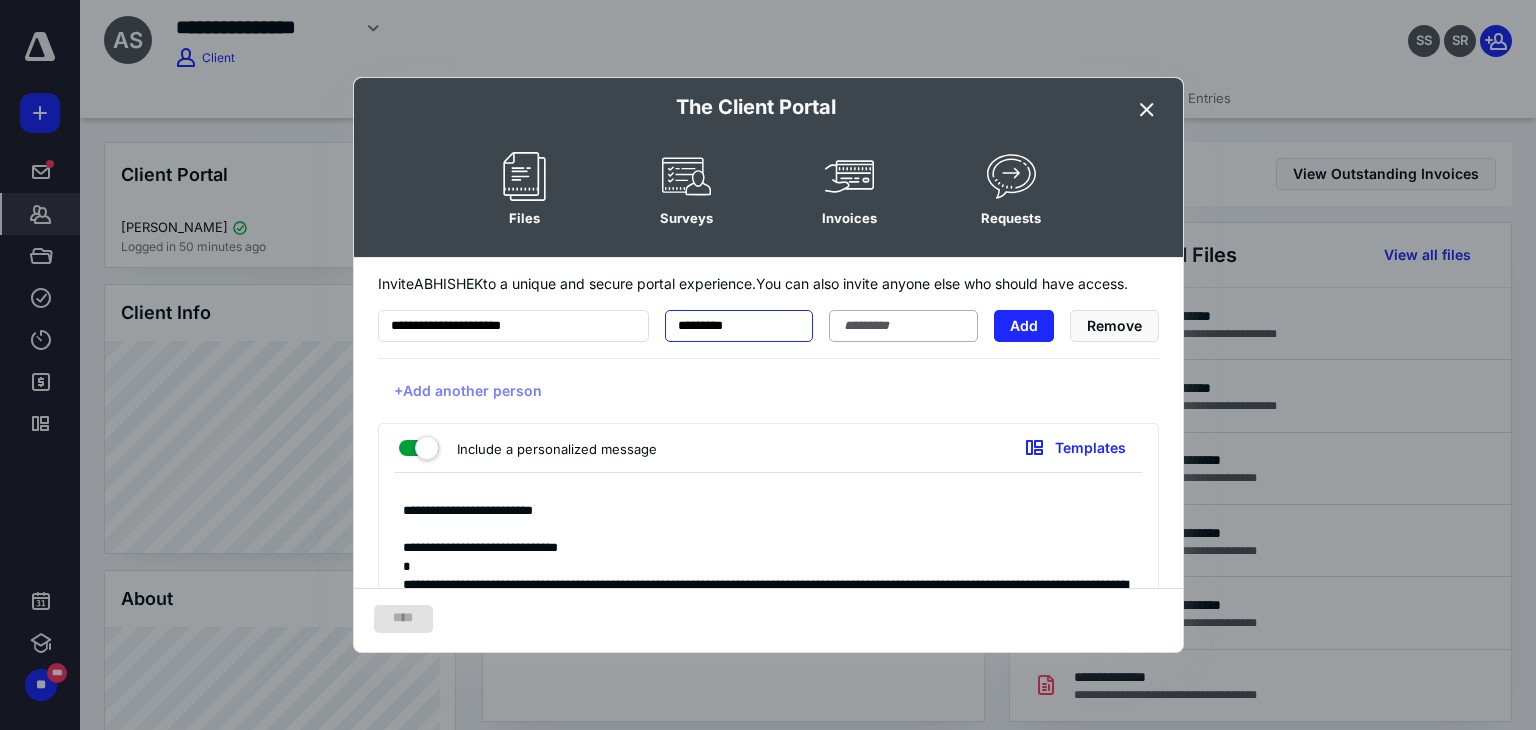 type on "********" 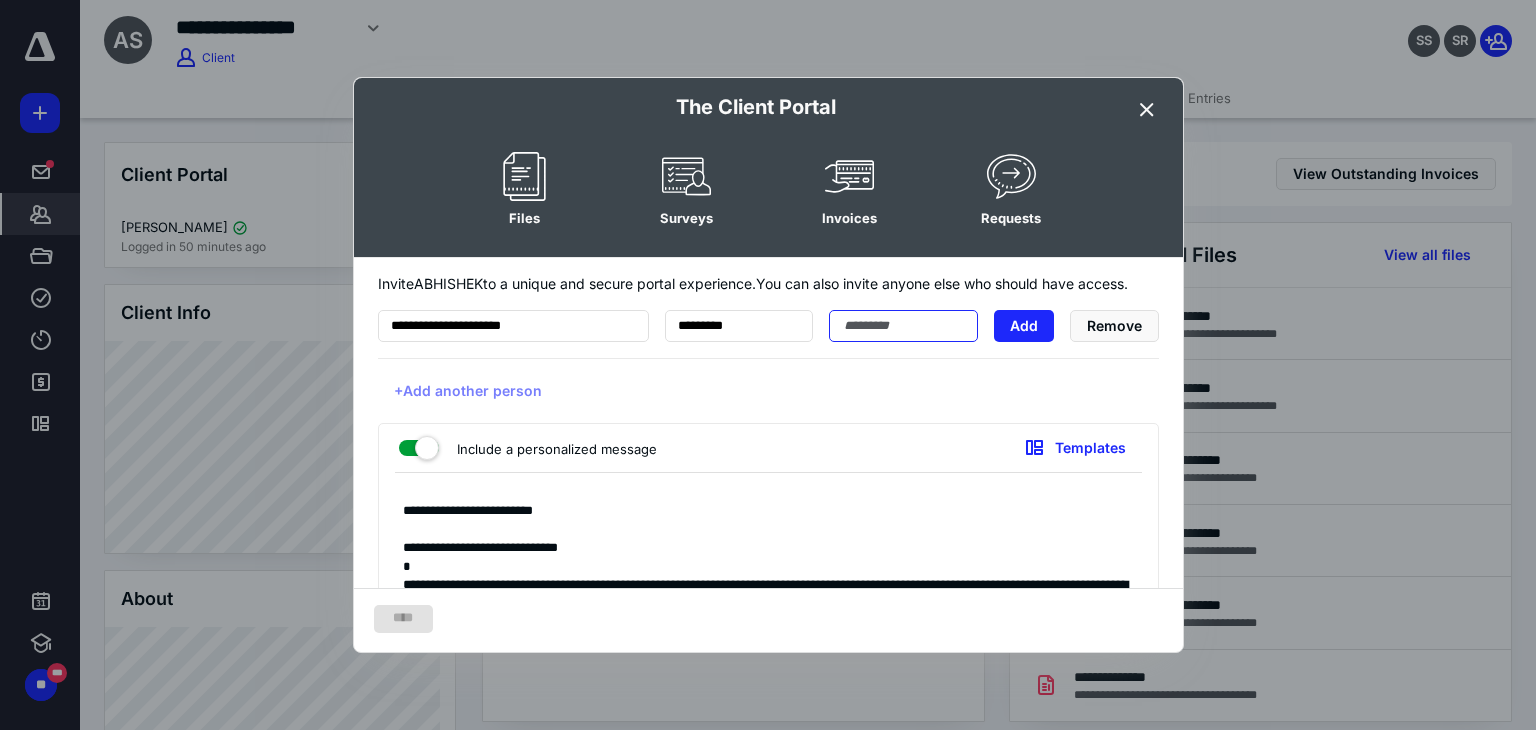 click at bounding box center [903, 326] 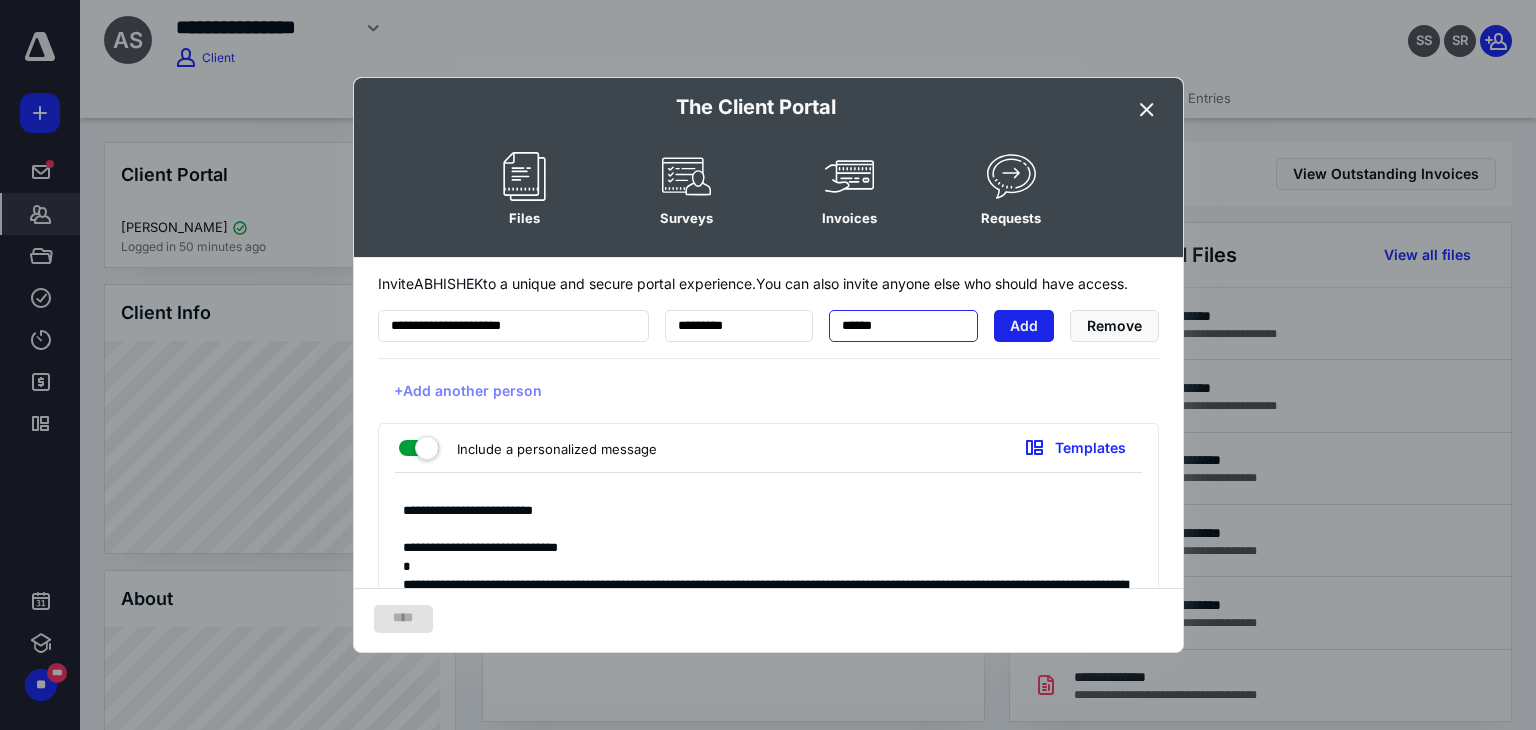 type on "******" 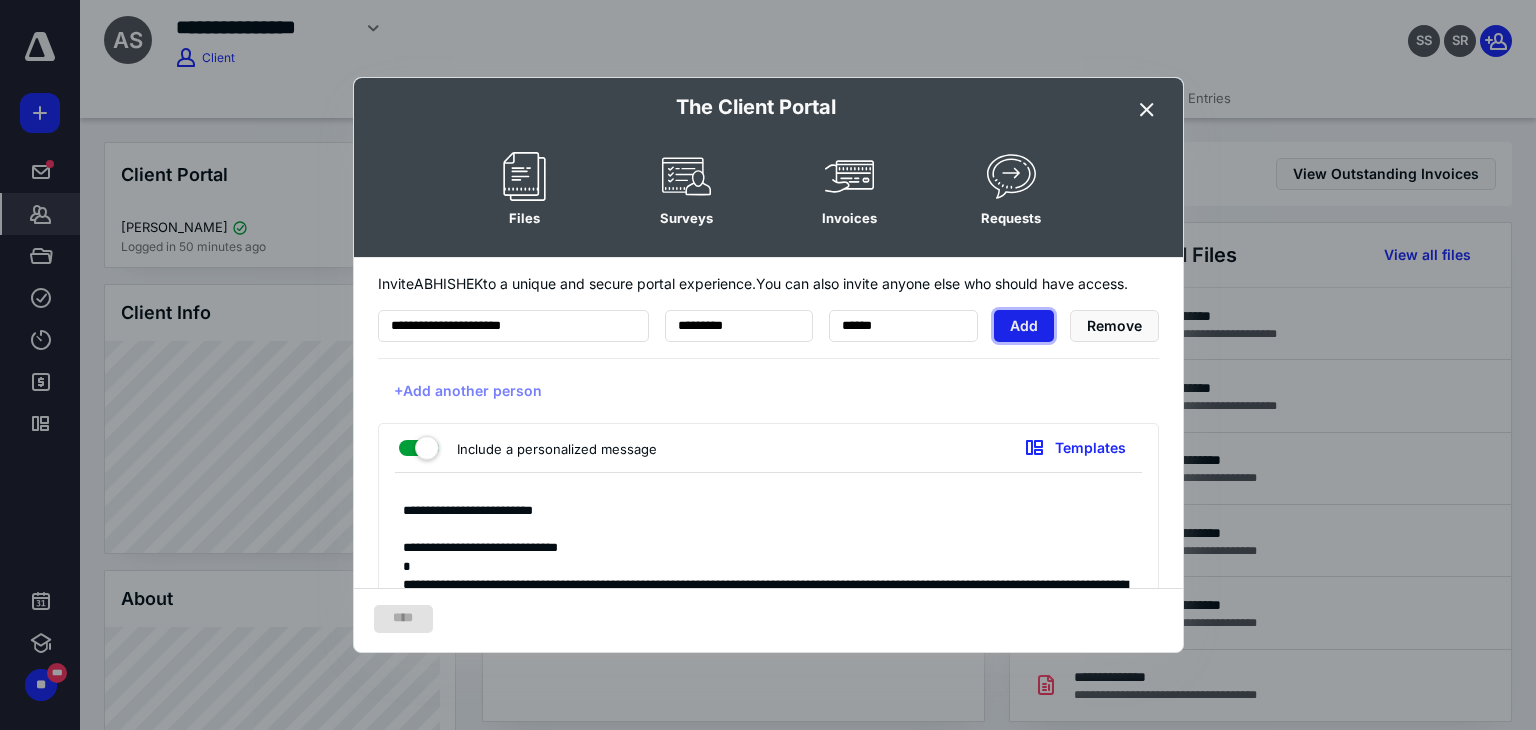 click on "Add" at bounding box center (1024, 326) 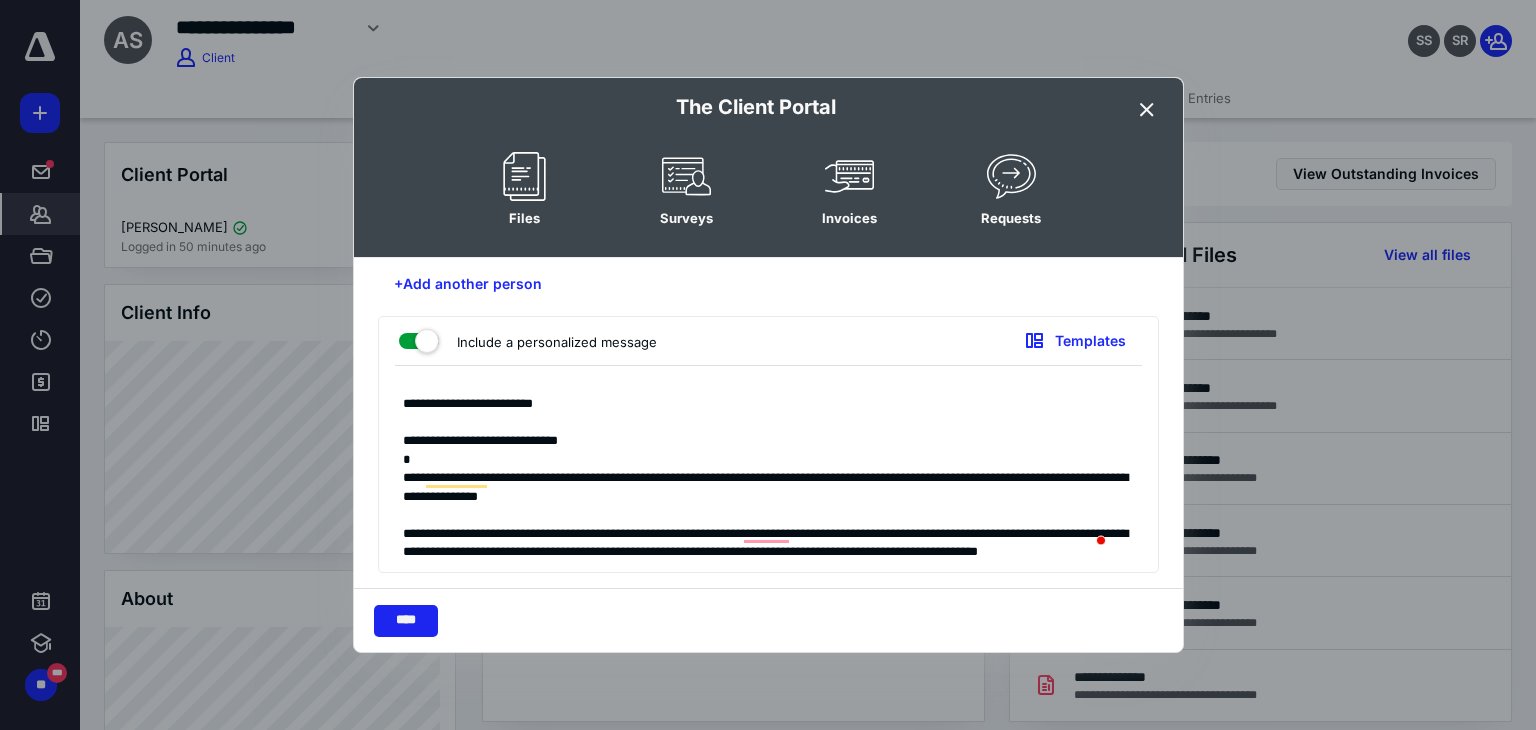click on "****" at bounding box center (406, 621) 